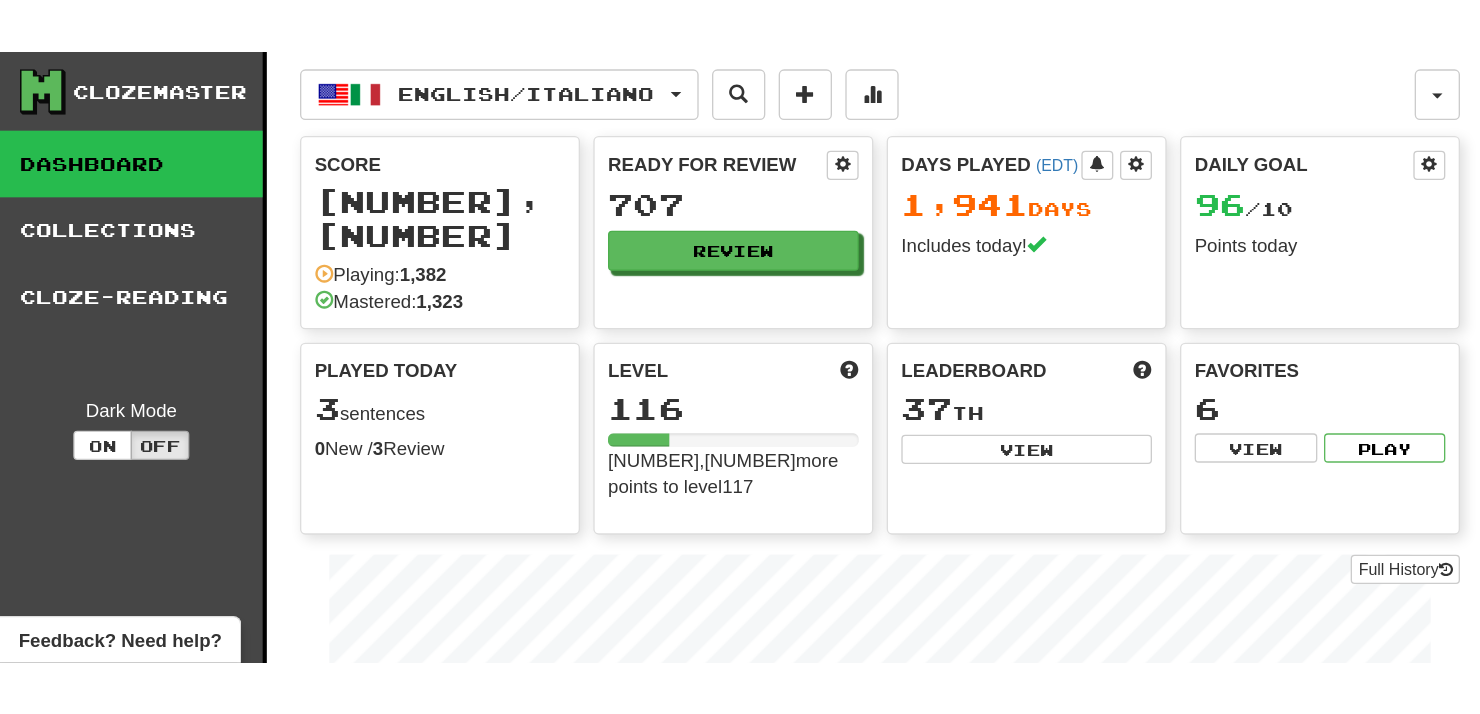 scroll, scrollTop: 0, scrollLeft: 0, axis: both 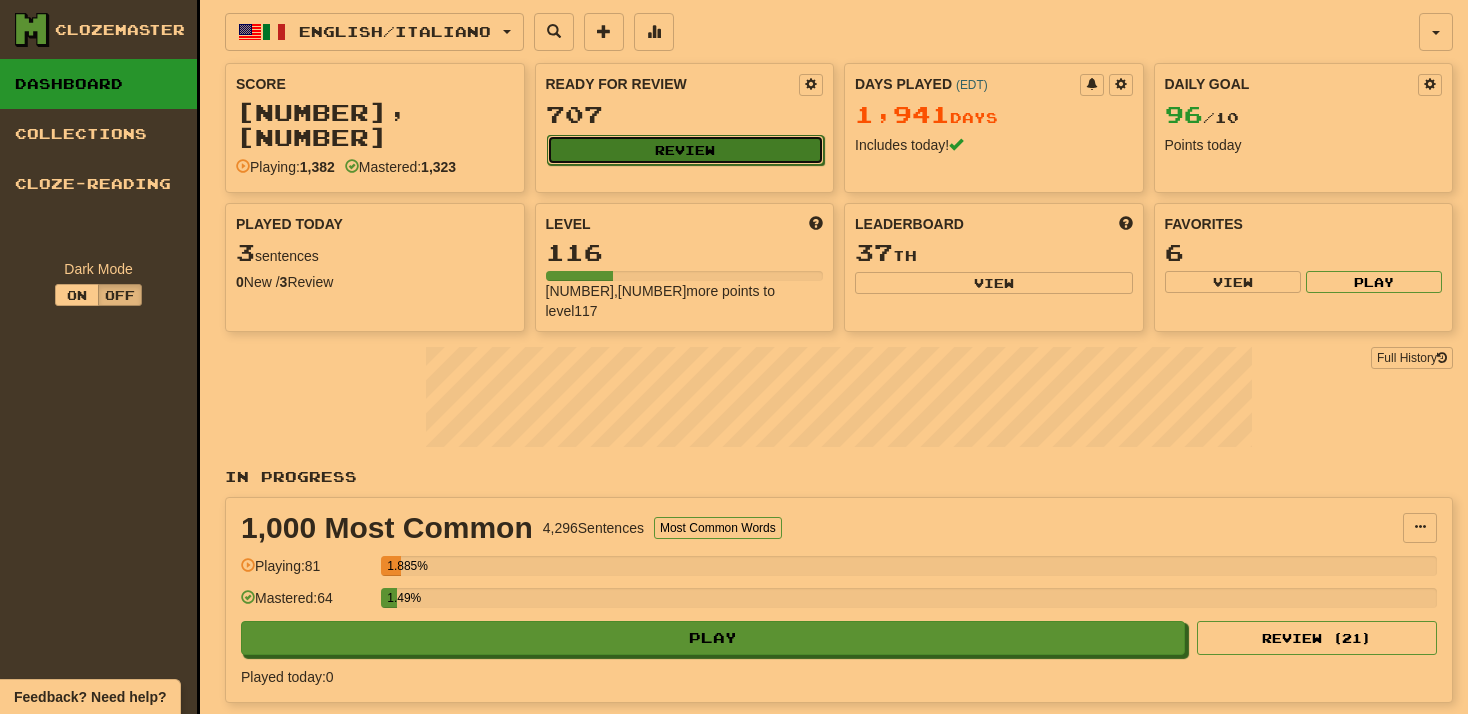 click on "Review" at bounding box center (686, 150) 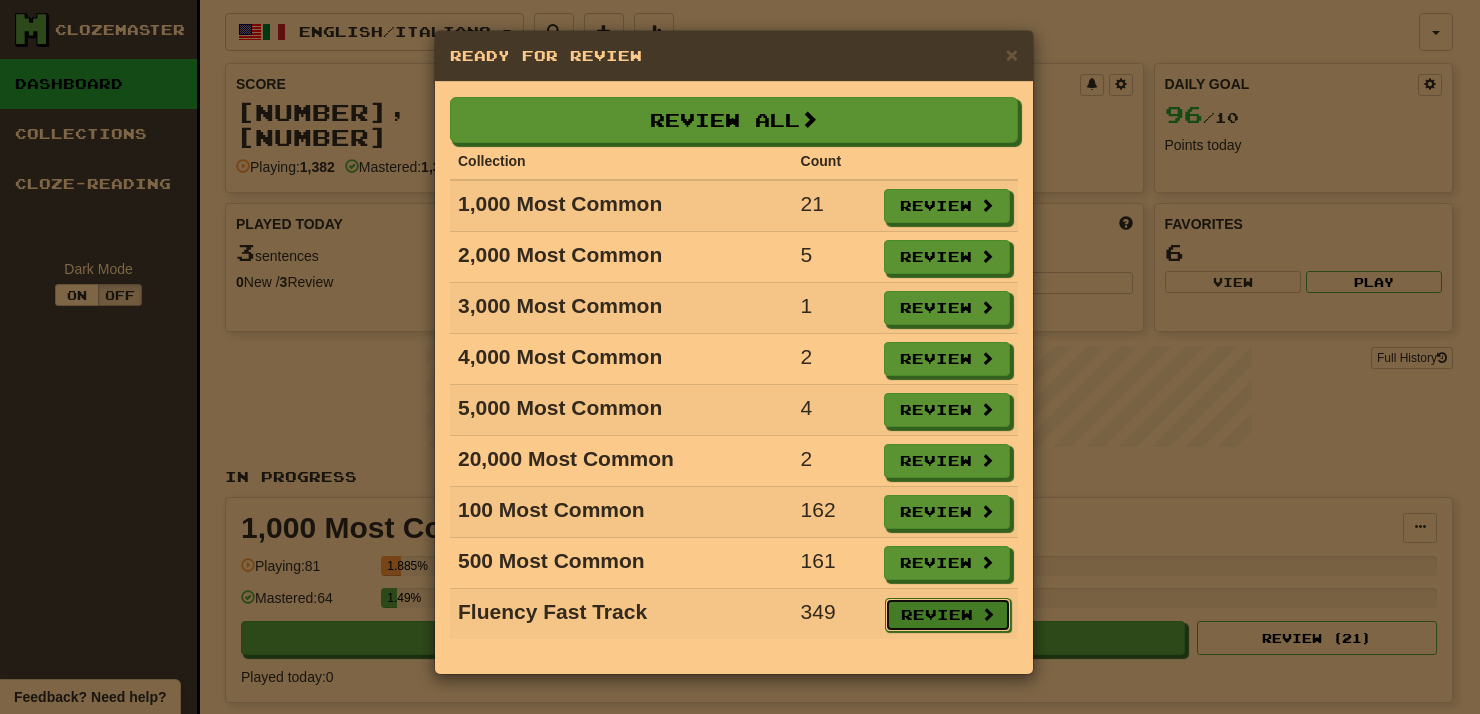 click on "Review" at bounding box center (948, 615) 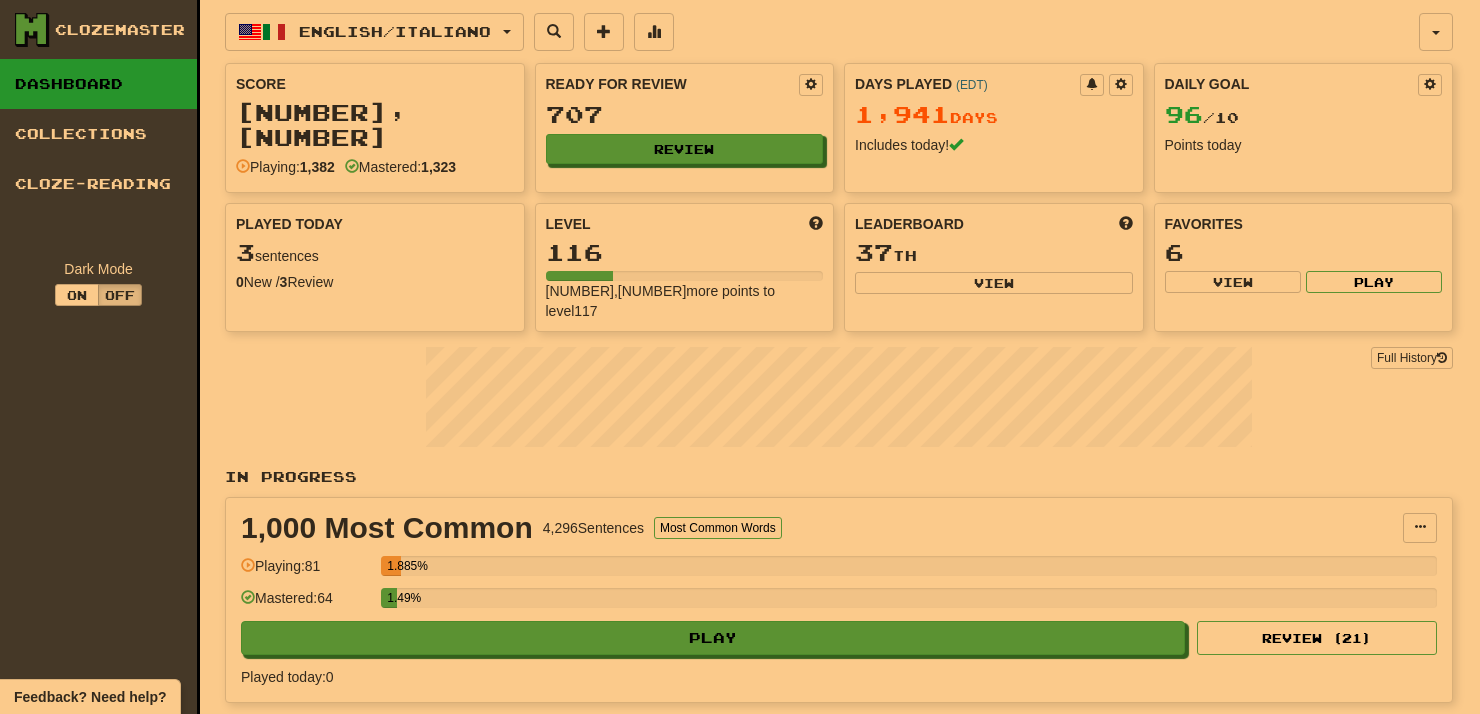 select on "**" 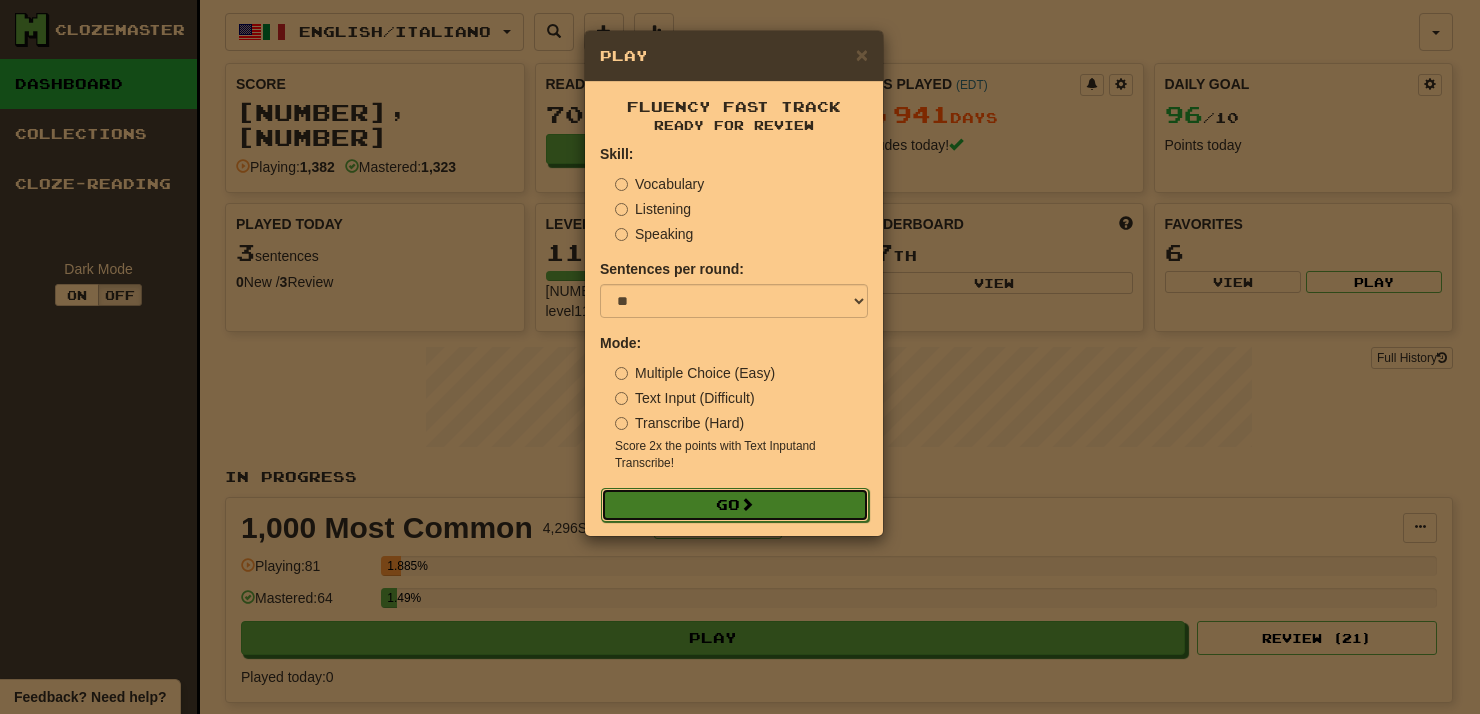 click on "Go" at bounding box center (735, 505) 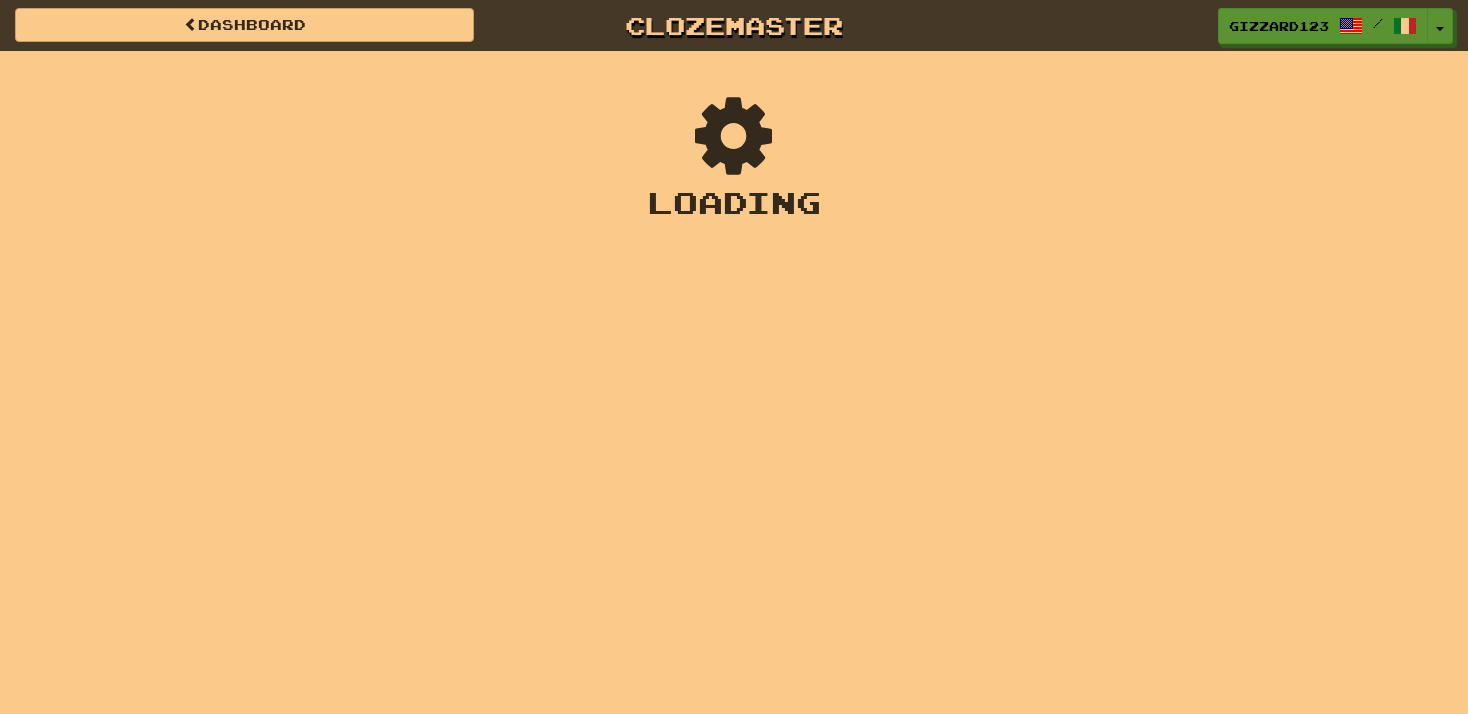 scroll, scrollTop: 0, scrollLeft: 0, axis: both 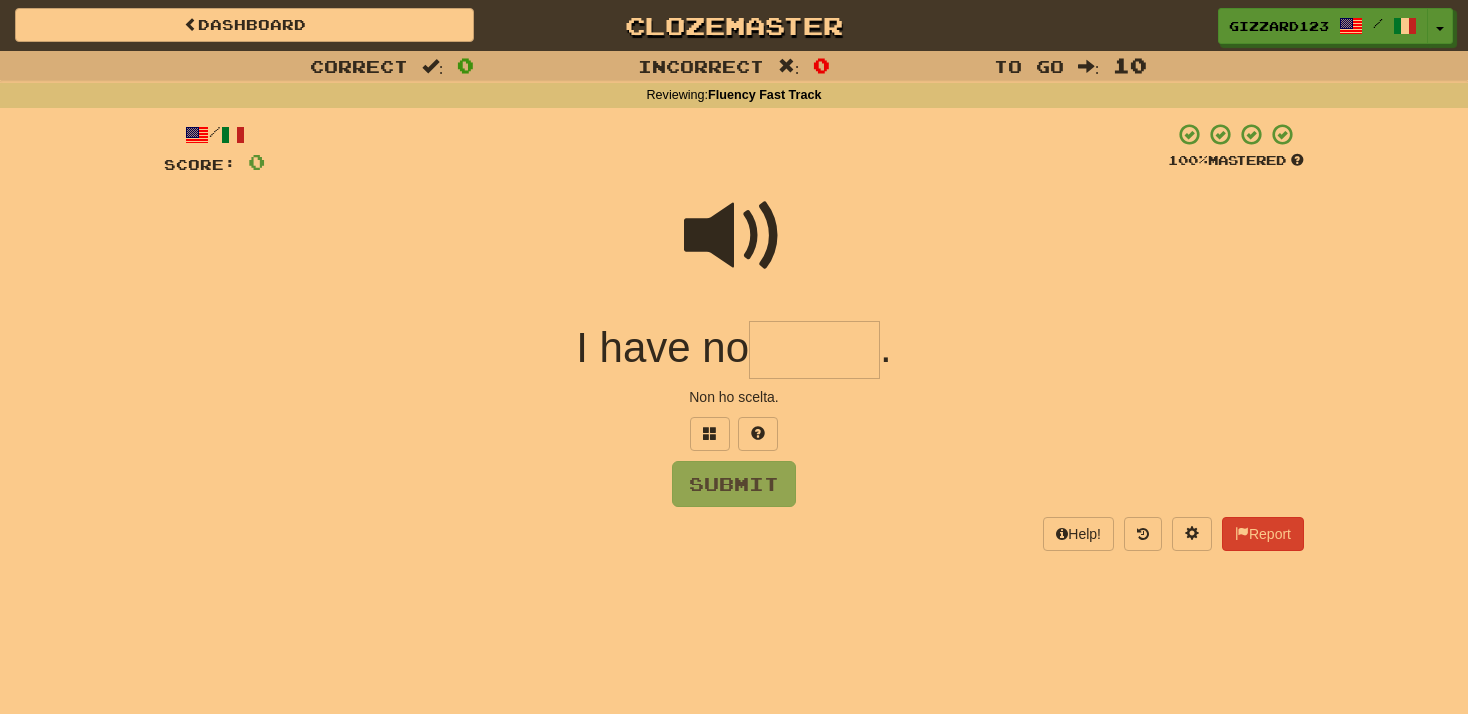 drag, startPoint x: 826, startPoint y: 367, endPoint x: 925, endPoint y: 360, distance: 99.24717 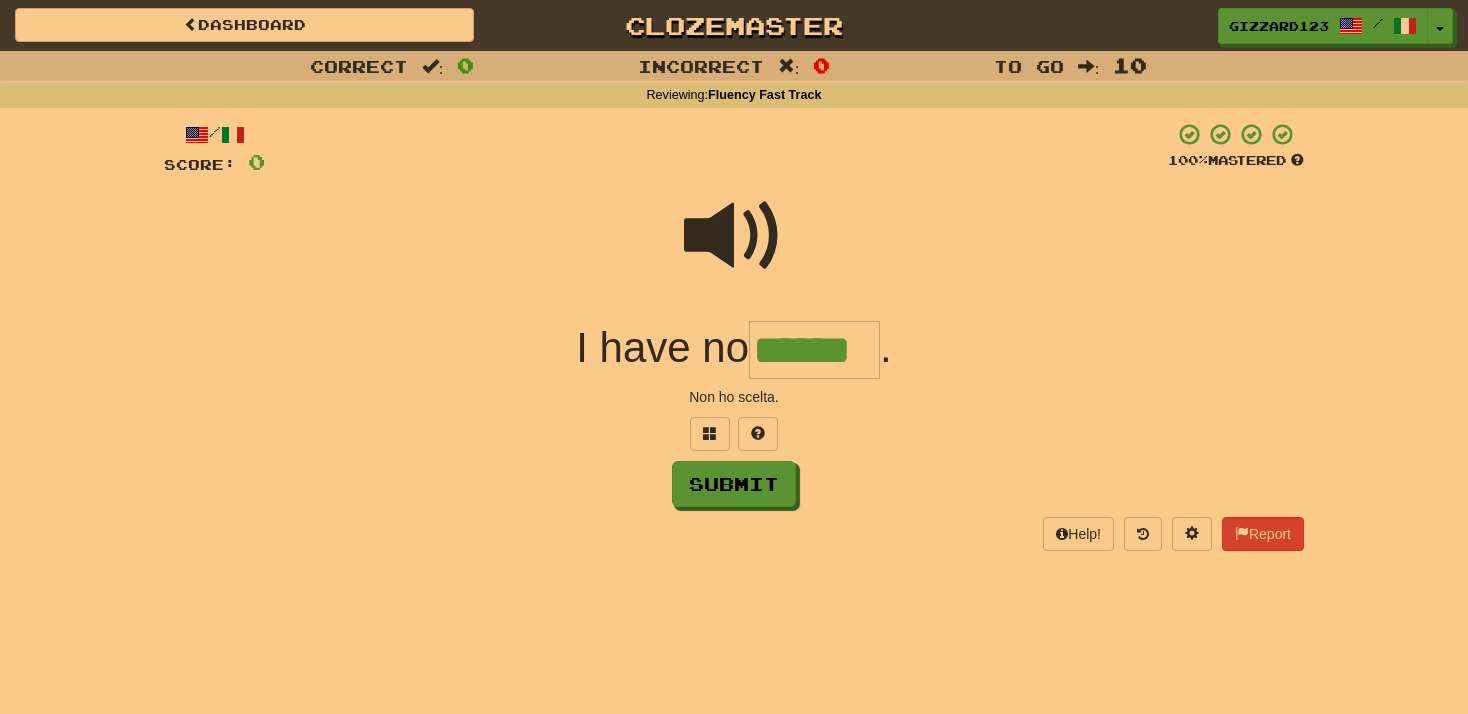 type on "******" 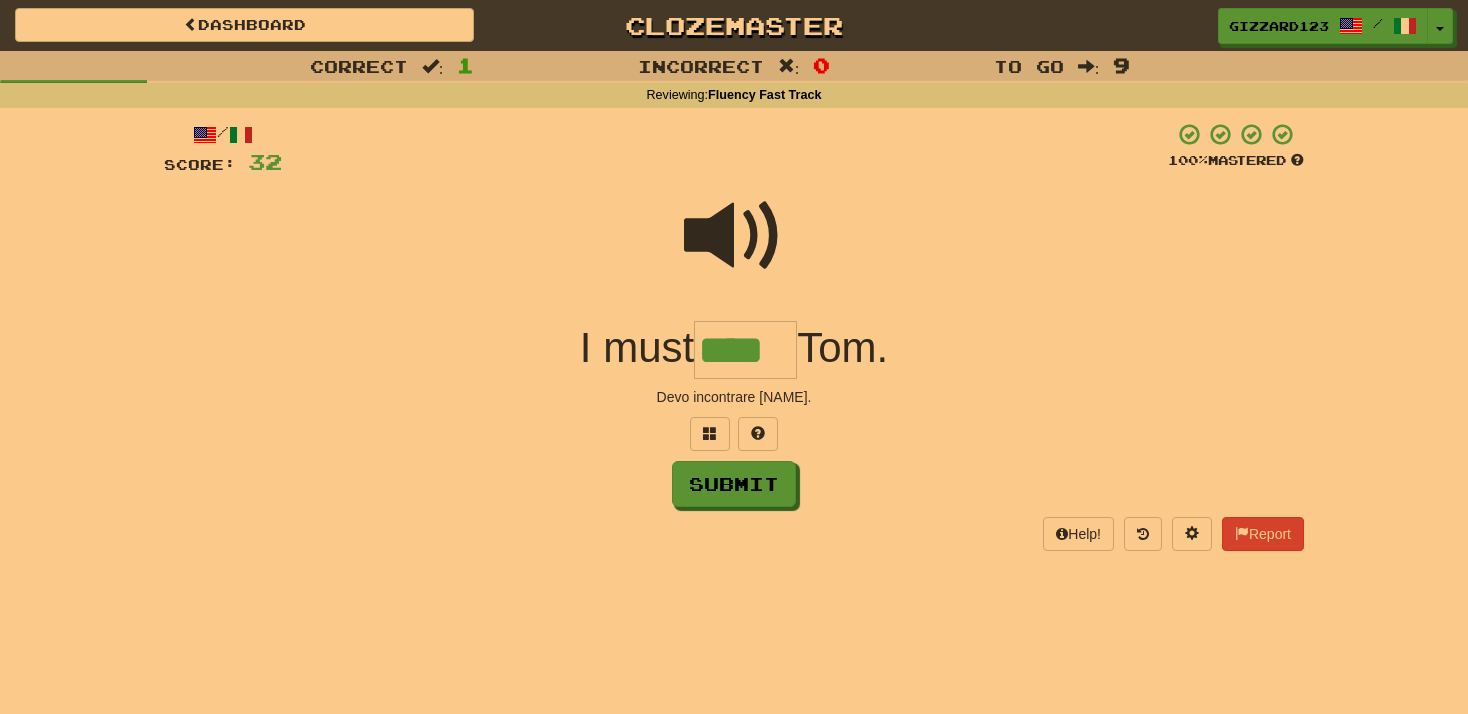 type on "****" 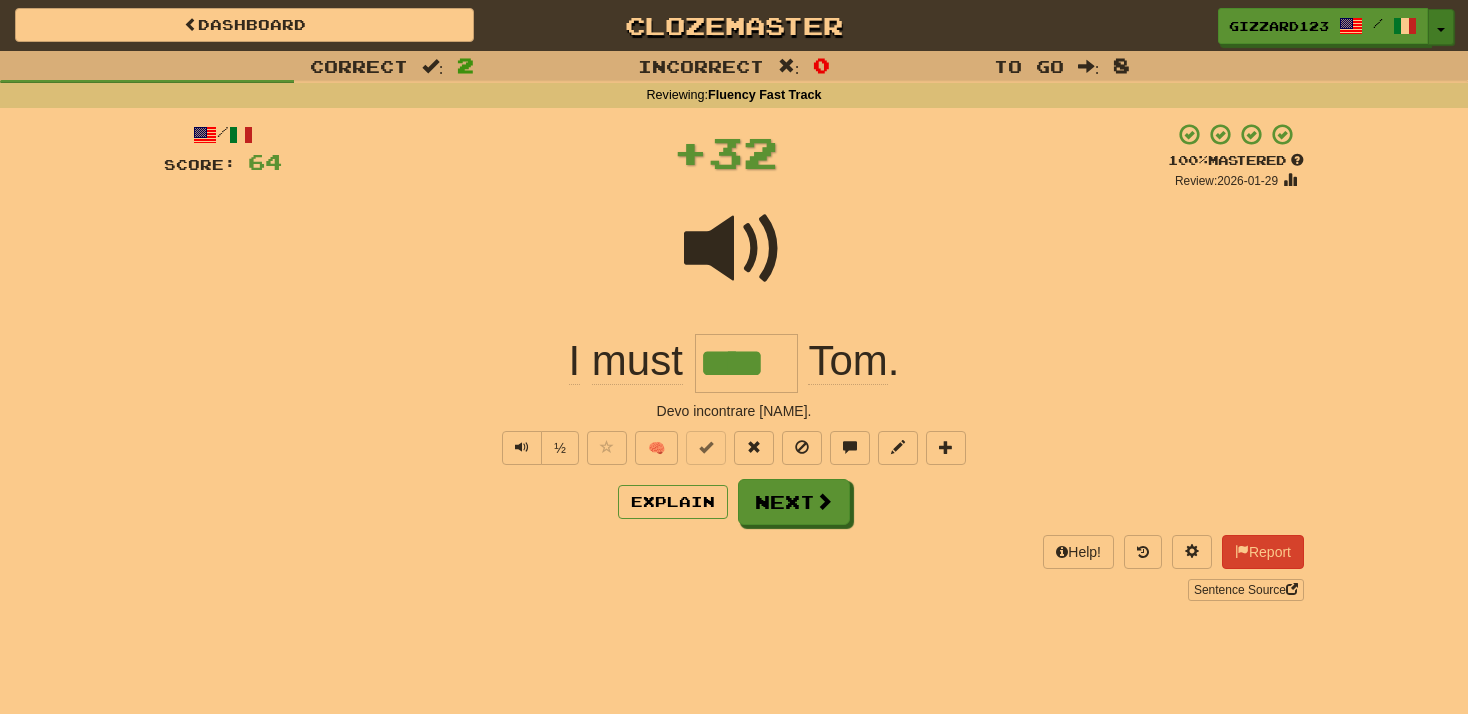 click at bounding box center [1441, 30] 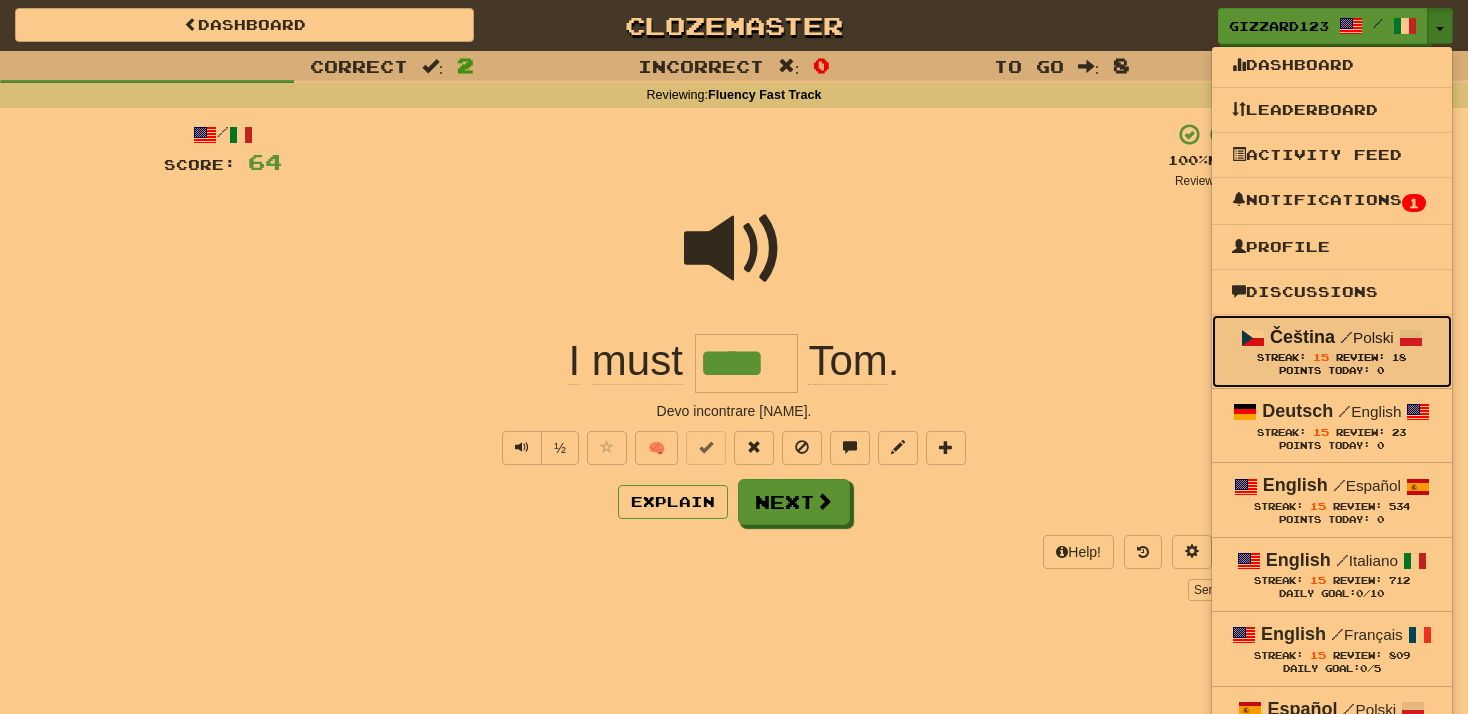 click on "15" at bounding box center (1321, 357) 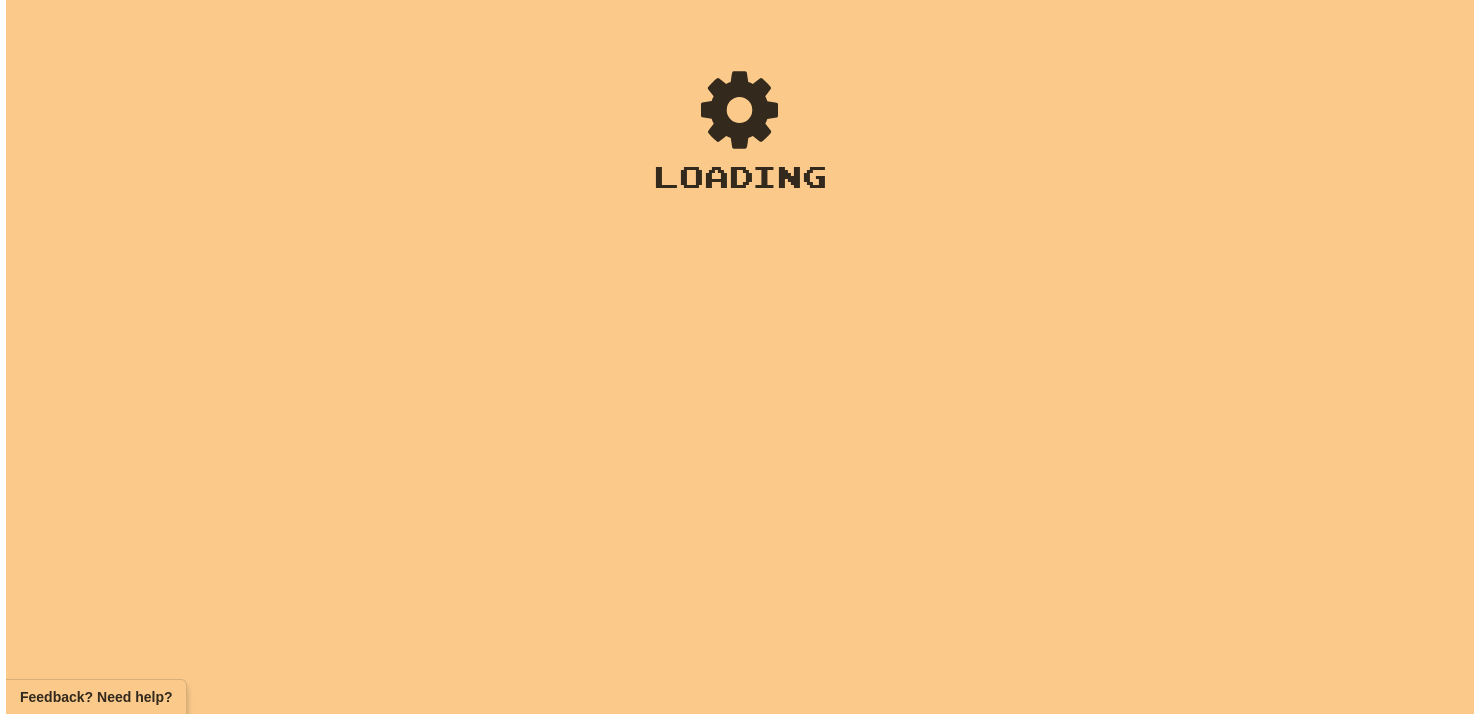 scroll, scrollTop: 0, scrollLeft: 0, axis: both 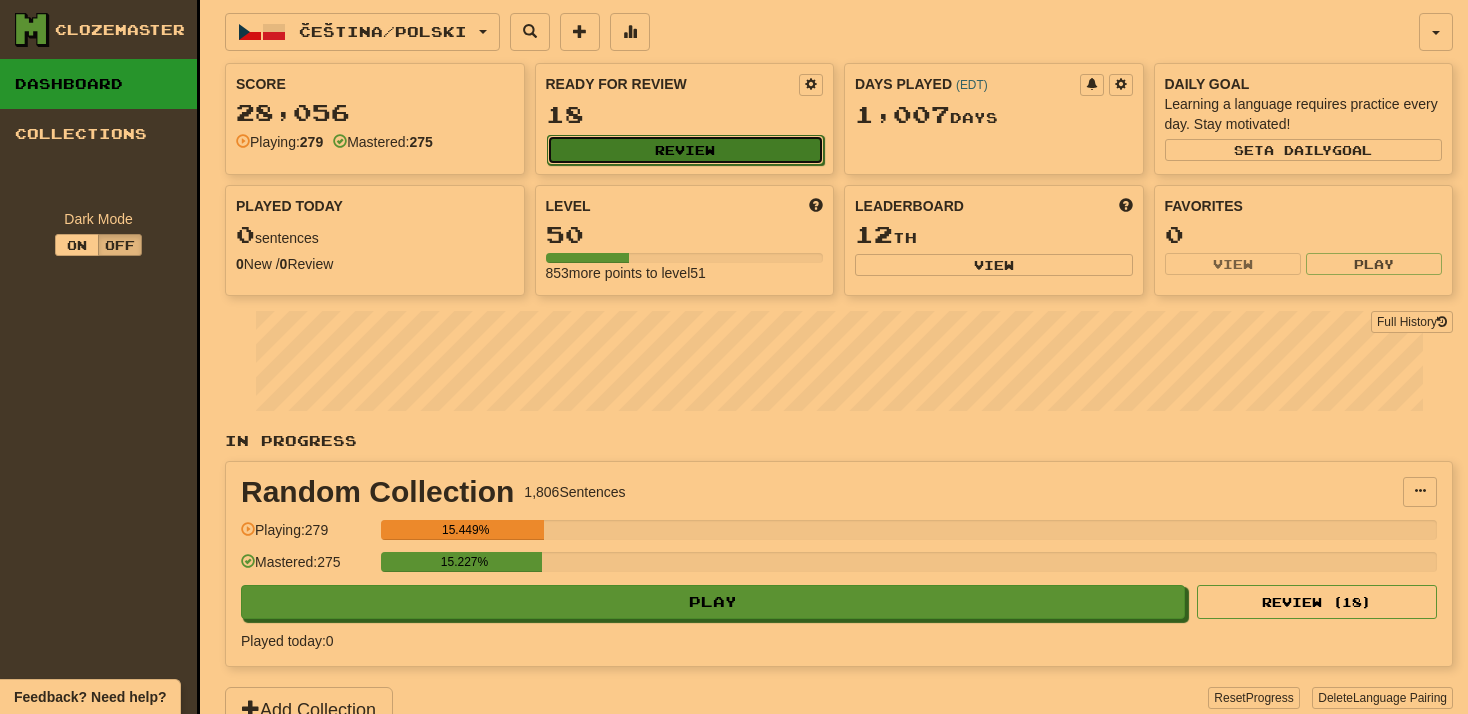 click on "Review" at bounding box center (686, 150) 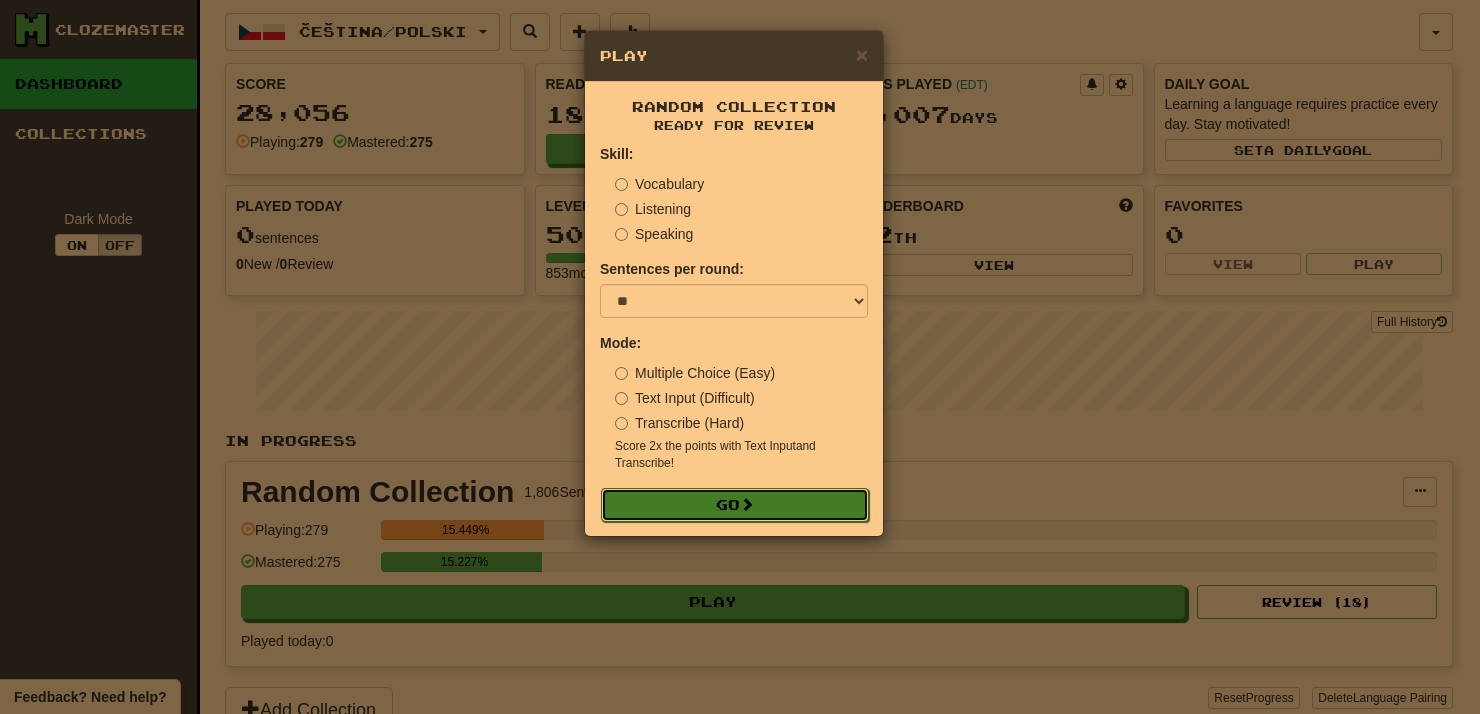 click on "Go" at bounding box center (735, 505) 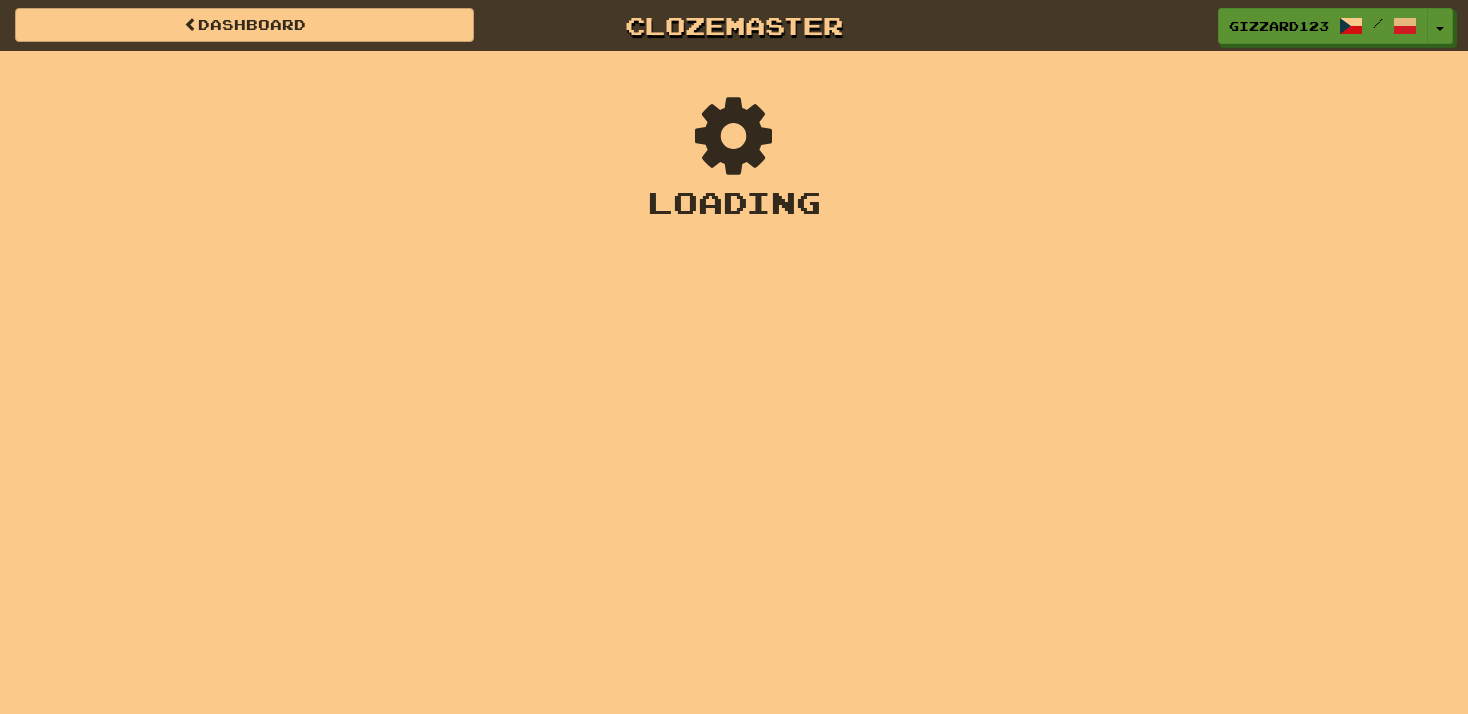 scroll, scrollTop: 0, scrollLeft: 0, axis: both 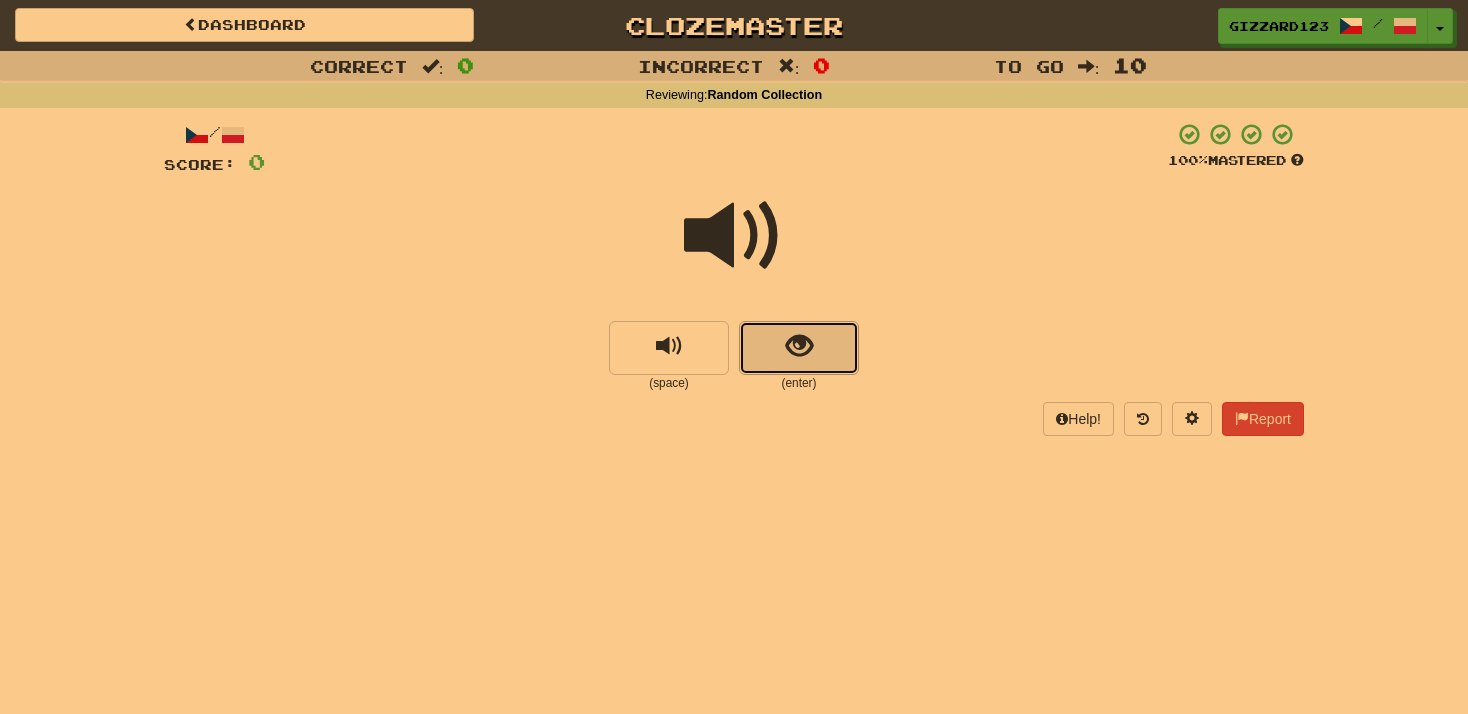 click at bounding box center [799, 348] 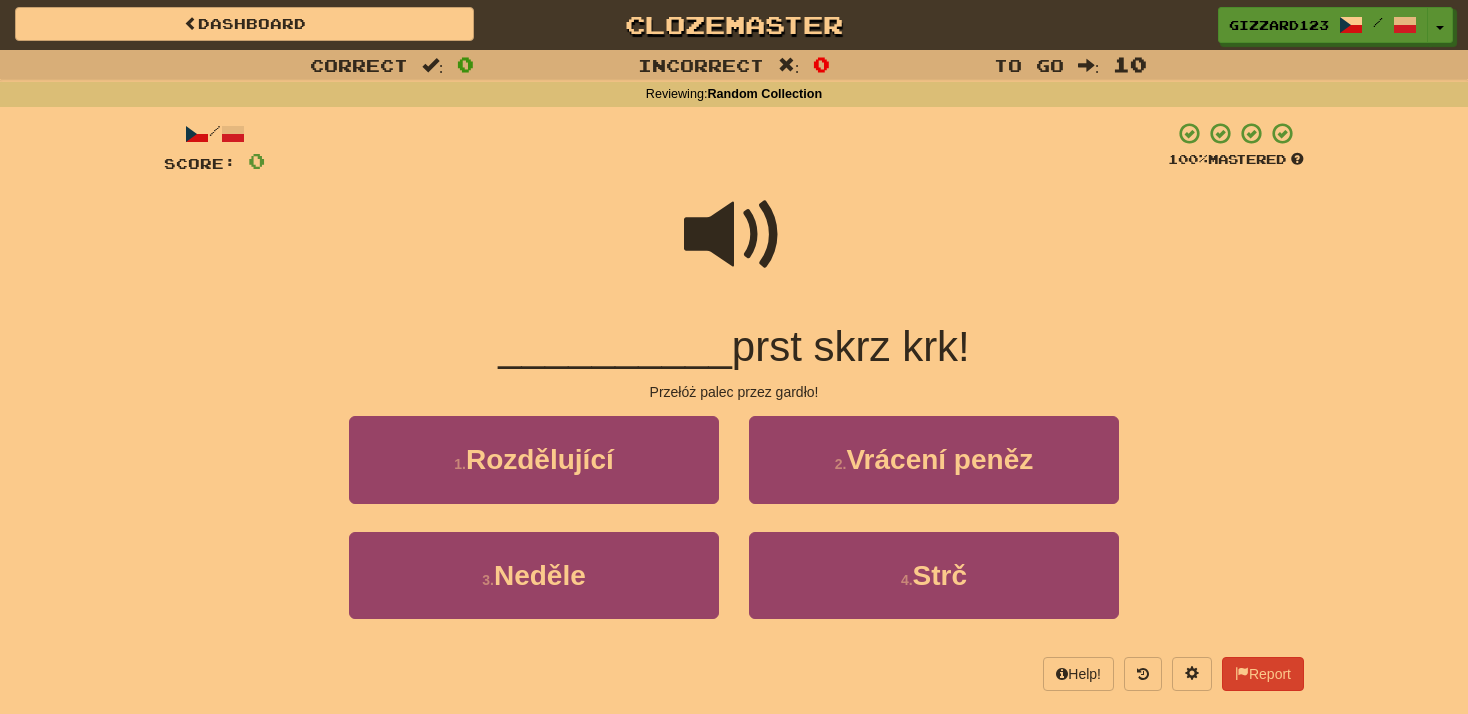 scroll, scrollTop: 0, scrollLeft: 0, axis: both 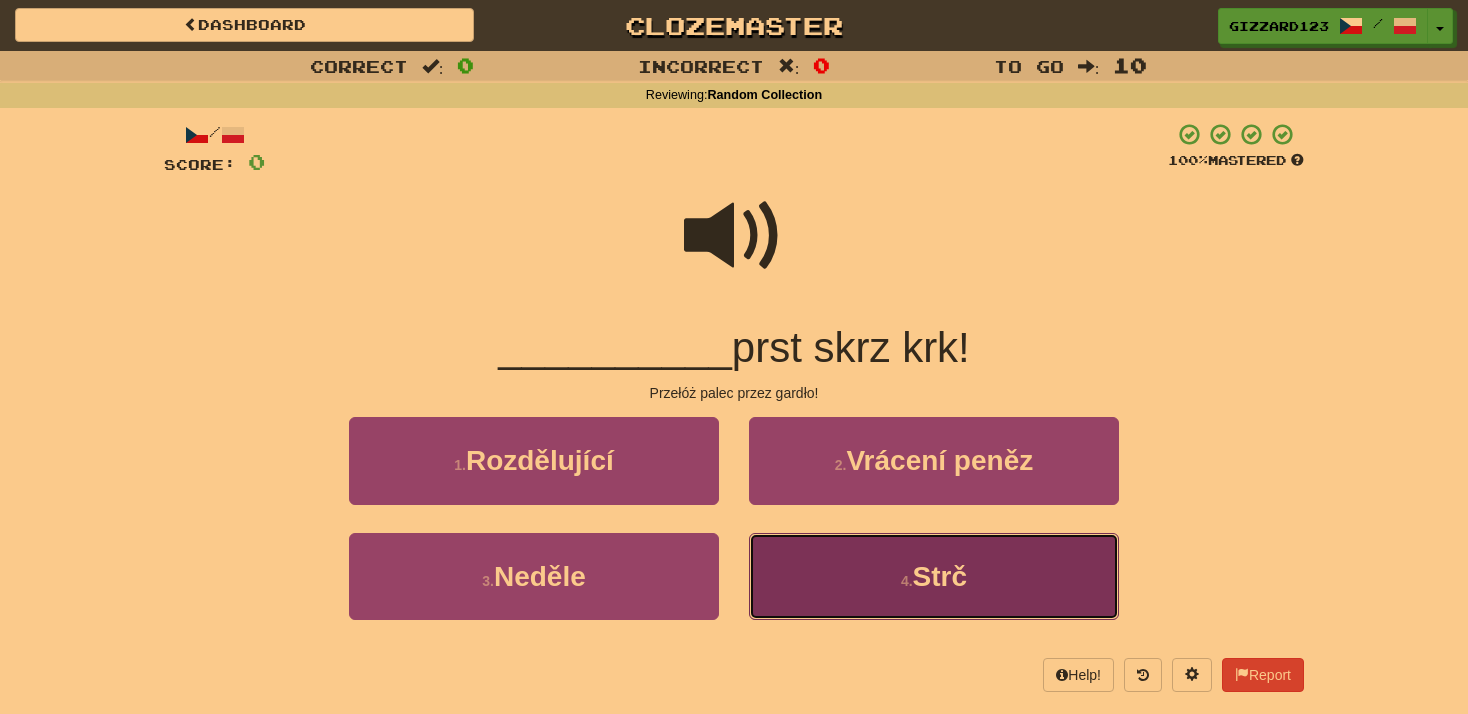 click on "Strč" at bounding box center [940, 576] 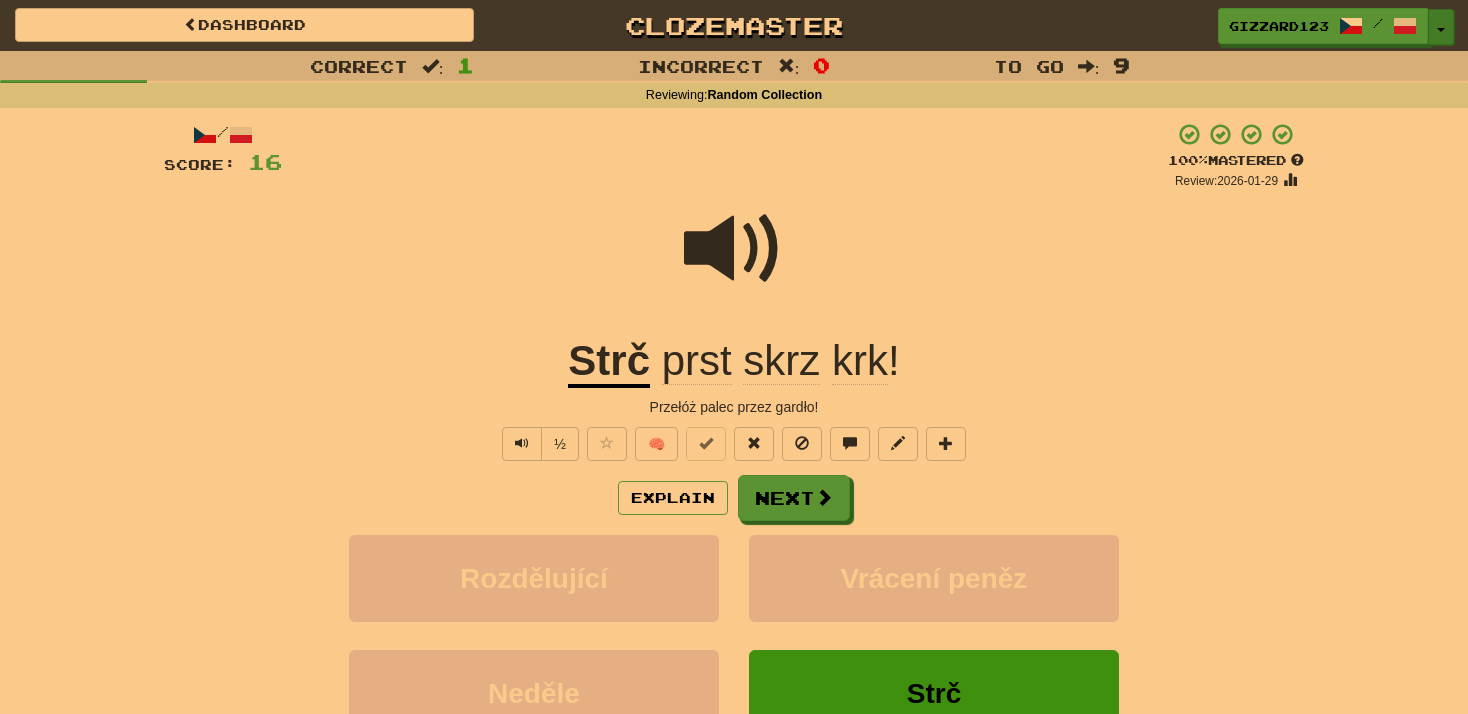 click on "Toggle Dropdown" at bounding box center [1441, 27] 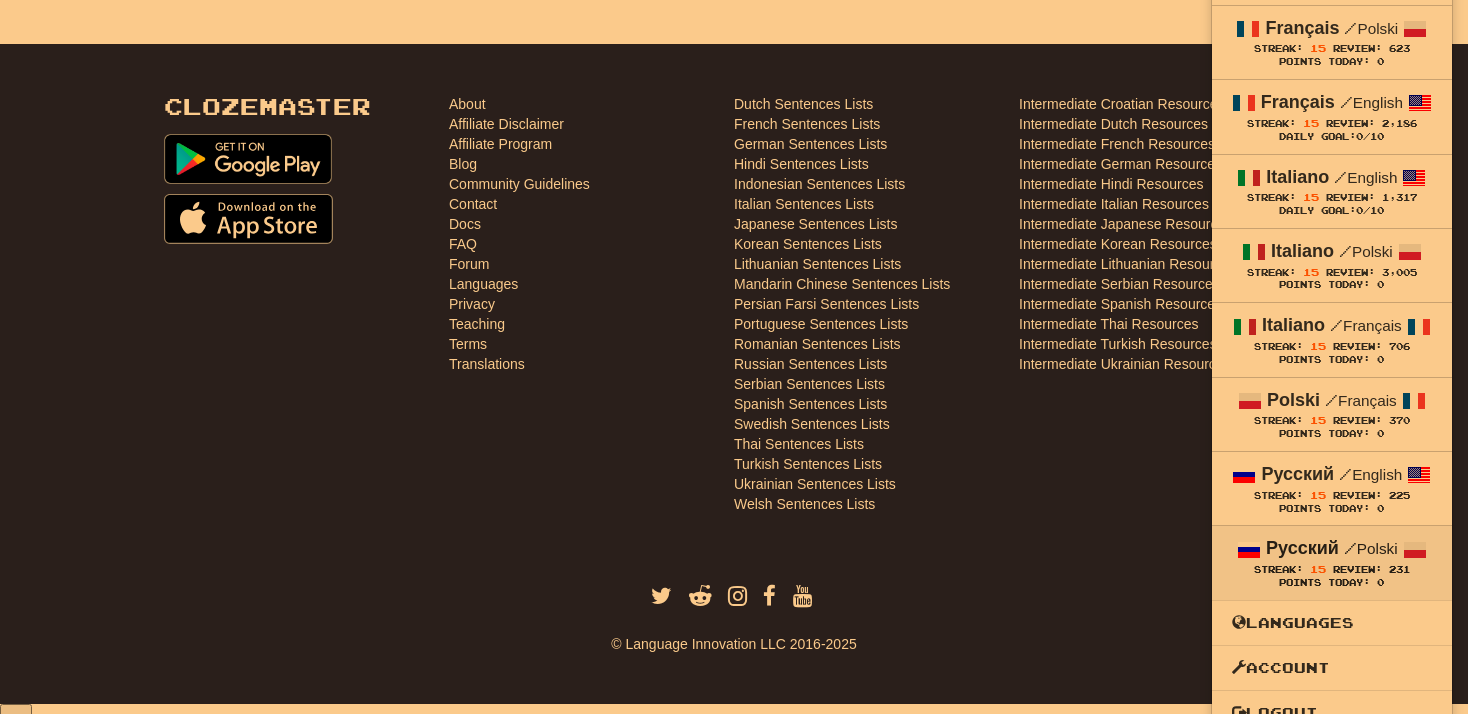 scroll, scrollTop: 912, scrollLeft: 0, axis: vertical 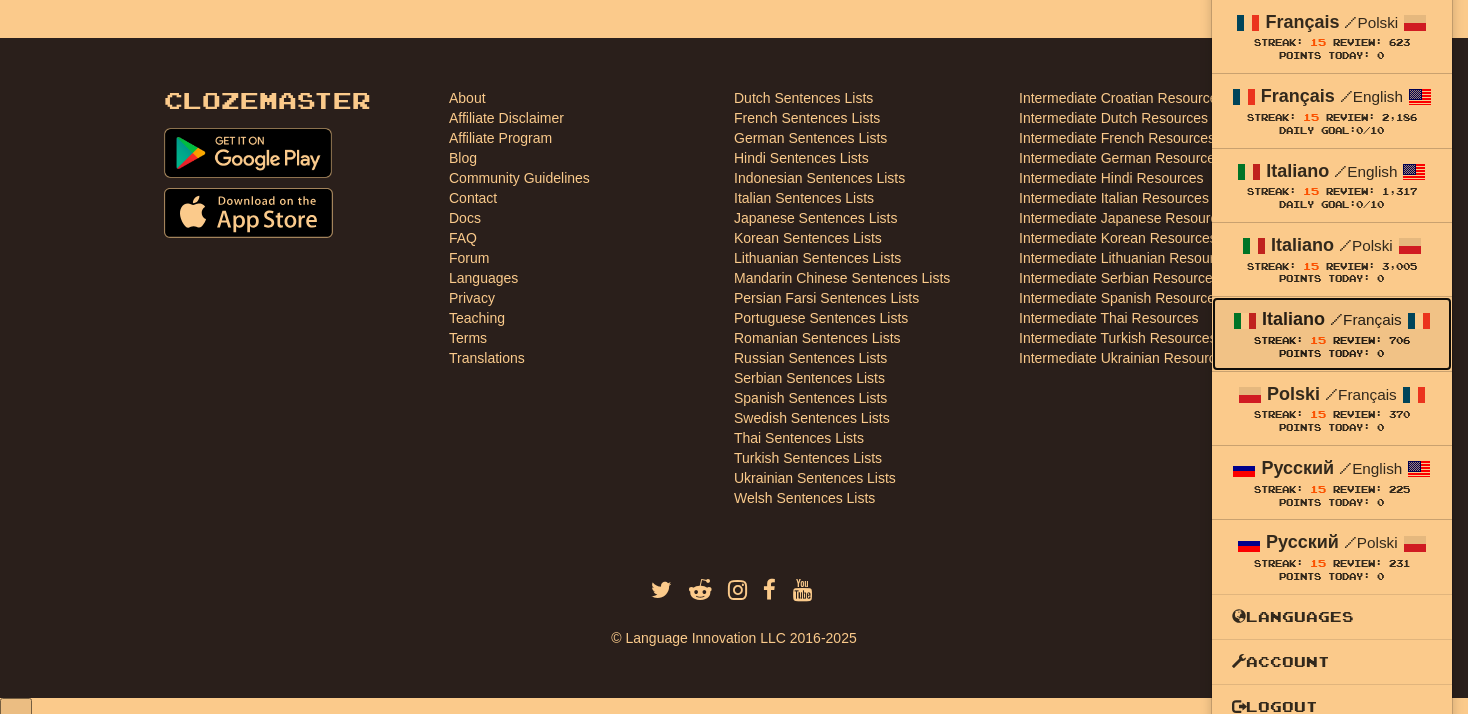 click on "Streak:" at bounding box center [1278, 340] 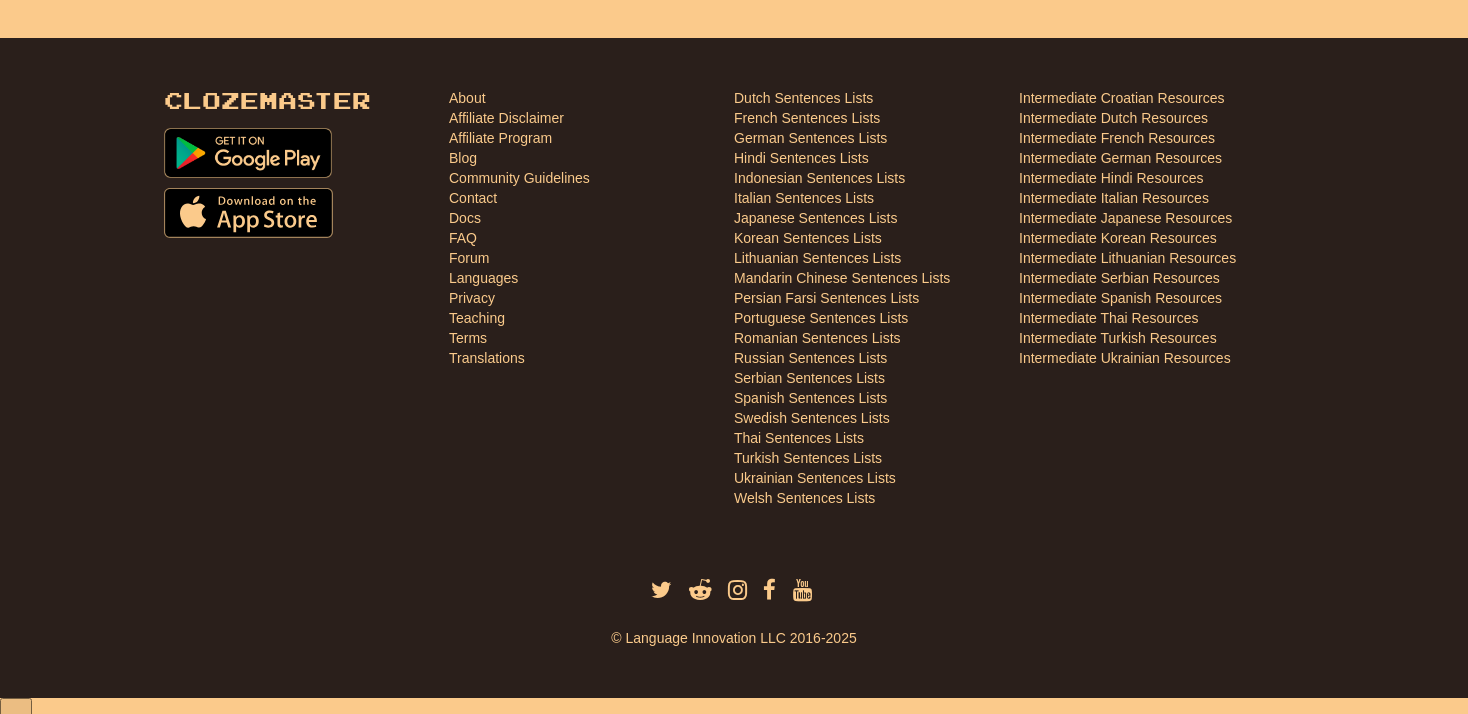 scroll, scrollTop: 892, scrollLeft: 0, axis: vertical 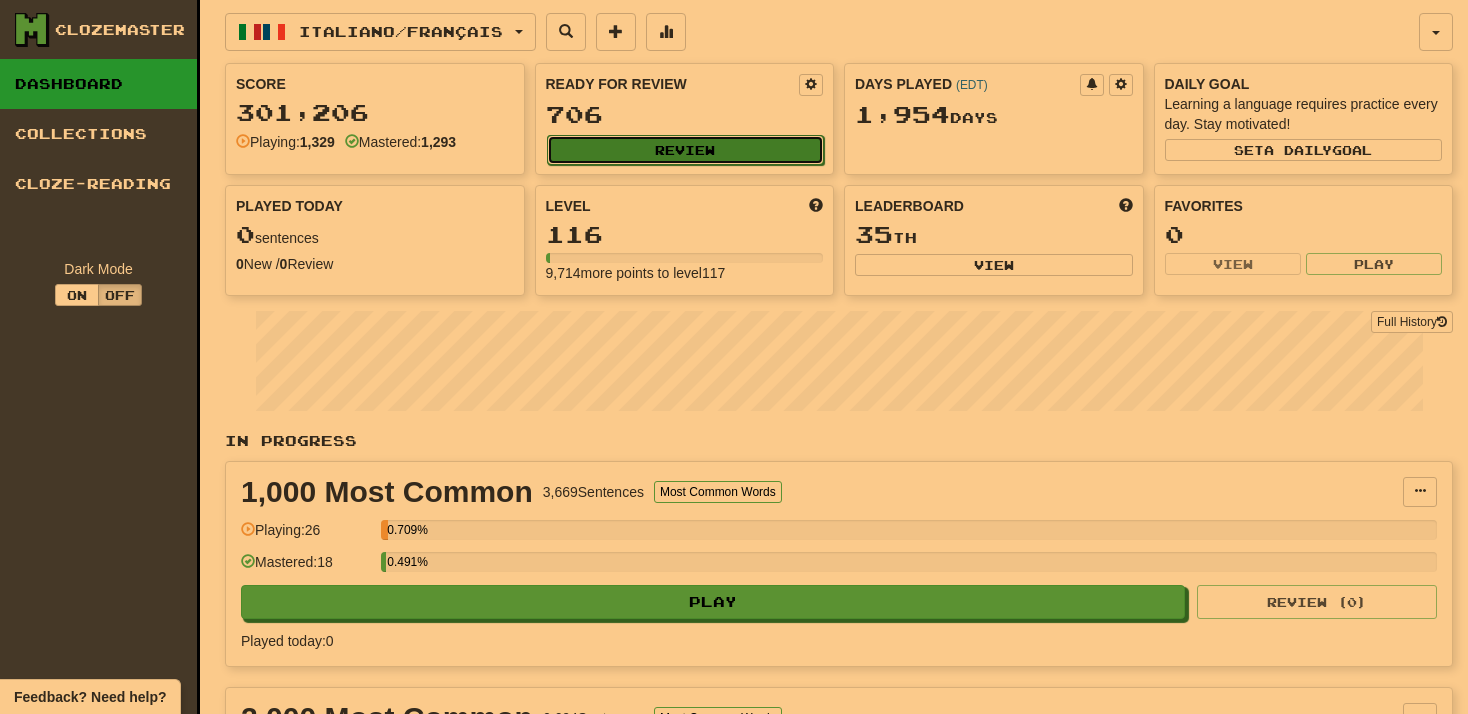 click on "Review" at bounding box center (686, 150) 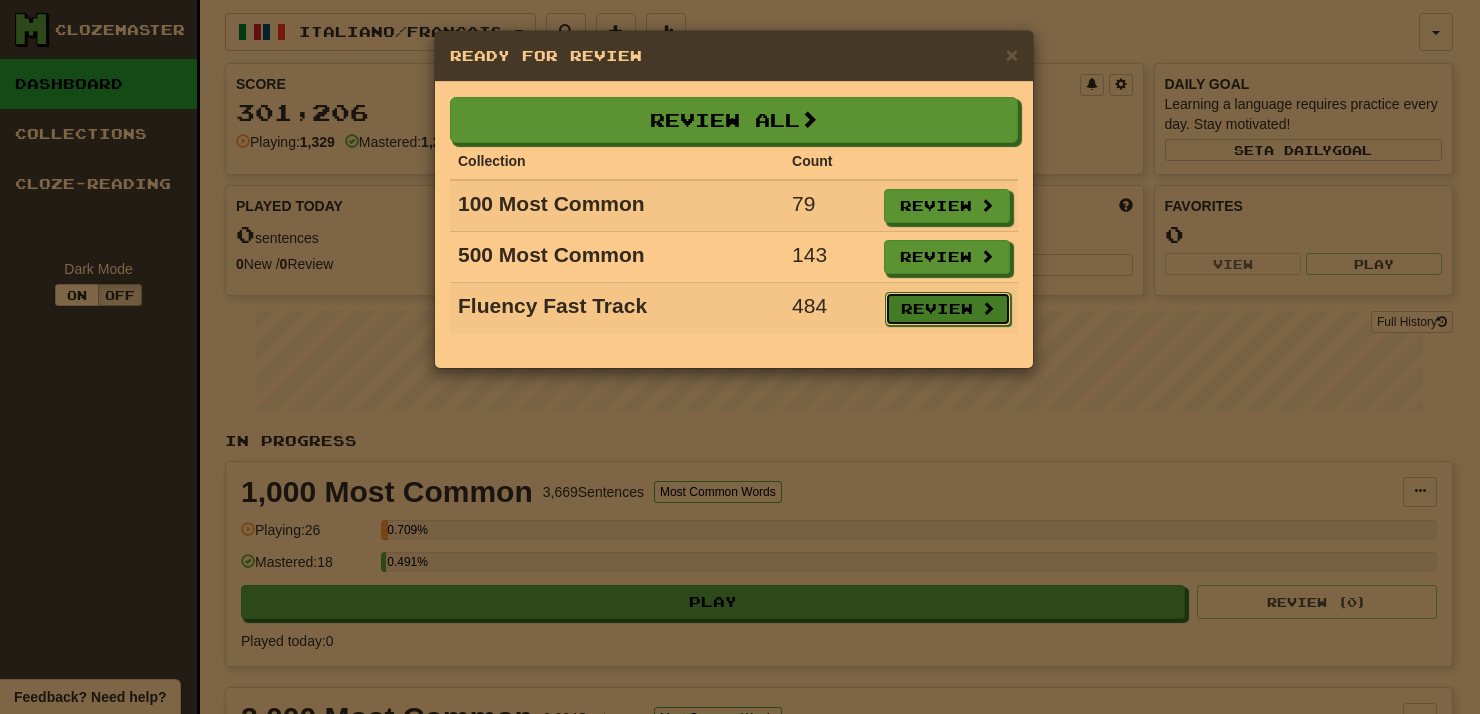 click on "Review" at bounding box center (948, 309) 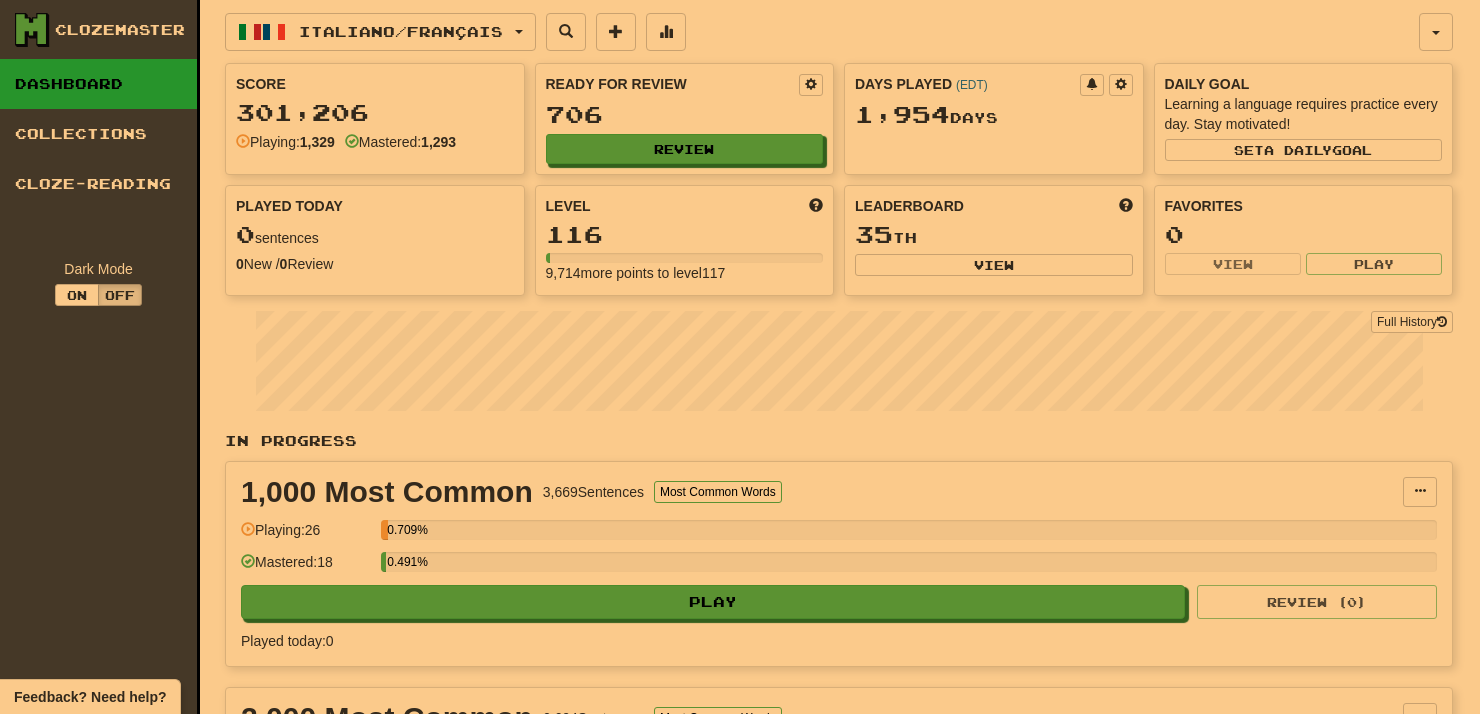 select on "**" 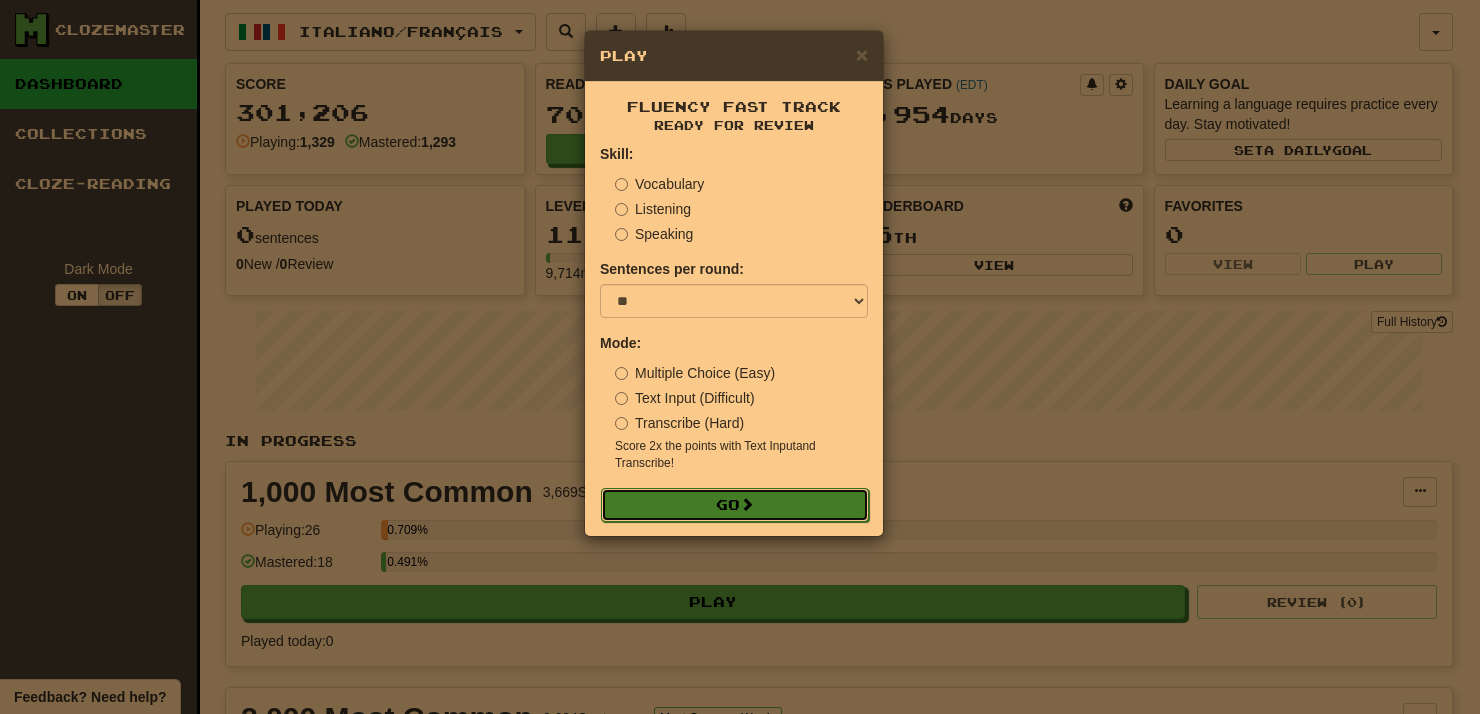 click on "Go" at bounding box center (735, 505) 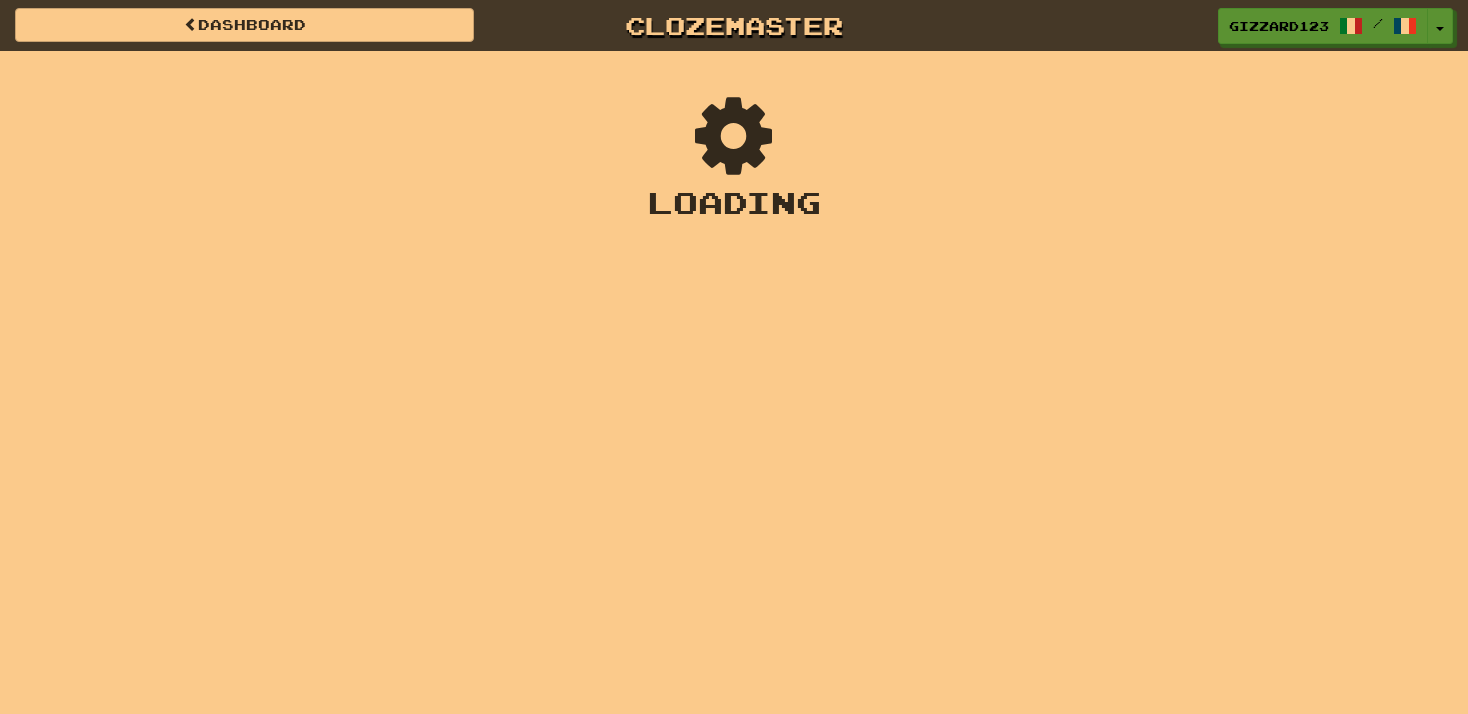 scroll, scrollTop: 0, scrollLeft: 0, axis: both 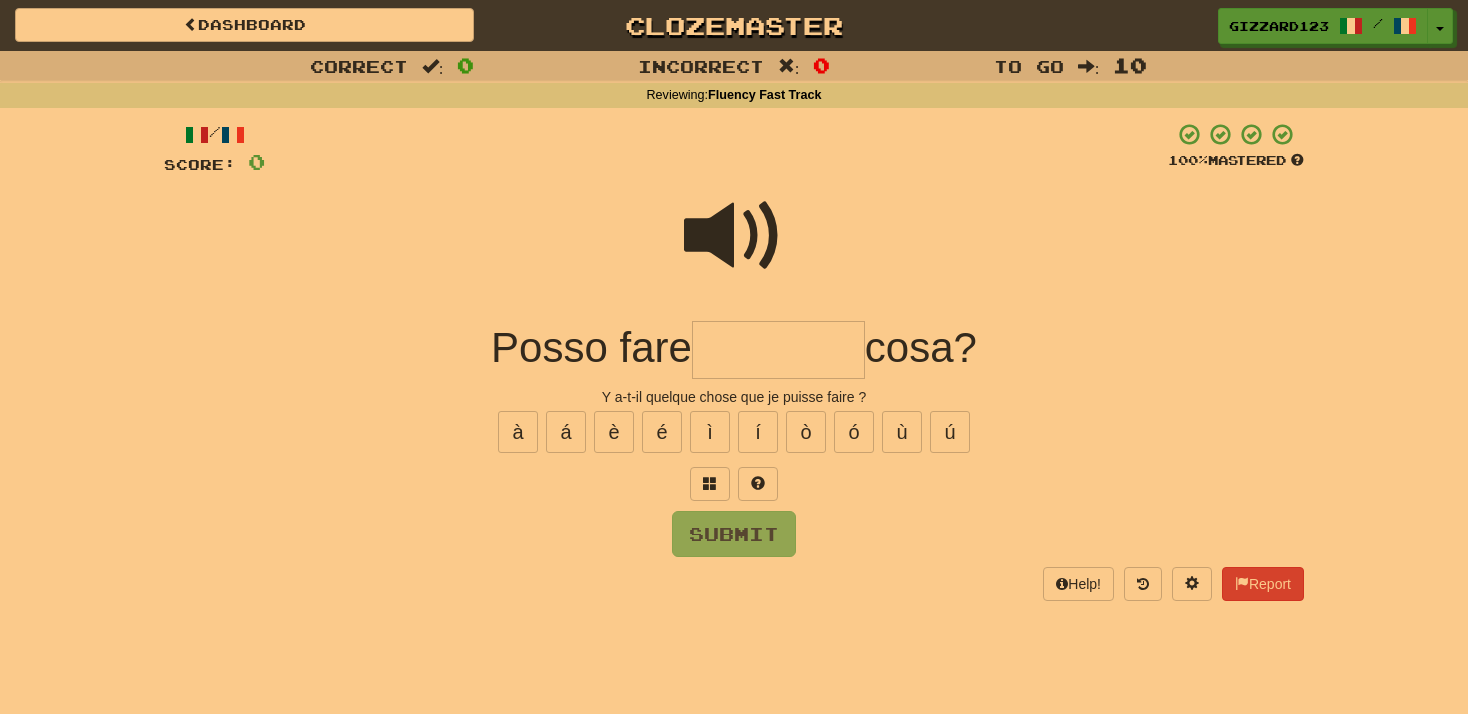 type on "*" 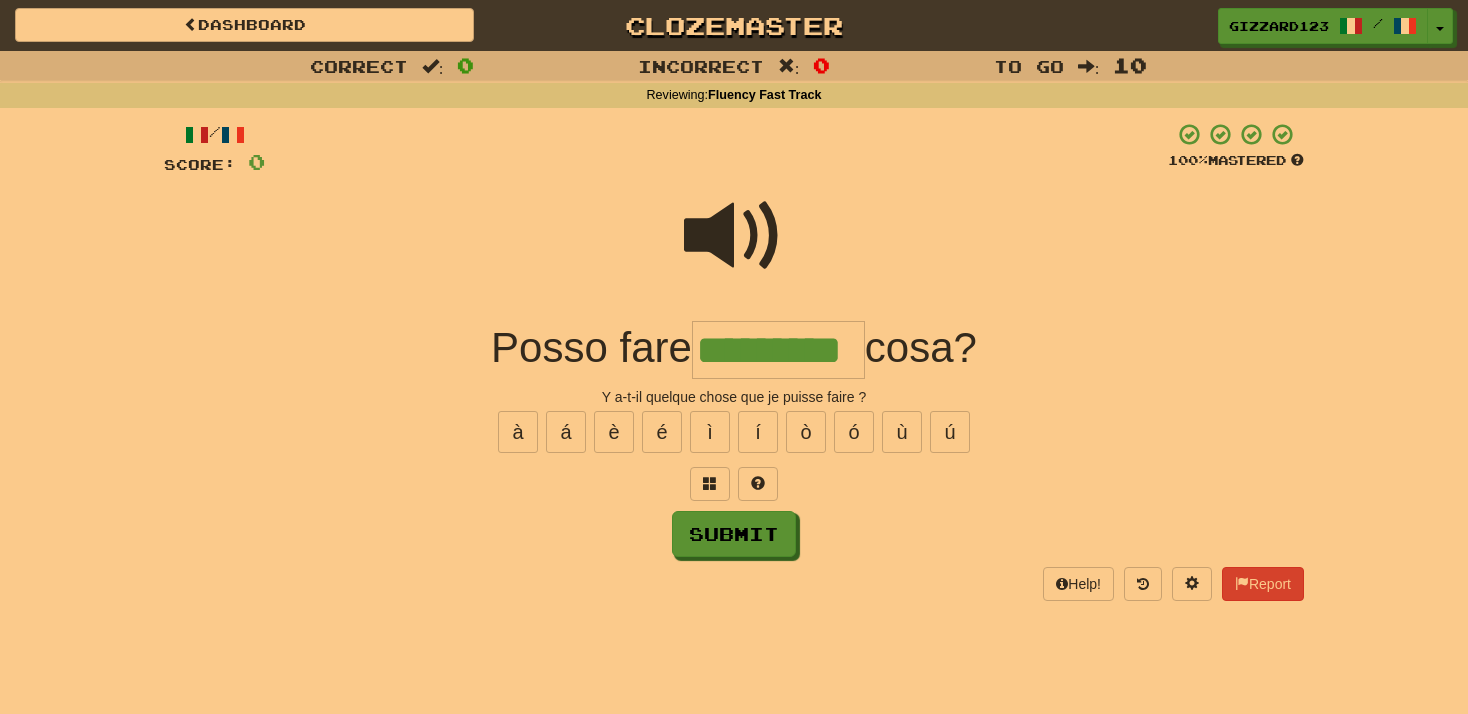 type on "*********" 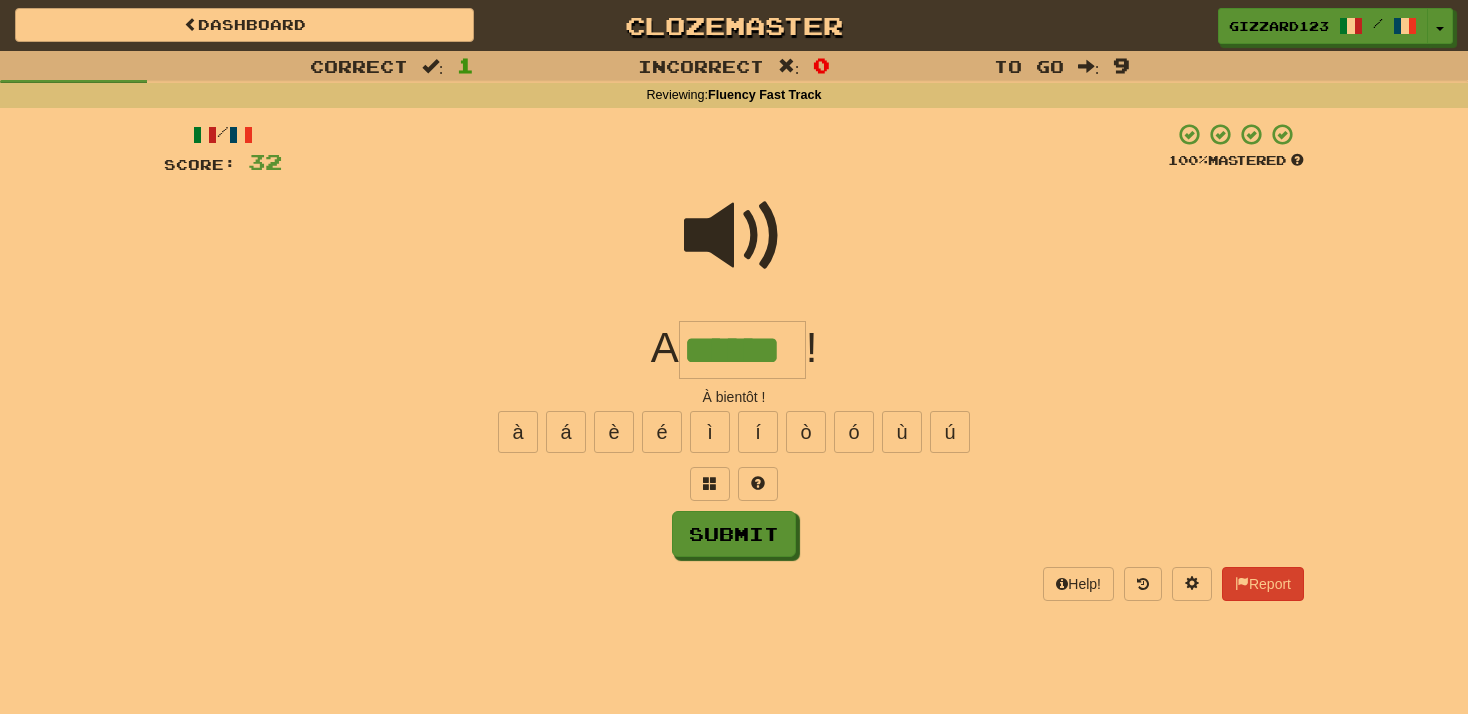 type on "******" 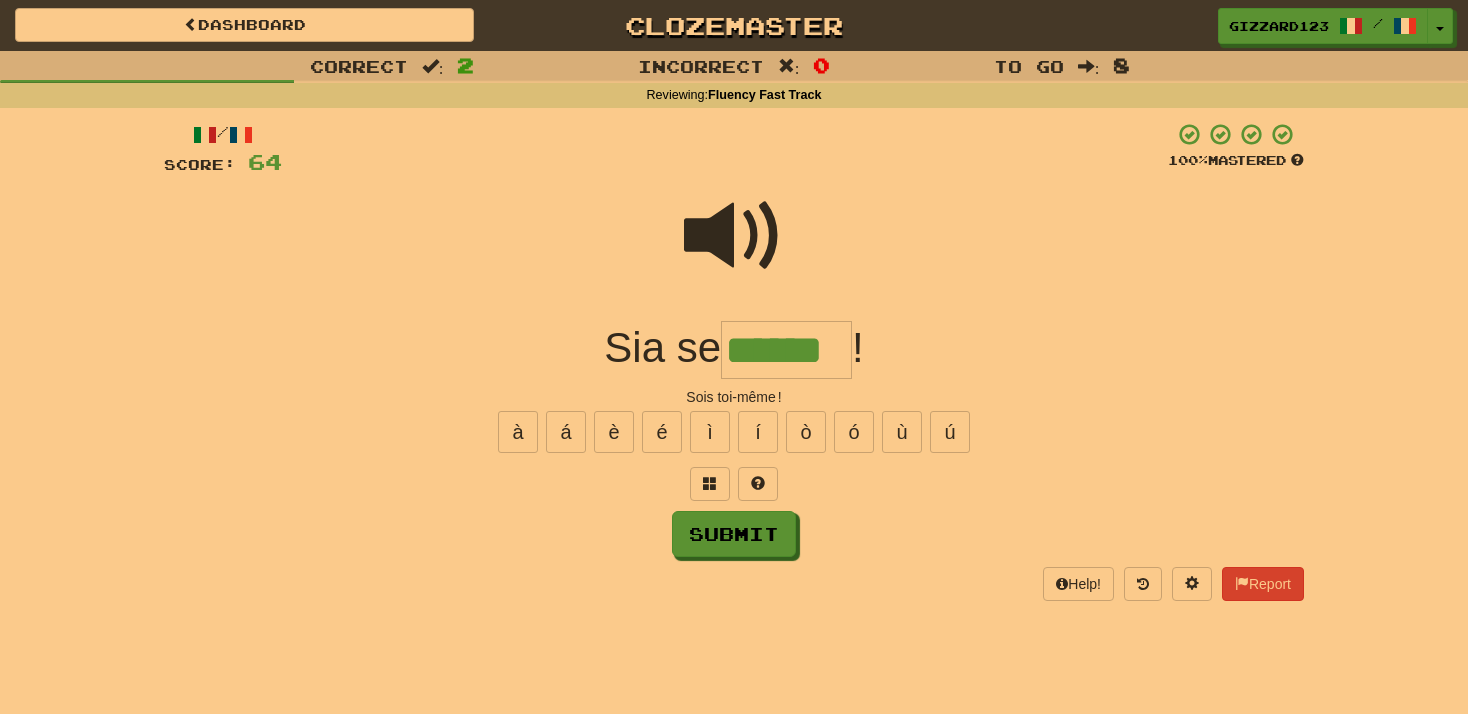 type on "******" 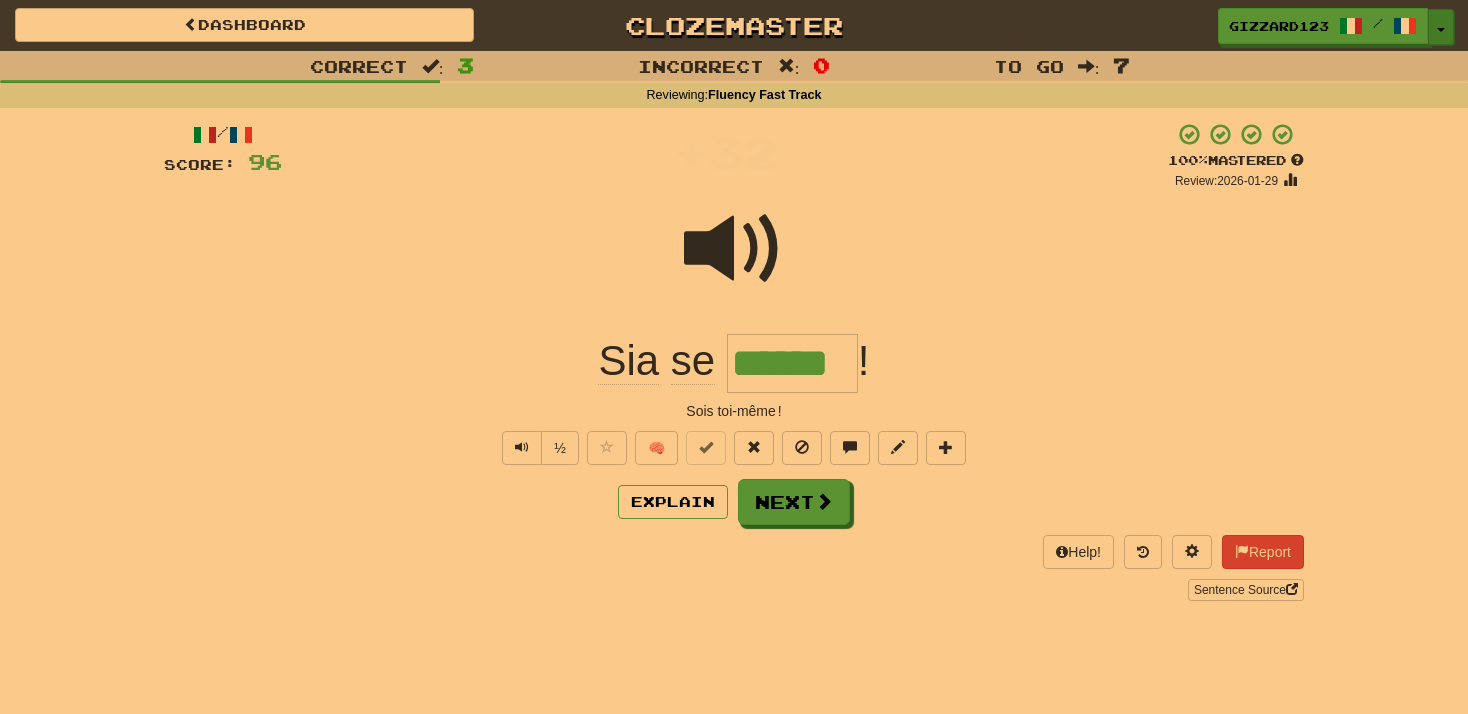 click at bounding box center (1441, 30) 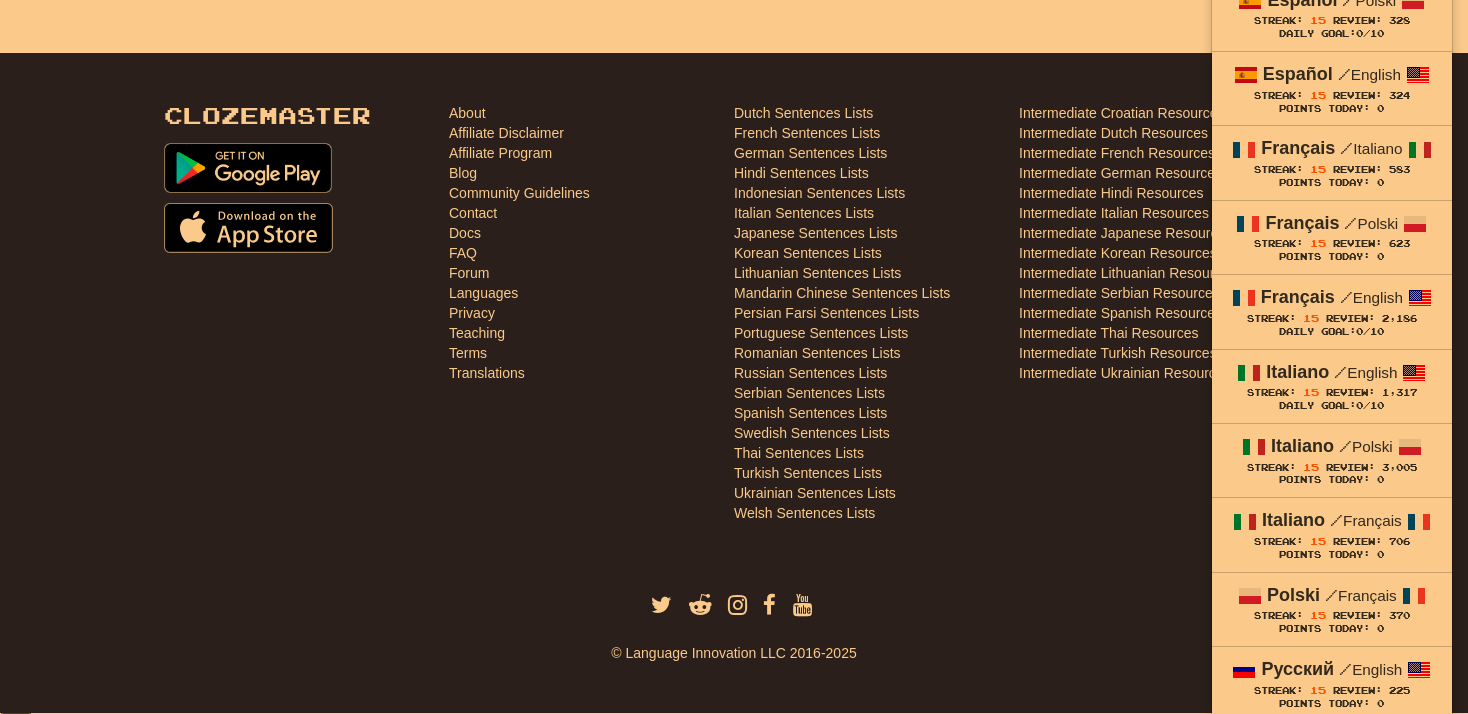 scroll, scrollTop: 746, scrollLeft: 0, axis: vertical 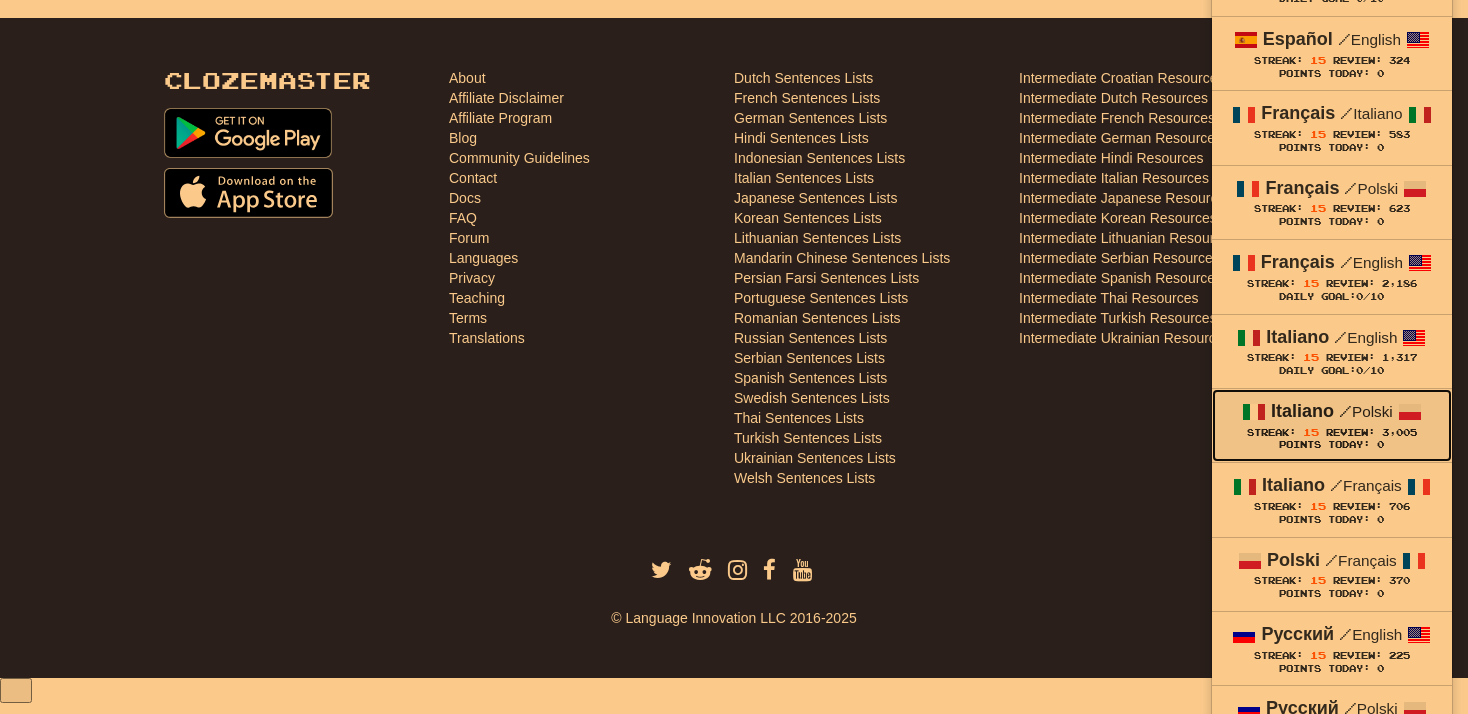 click on "15" at bounding box center [1311, 432] 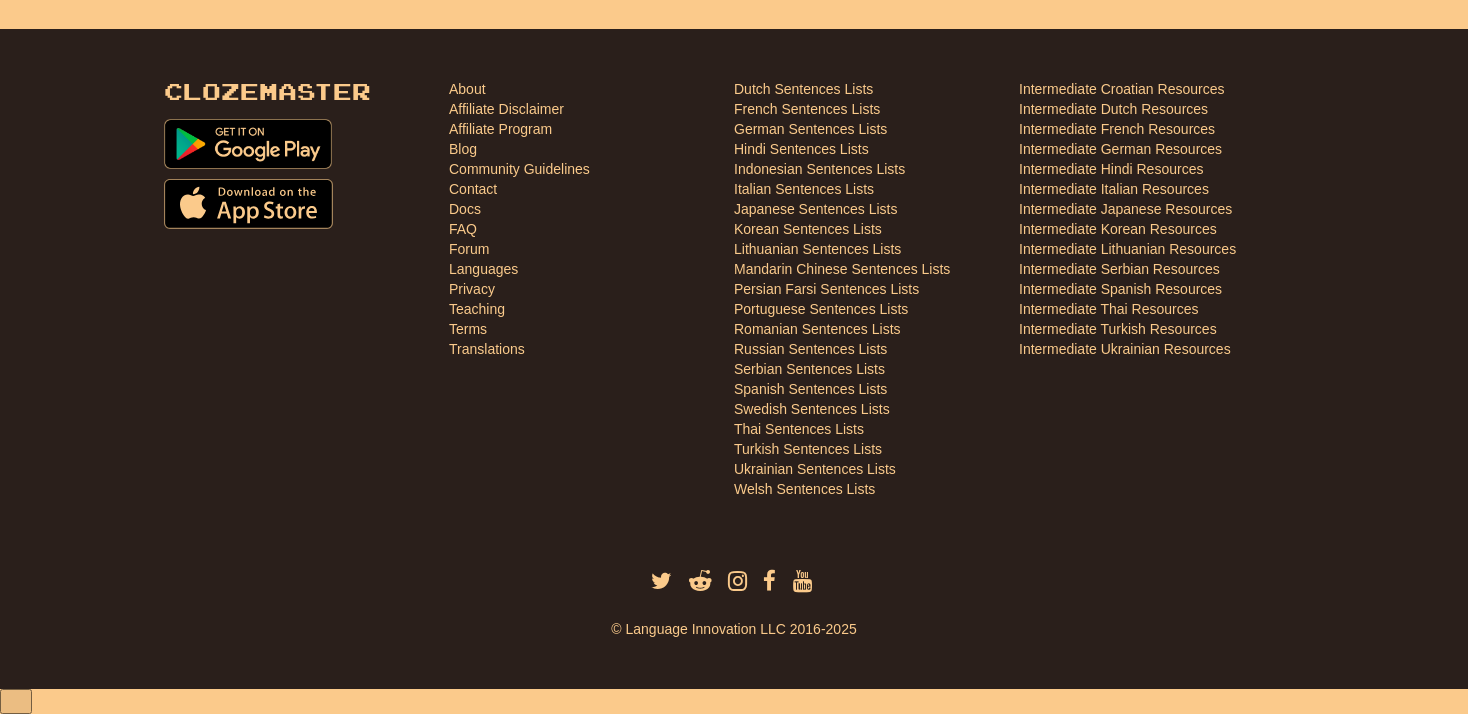 scroll, scrollTop: 710, scrollLeft: 0, axis: vertical 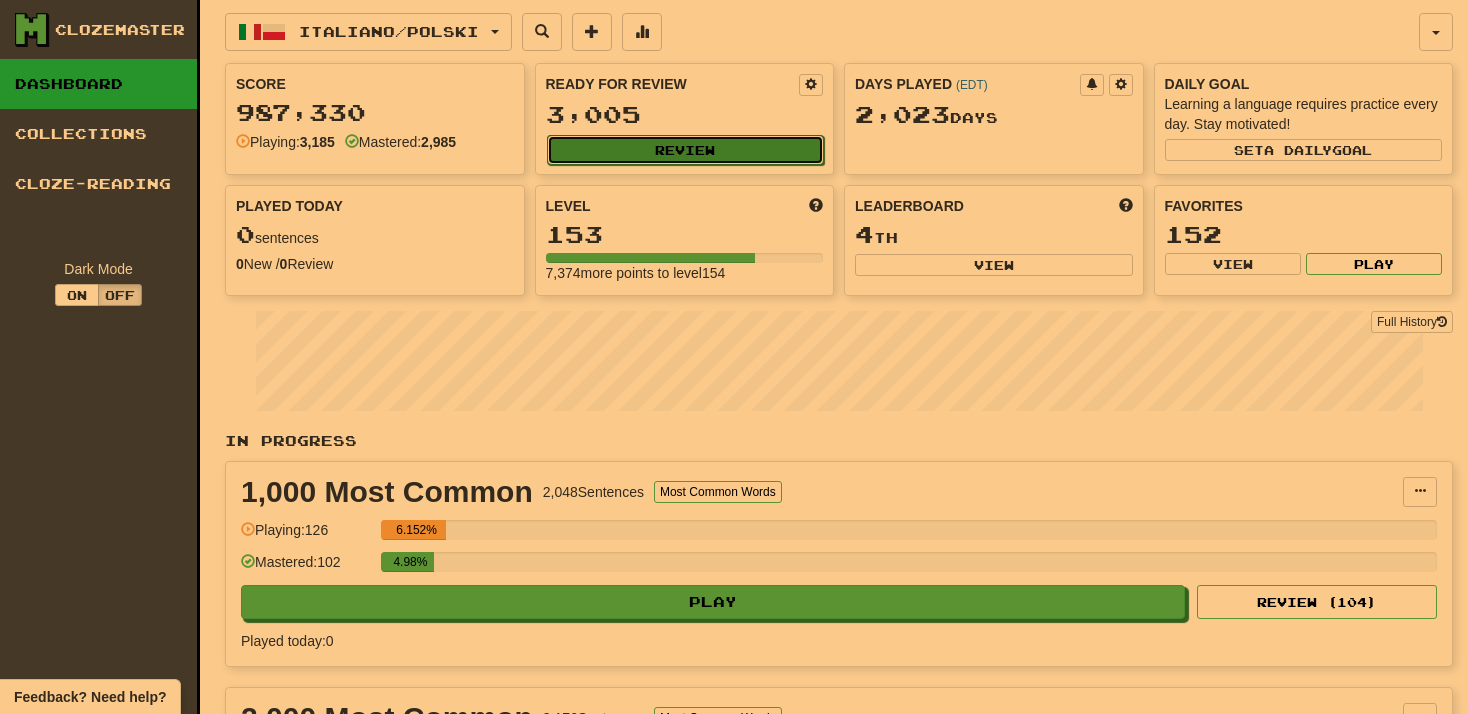 click on "Review" at bounding box center (686, 150) 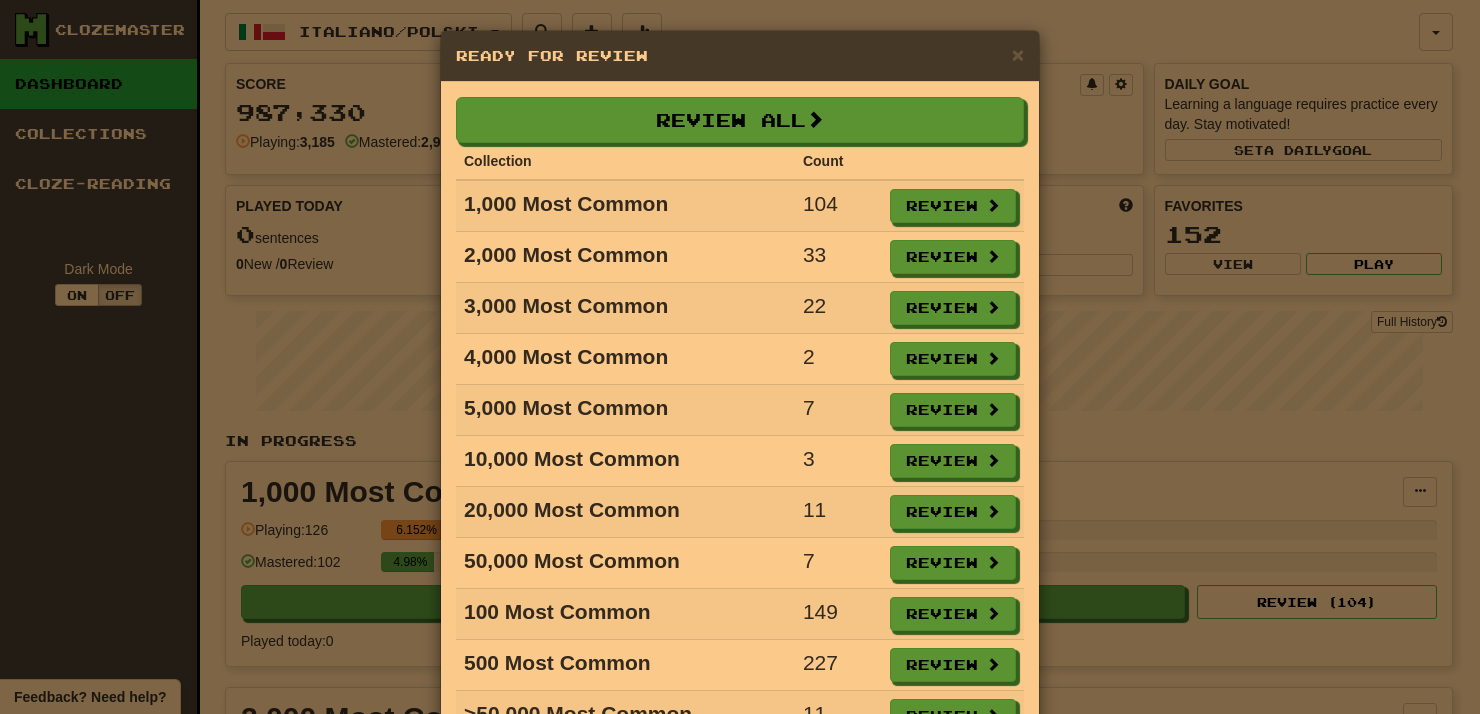 click on "× Ready for Review Review All  Collection Count 1,000 Most Common 104 Review 2,000 Most Common 33 Review 3,000 Most Common 22 Review 4,000 Most Common 2 Review 5,000 Most Common 7 Review 10,000 Most Common 3 Review 20,000 Most Common 11 Review 50,000 Most Common 7 Review 100 Most Common 149 Review 500 Most Common 227 Review >50,000 Most Common 11 Review Fluency Fast Track 2429 Review" at bounding box center (740, 357) 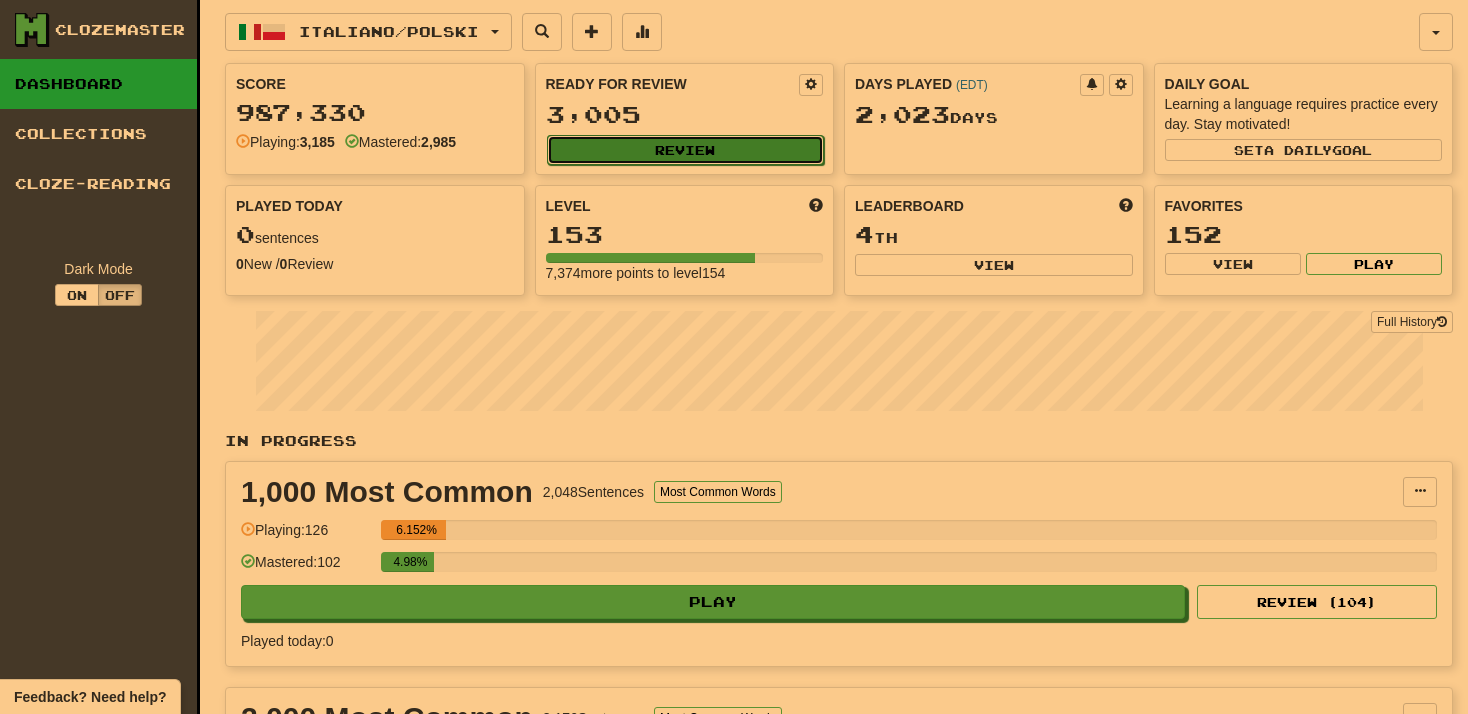 click on "Review" at bounding box center (686, 150) 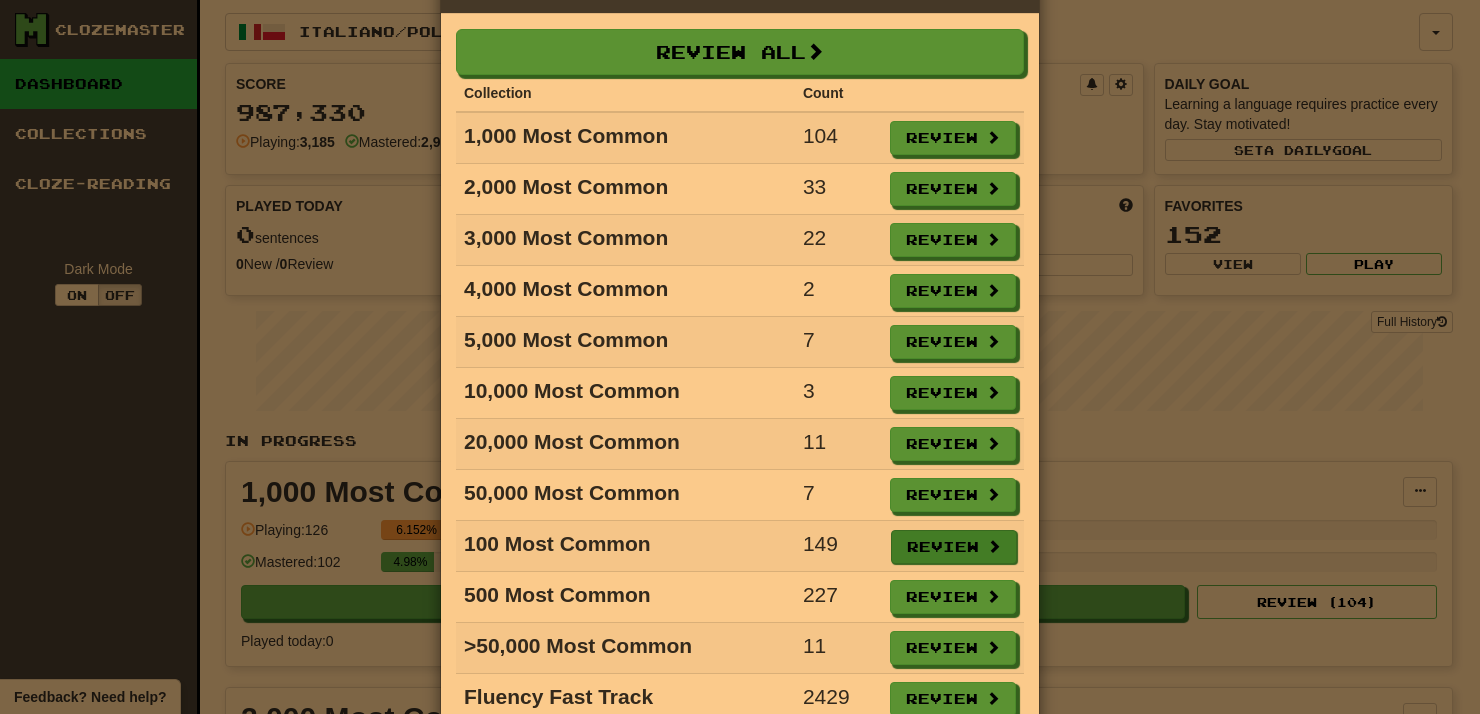 scroll, scrollTop: 136, scrollLeft: 0, axis: vertical 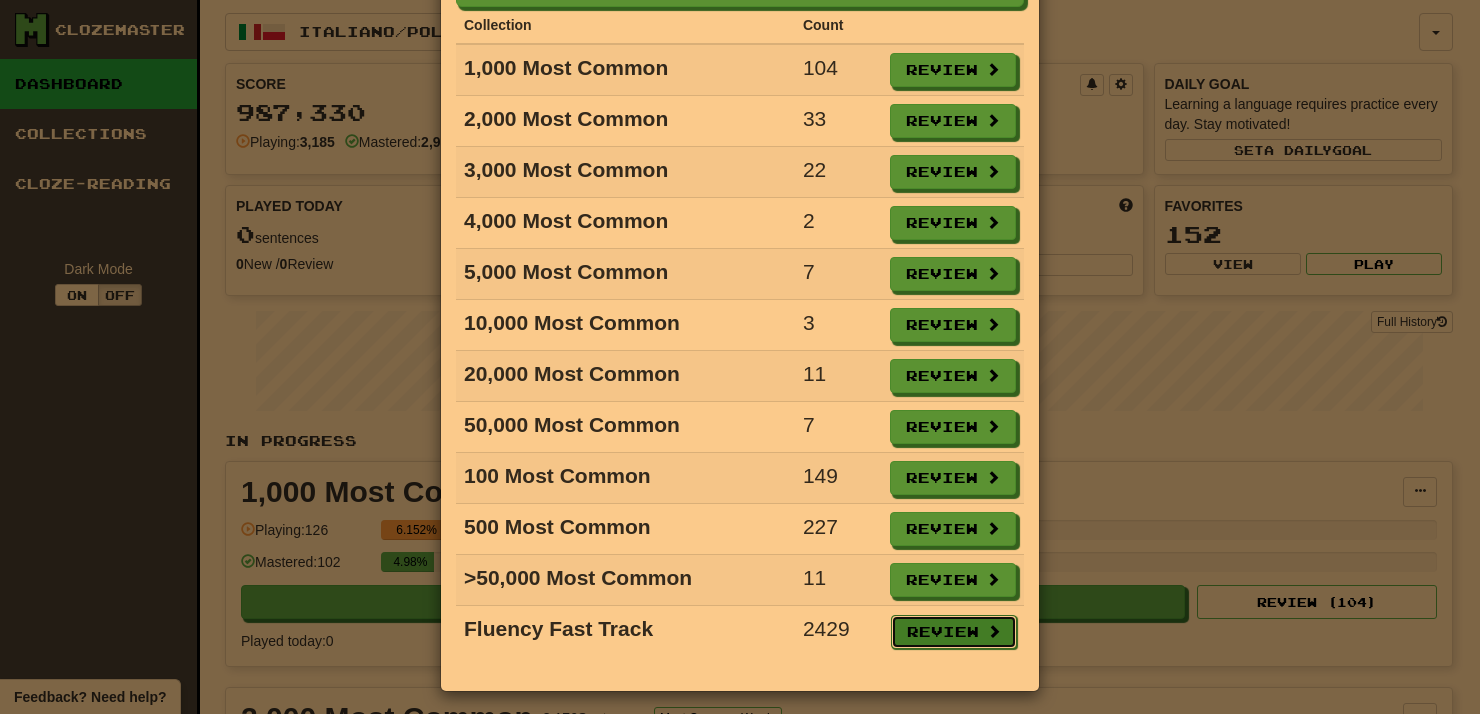 click on "Review" at bounding box center (954, 632) 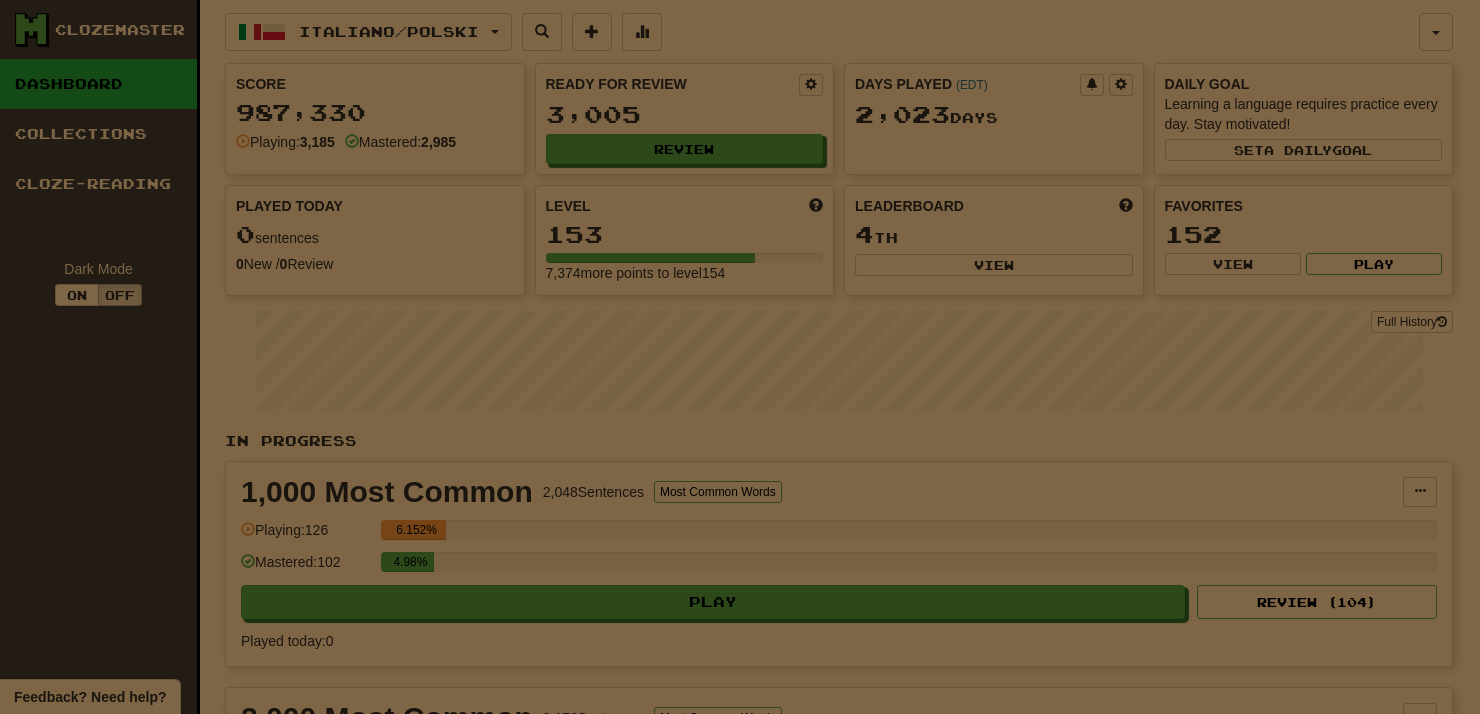 select on "**" 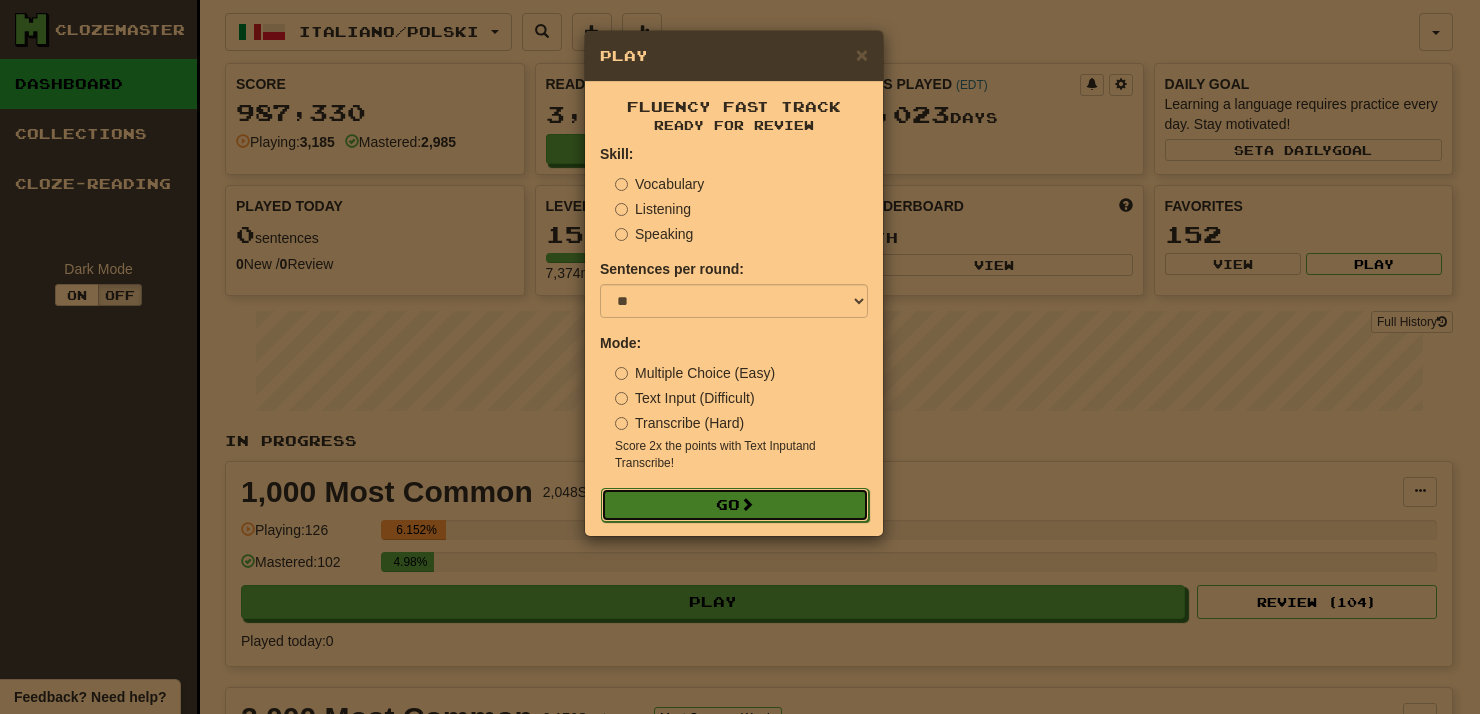 click on "Go" at bounding box center [735, 505] 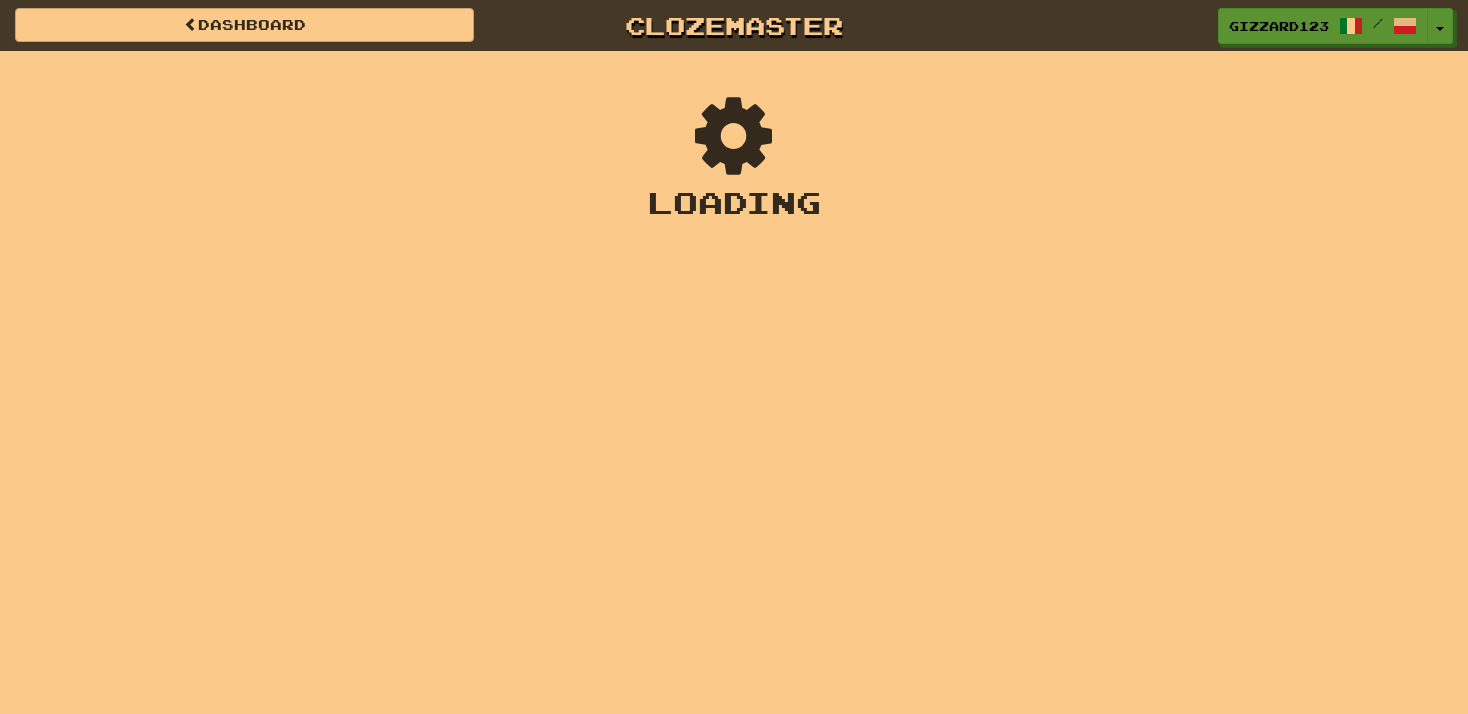 scroll, scrollTop: 0, scrollLeft: 0, axis: both 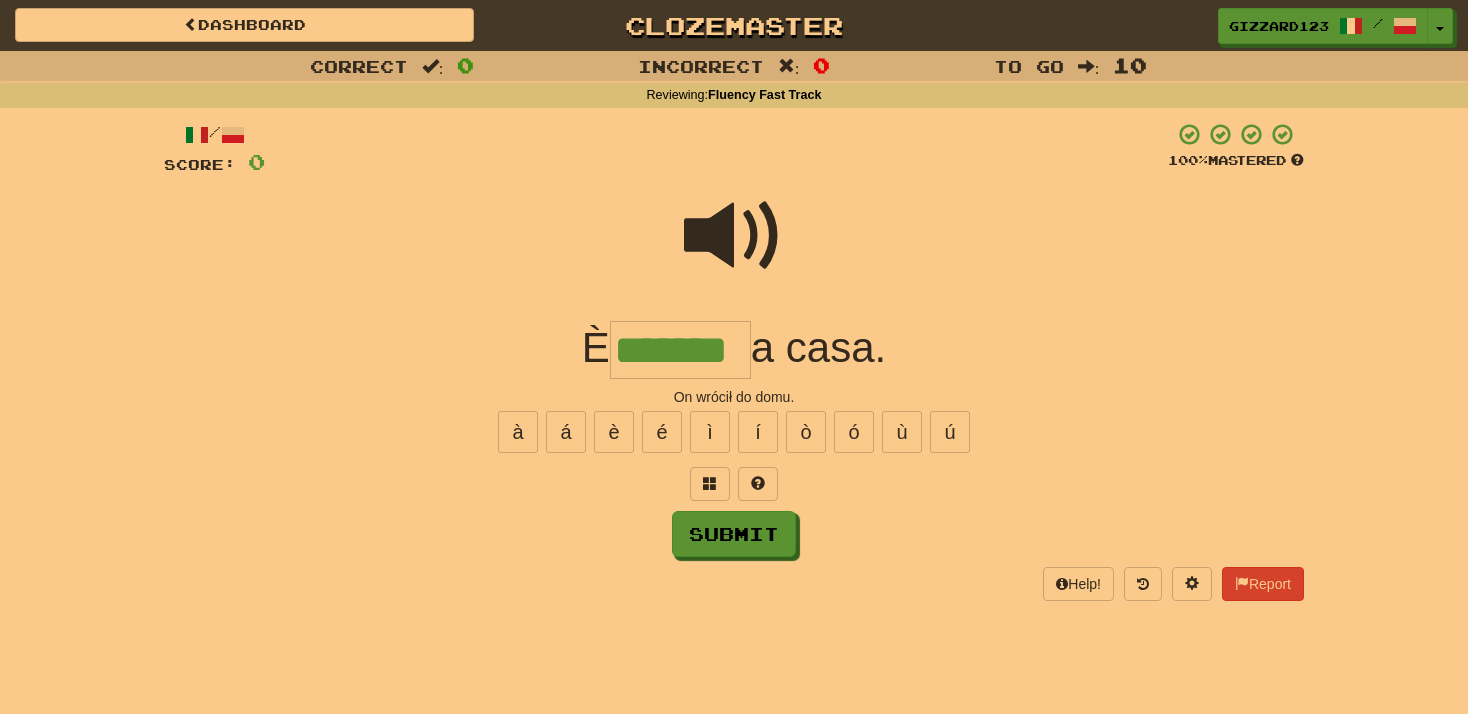 type on "*******" 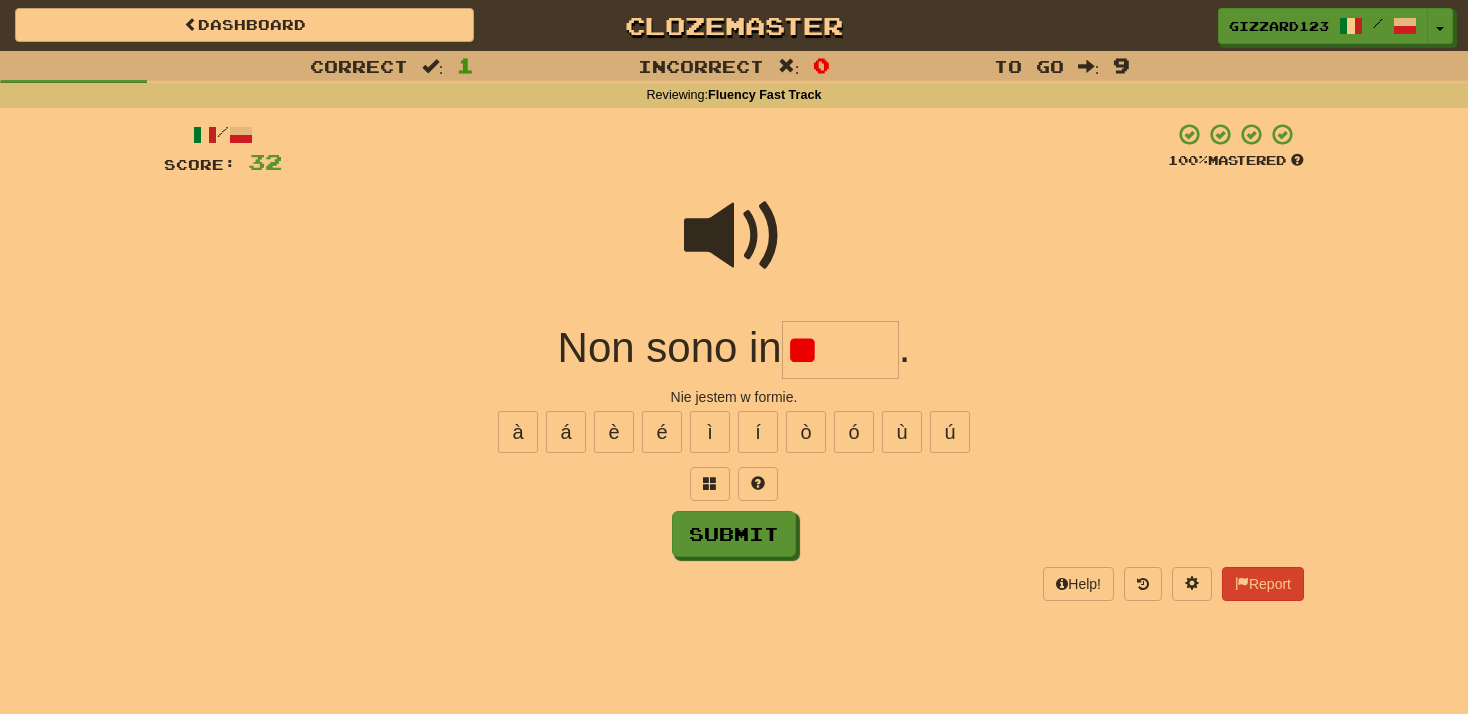 type on "*" 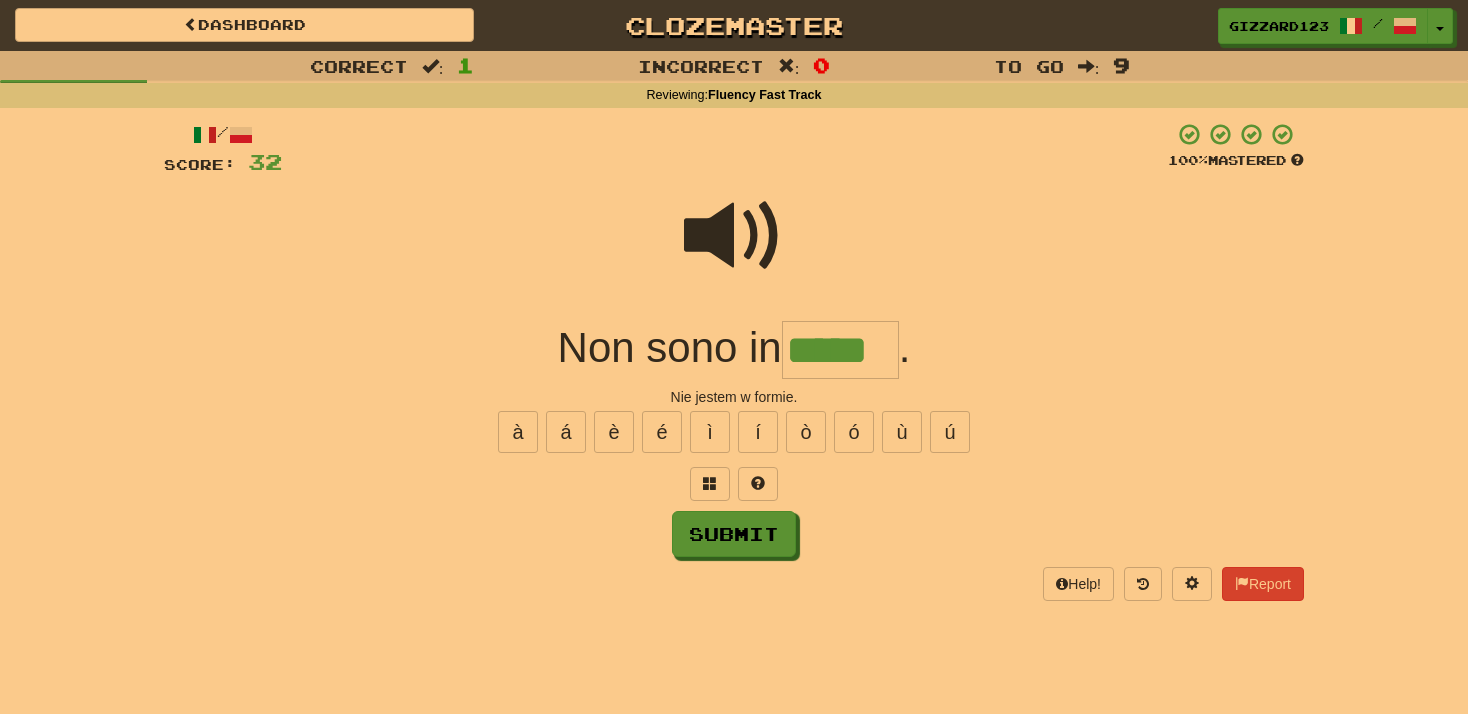 type on "*****" 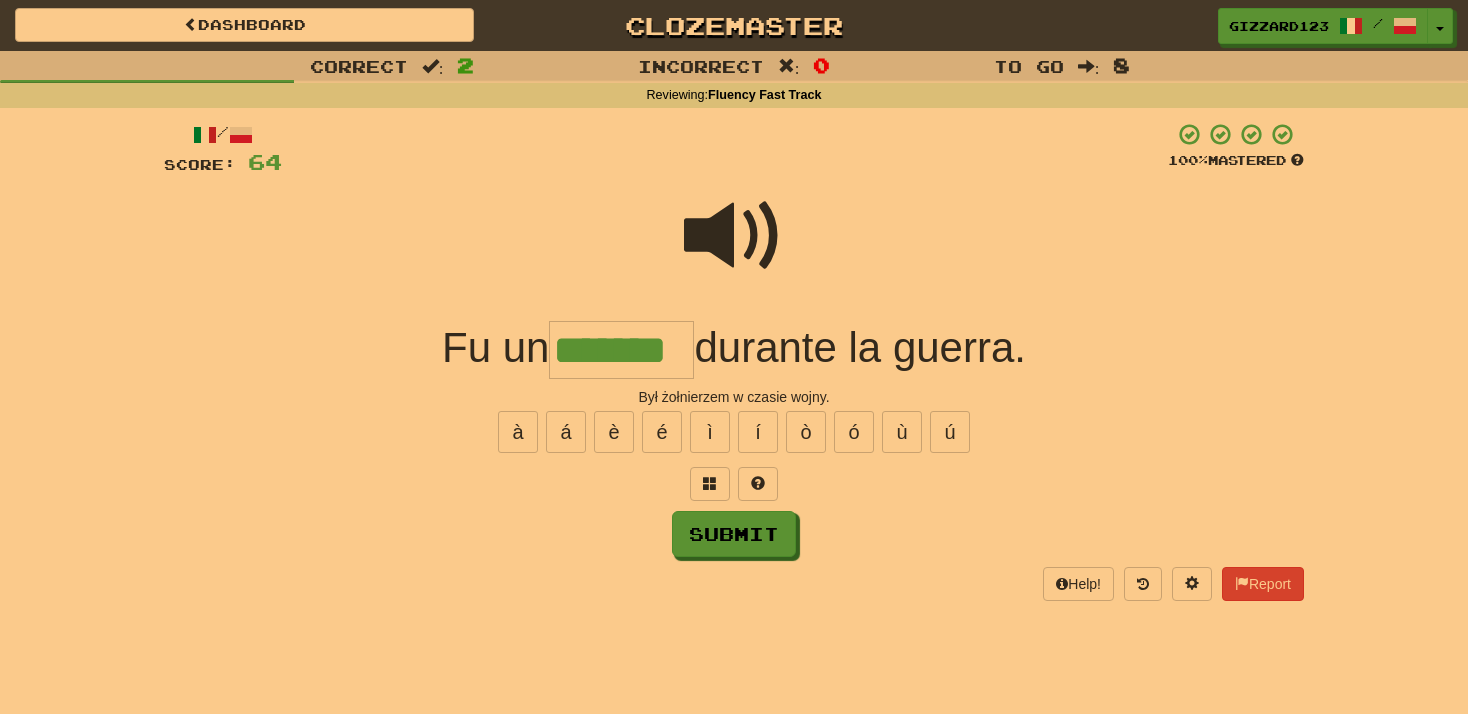 type on "*******" 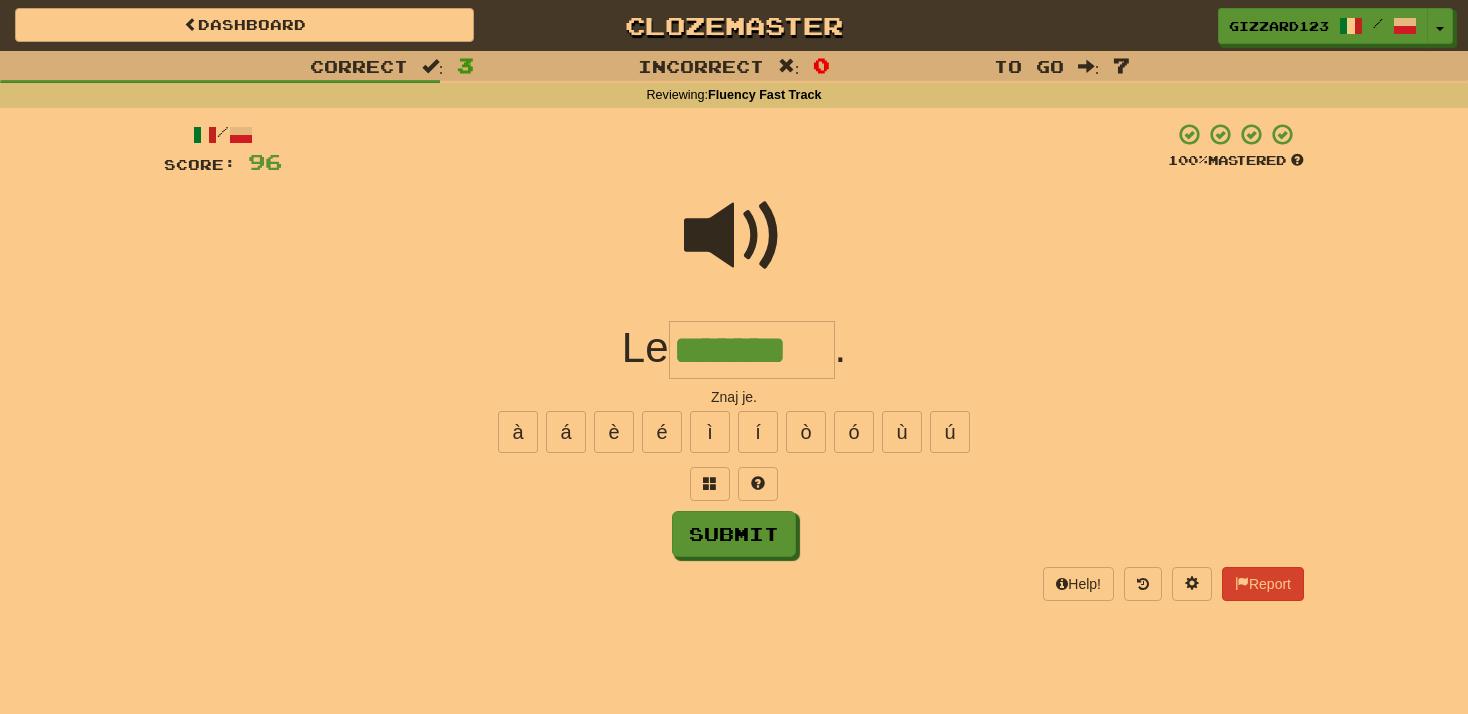 type on "*******" 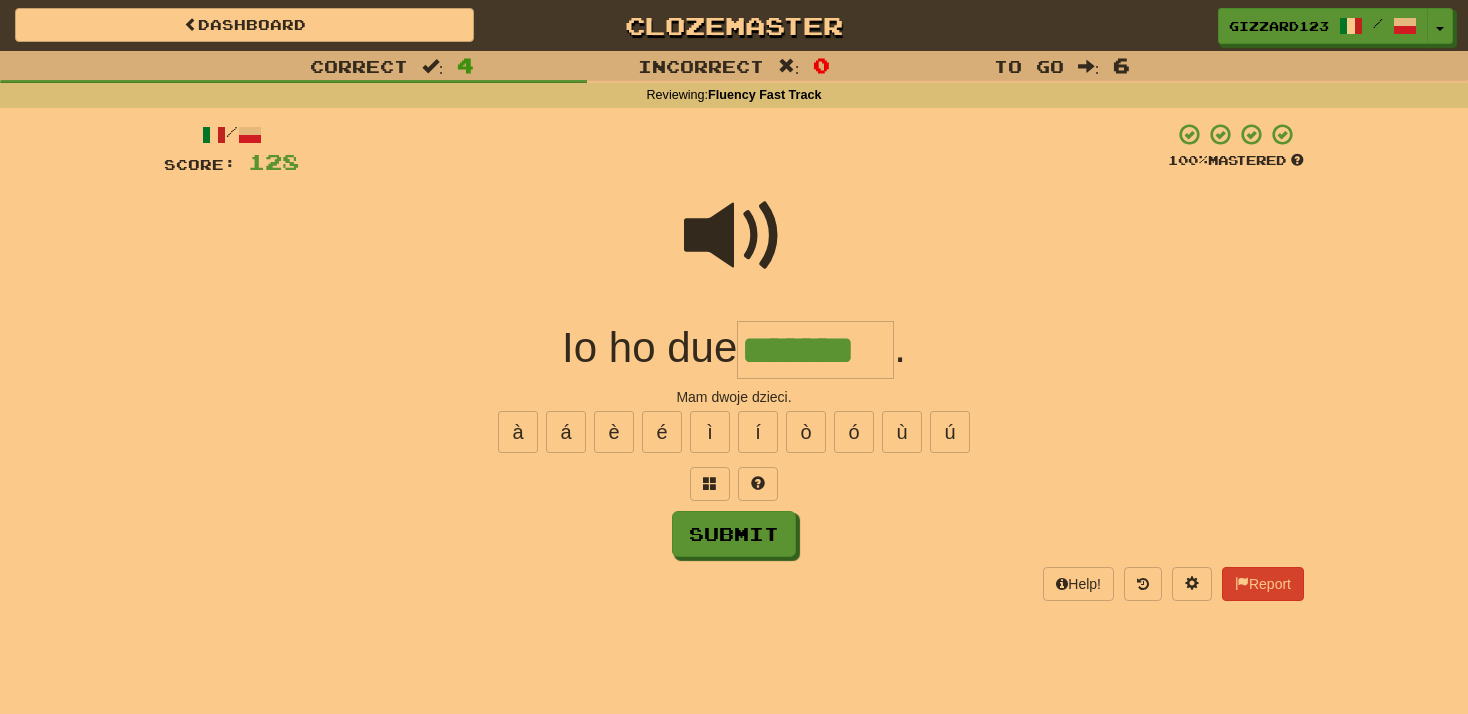 type on "*******" 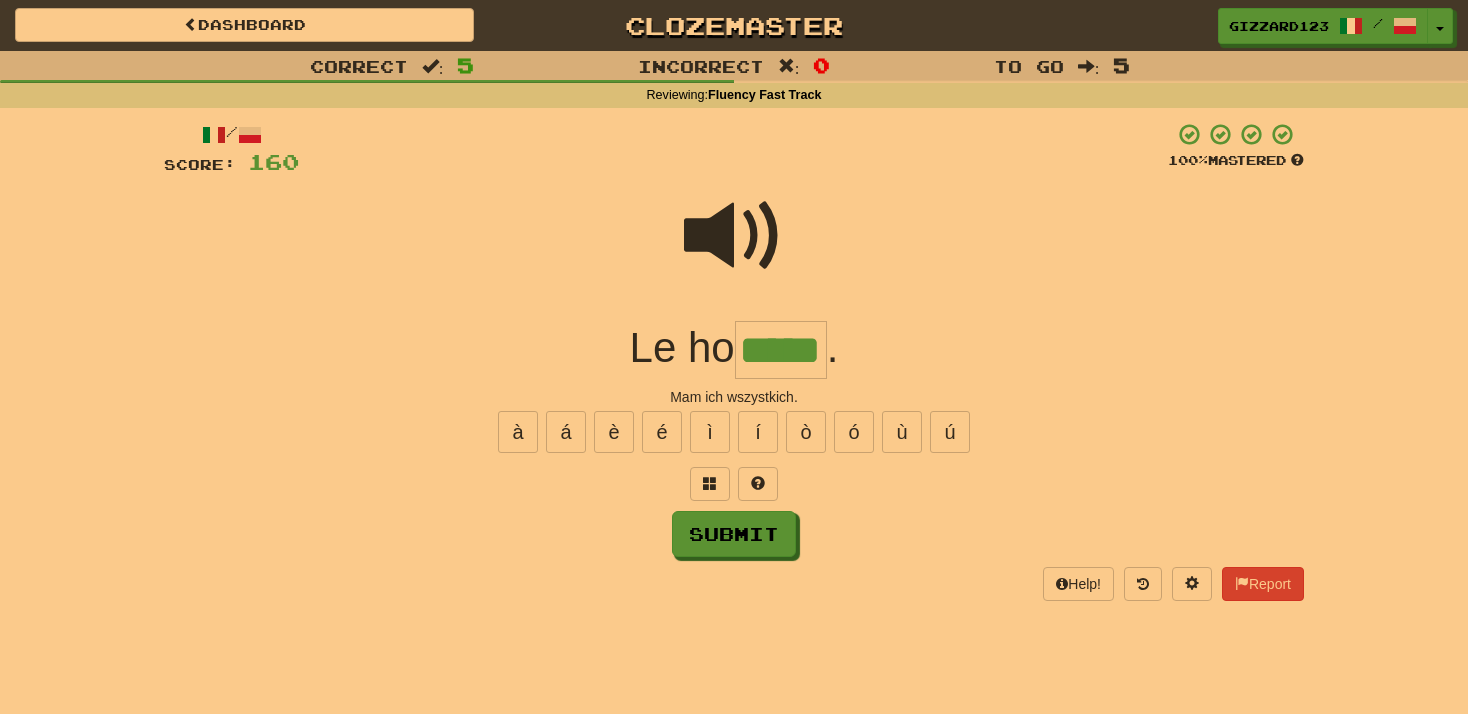type on "*****" 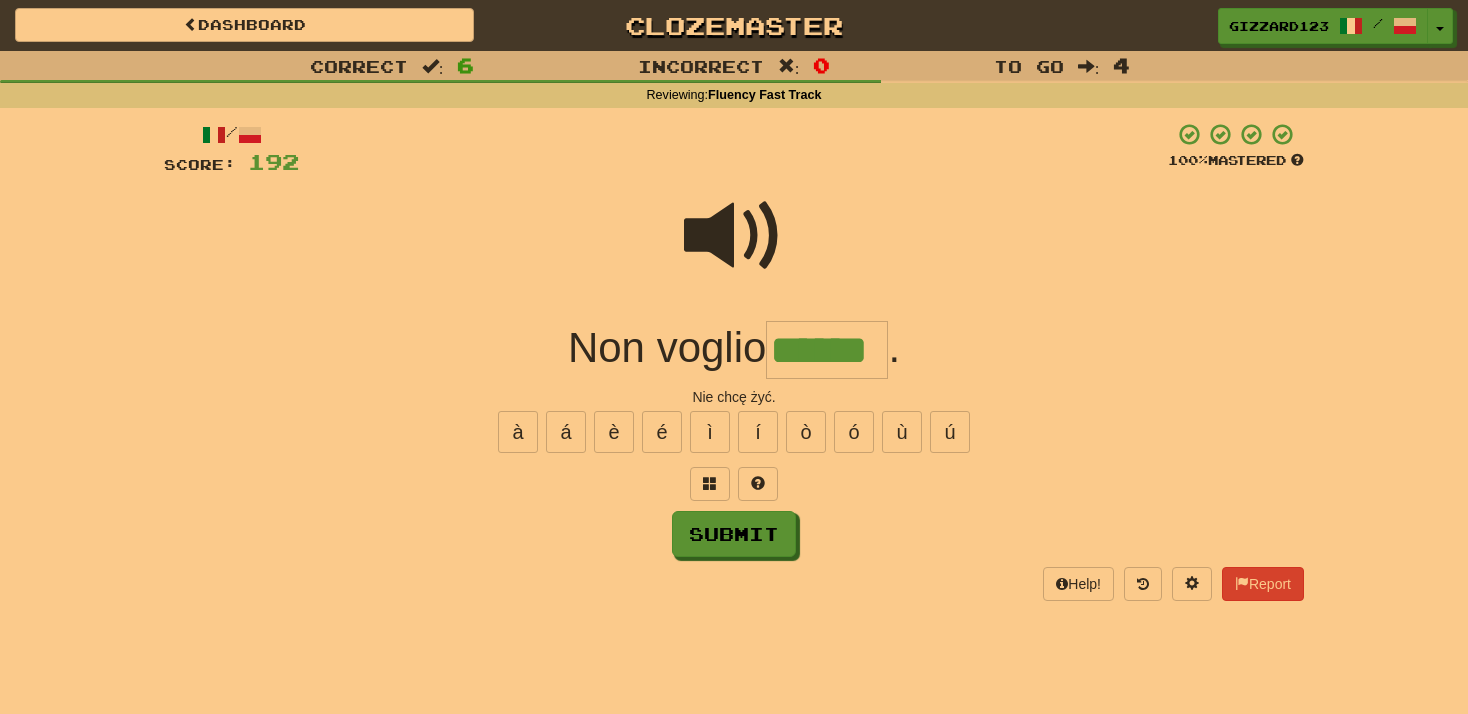 type on "******" 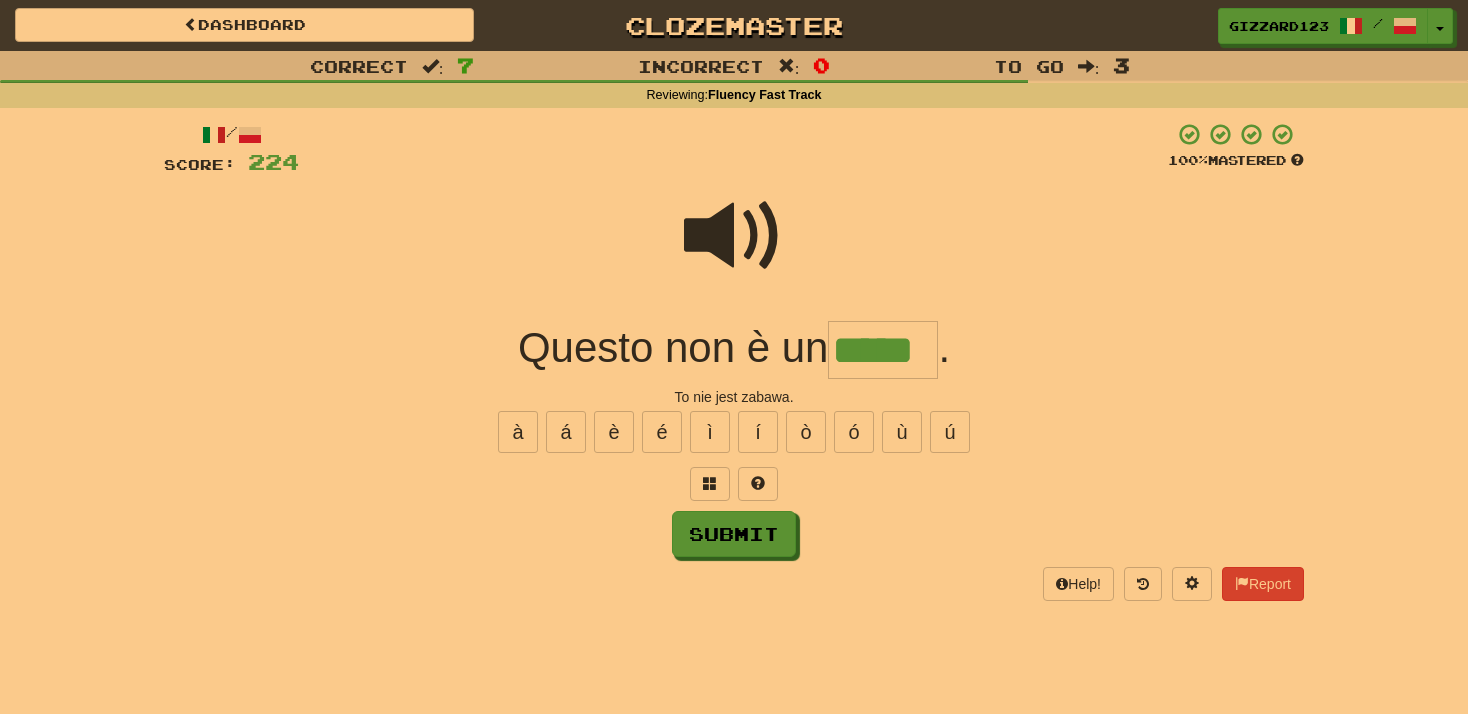 type on "*****" 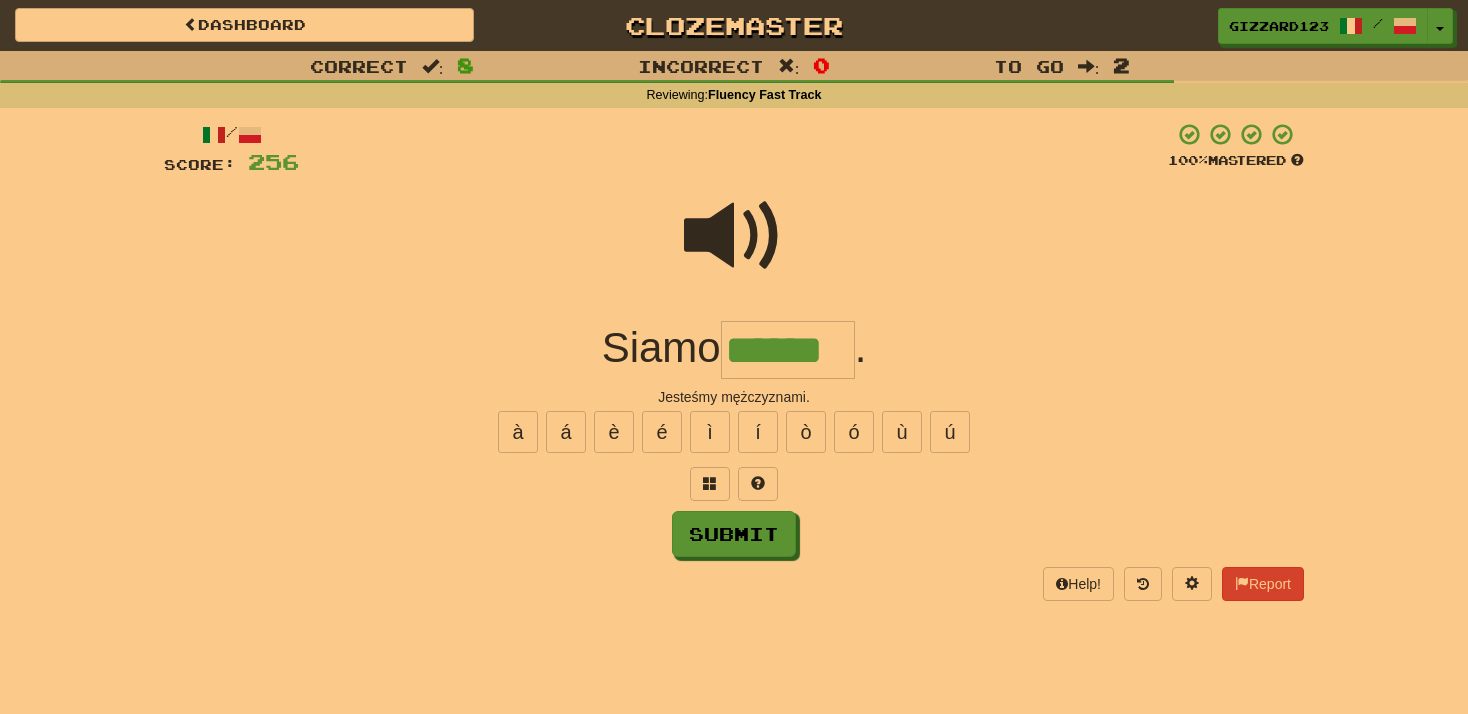type on "******" 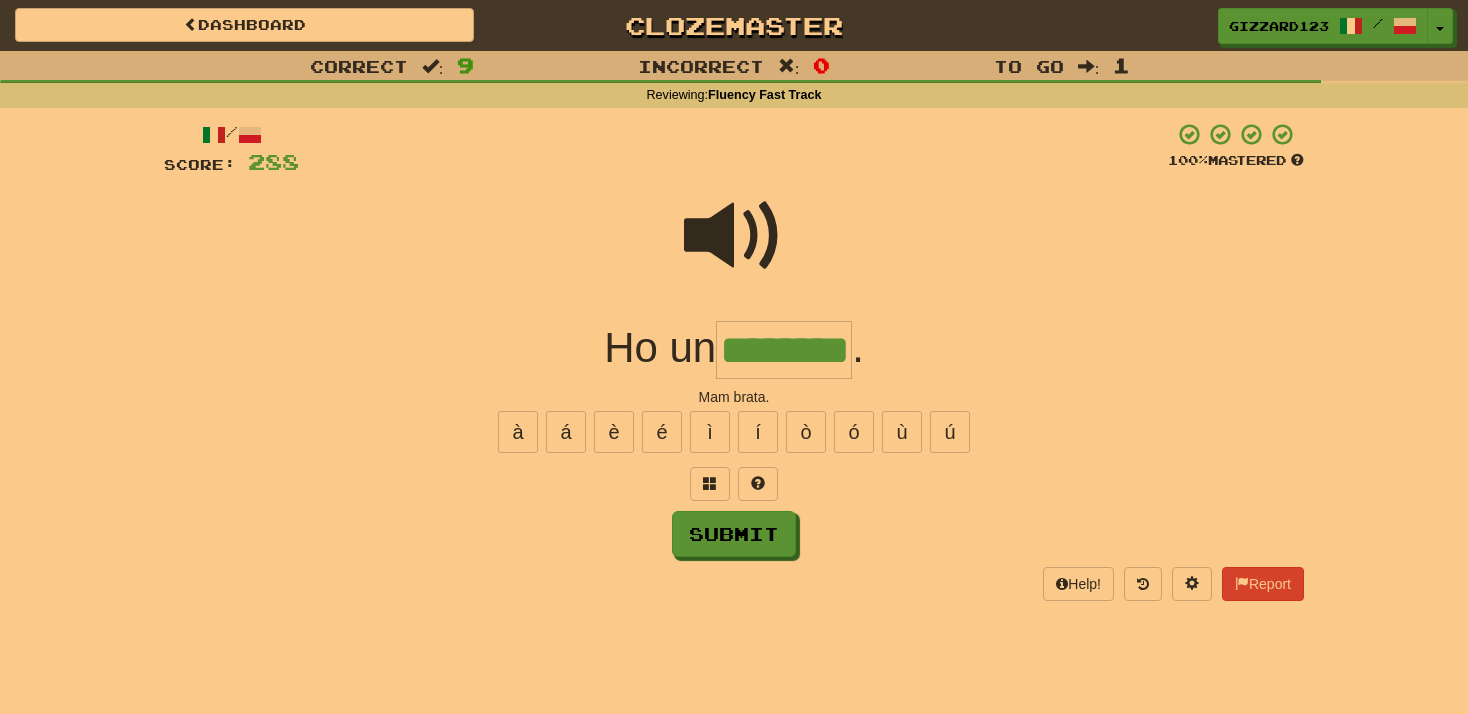 type on "********" 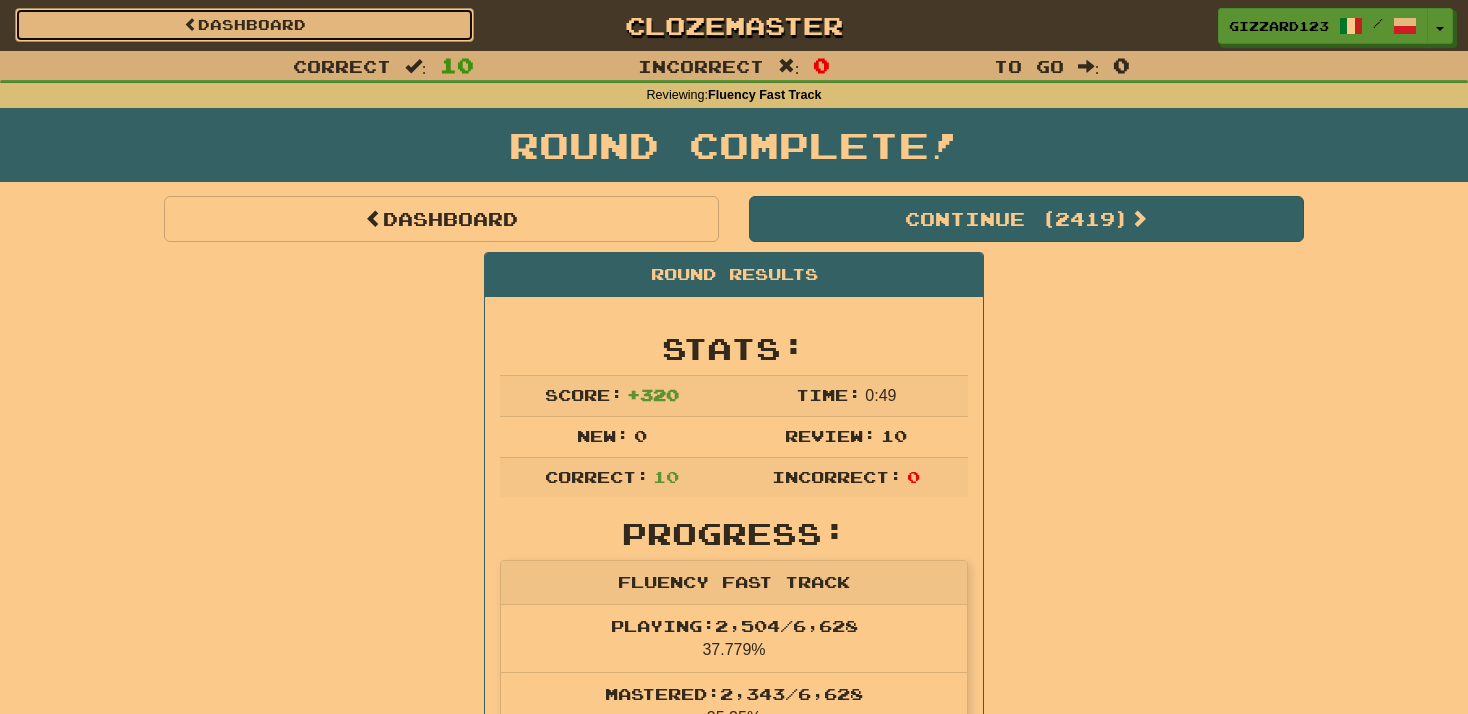 click on "Dashboard" at bounding box center [244, 25] 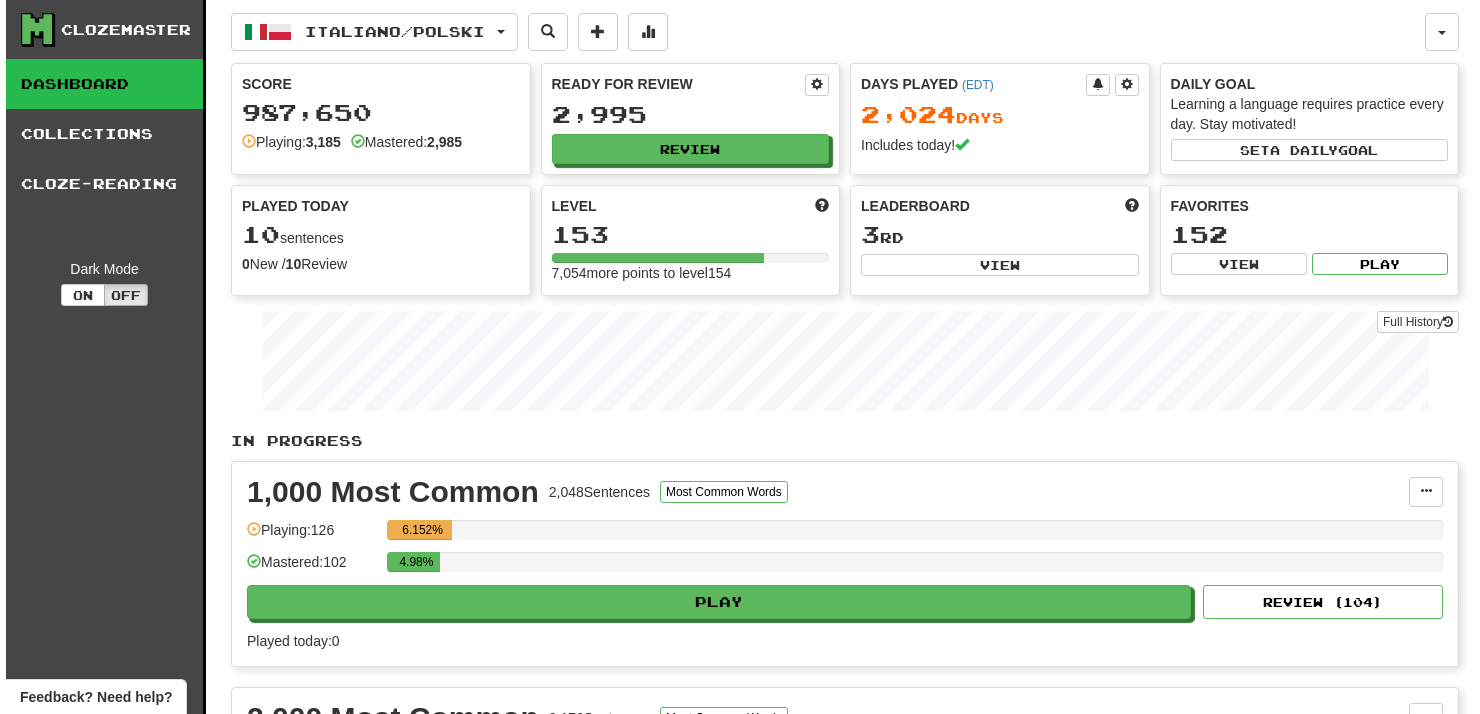 scroll, scrollTop: 0, scrollLeft: 0, axis: both 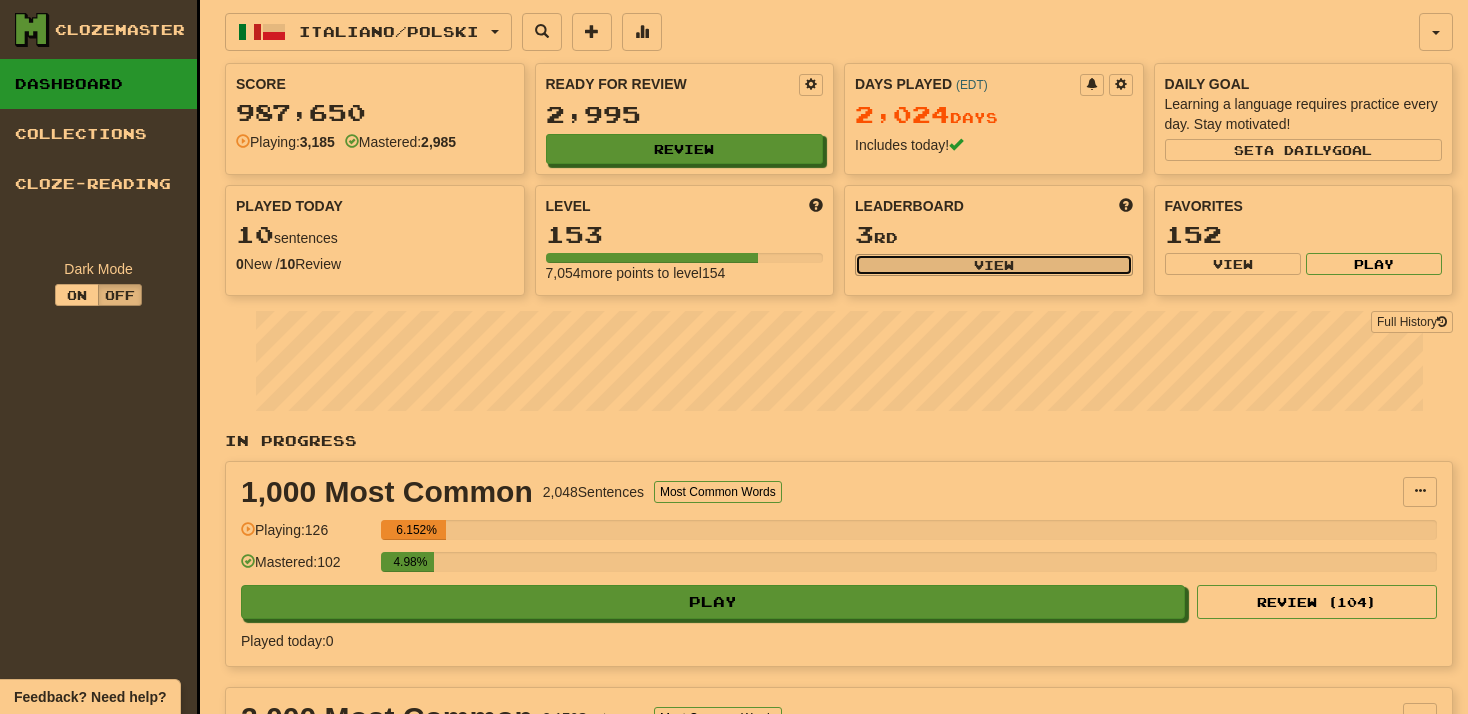 click on "View" at bounding box center [994, 265] 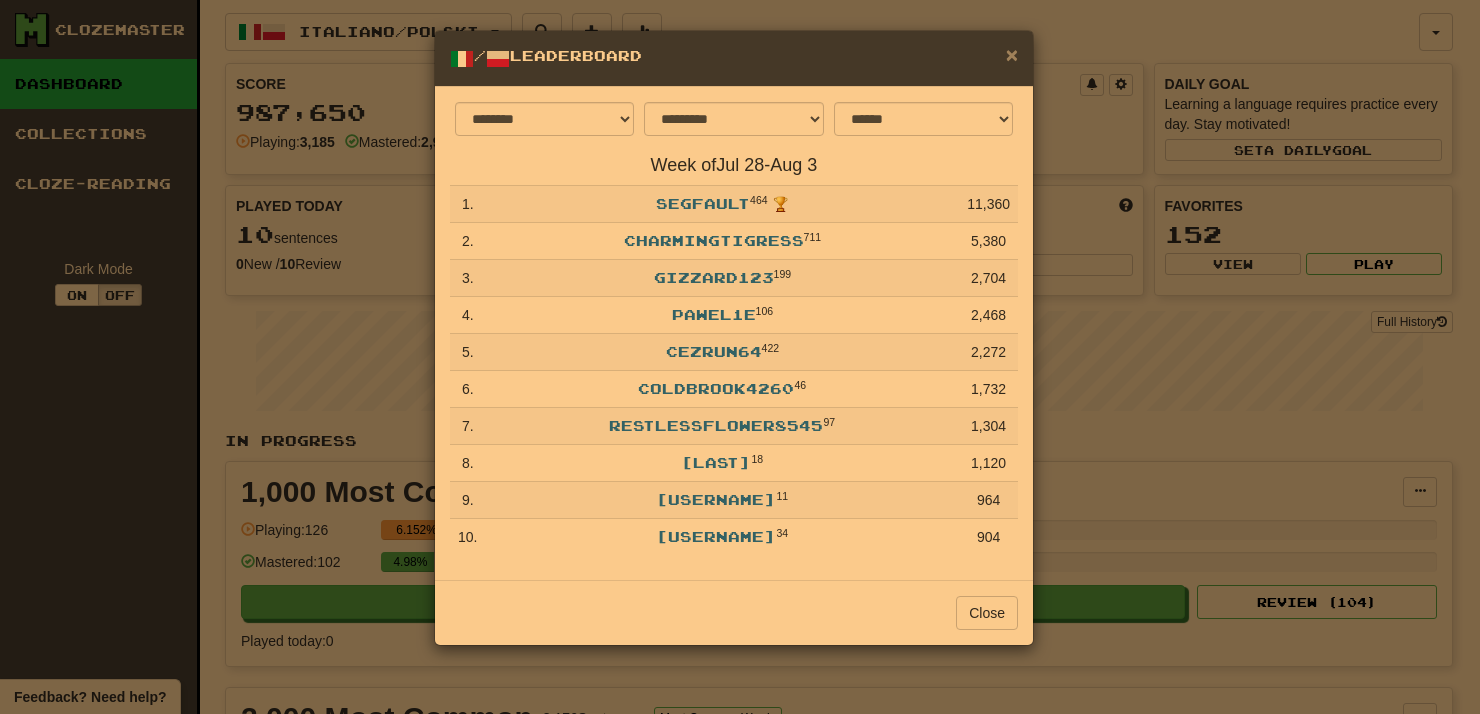 click on "×" at bounding box center (1012, 54) 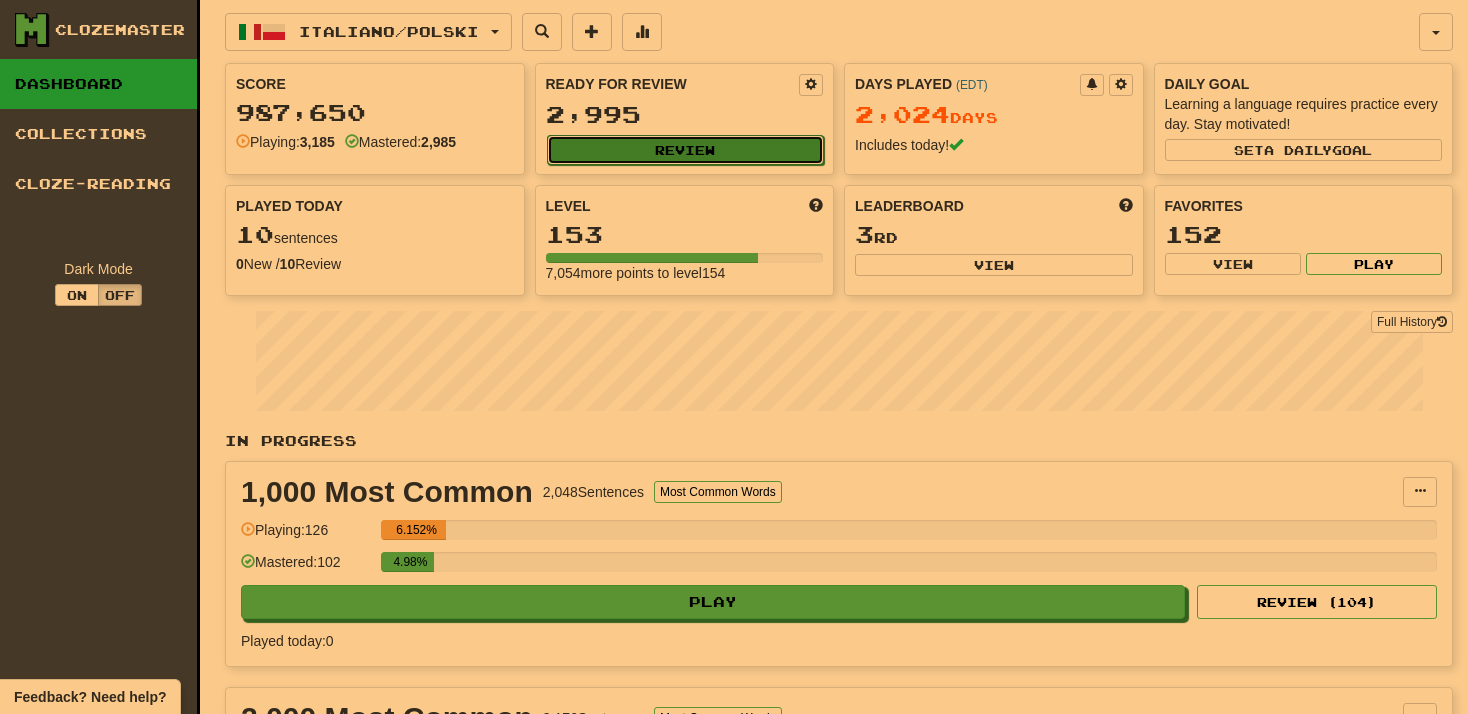 click on "Review" at bounding box center [686, 150] 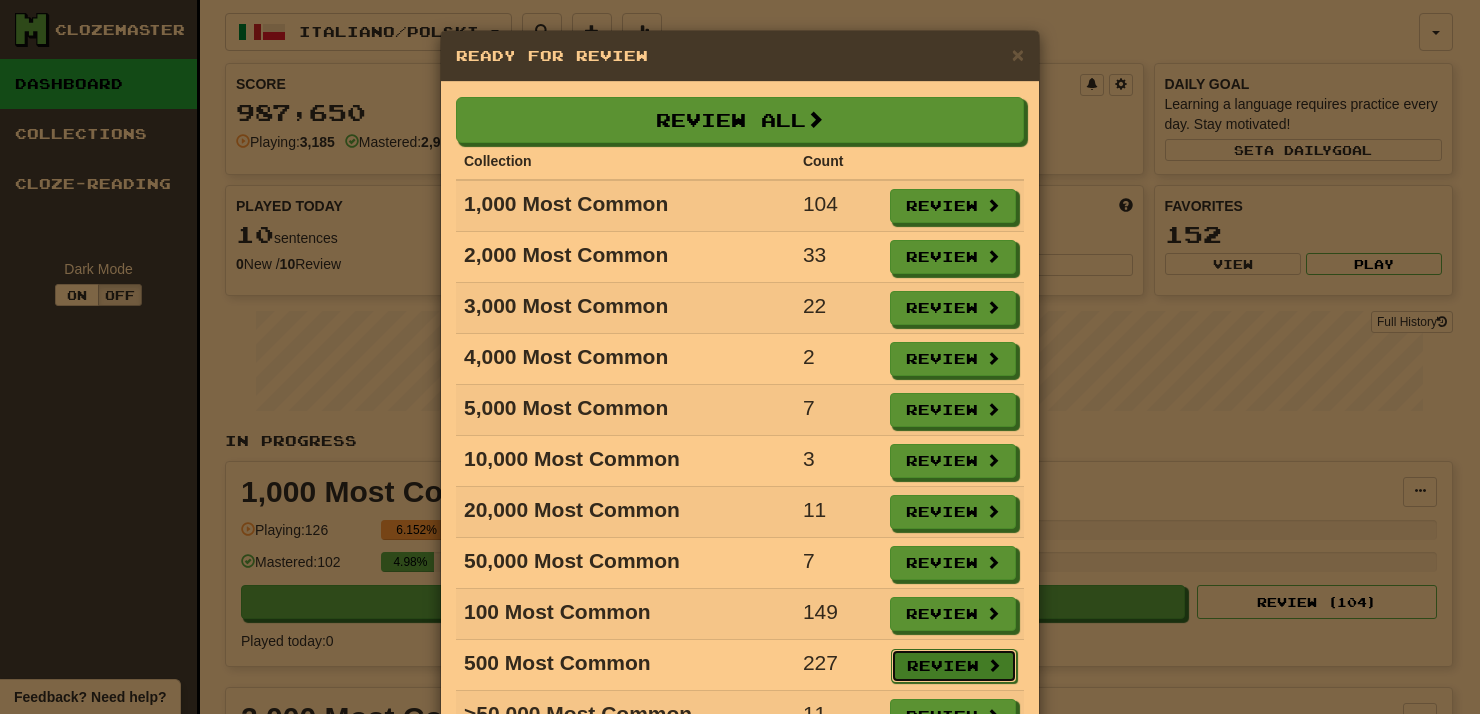 click on "Review" at bounding box center [954, 666] 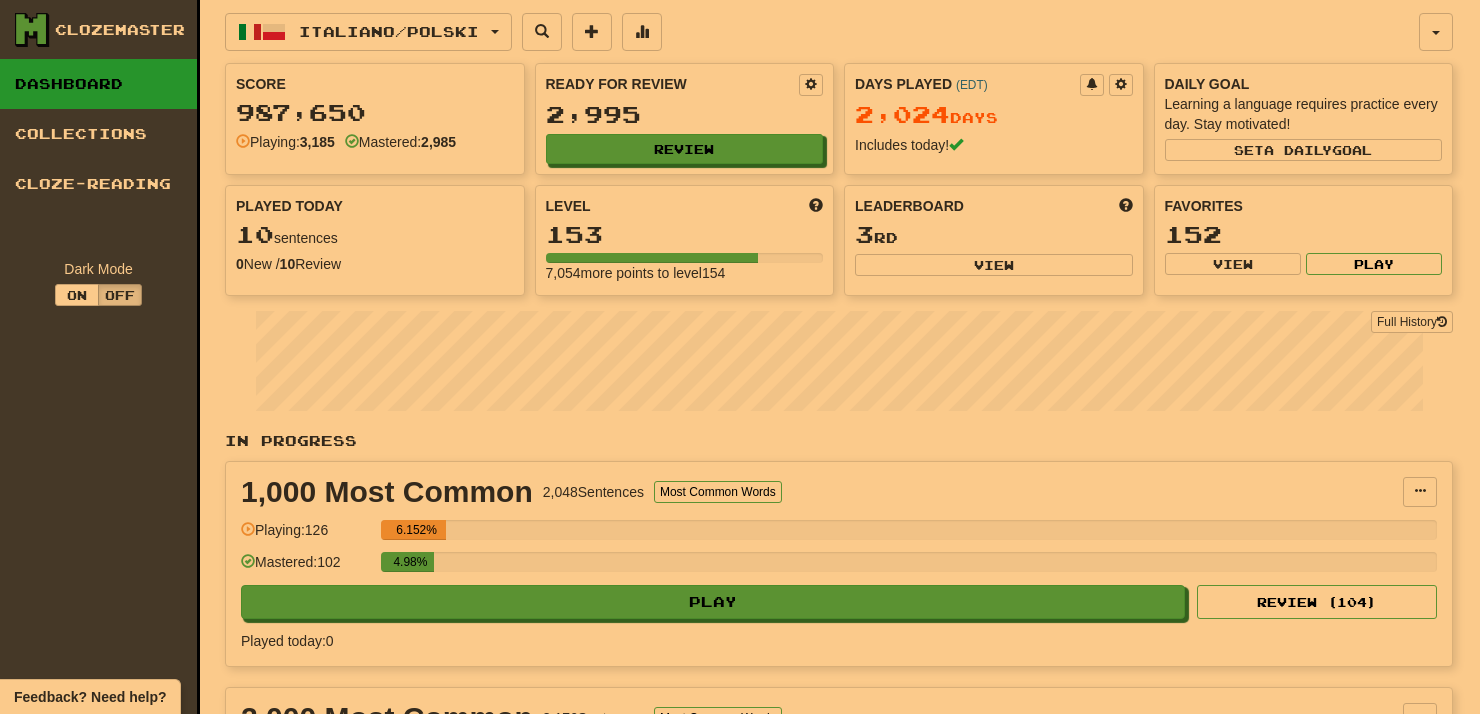 select on "**" 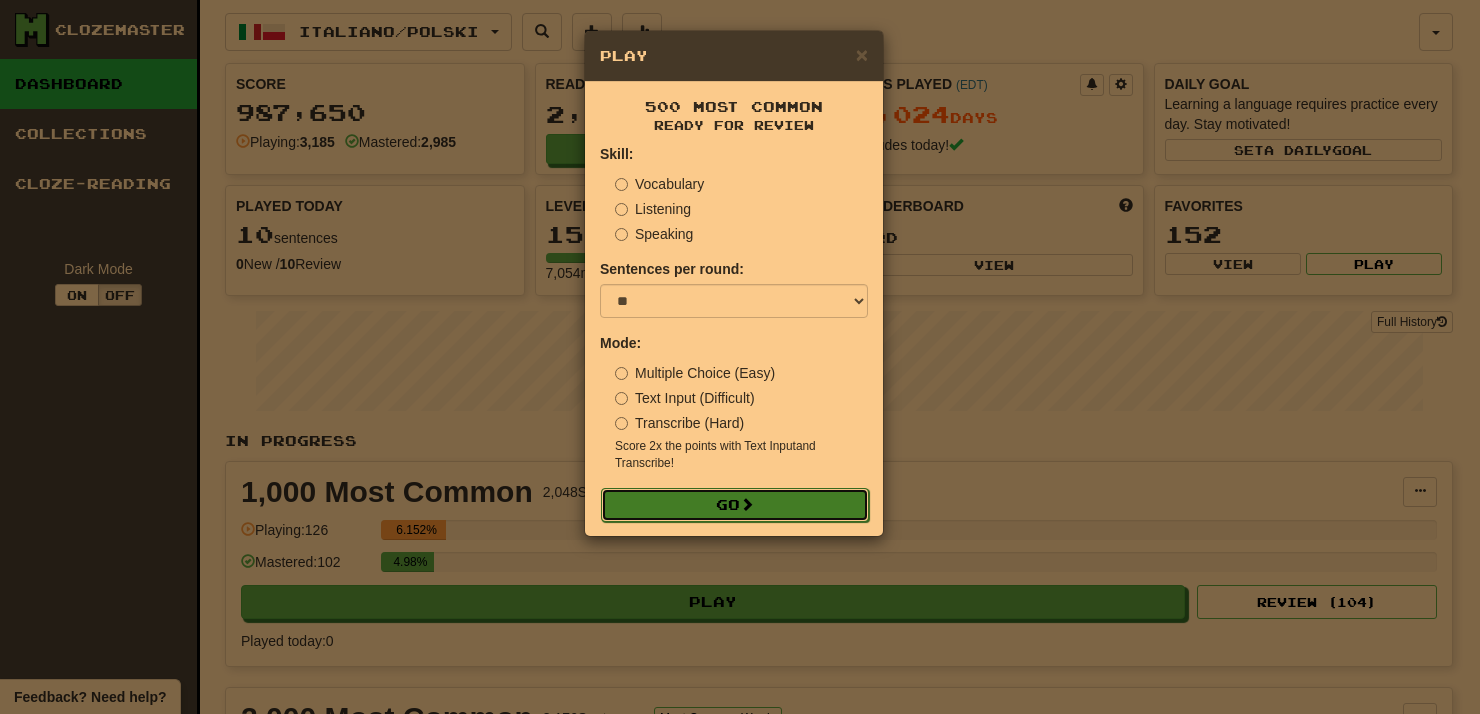 click on "Go" at bounding box center (735, 505) 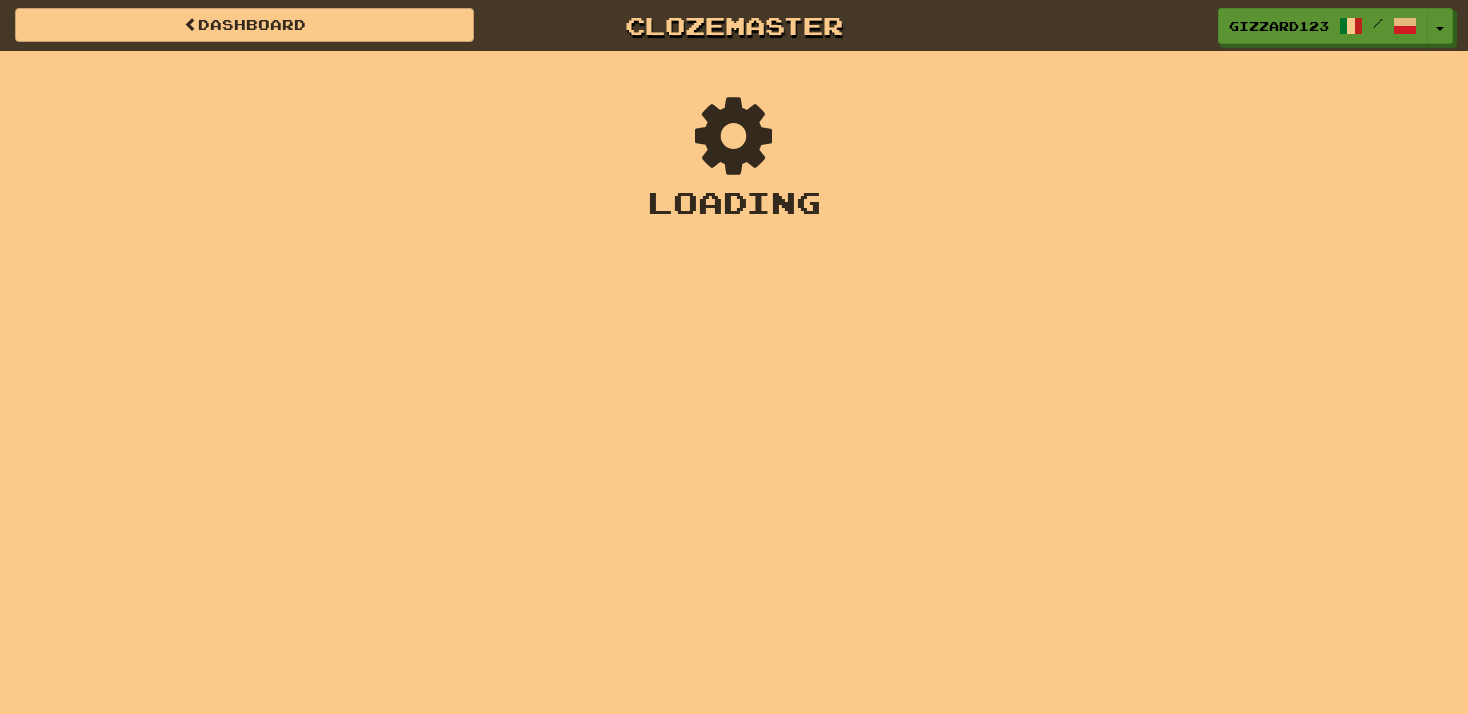 scroll, scrollTop: 0, scrollLeft: 0, axis: both 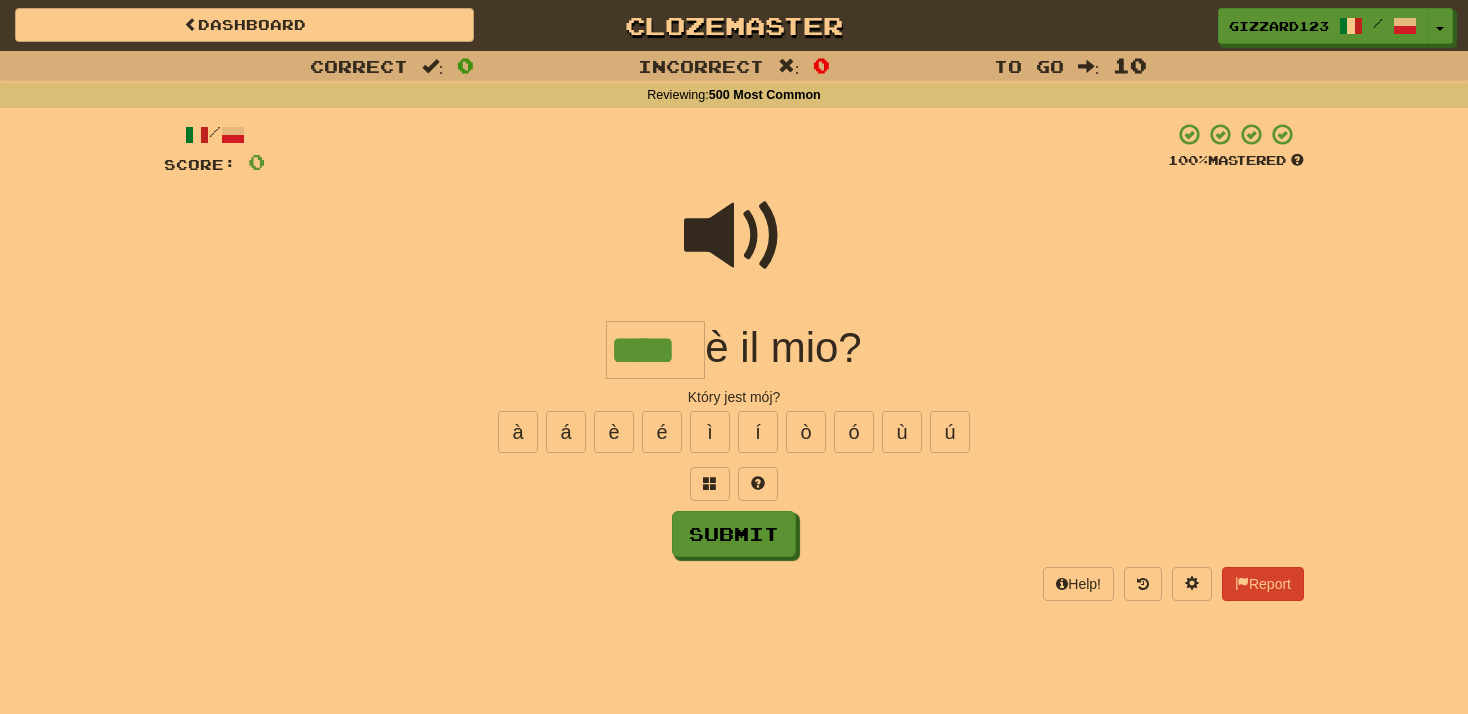 type on "****" 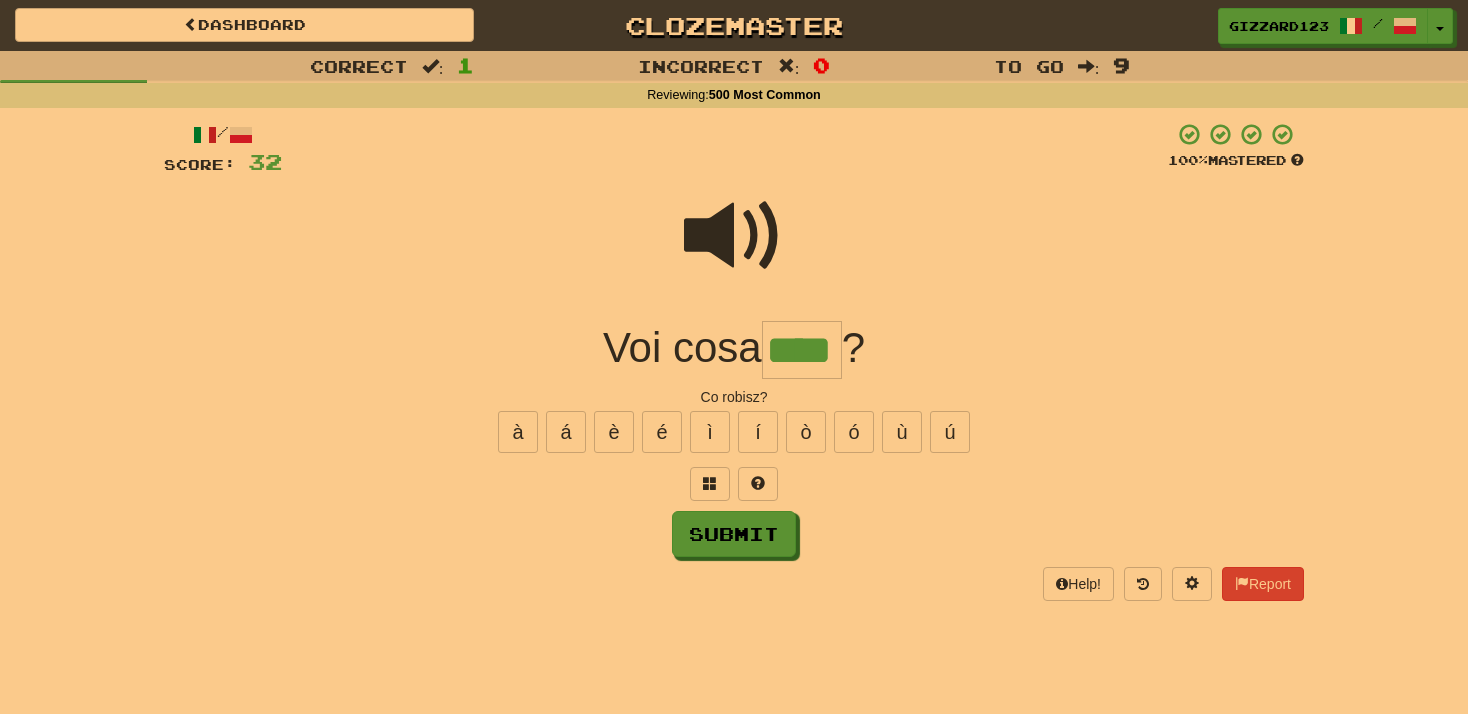 type on "****" 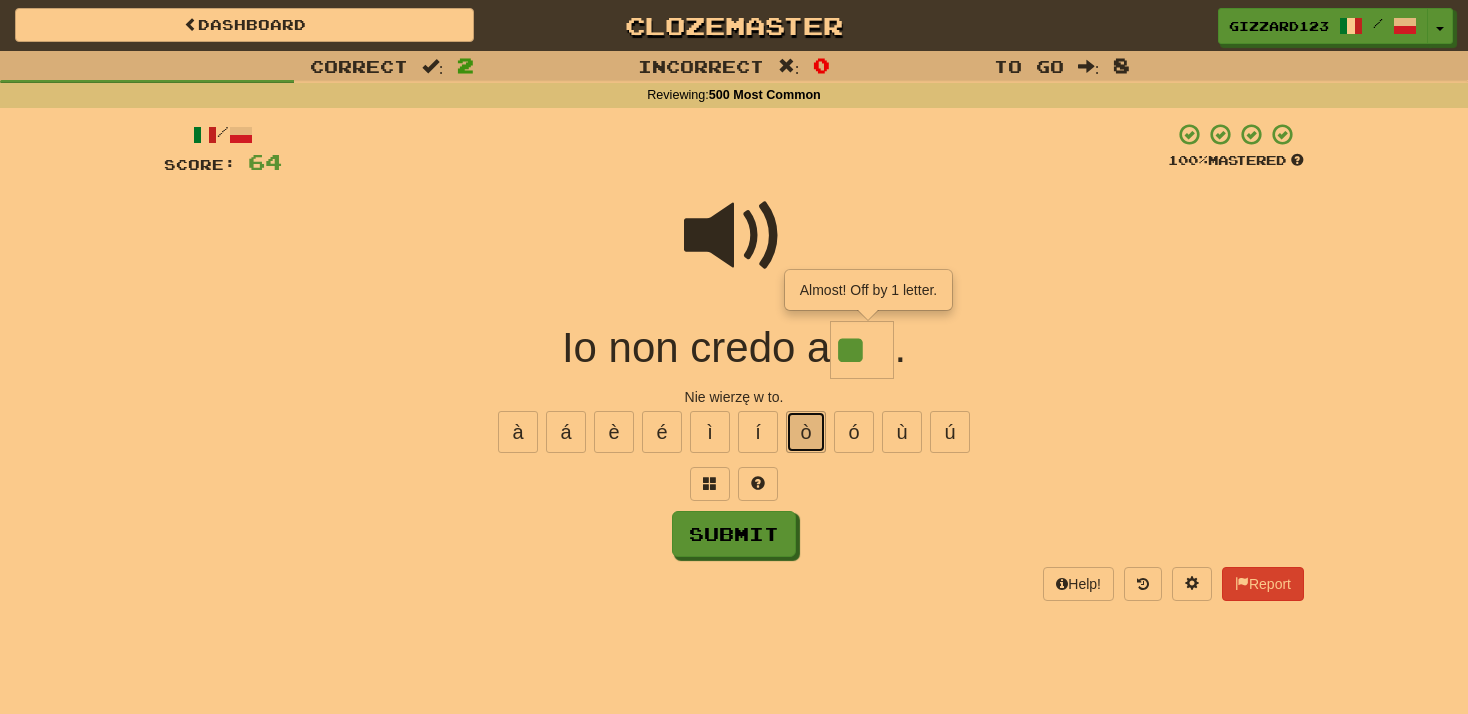 click on "ò" at bounding box center (806, 432) 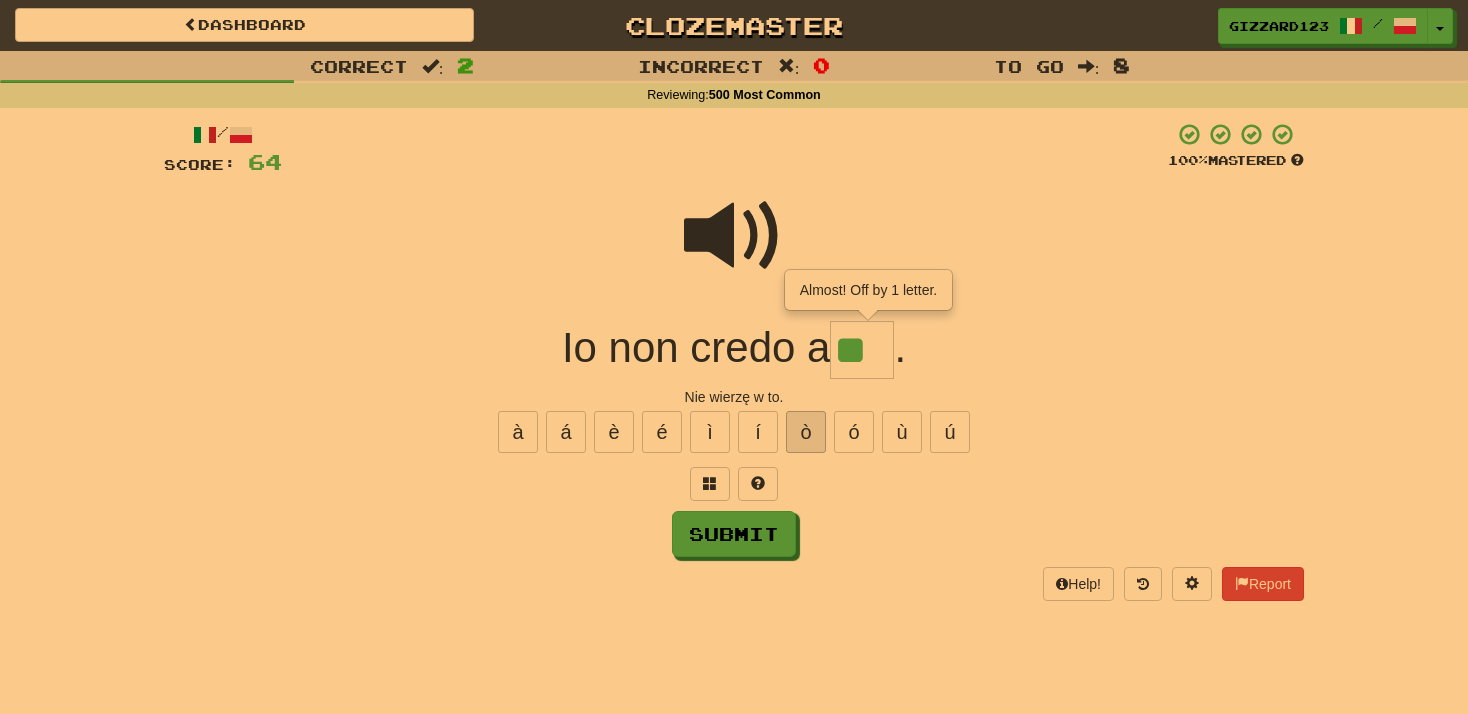 type on "***" 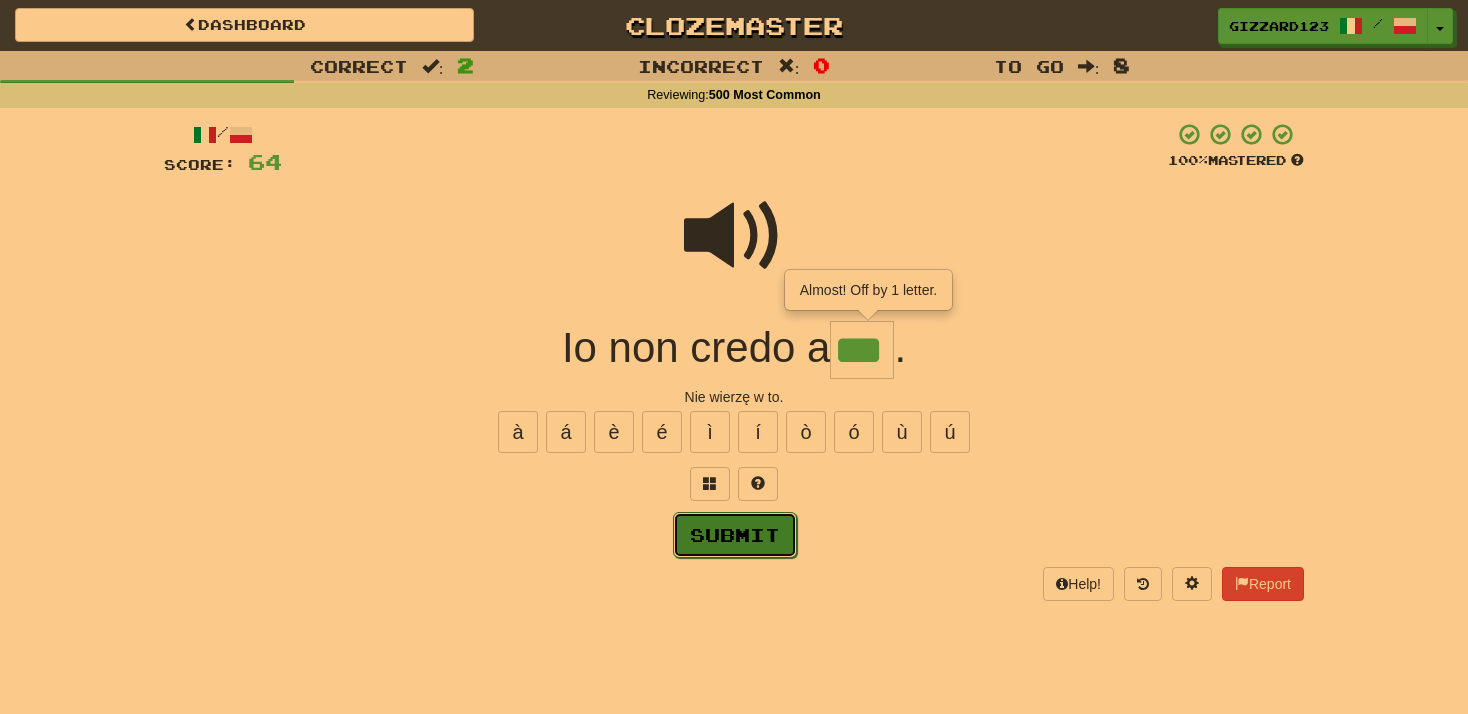 click on "Submit" at bounding box center [735, 535] 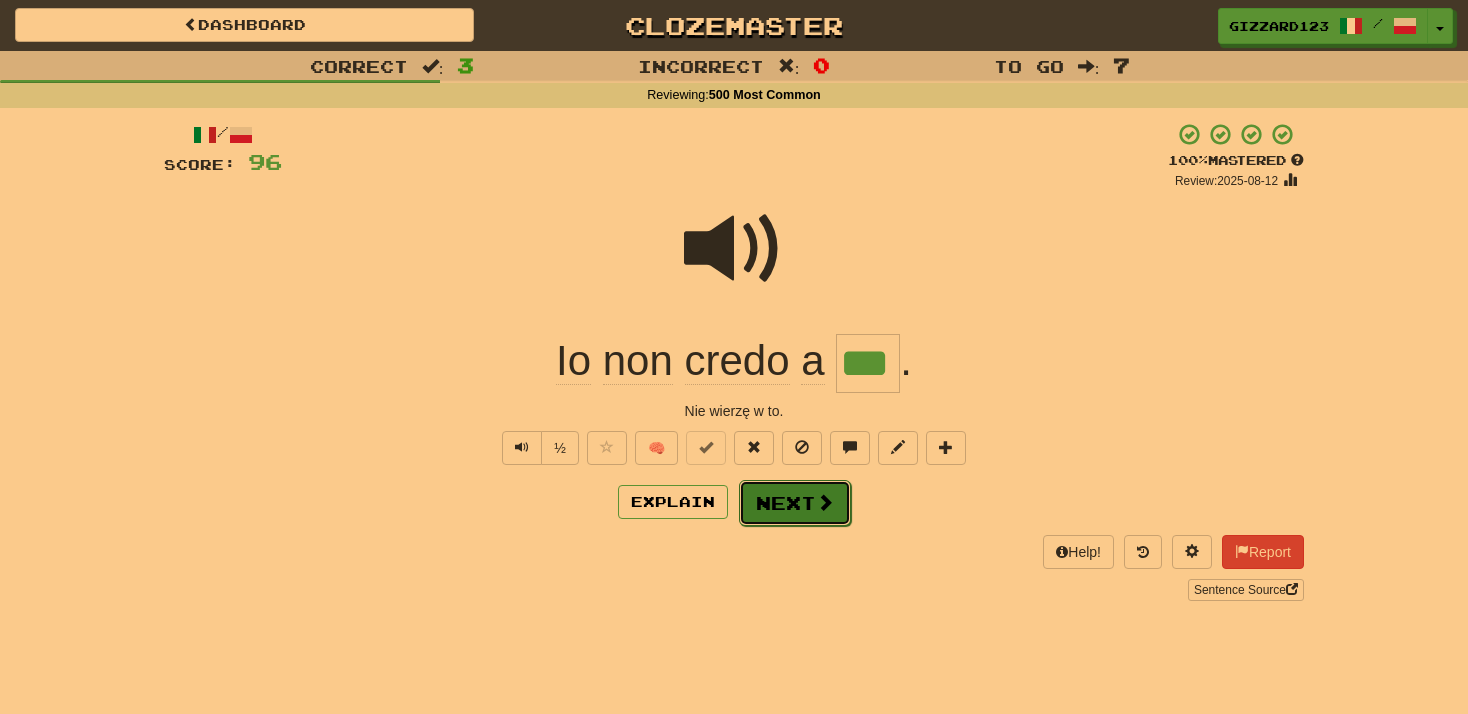 click on "Next" at bounding box center [795, 503] 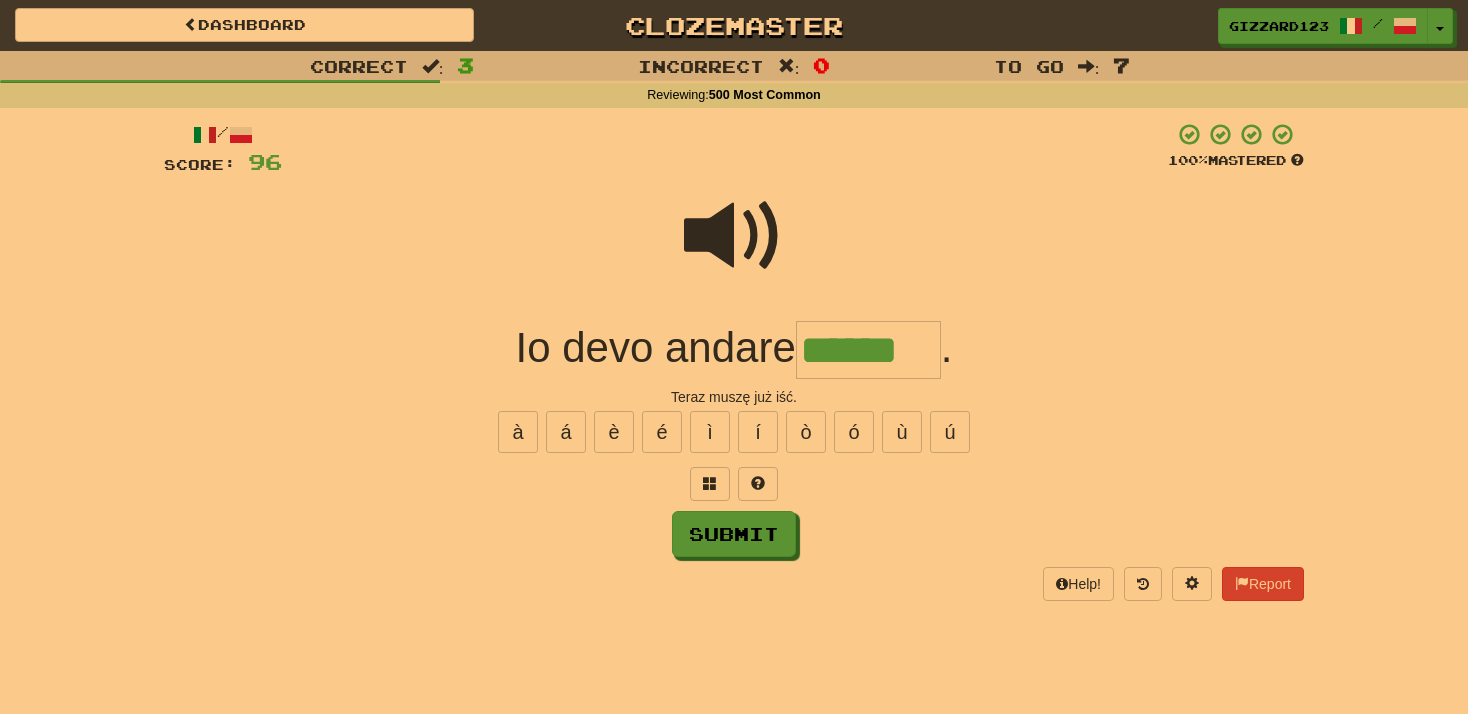 type on "******" 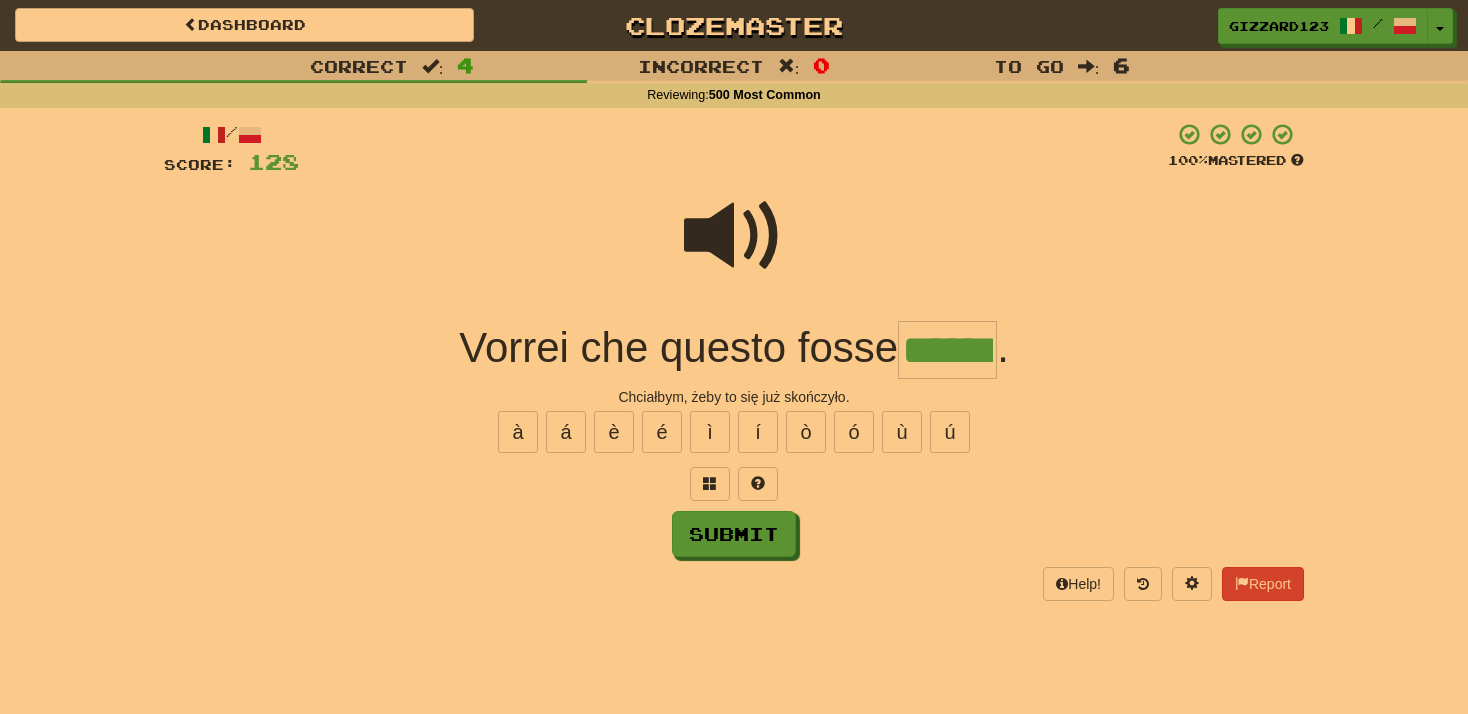 type on "******" 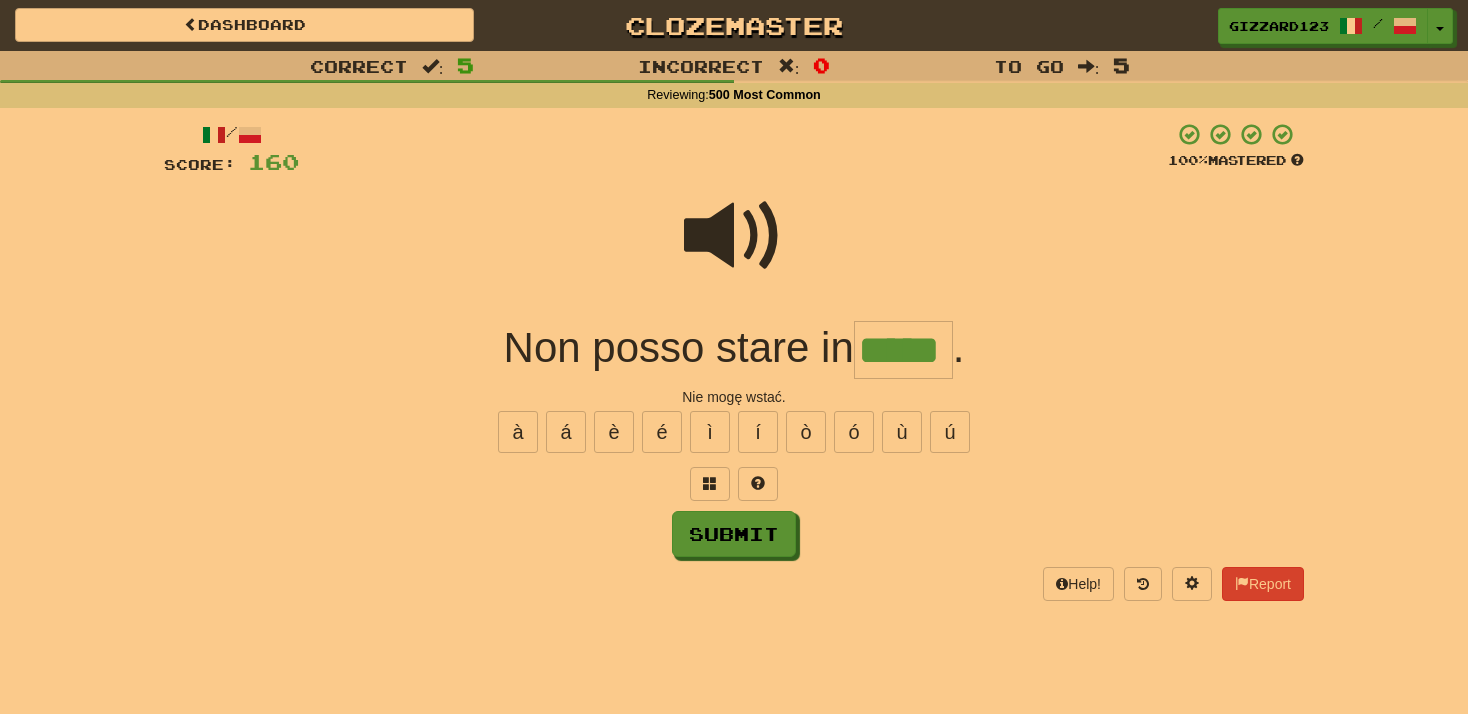 type on "*****" 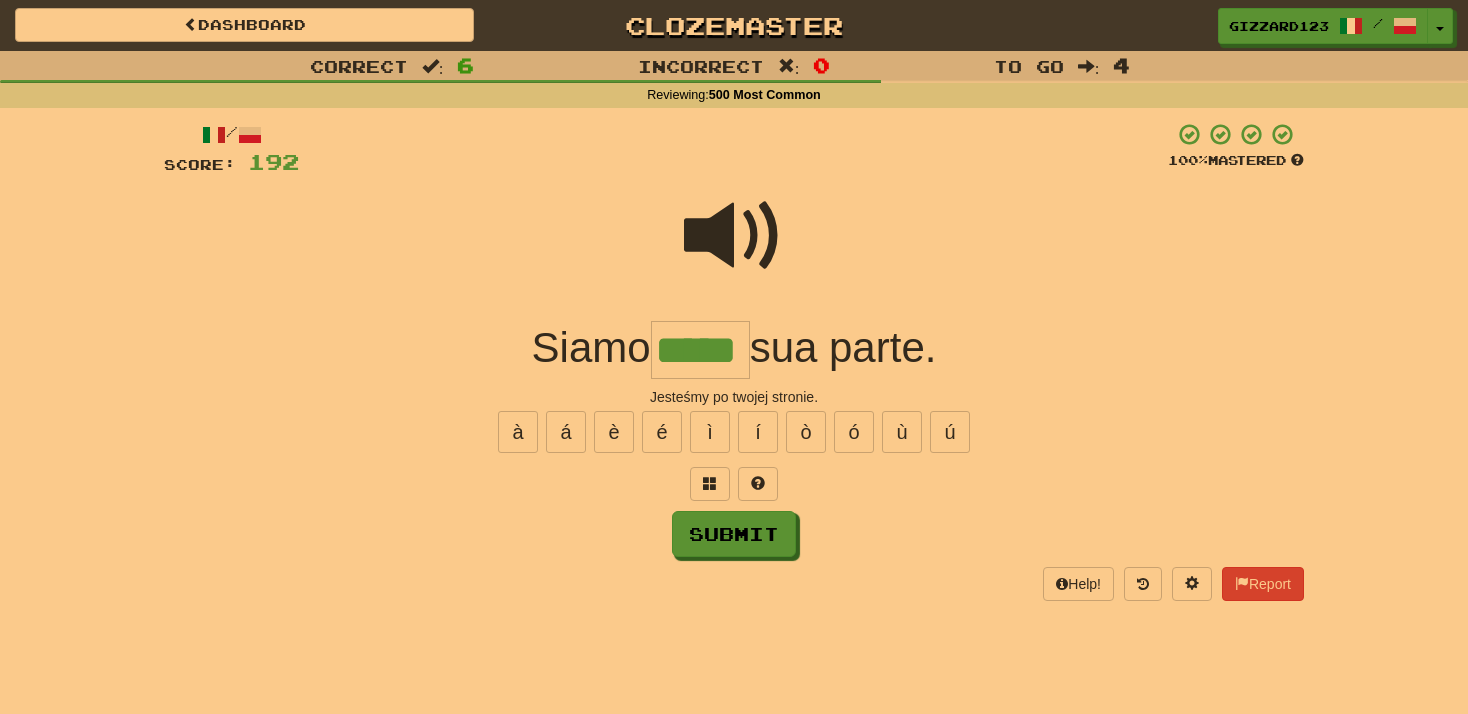 type on "*****" 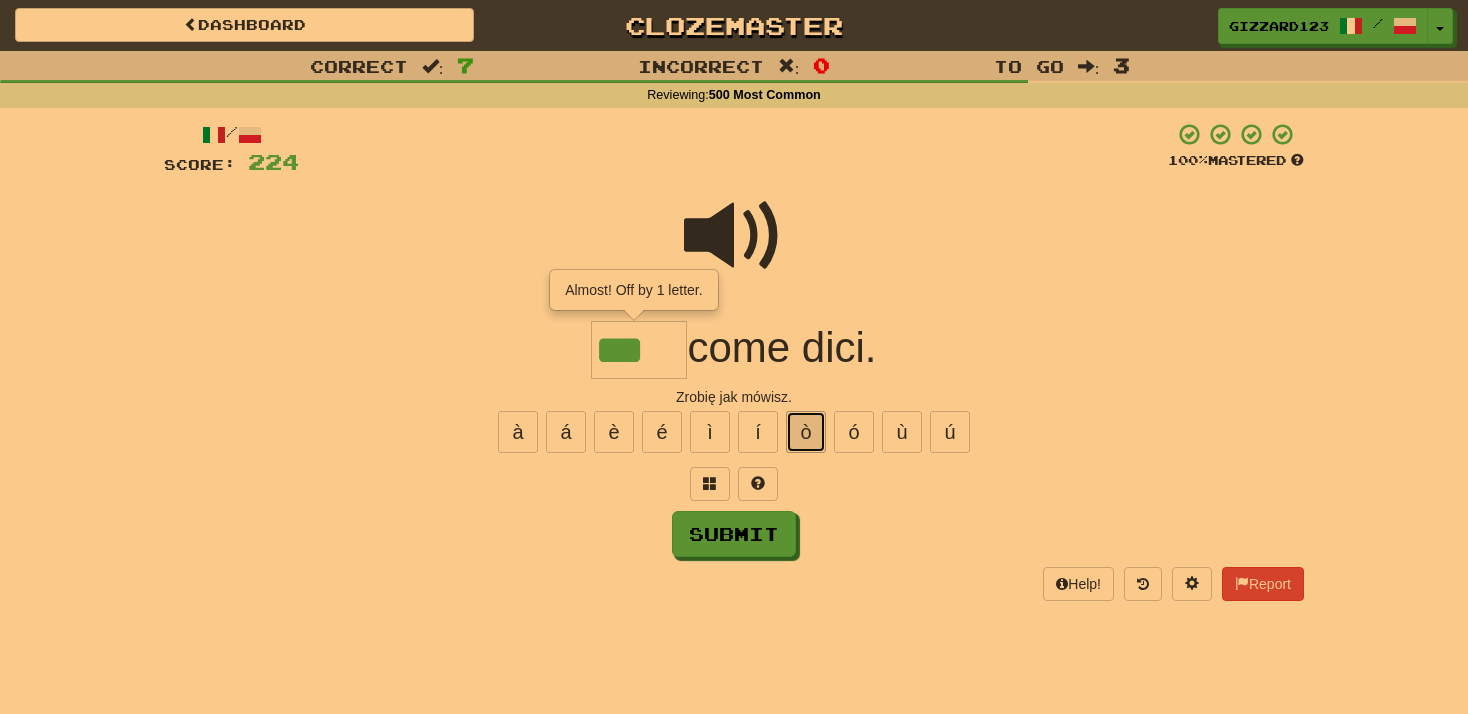 click on "ò" at bounding box center (806, 432) 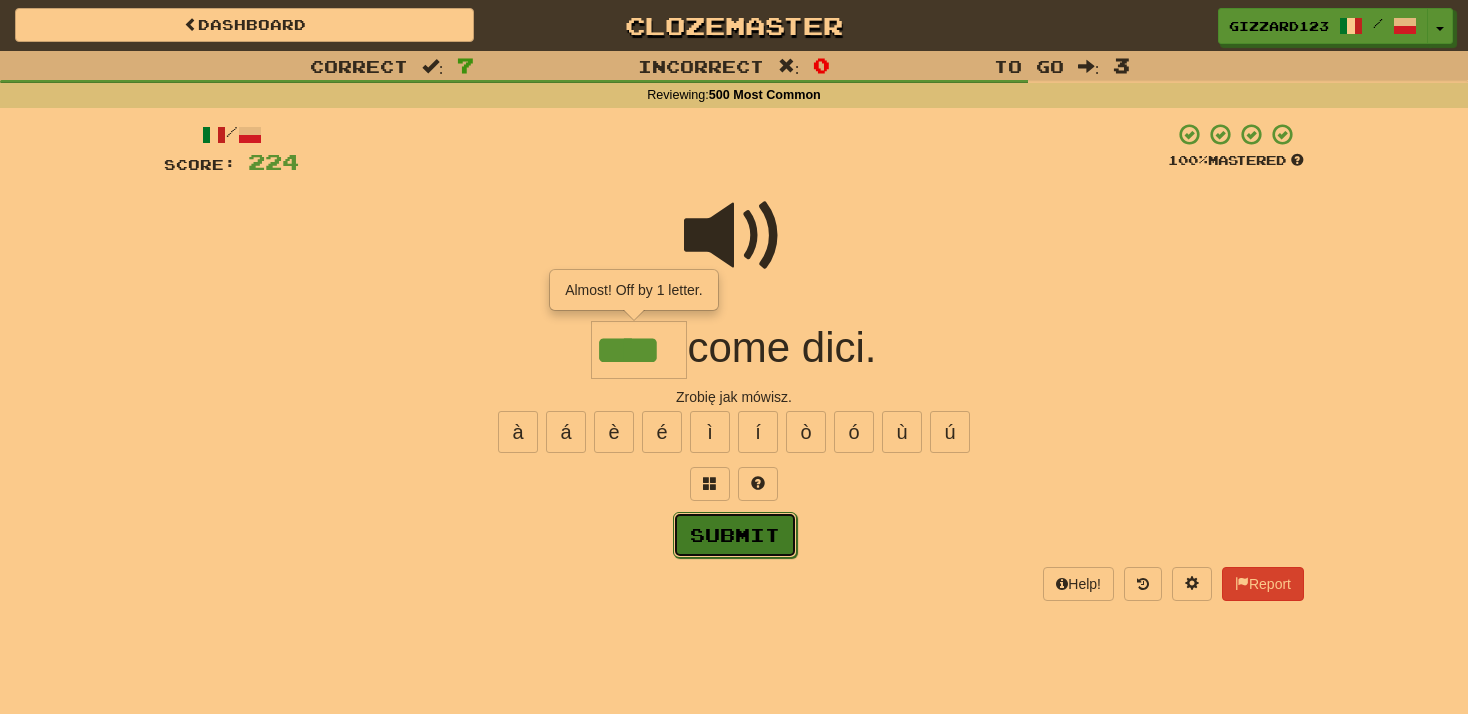 click on "Submit" at bounding box center [735, 535] 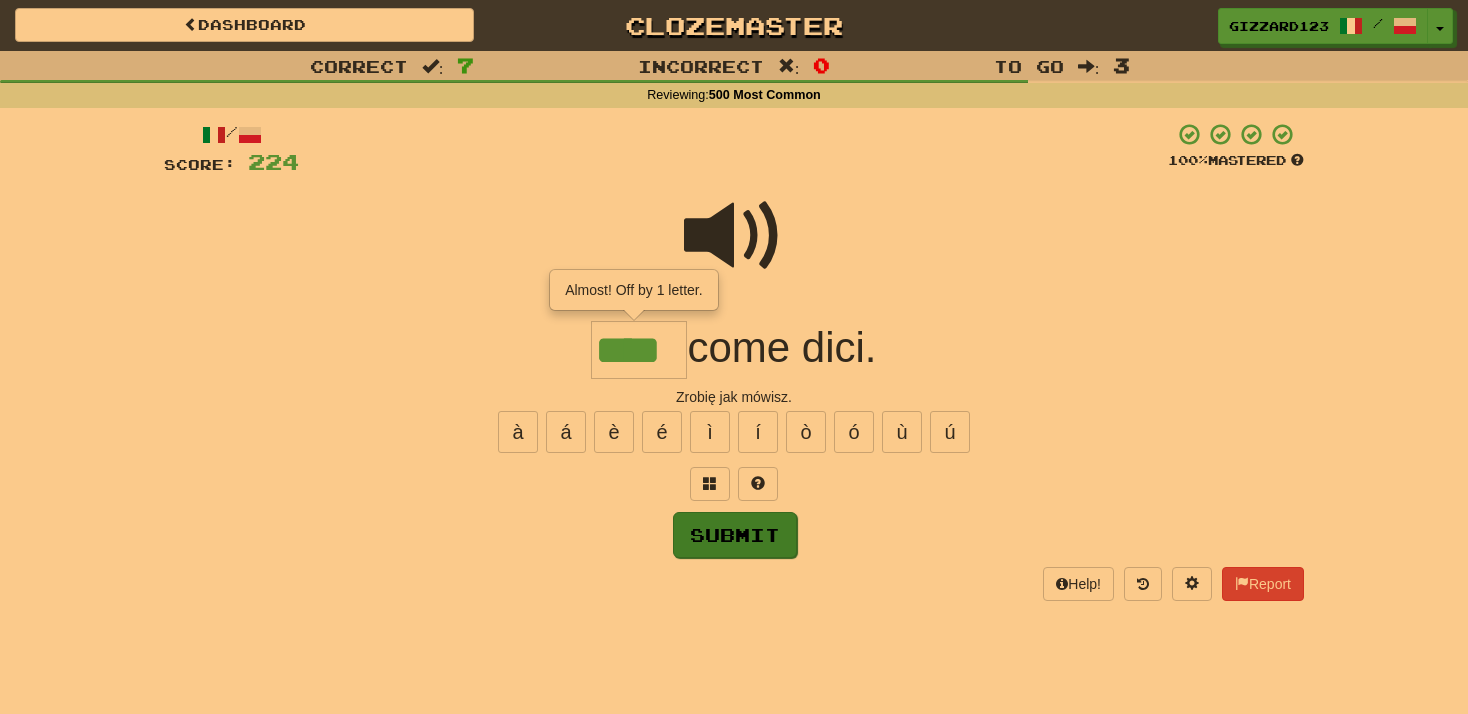 type on "****" 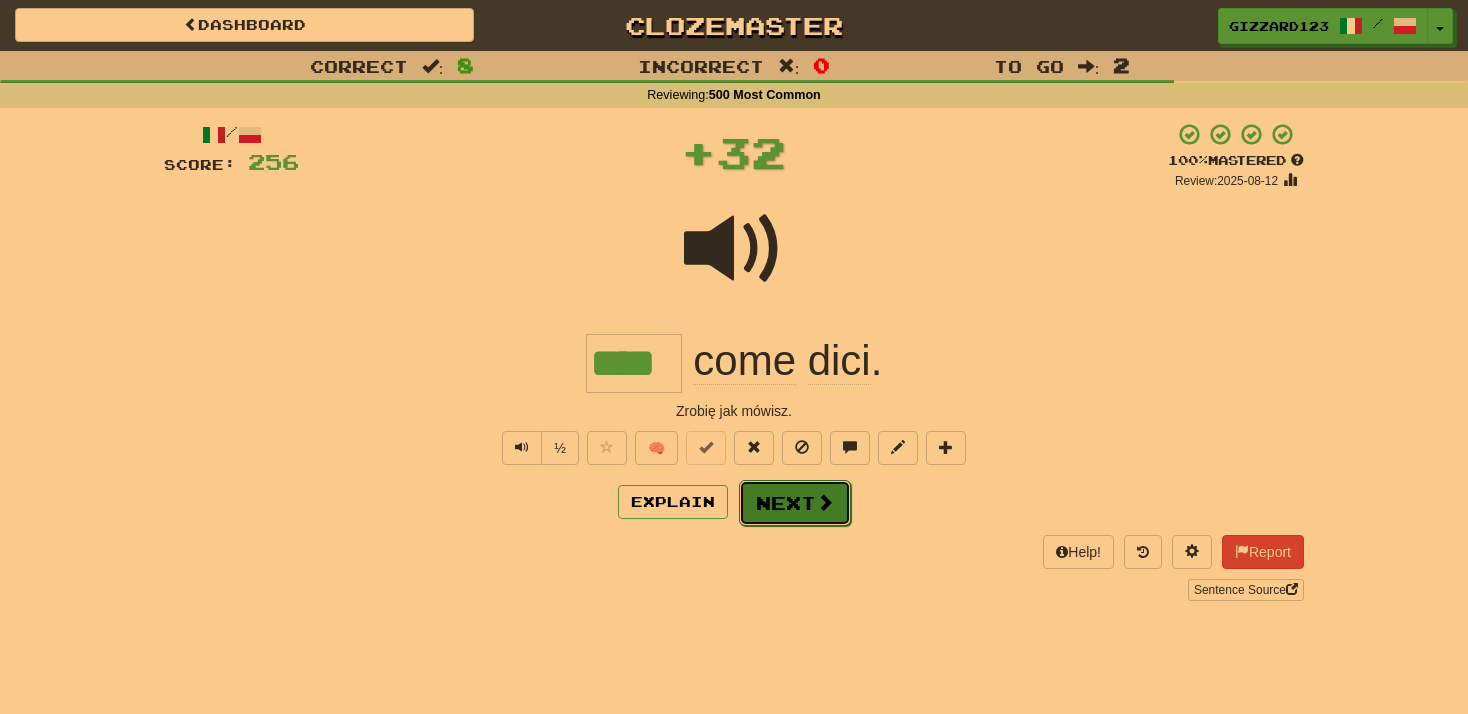 click on "Next" at bounding box center [795, 503] 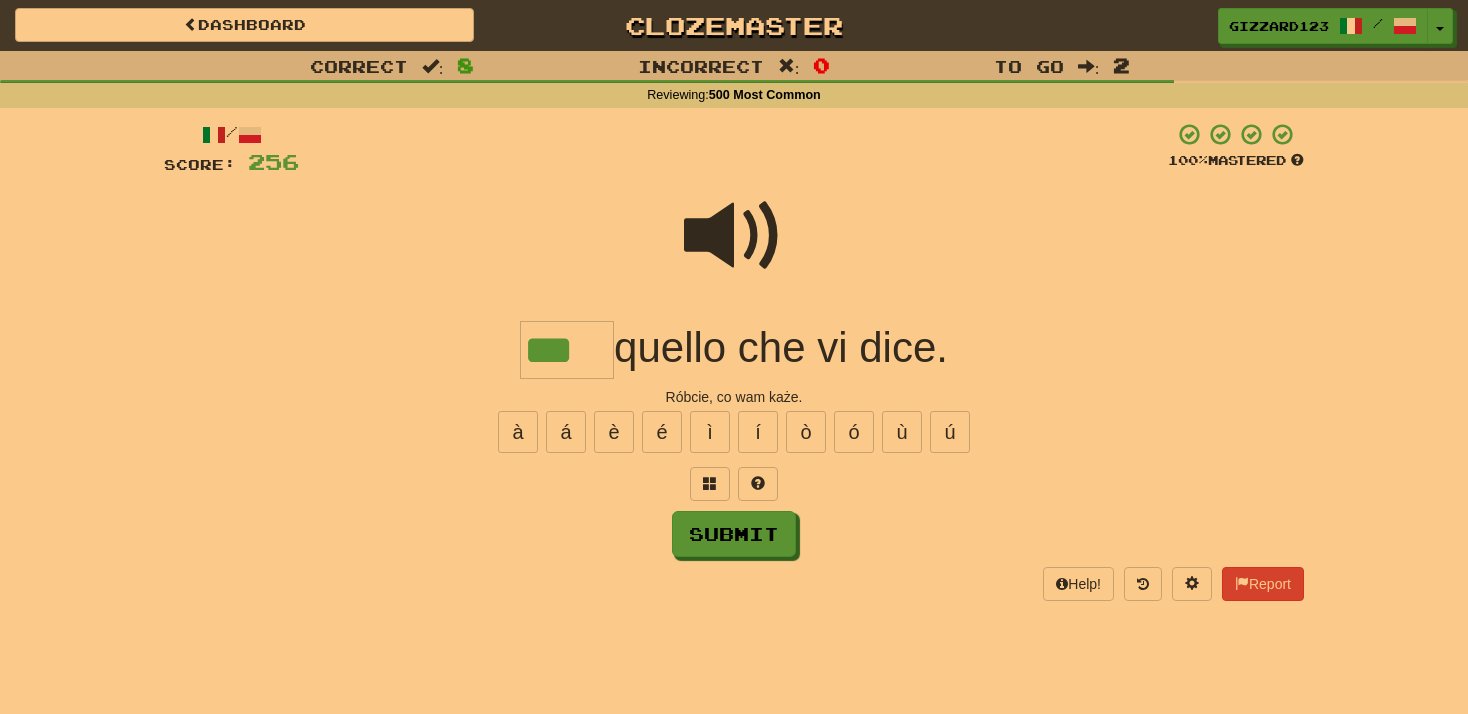 click at bounding box center [734, 236] 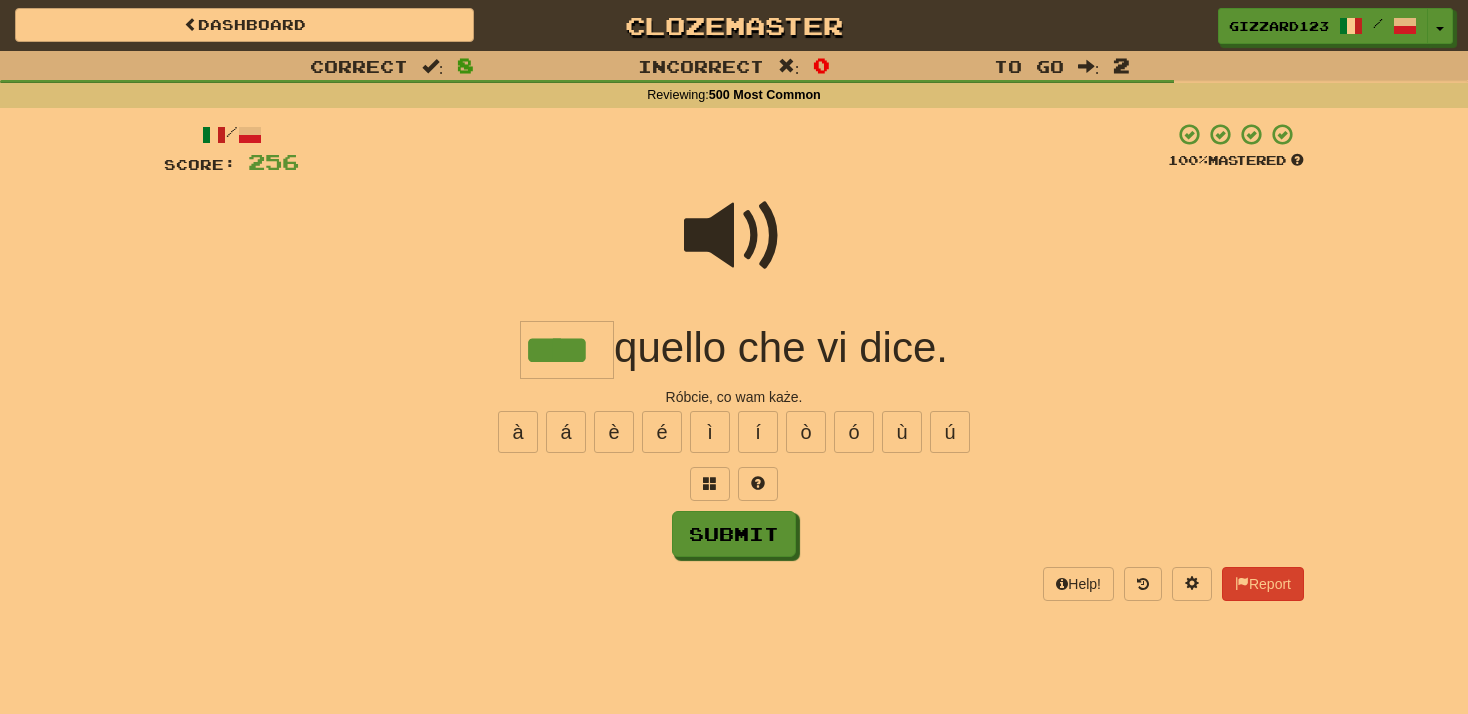 type on "****" 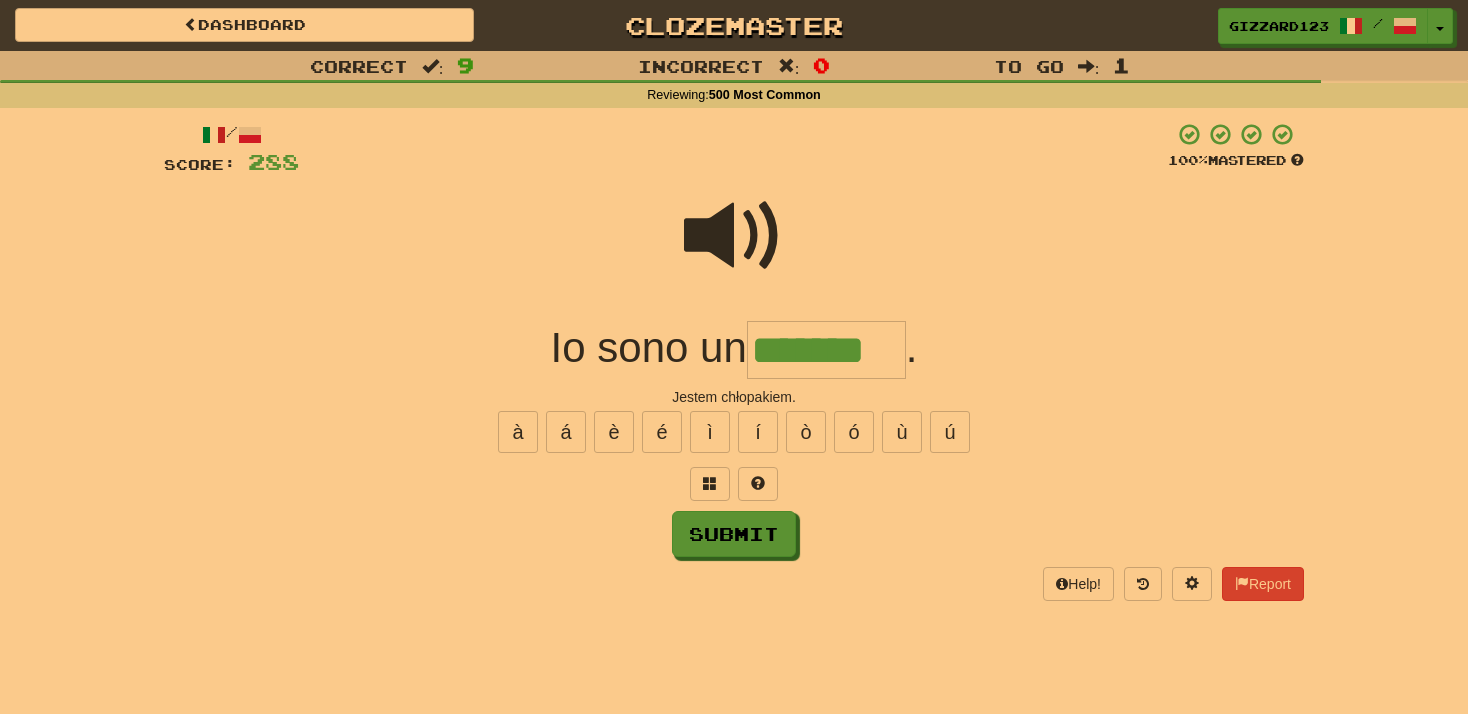 type on "*******" 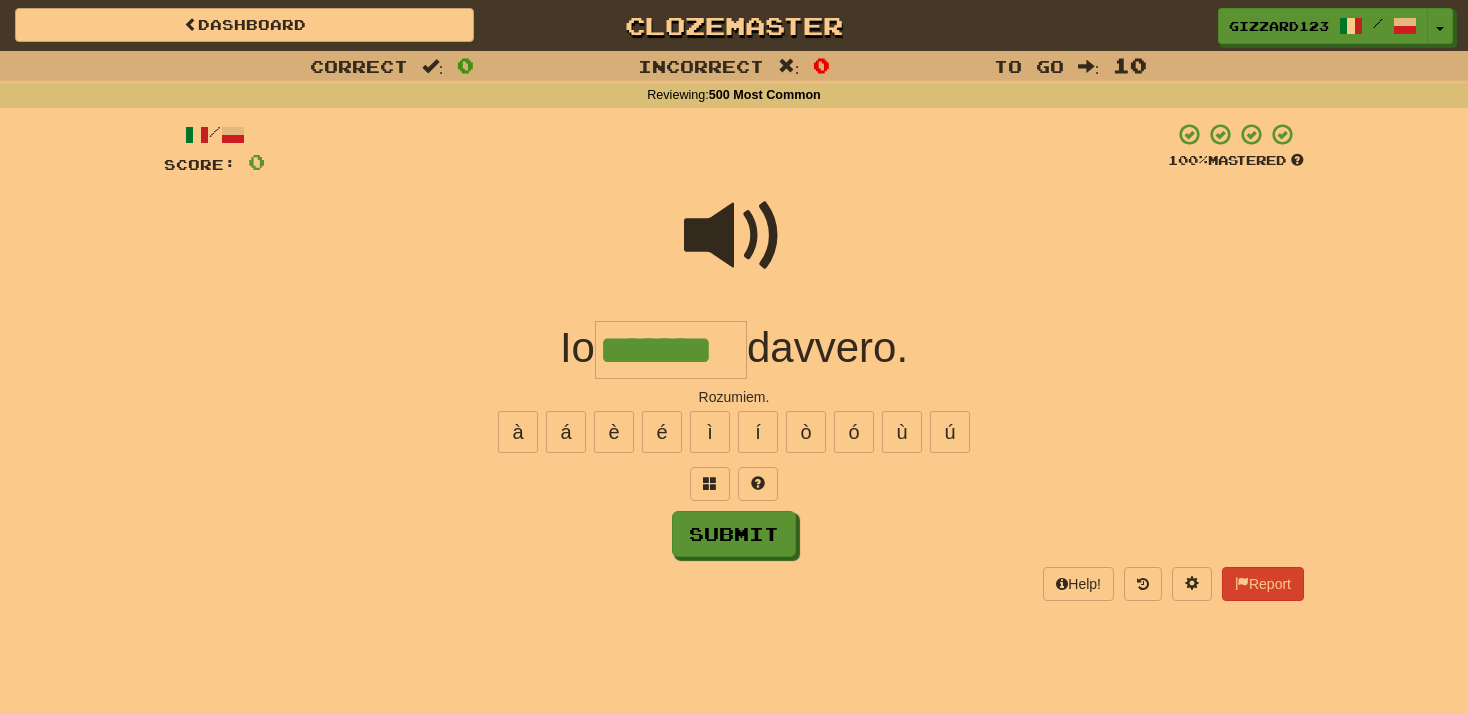 type on "*******" 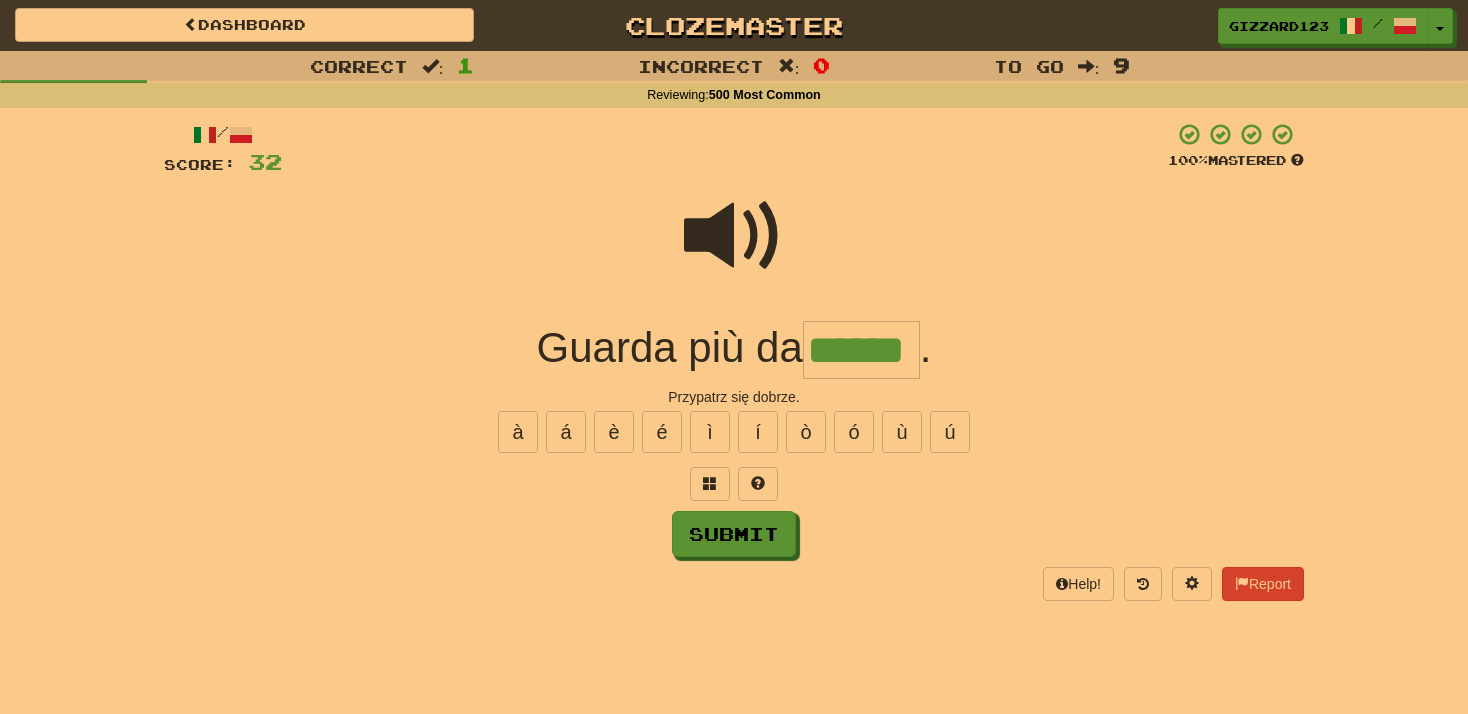 type on "******" 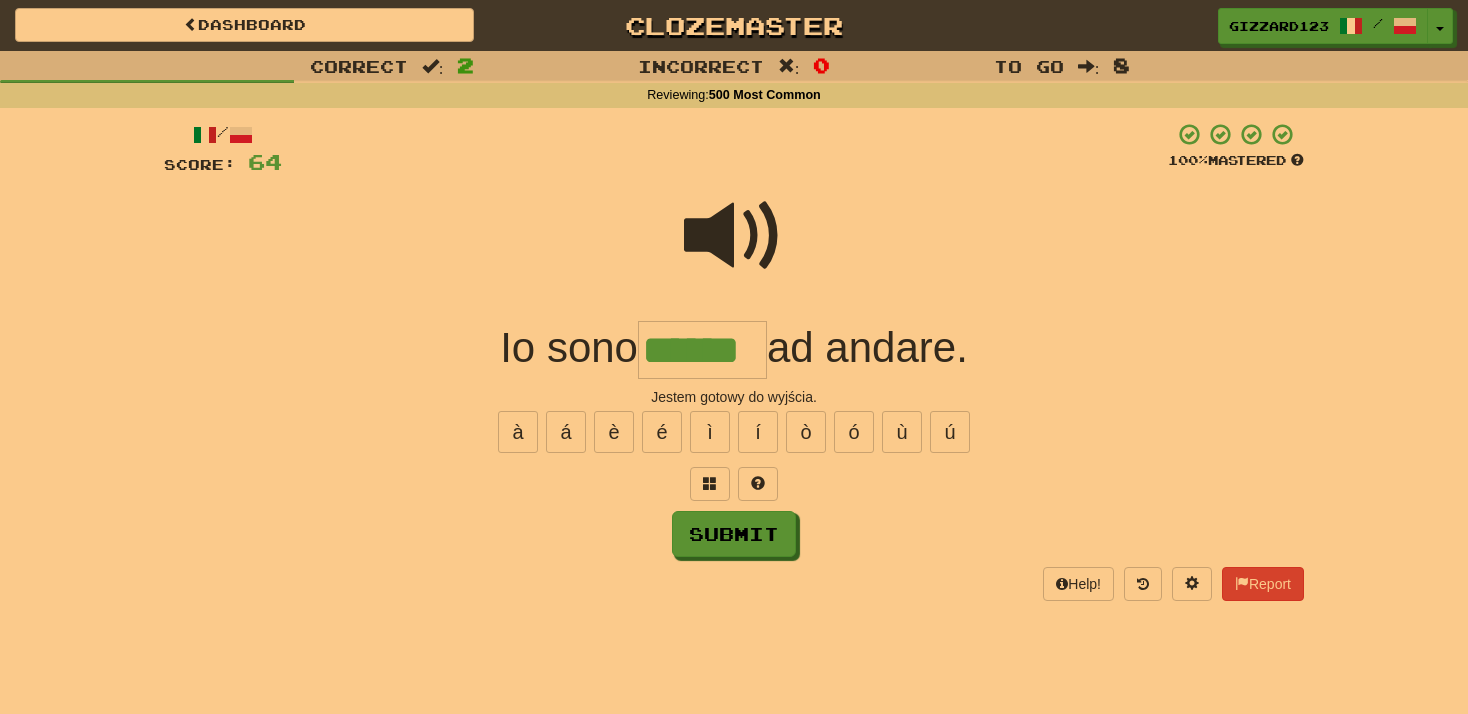 type on "******" 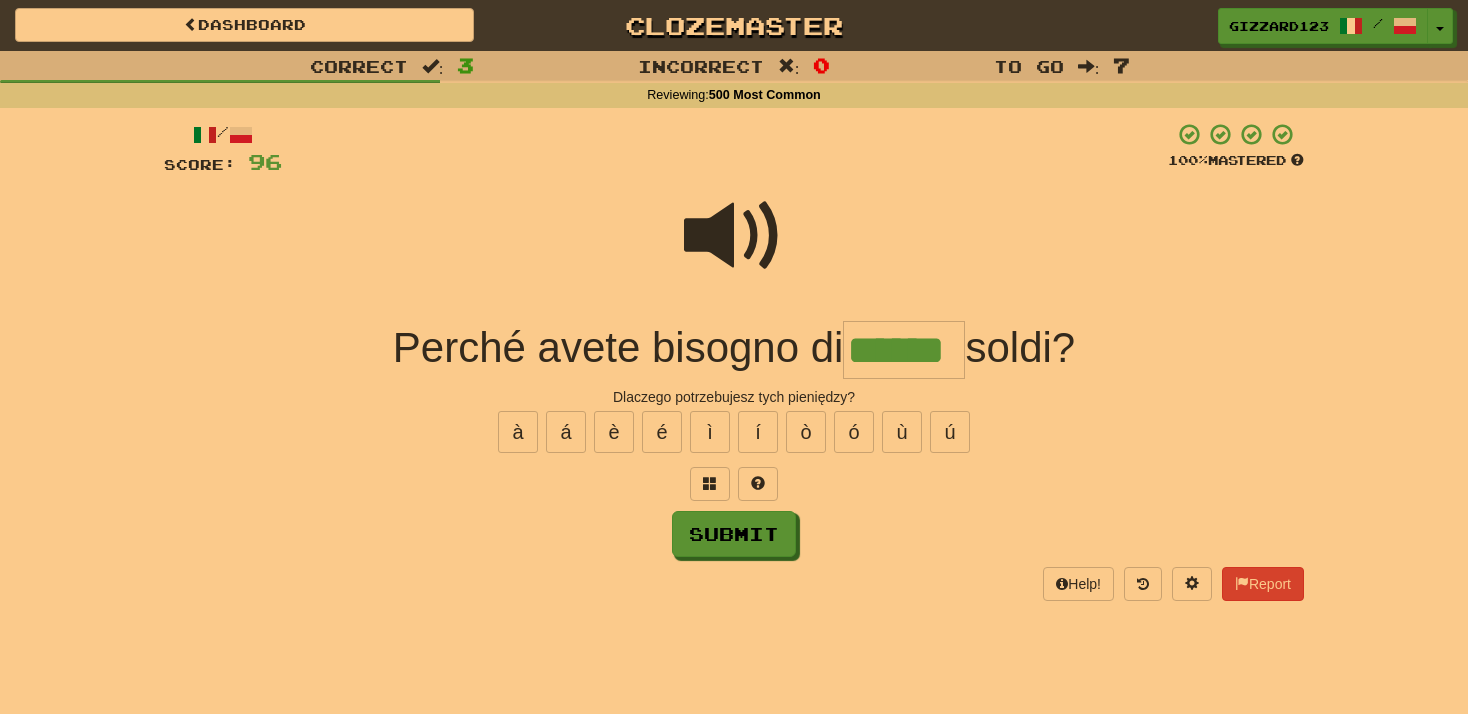 type on "******" 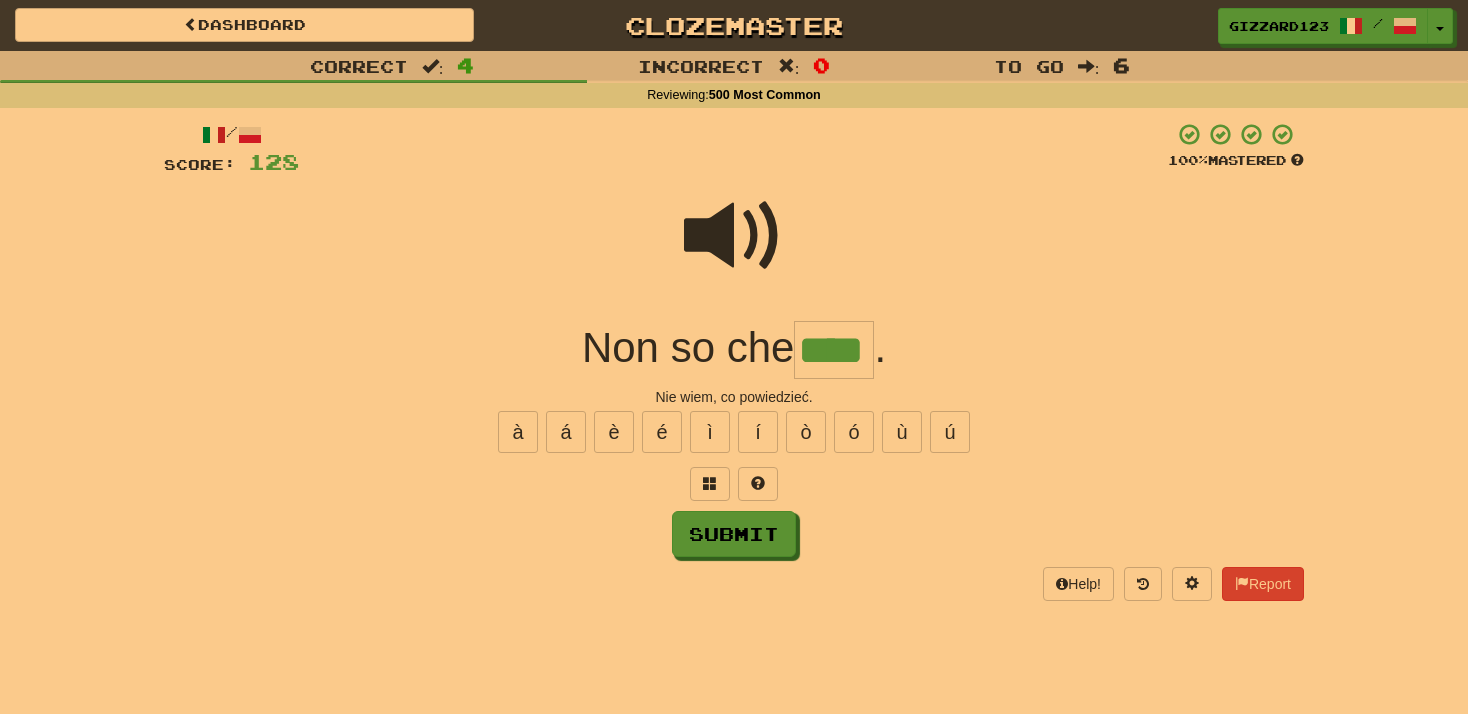 type on "****" 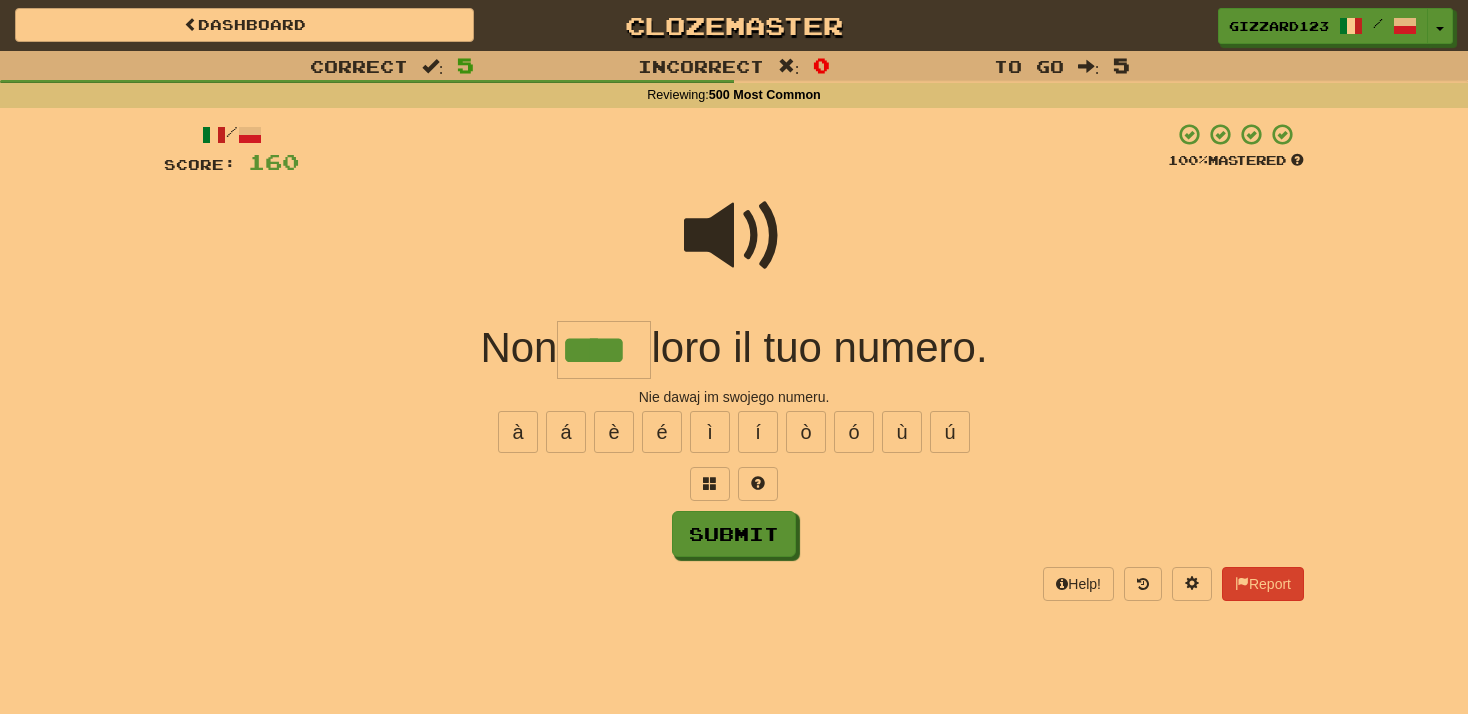 type on "****" 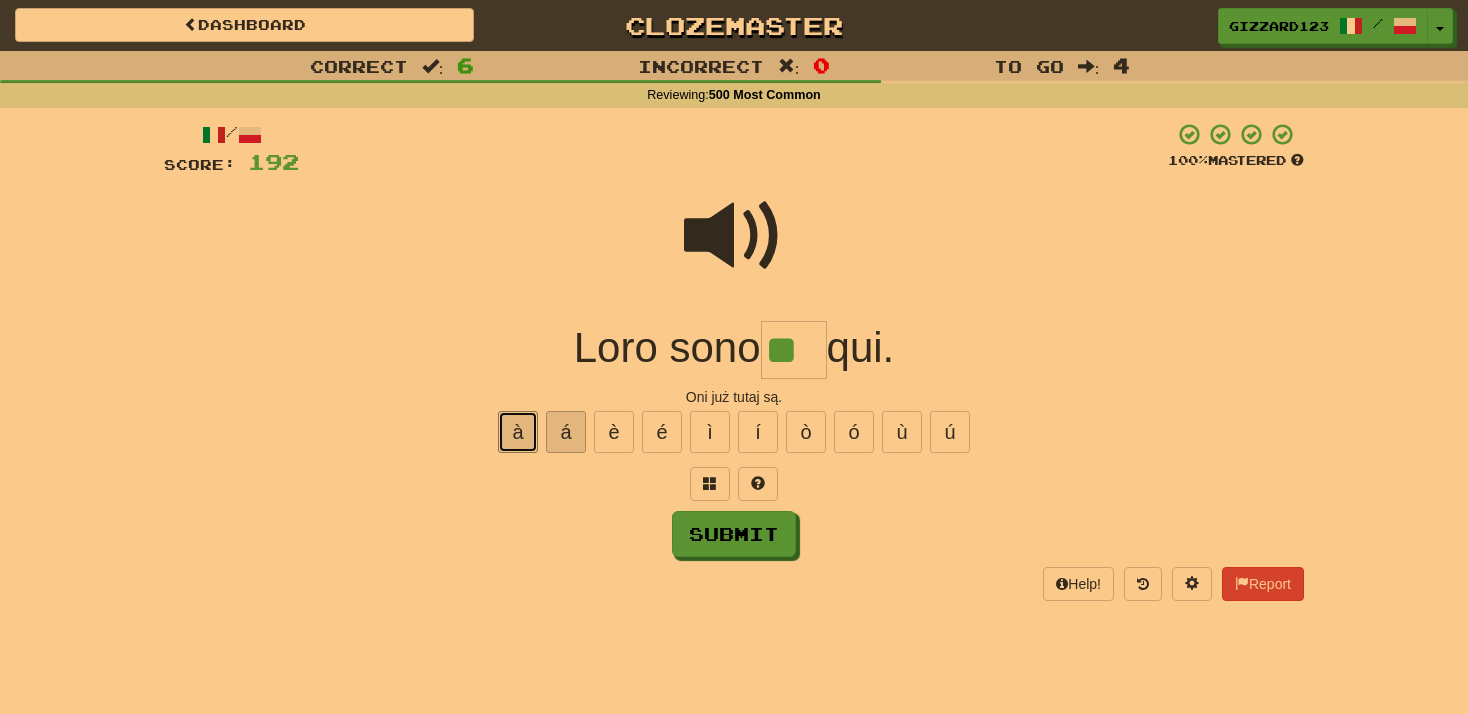 drag, startPoint x: 505, startPoint y: 426, endPoint x: 564, endPoint y: 449, distance: 63.324562 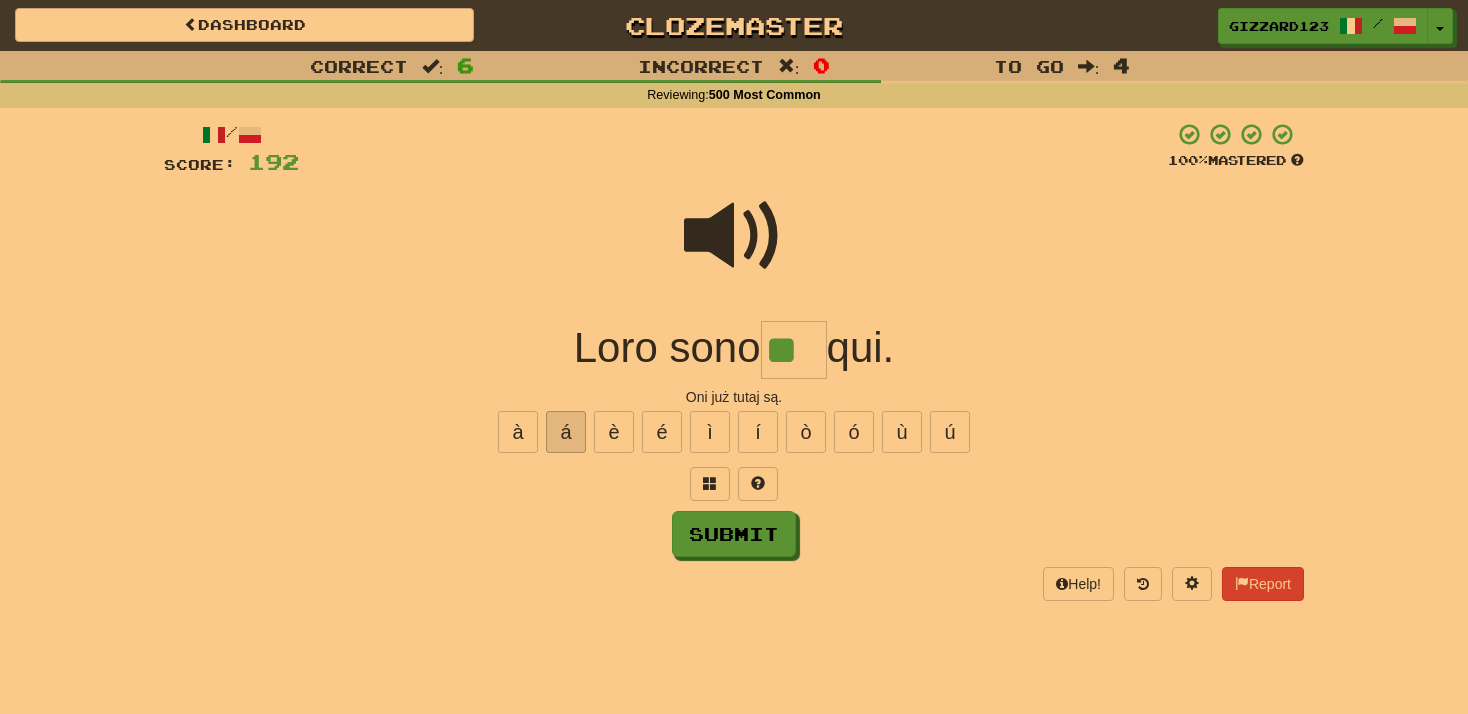 type on "***" 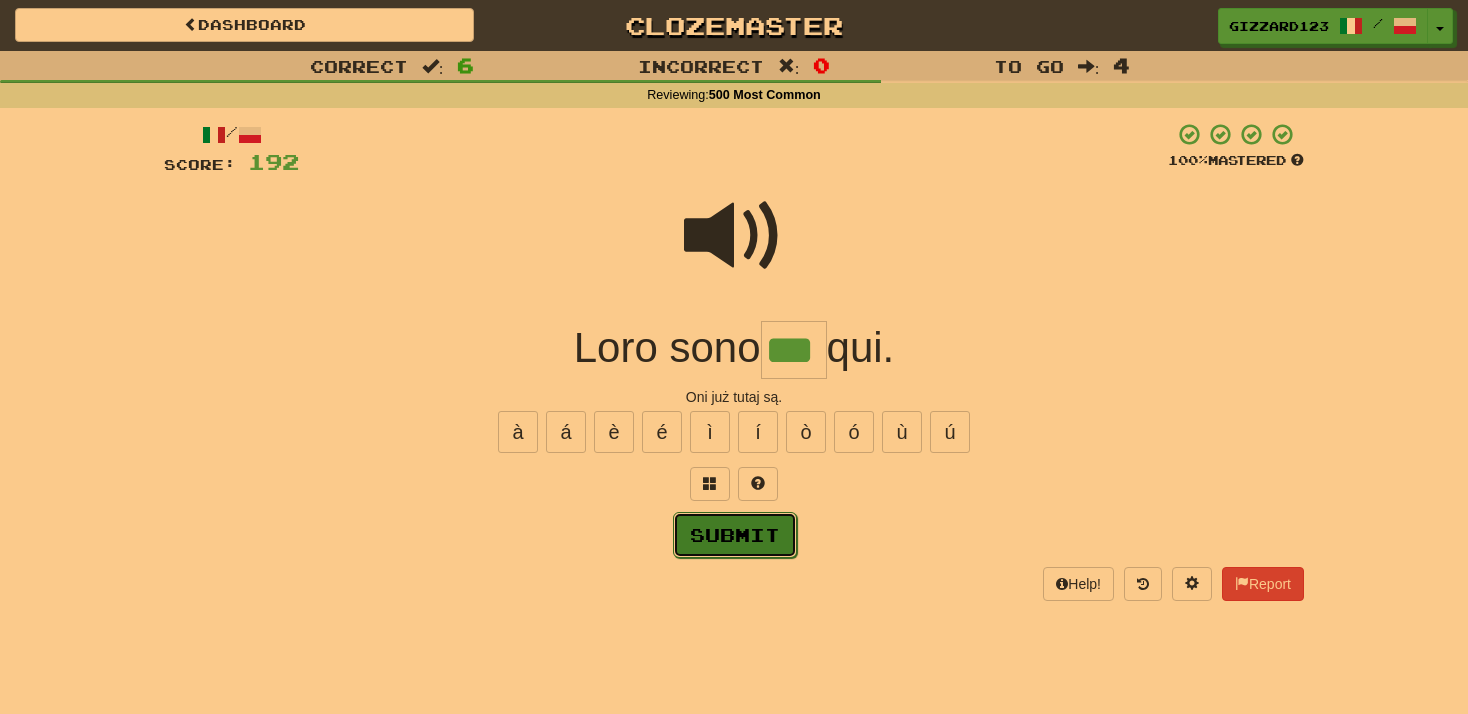 click on "Submit" at bounding box center (735, 535) 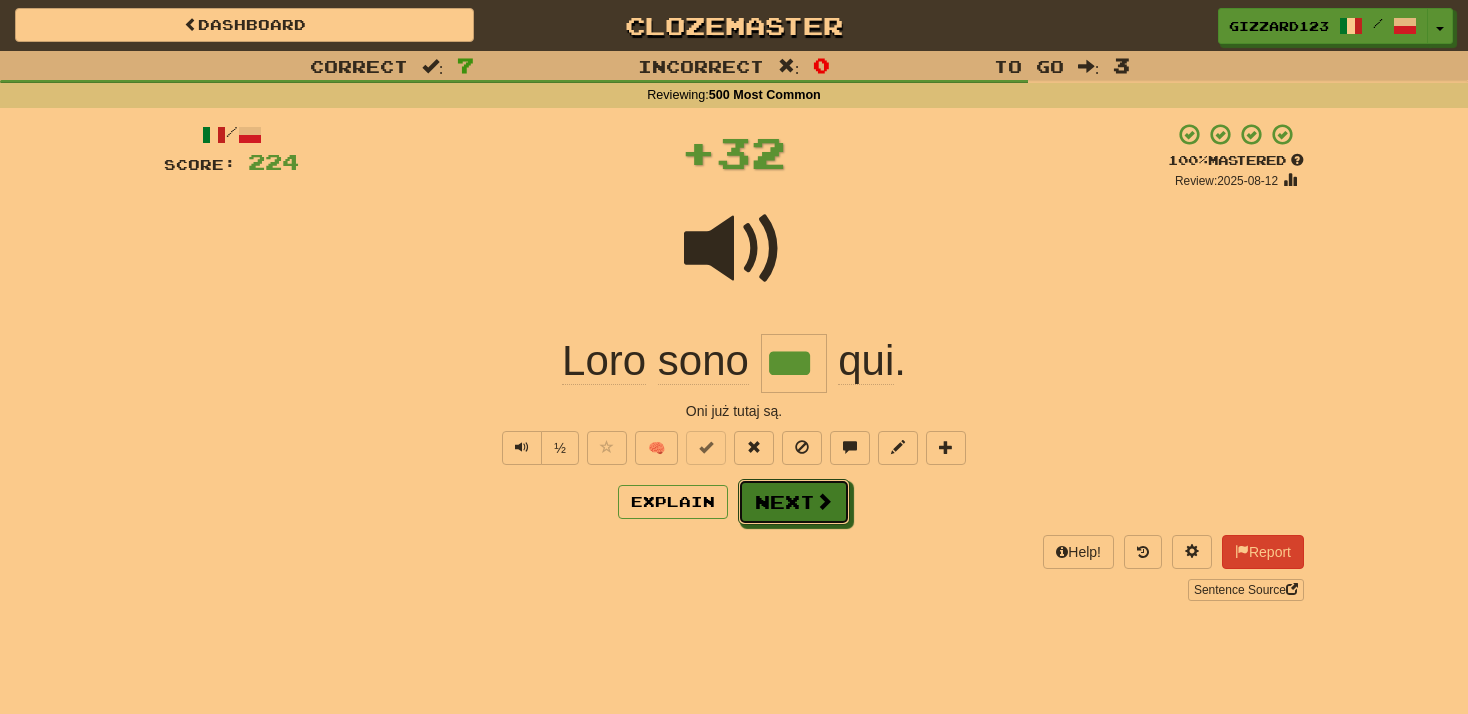 drag, startPoint x: 789, startPoint y: 508, endPoint x: 819, endPoint y: 508, distance: 30 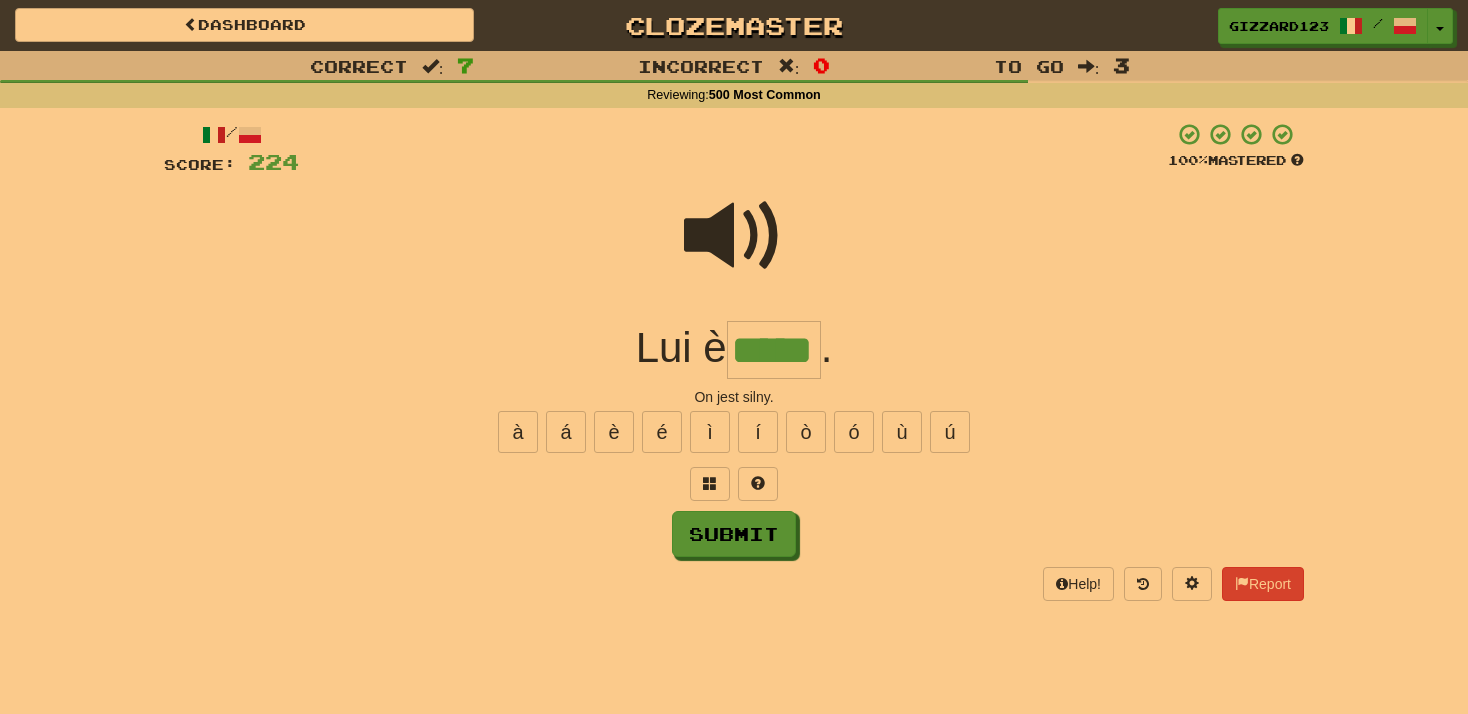 type on "*****" 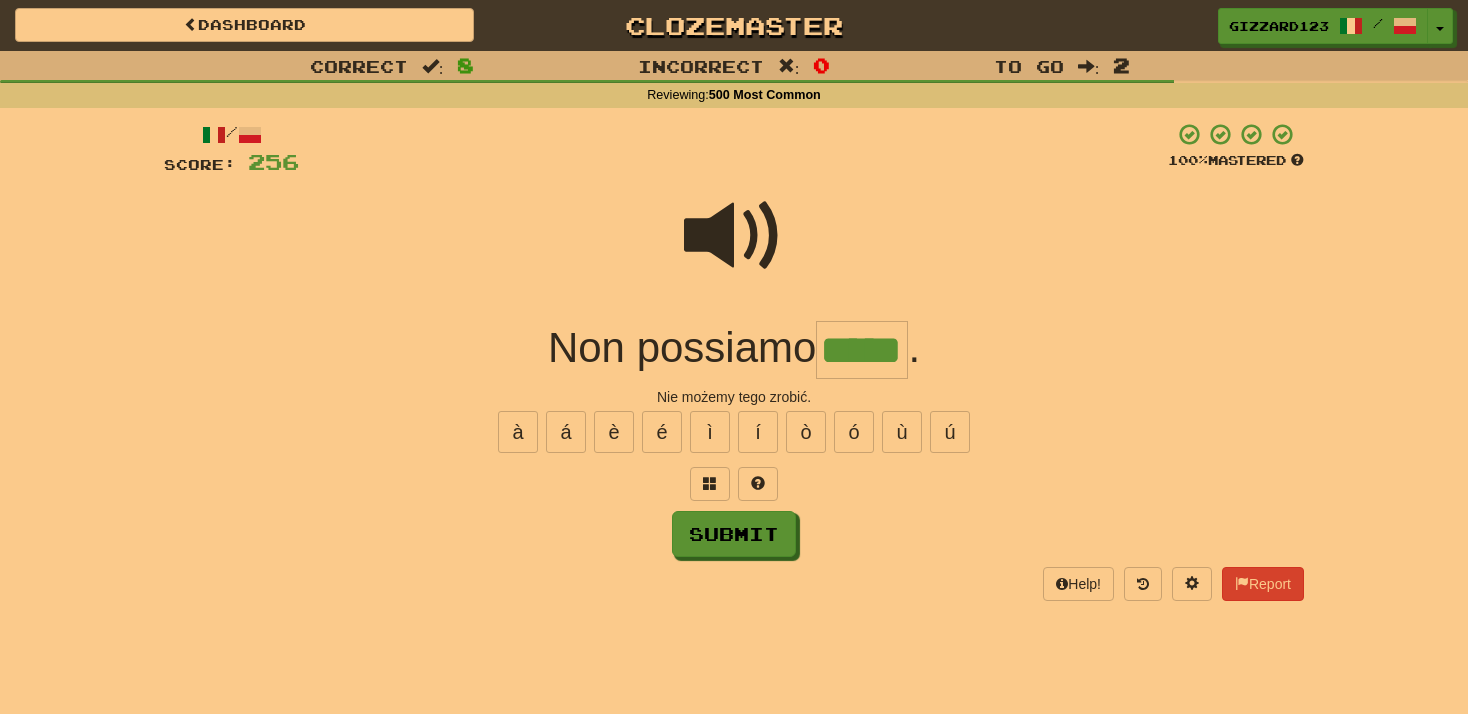 type on "*****" 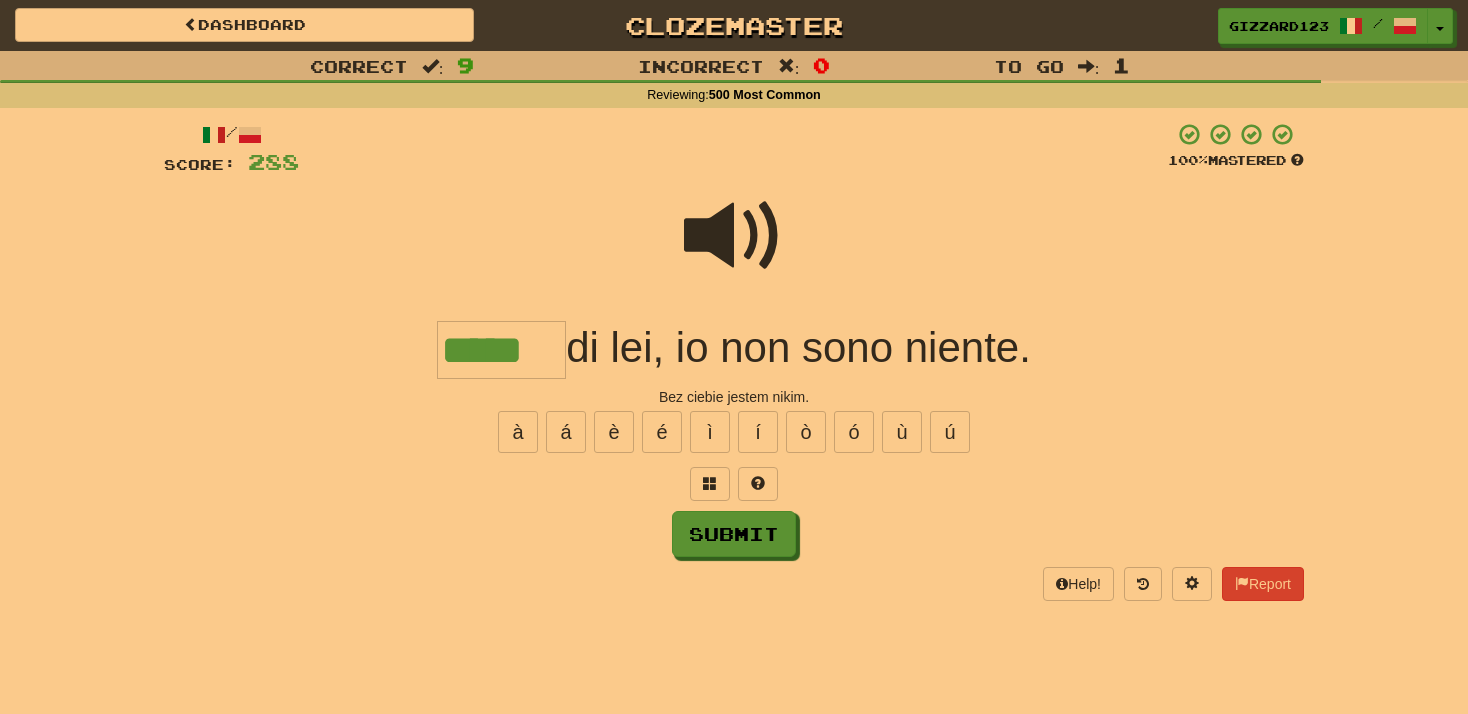 type on "*****" 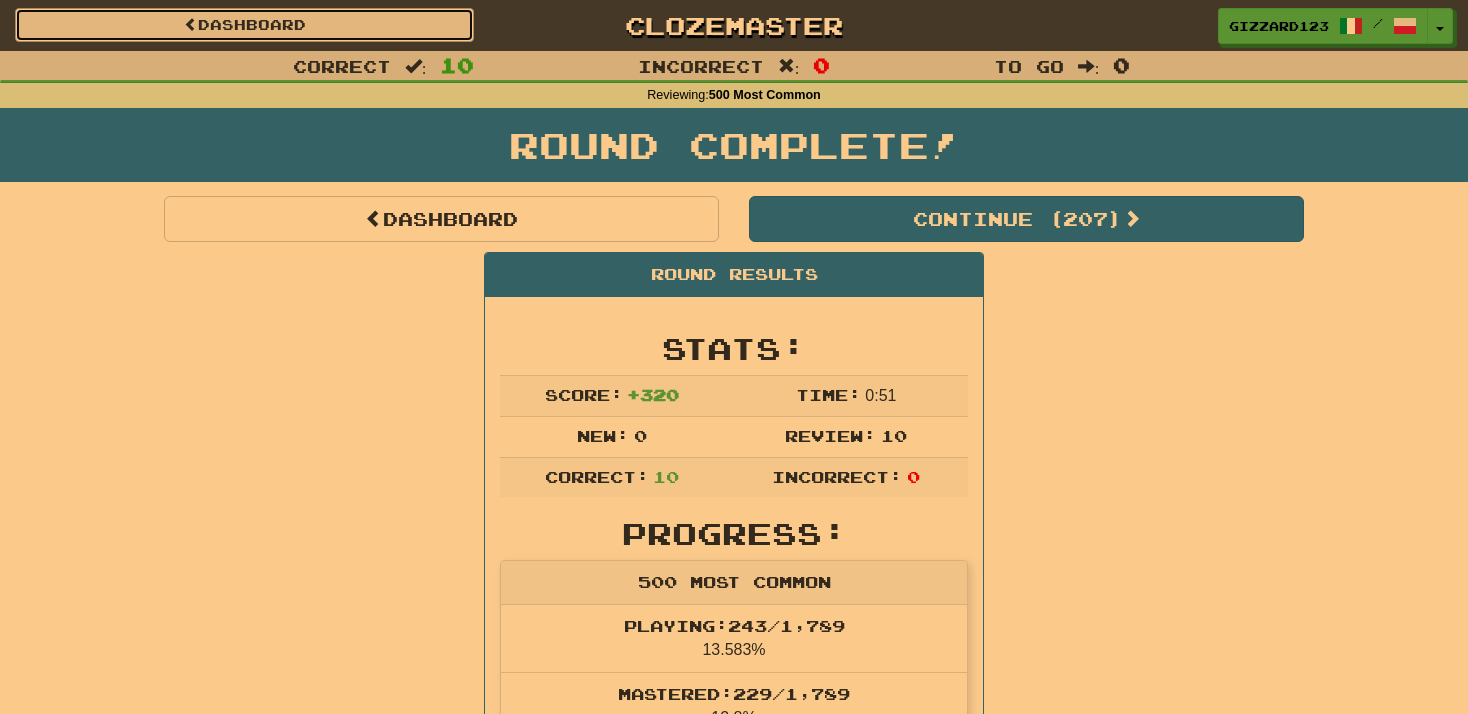 click on "Dashboard" at bounding box center [244, 25] 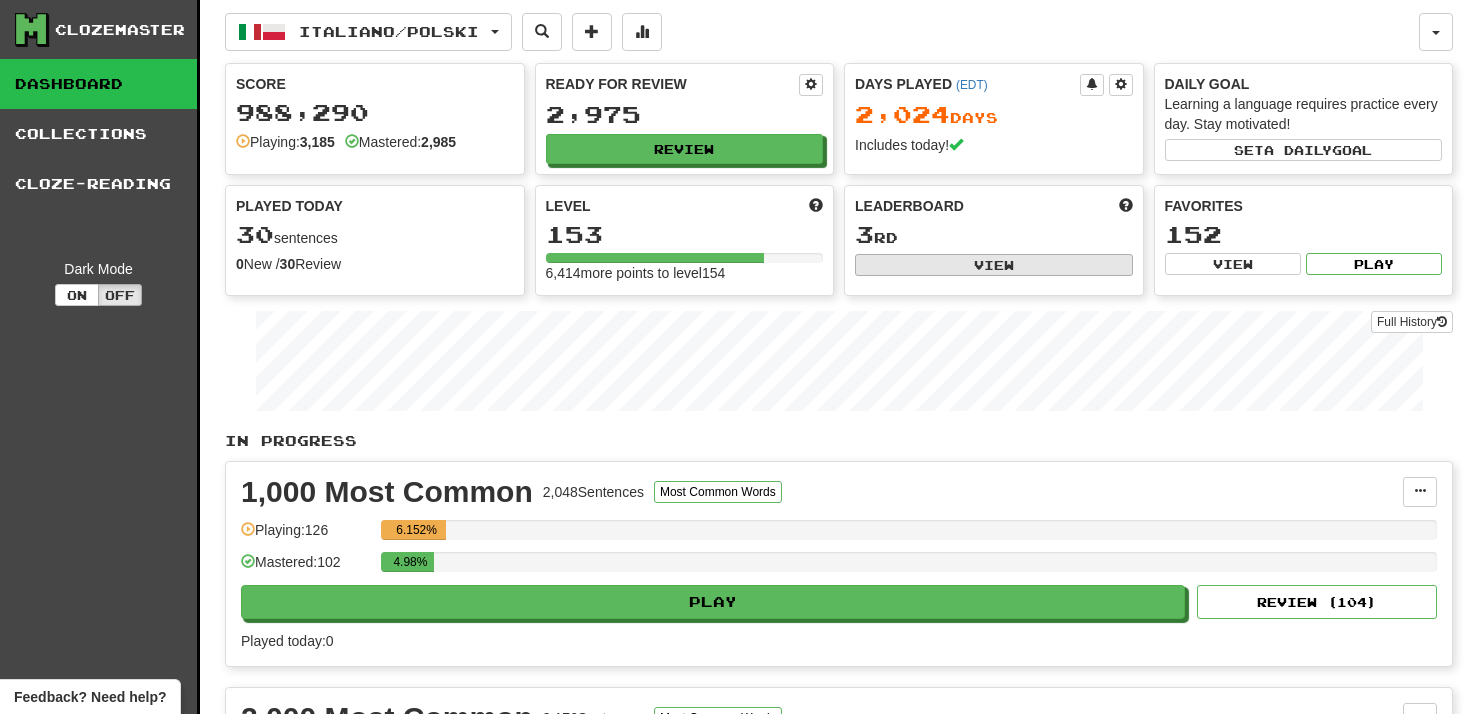 scroll, scrollTop: 0, scrollLeft: 0, axis: both 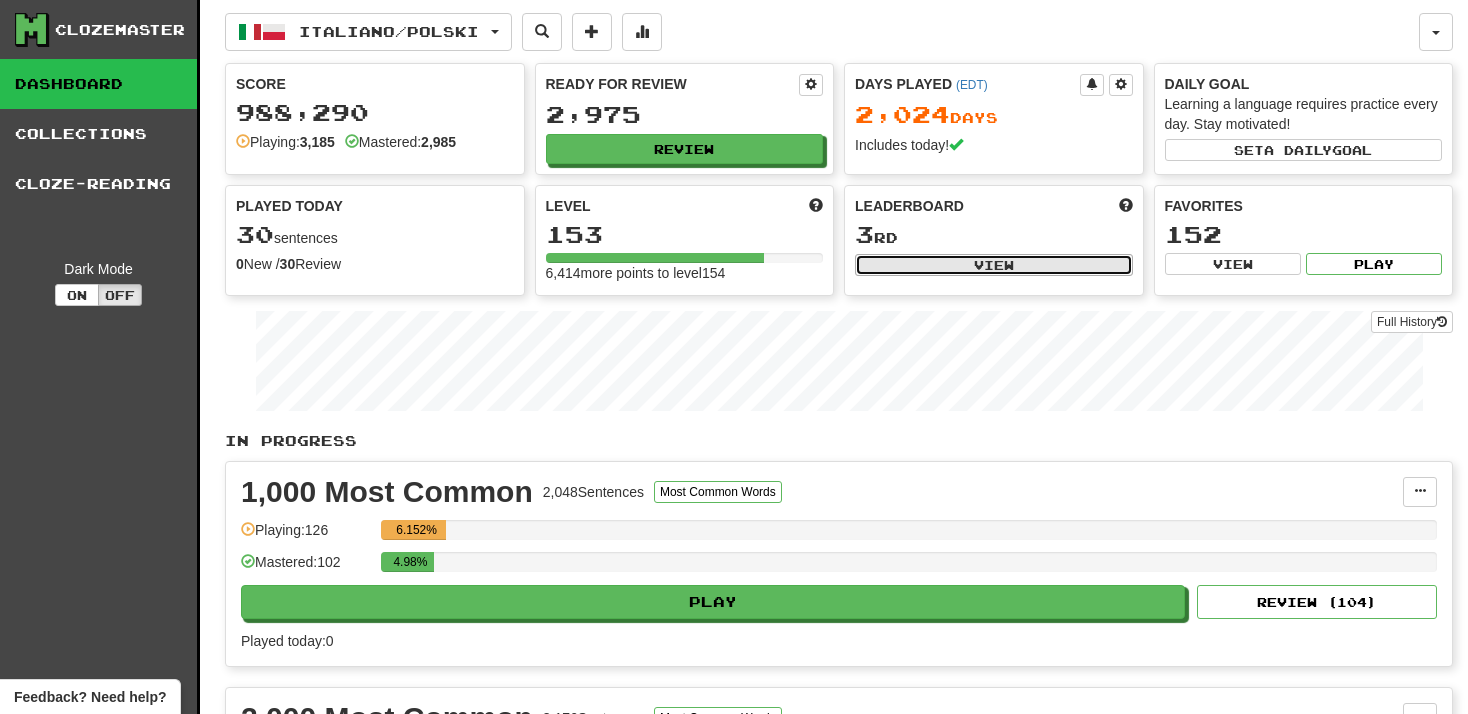 click on "View" at bounding box center (994, 265) 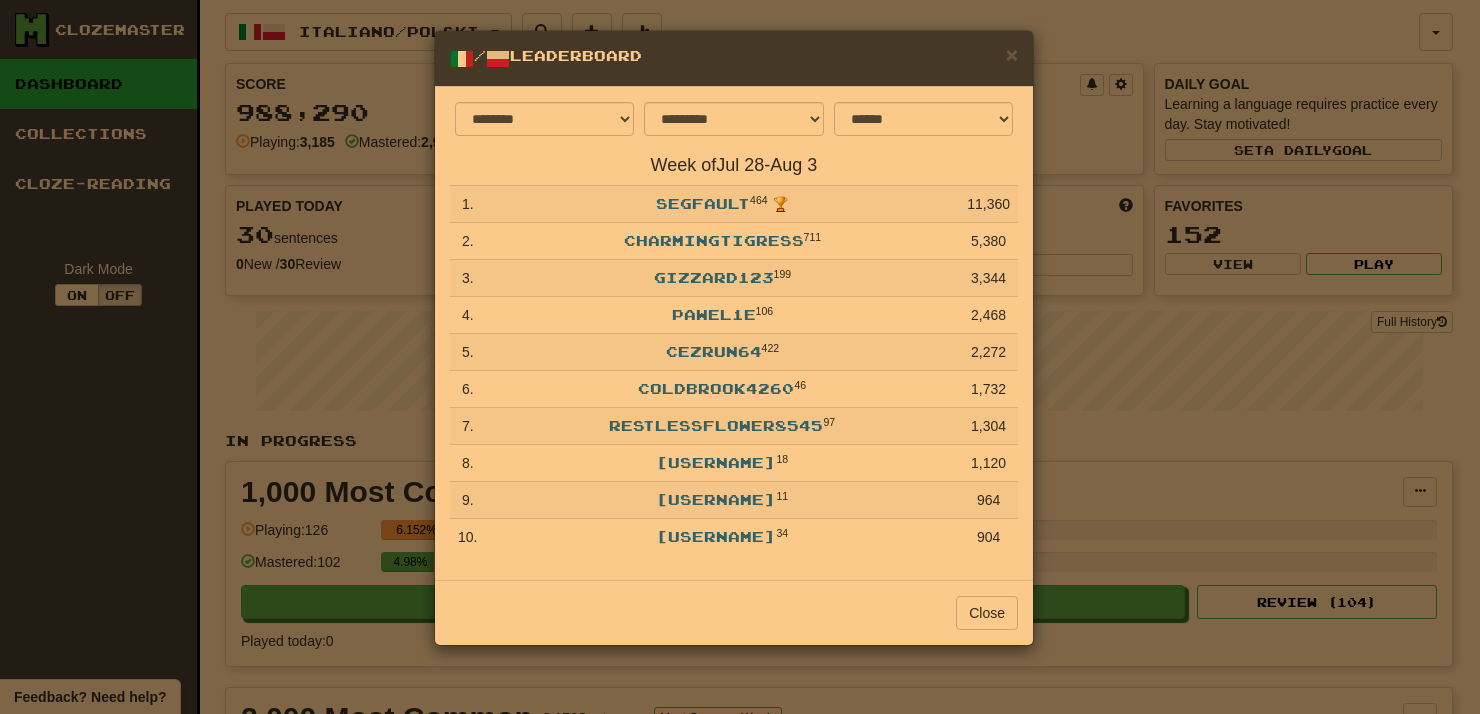 drag, startPoint x: 1080, startPoint y: 39, endPoint x: 1076, endPoint y: 71, distance: 32.24903 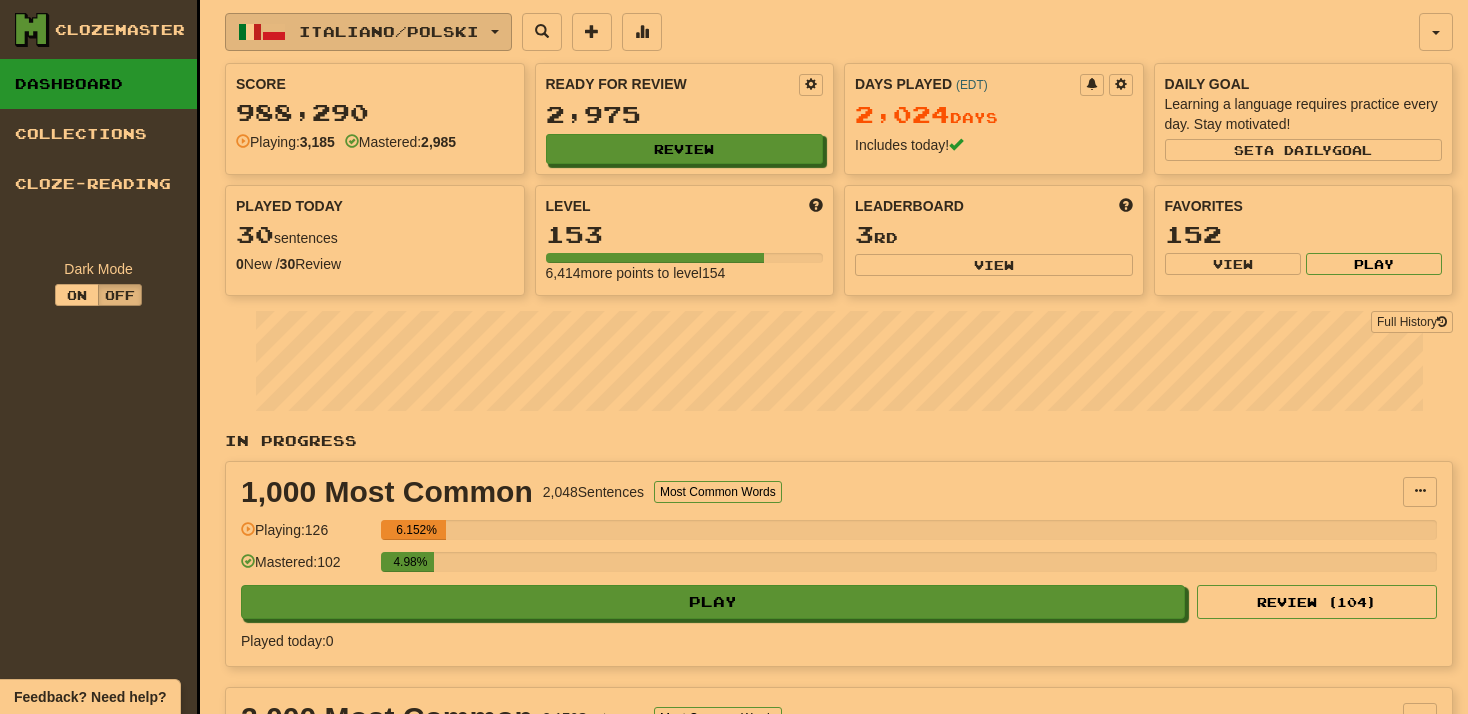 click on "Italiano  /  Polski" at bounding box center (389, 31) 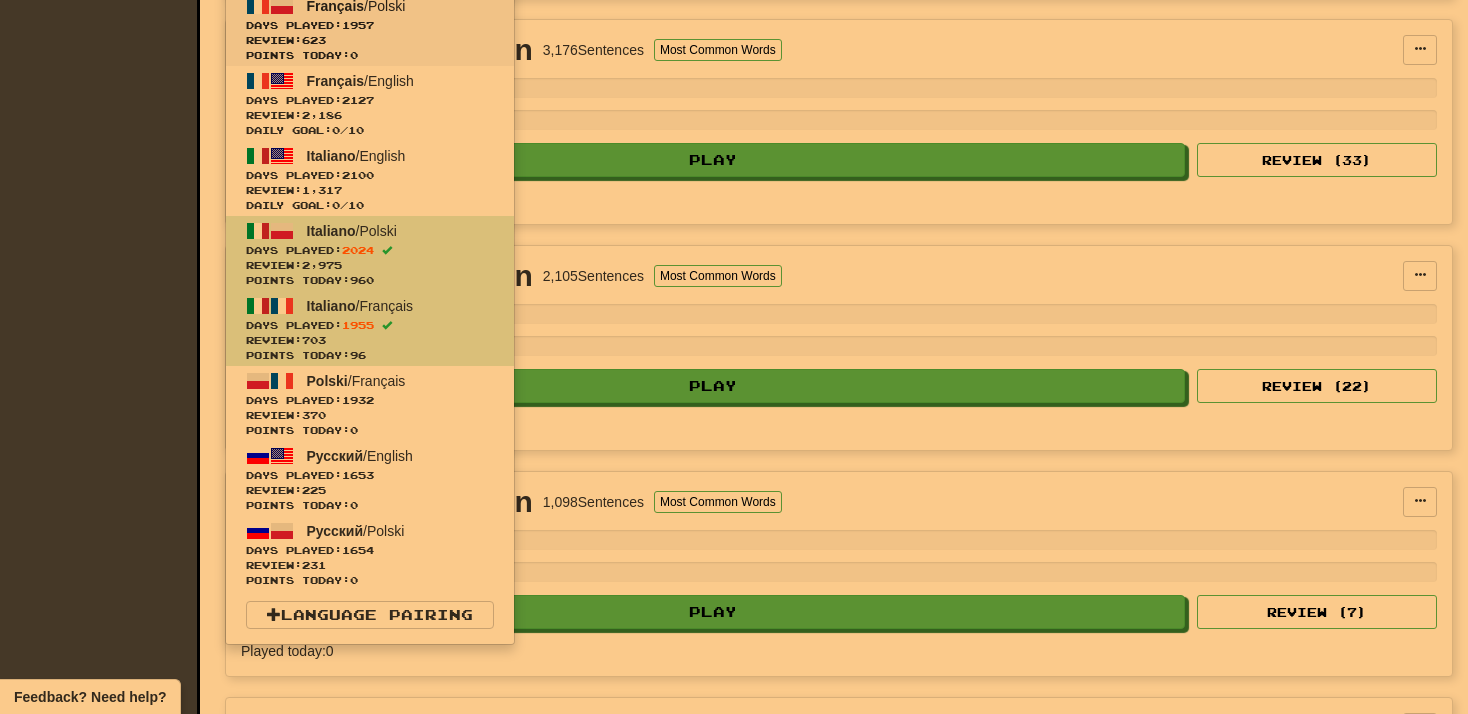 scroll, scrollTop: 746, scrollLeft: 0, axis: vertical 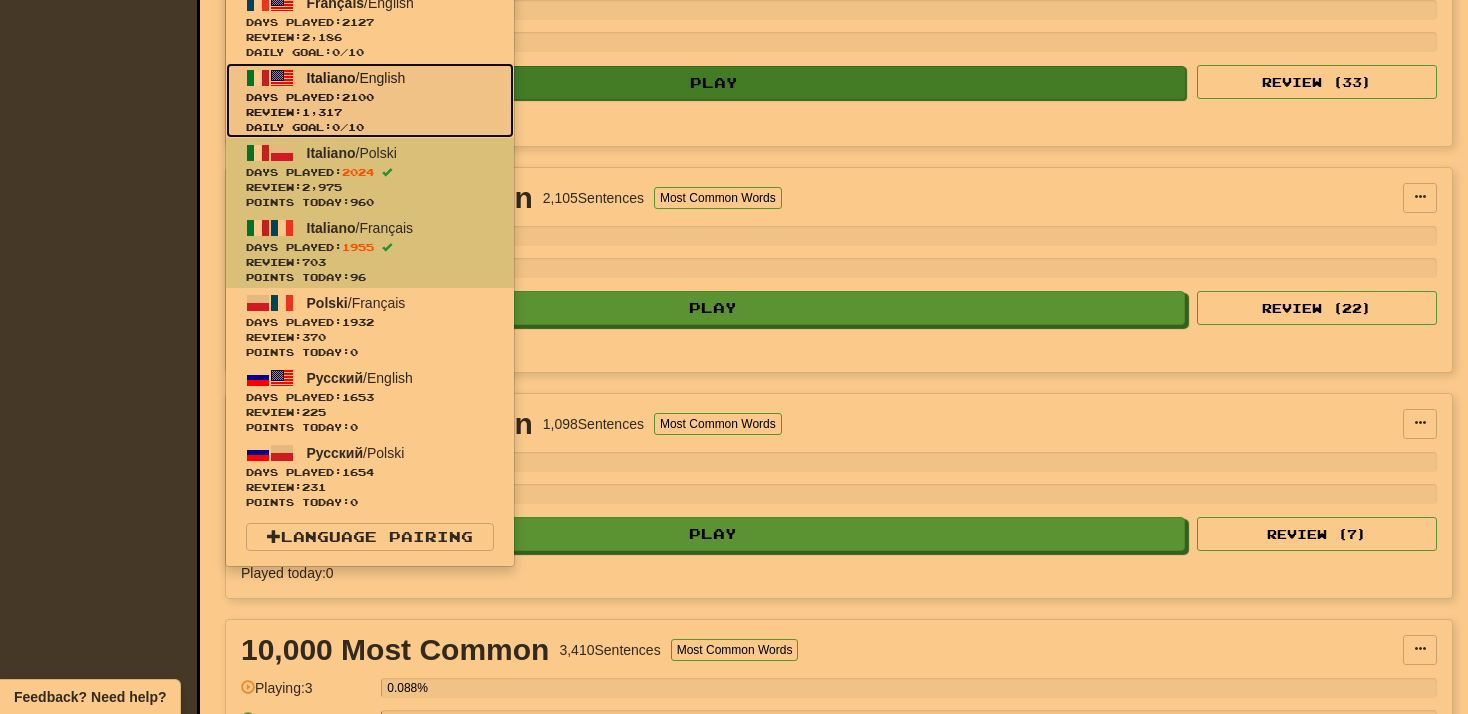 click on "Italiano" at bounding box center [331, 78] 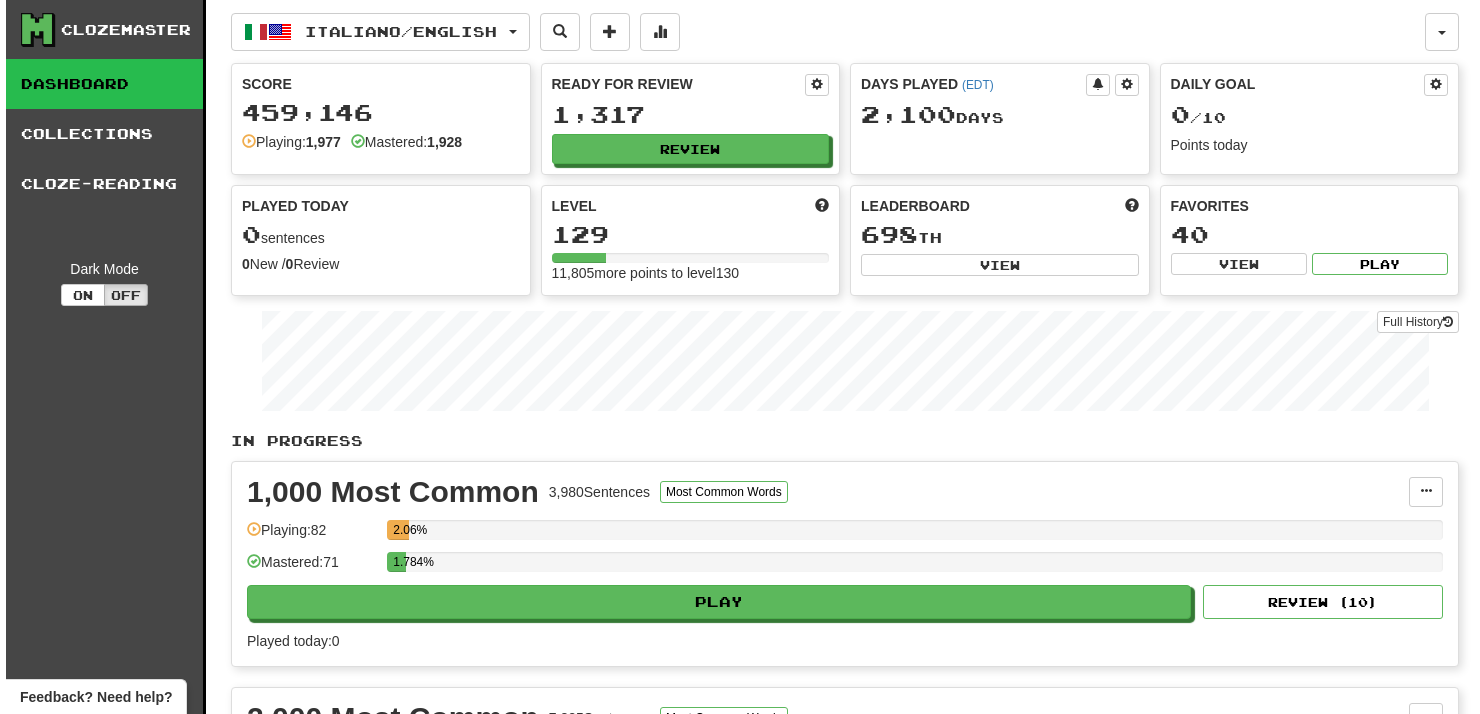 scroll, scrollTop: 0, scrollLeft: 0, axis: both 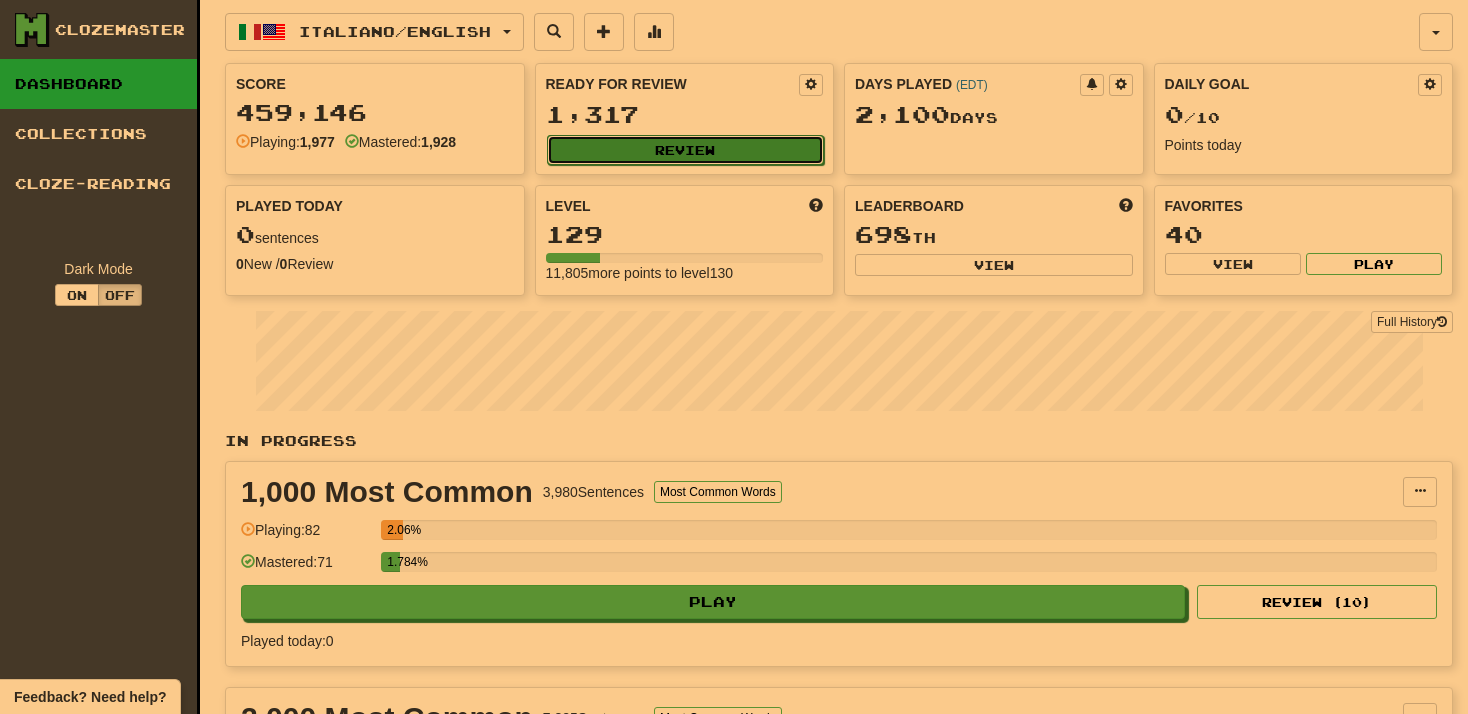 click on "Review" at bounding box center (686, 150) 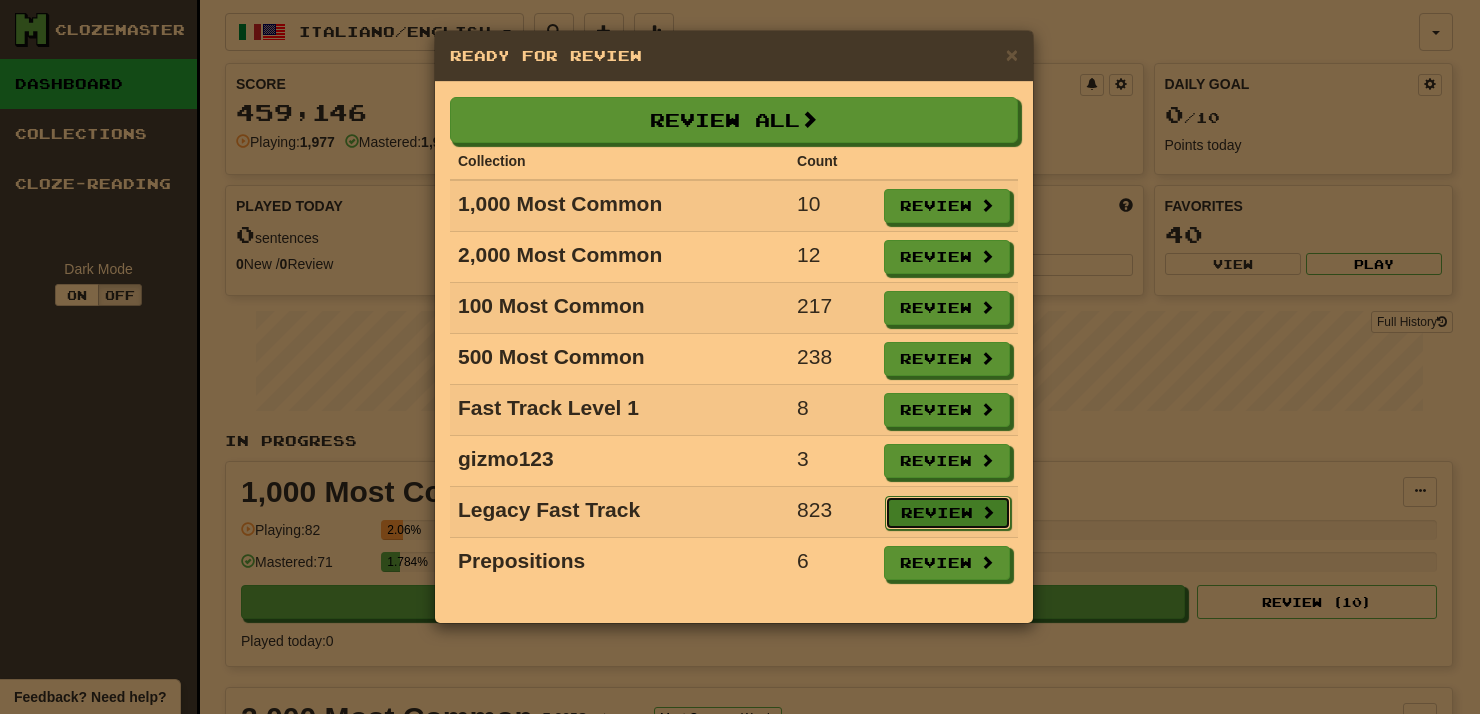click on "Review" at bounding box center [948, 513] 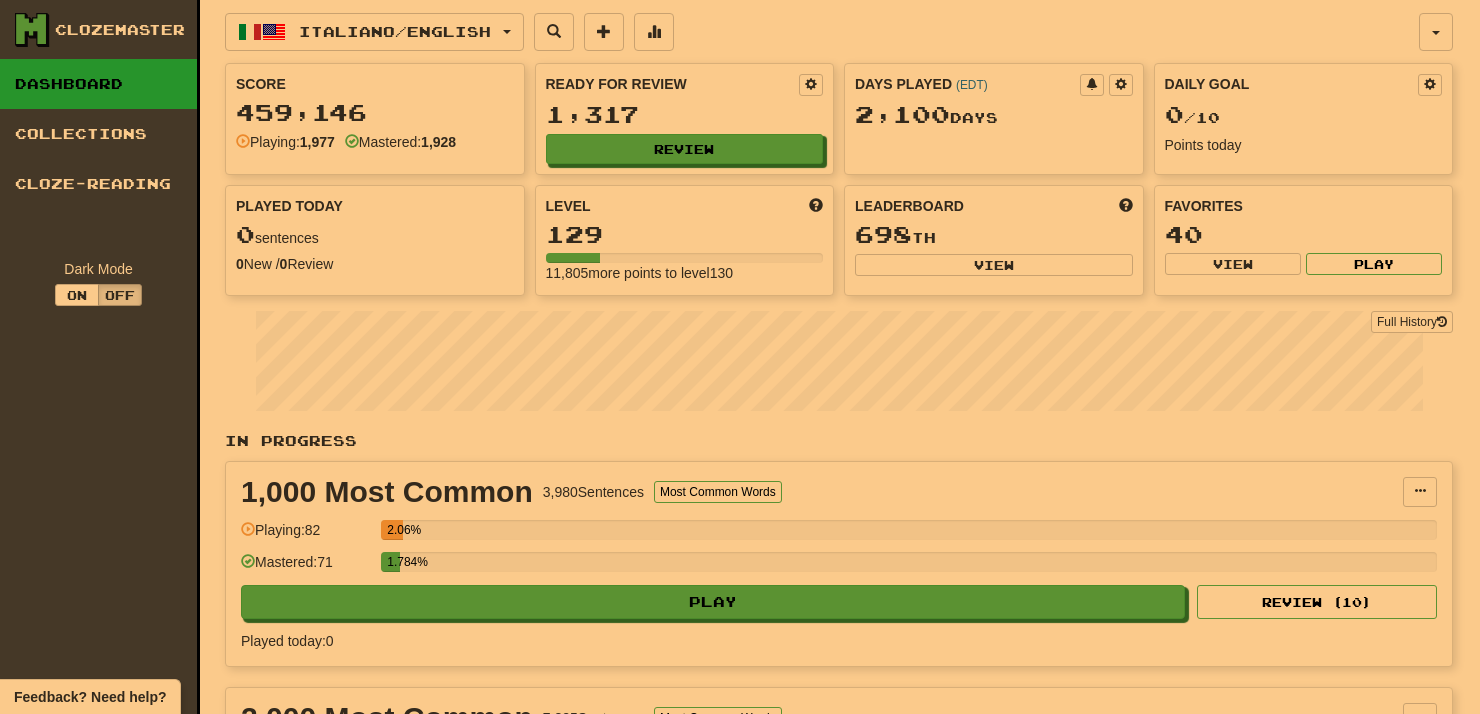 select on "**" 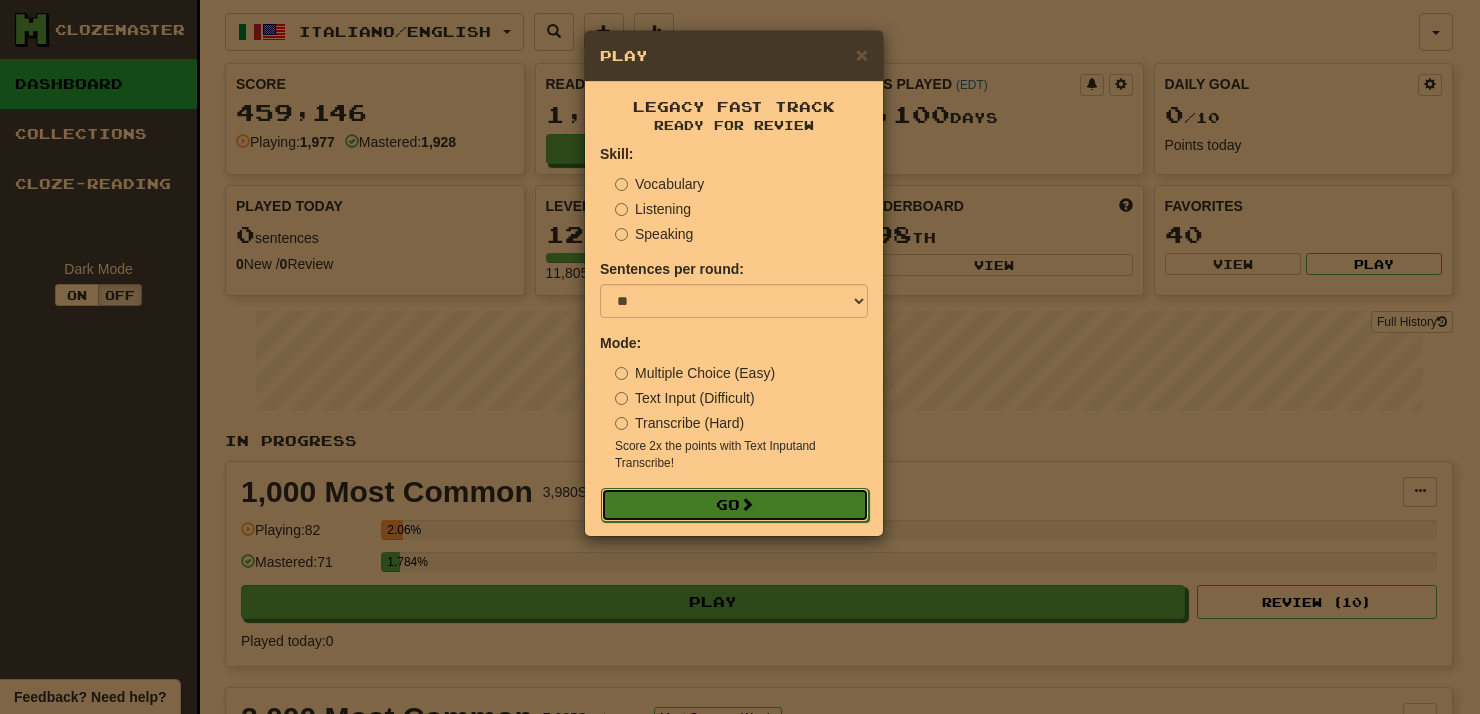 click at bounding box center (747, 504) 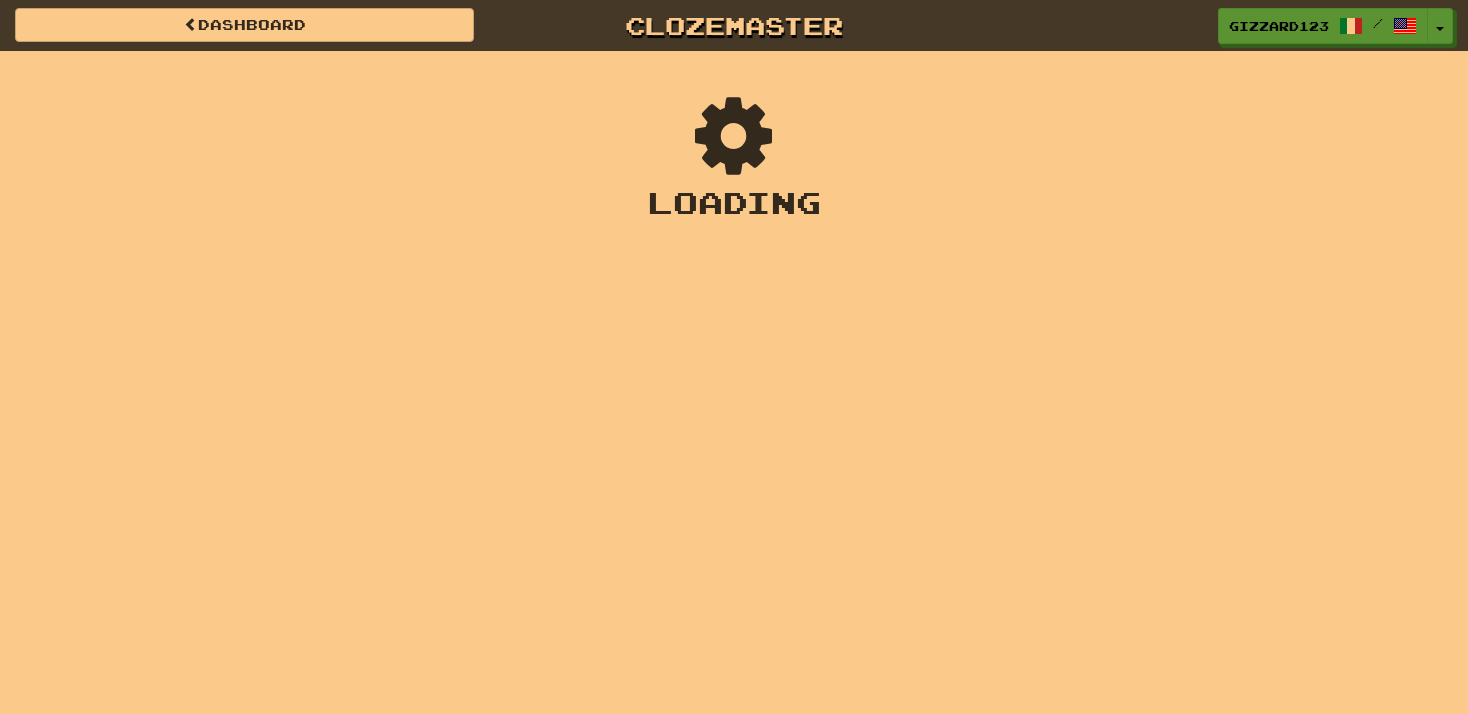 scroll, scrollTop: 0, scrollLeft: 0, axis: both 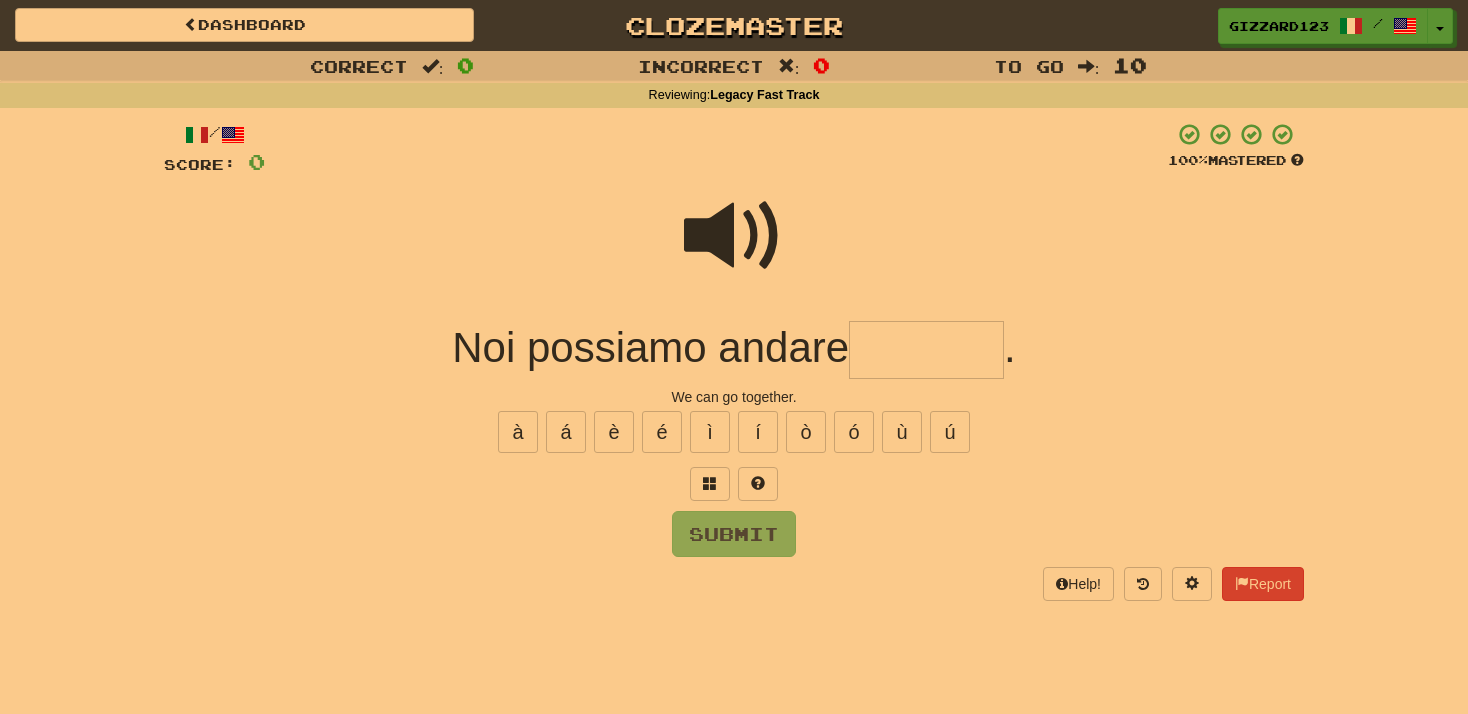 click at bounding box center [926, 350] 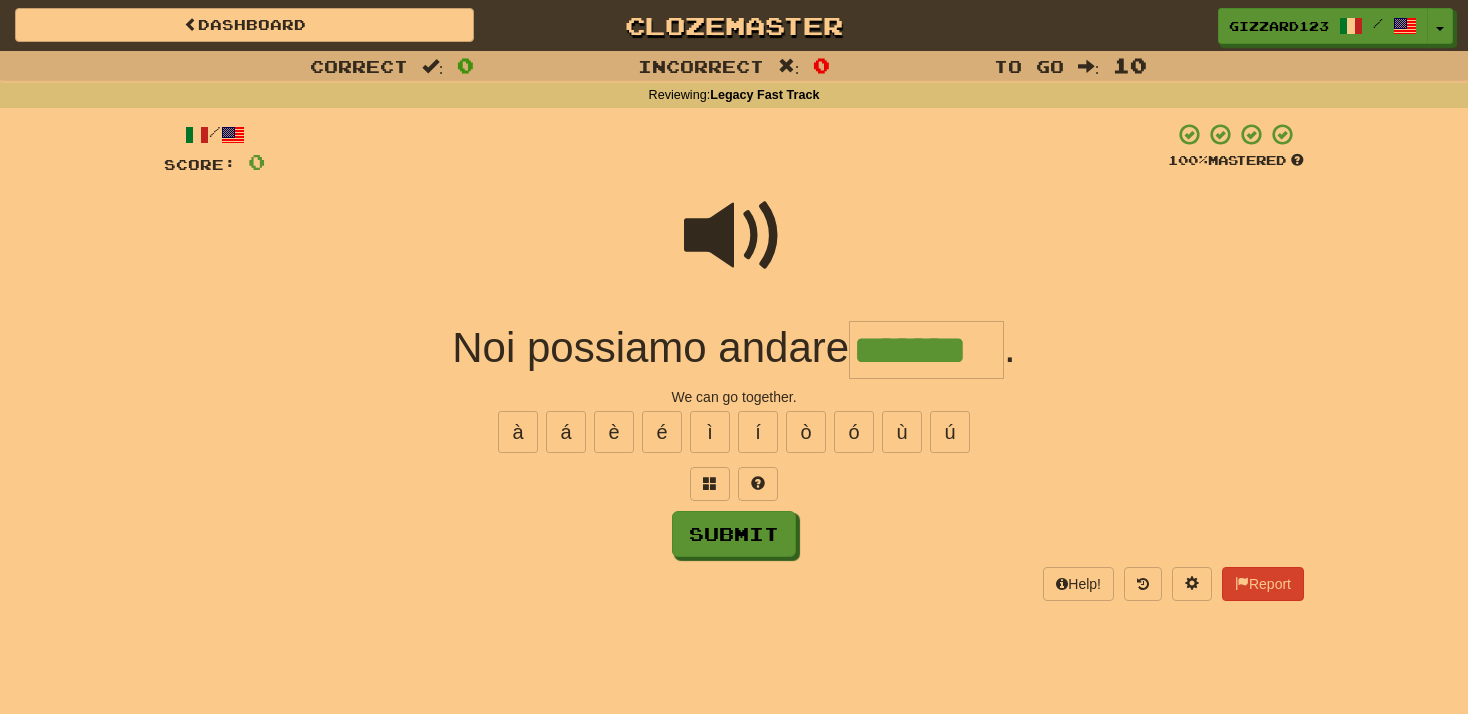 type on "*******" 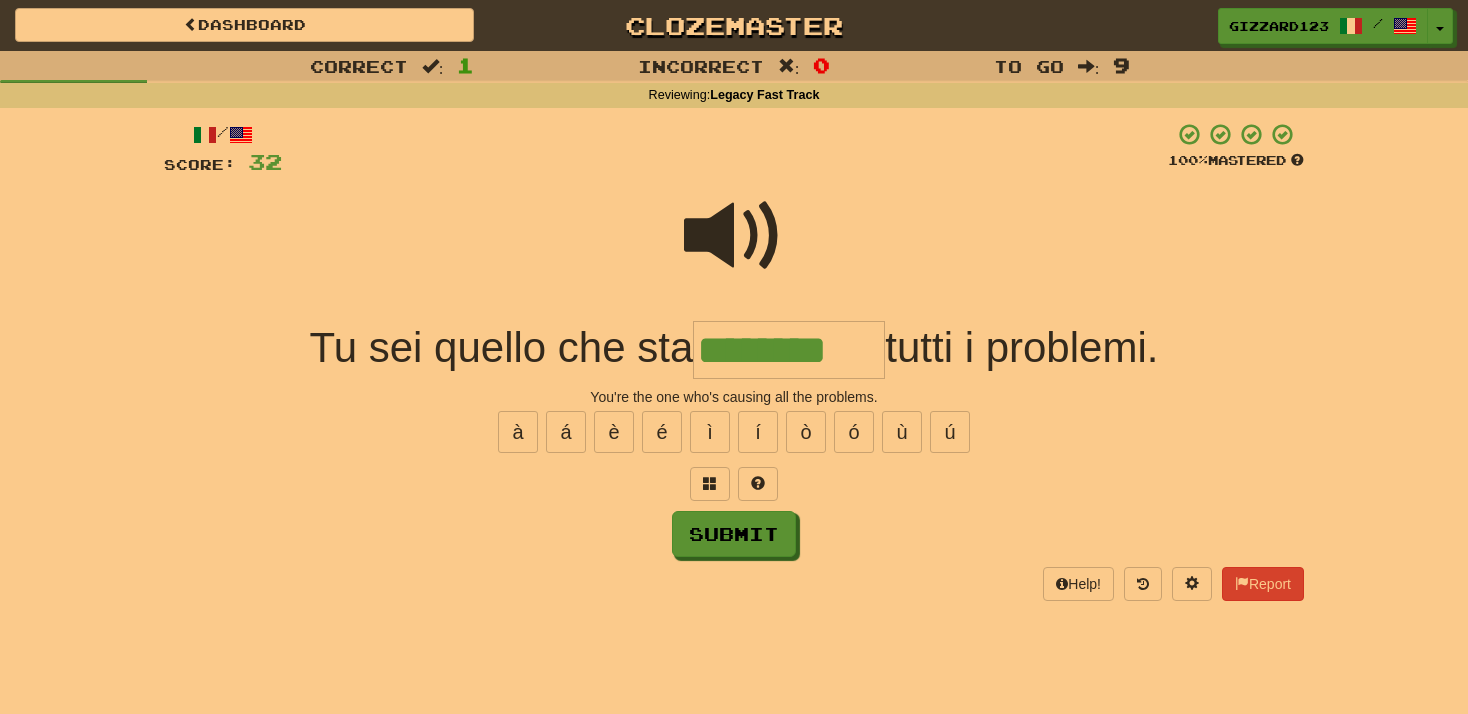 type on "********" 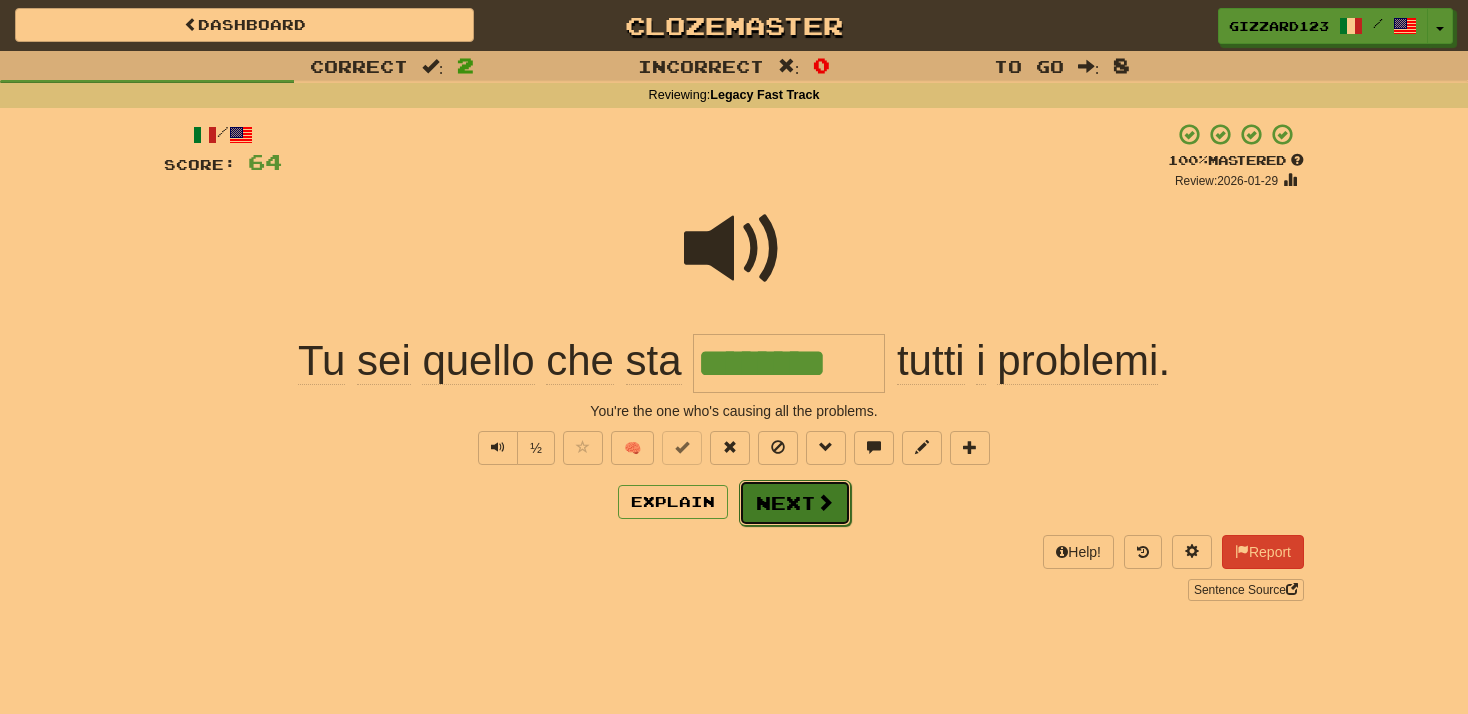 click on "Next" at bounding box center [795, 503] 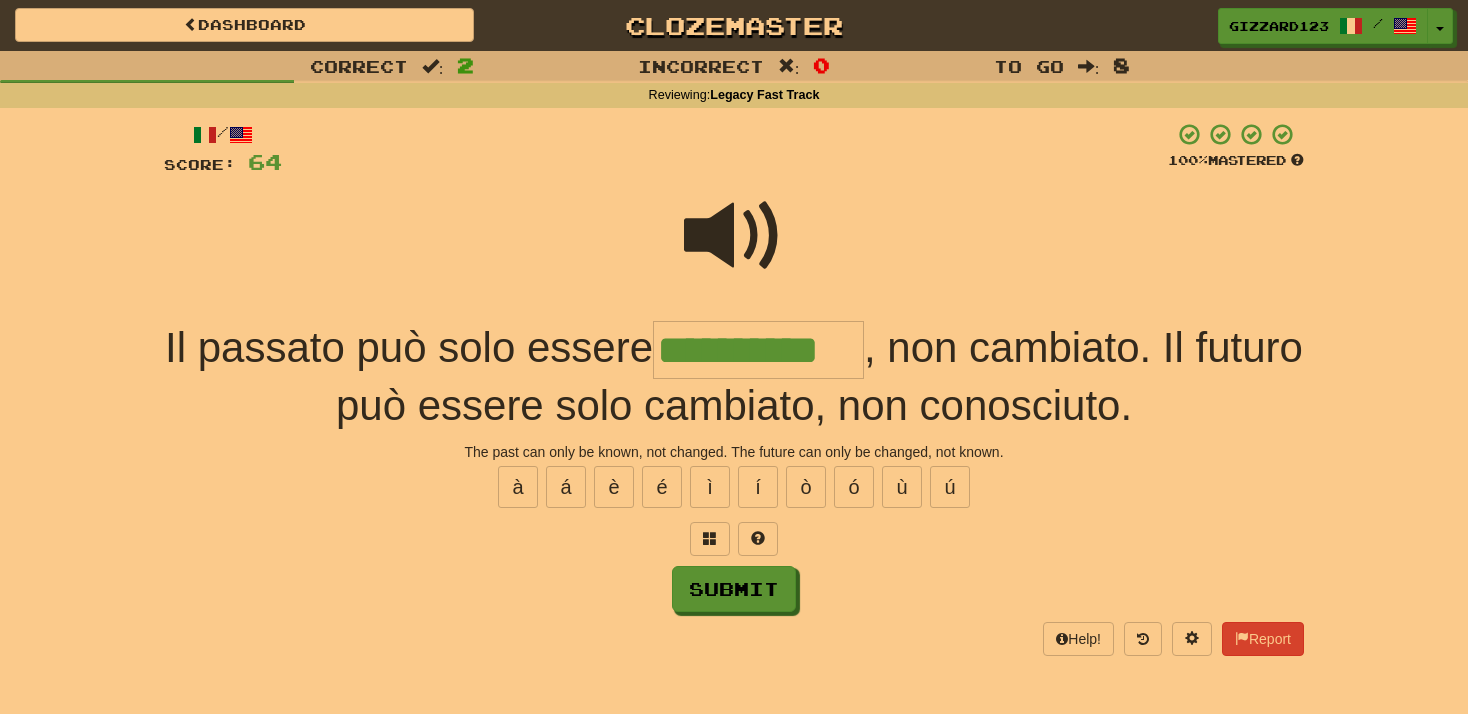 type on "**********" 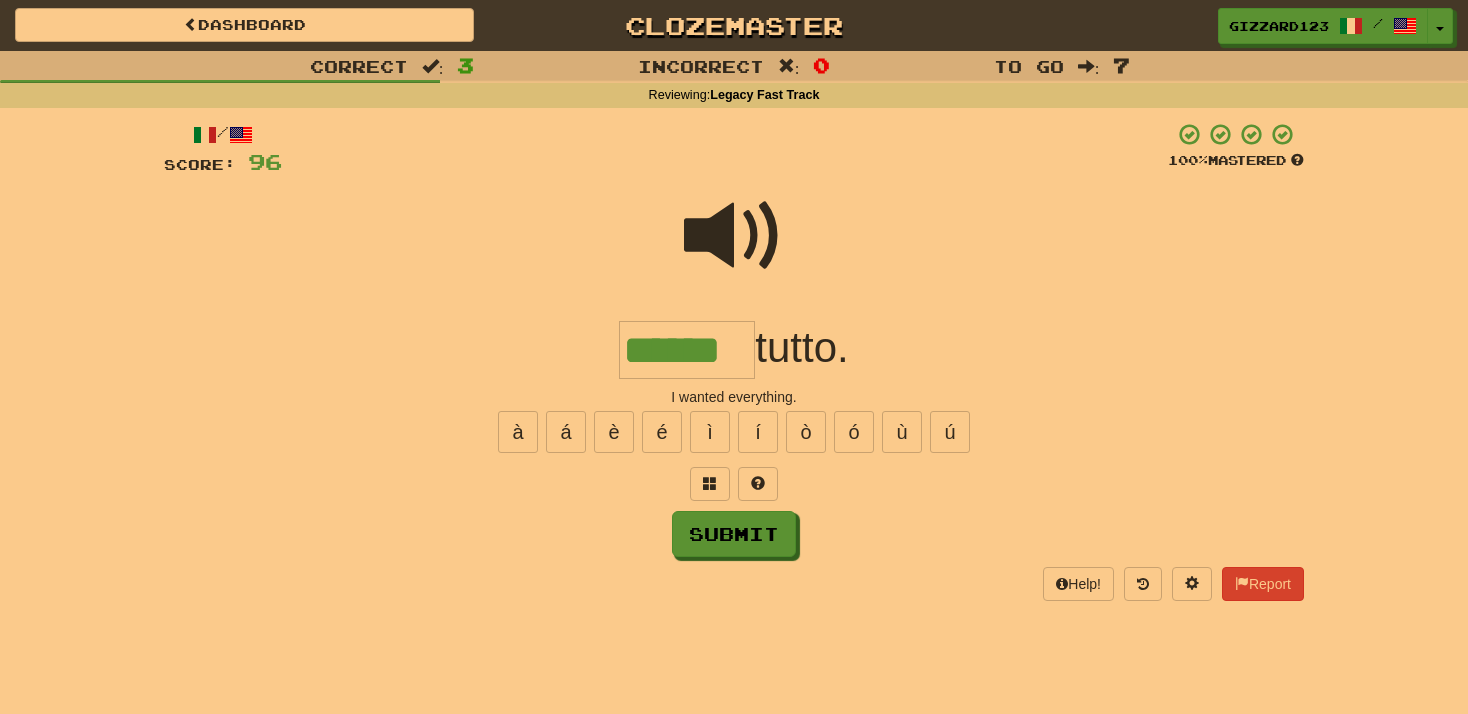 type on "******" 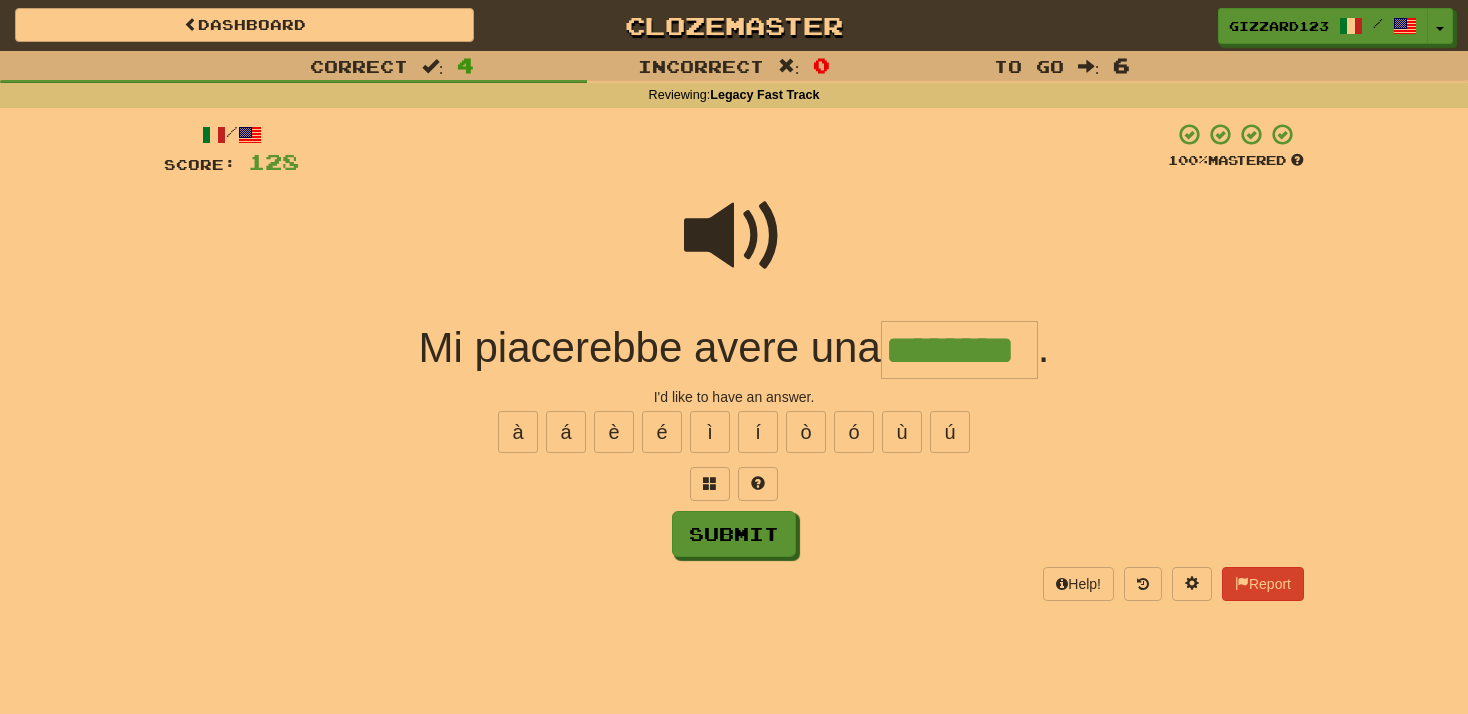 type on "********" 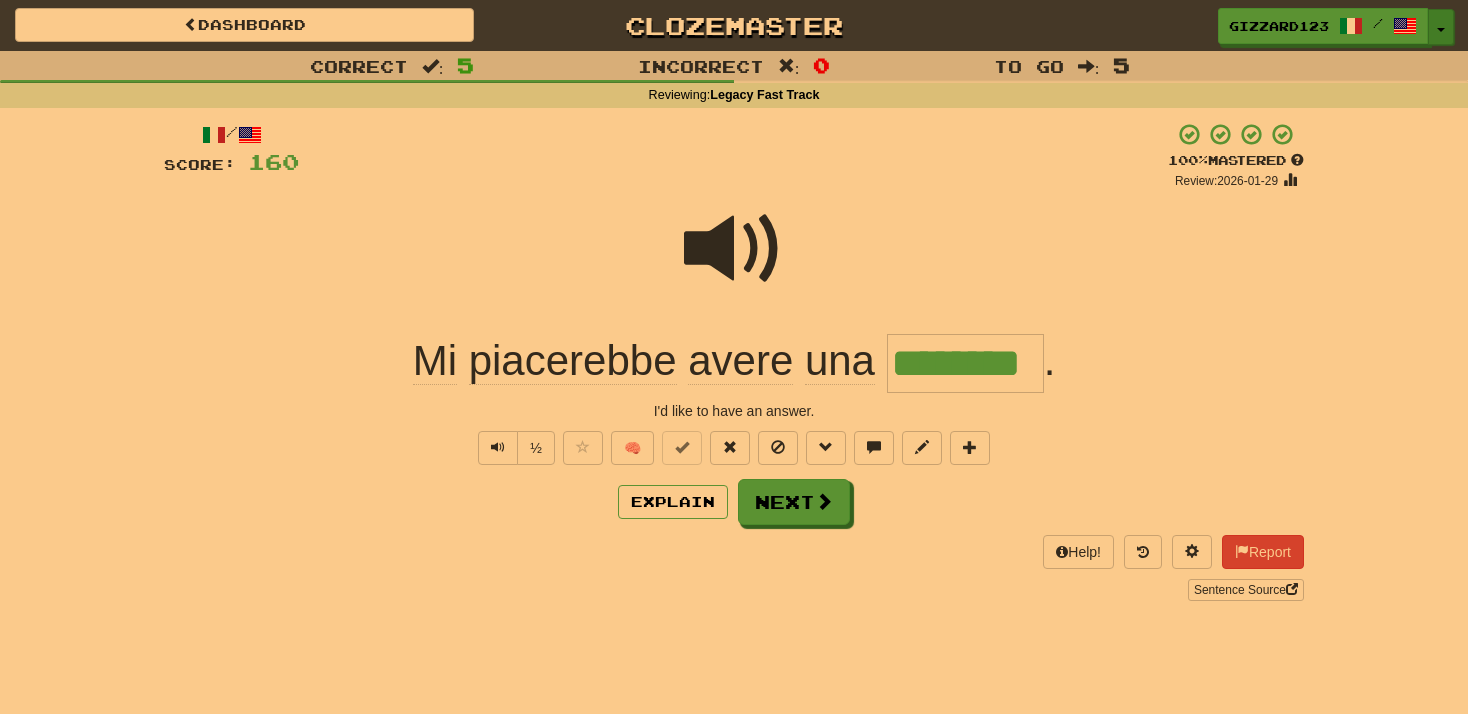 click on "Toggle Dropdown" at bounding box center [1441, 27] 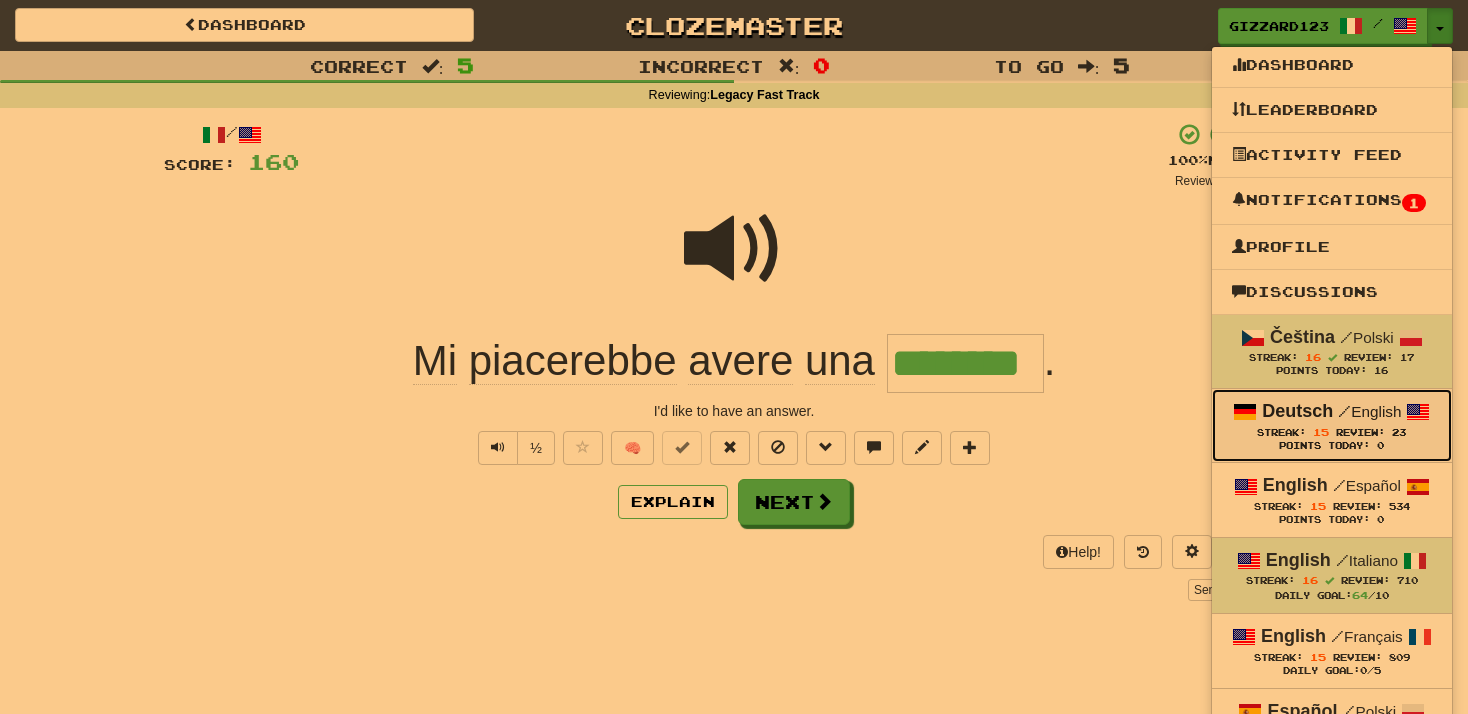 click on "Streak:
15
Review:
23" at bounding box center (1332, 432) 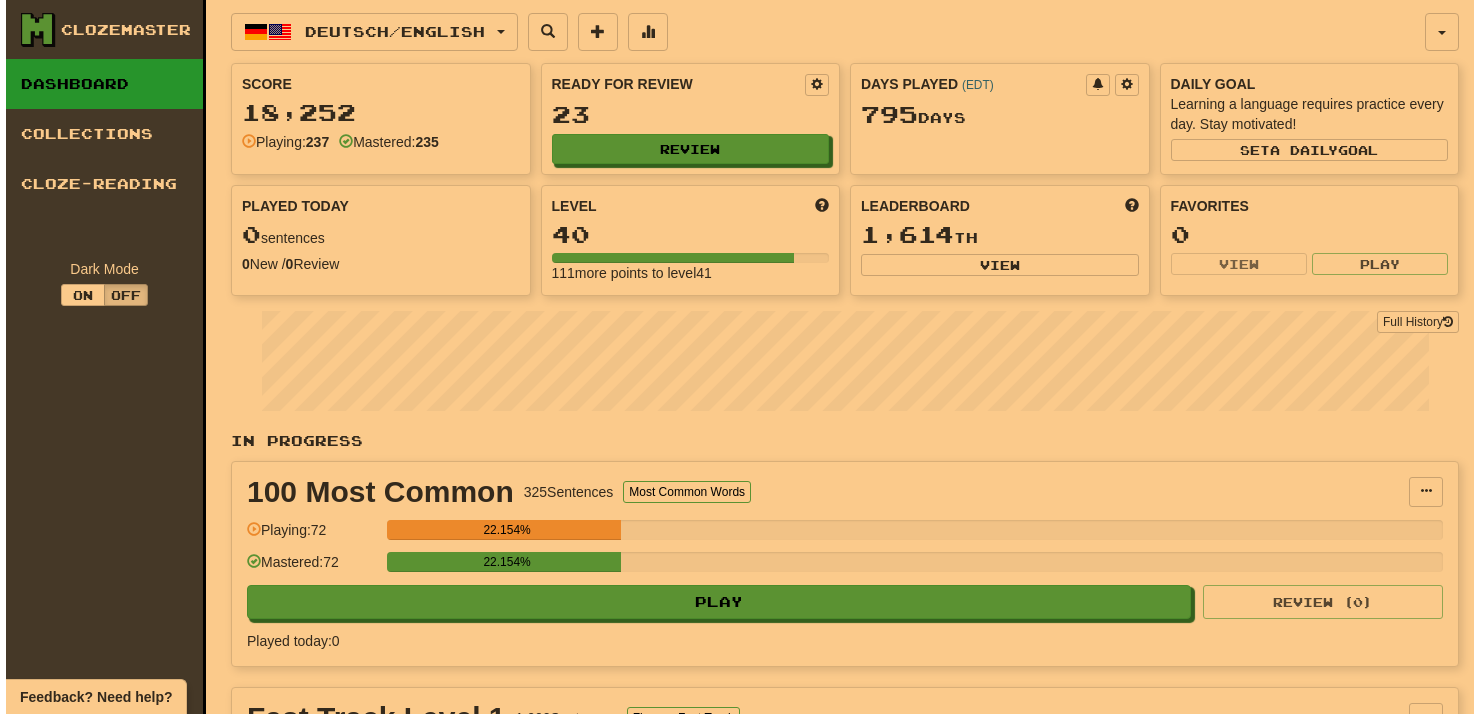 scroll, scrollTop: 0, scrollLeft: 0, axis: both 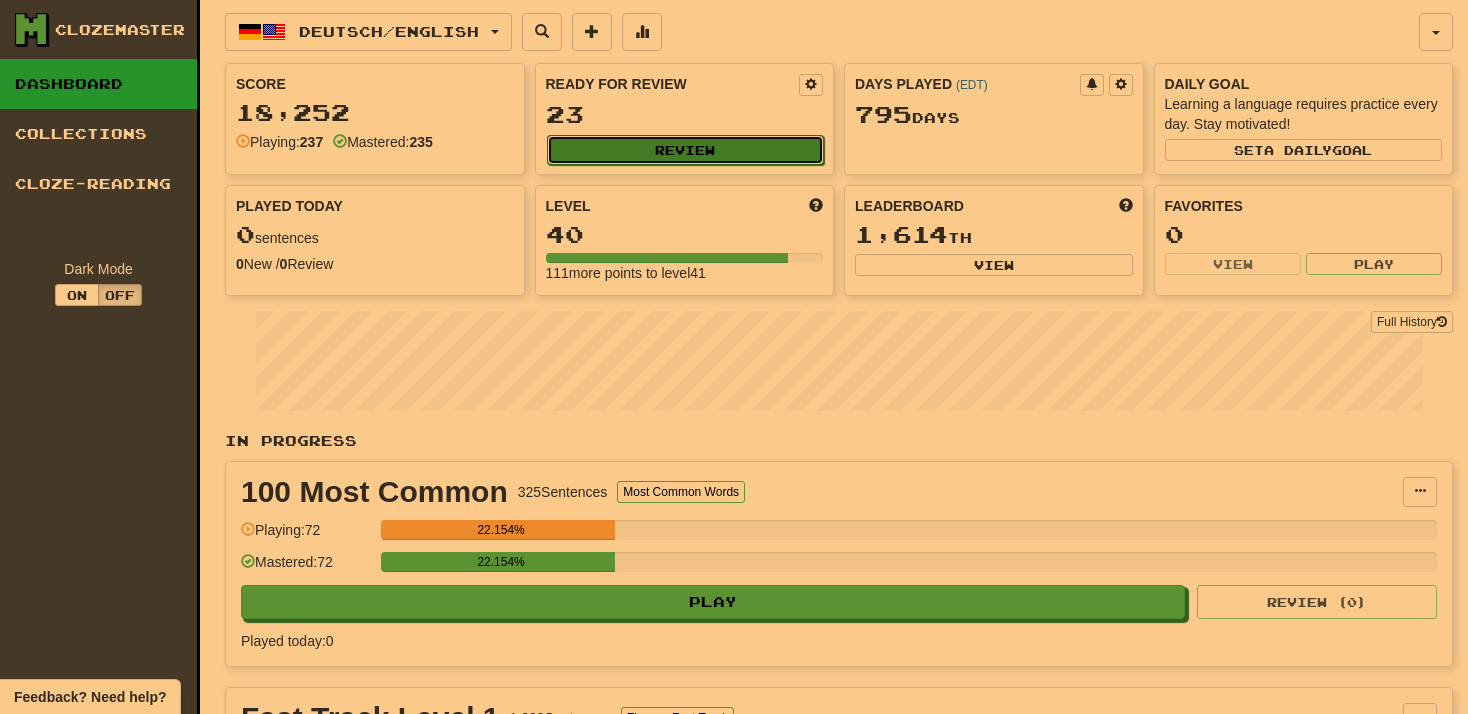 click on "Review" at bounding box center (686, 150) 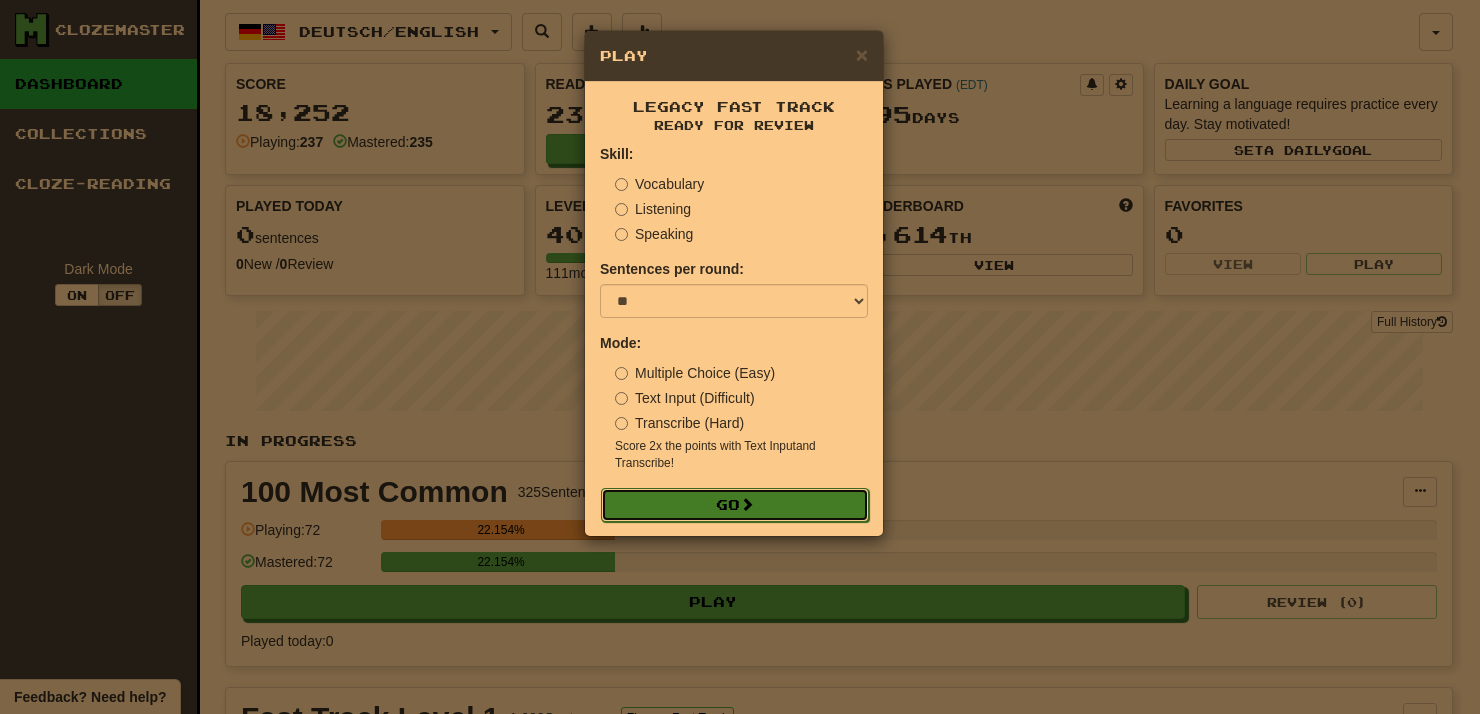 click on "Go" at bounding box center [735, 505] 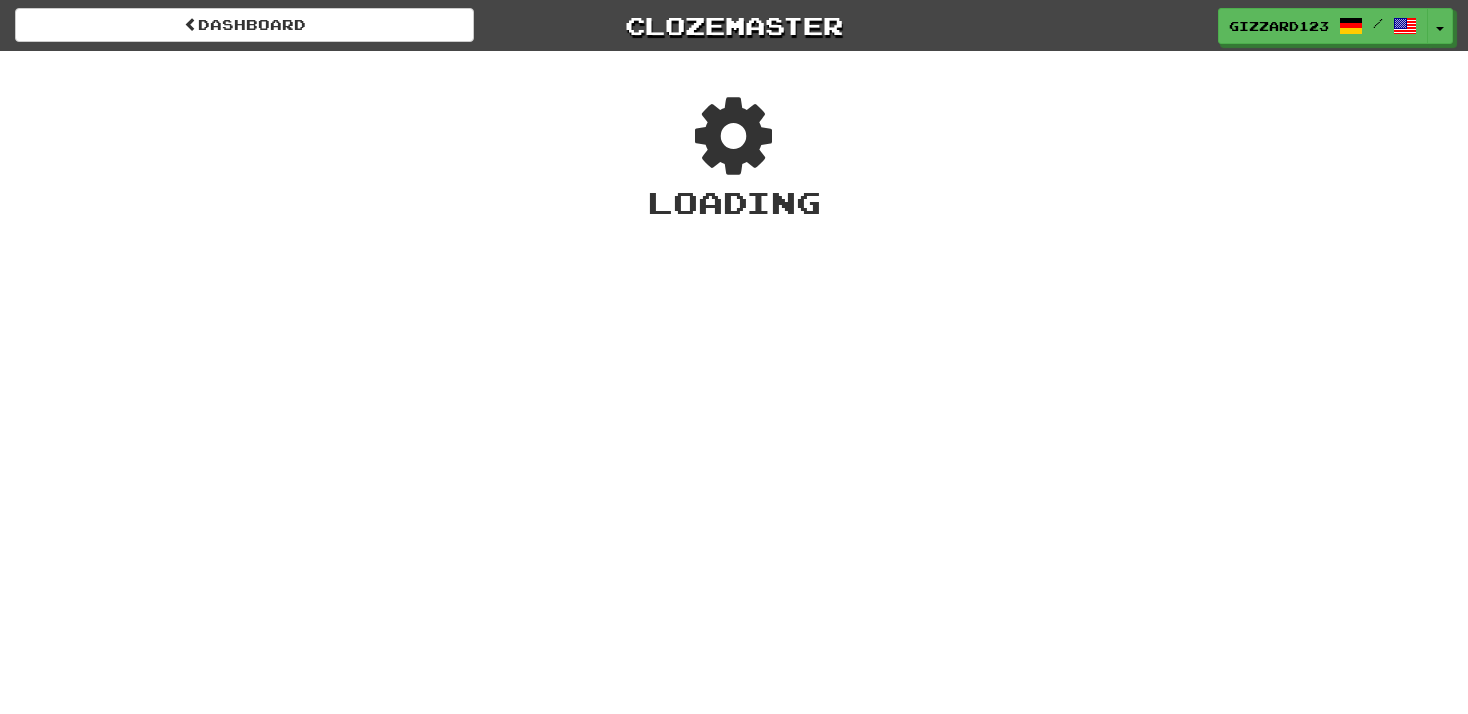 scroll, scrollTop: 0, scrollLeft: 0, axis: both 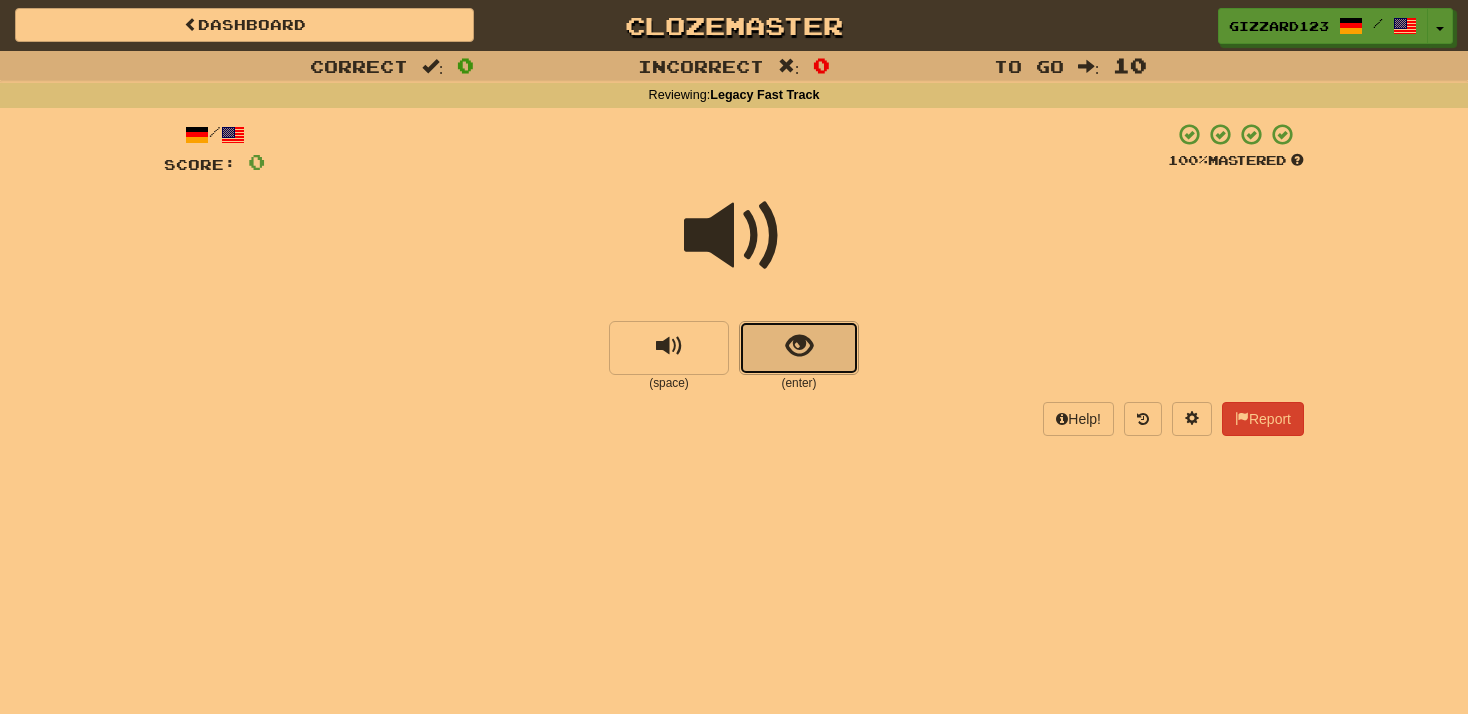 click at bounding box center [799, 346] 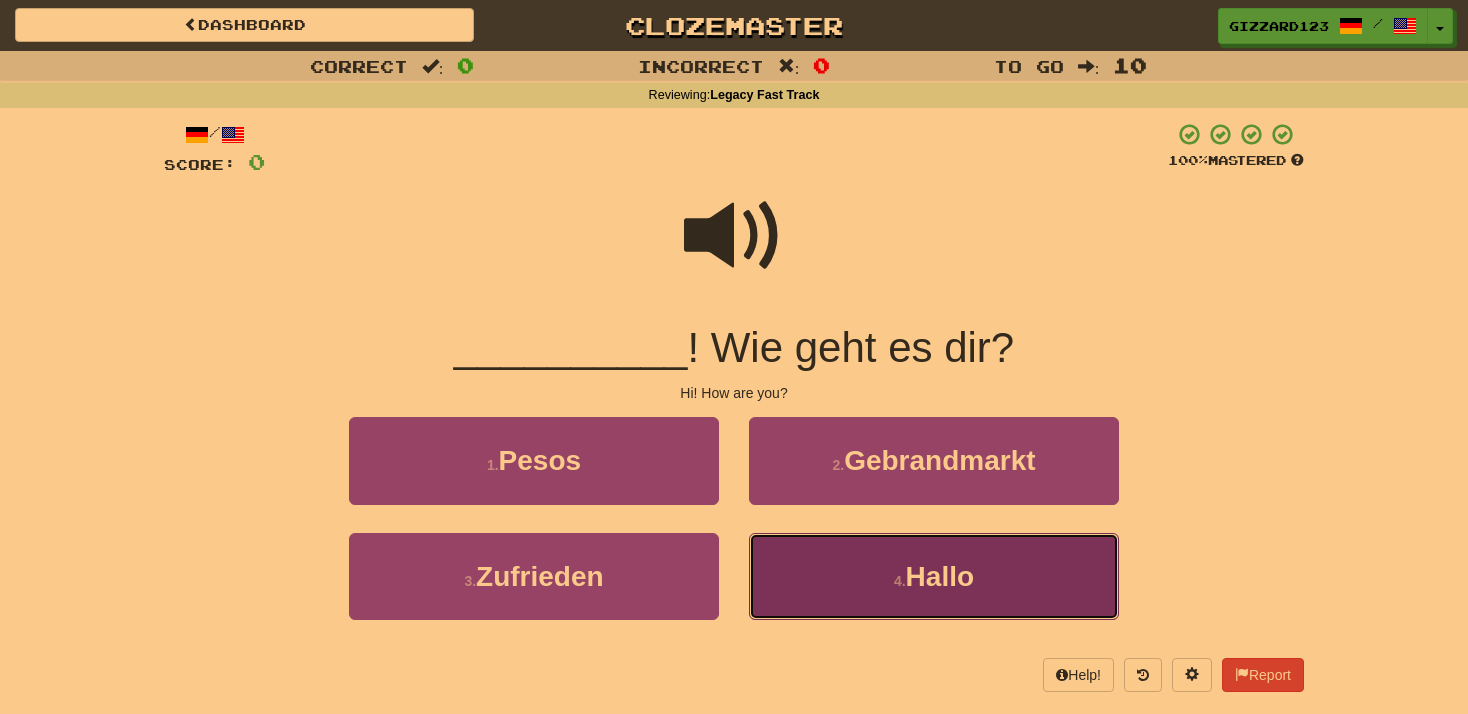 click on "Hallo" at bounding box center [940, 576] 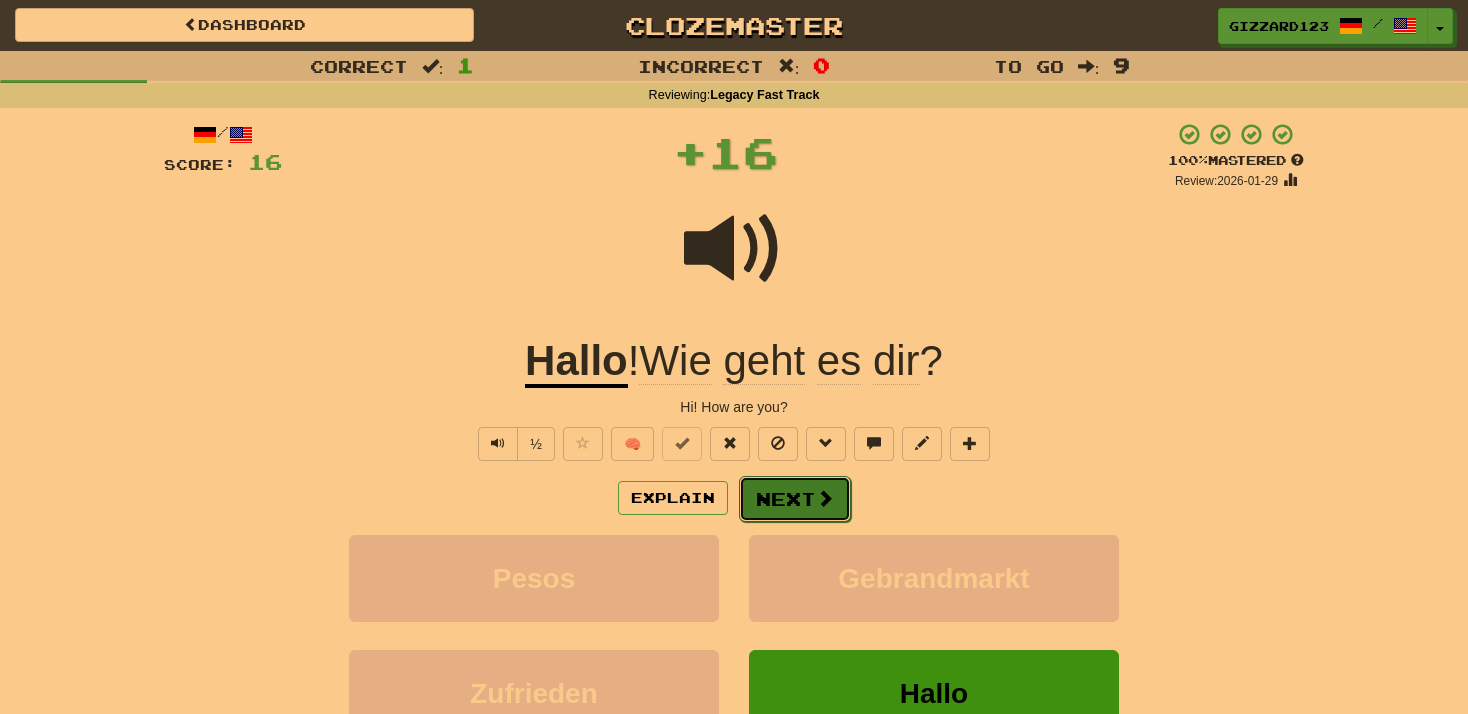 click on "Next" at bounding box center (795, 499) 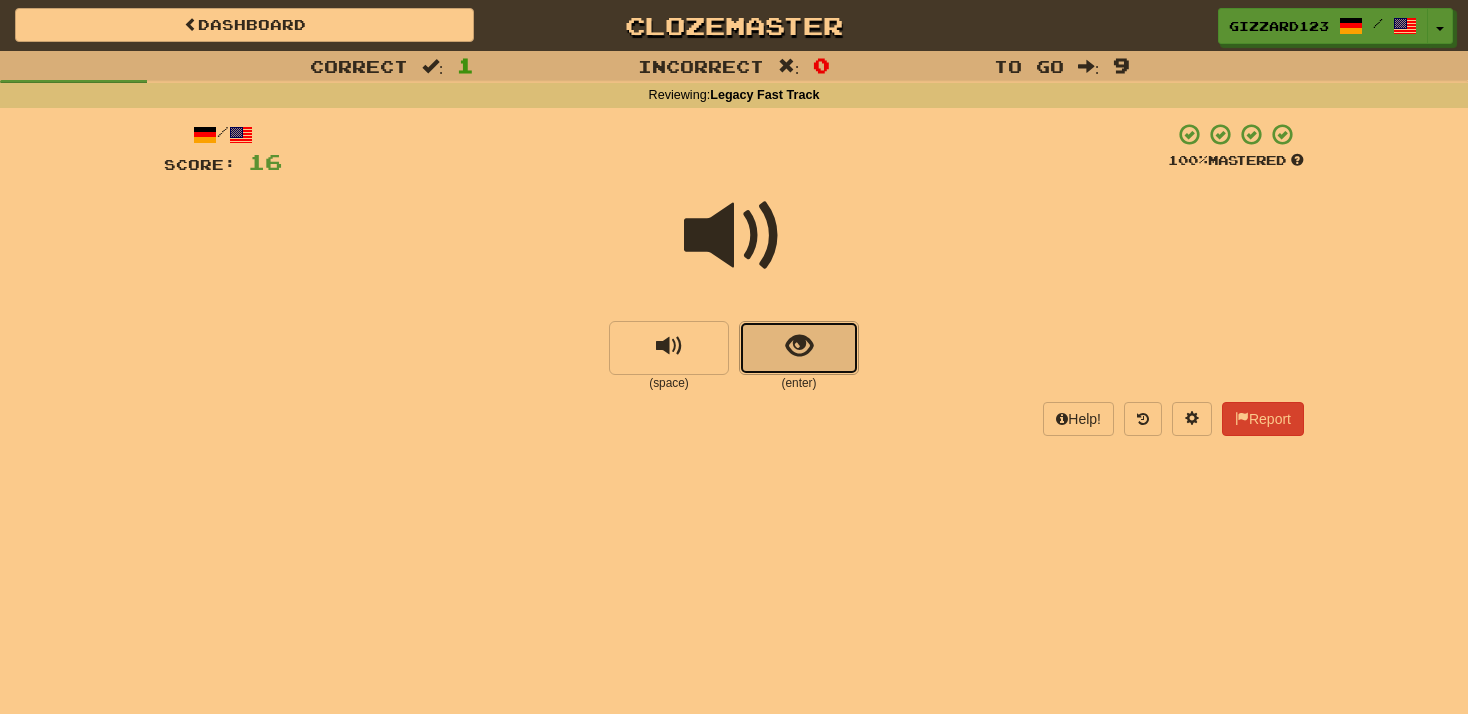 click at bounding box center (799, 348) 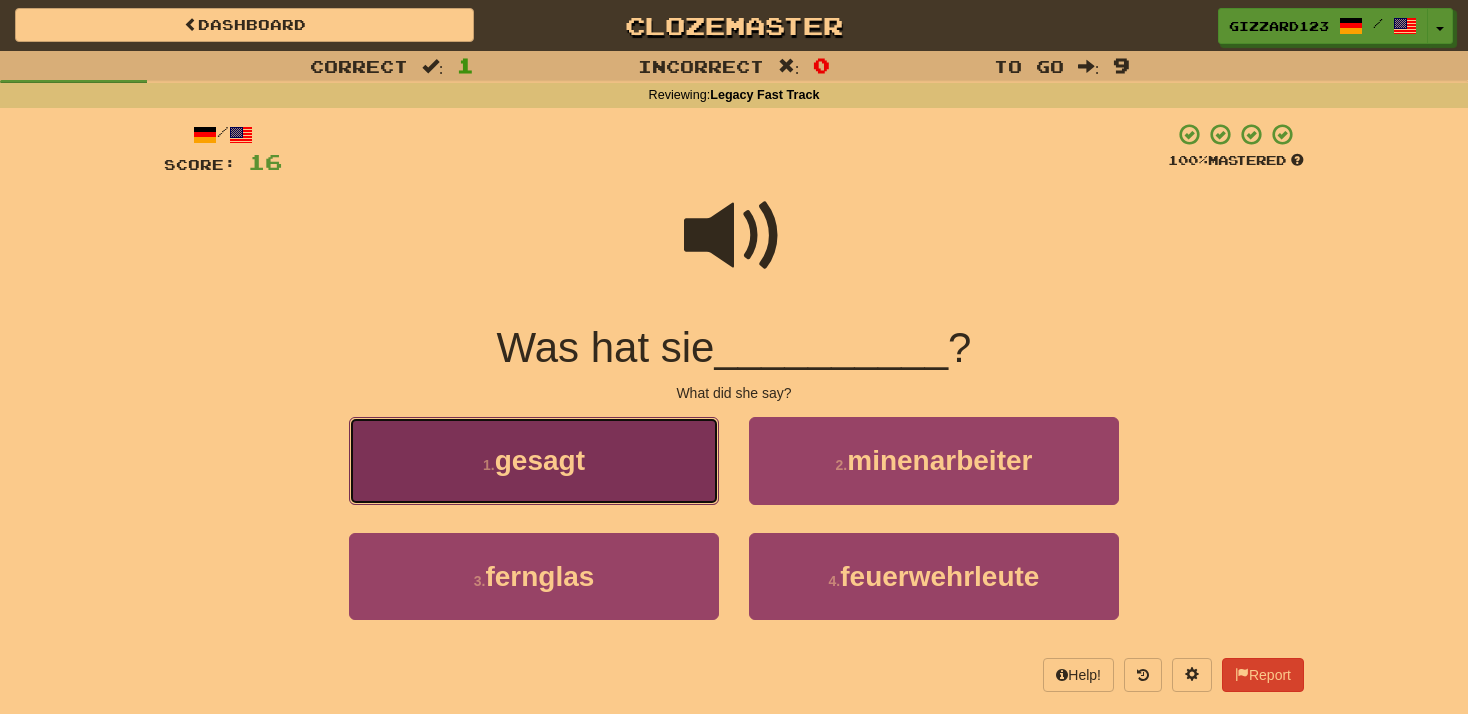 click on "1 .  gesagt" at bounding box center [534, 460] 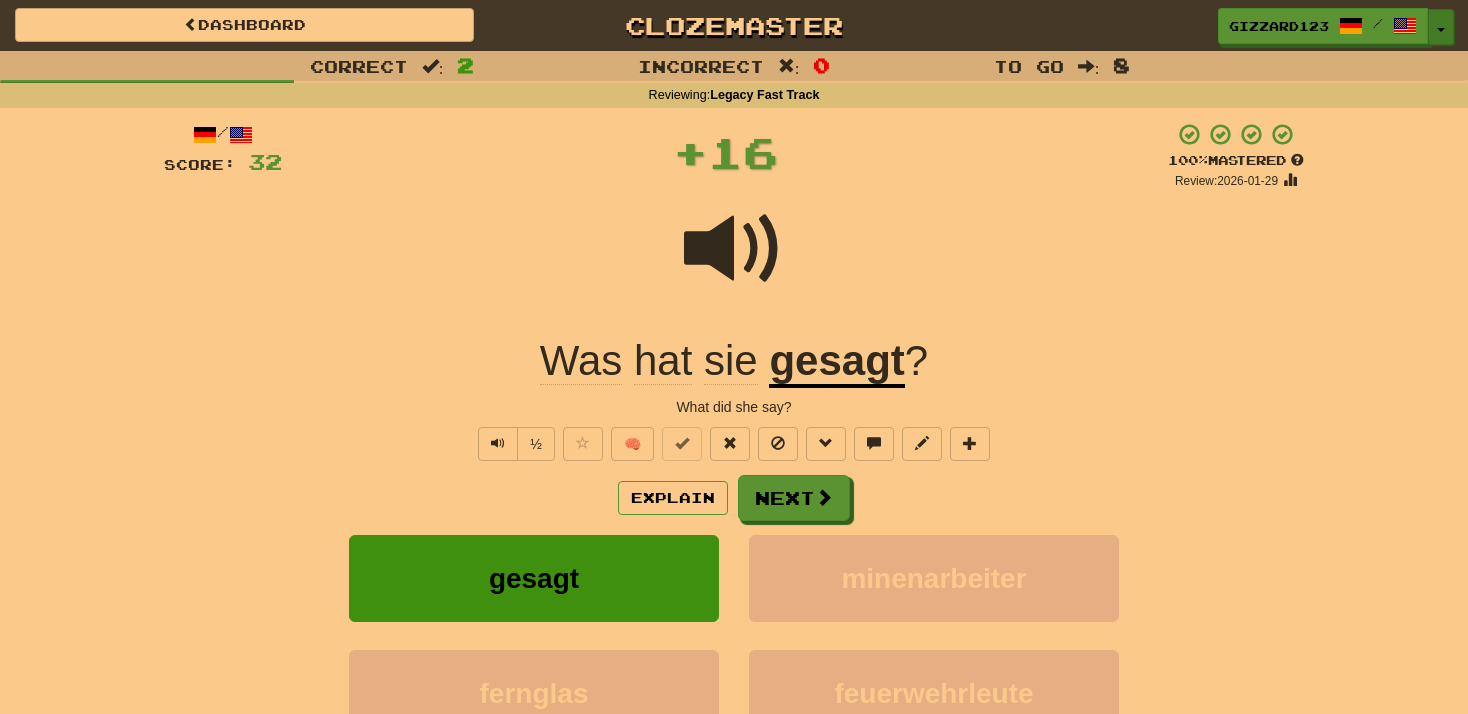click on "Toggle Dropdown" at bounding box center [1441, 27] 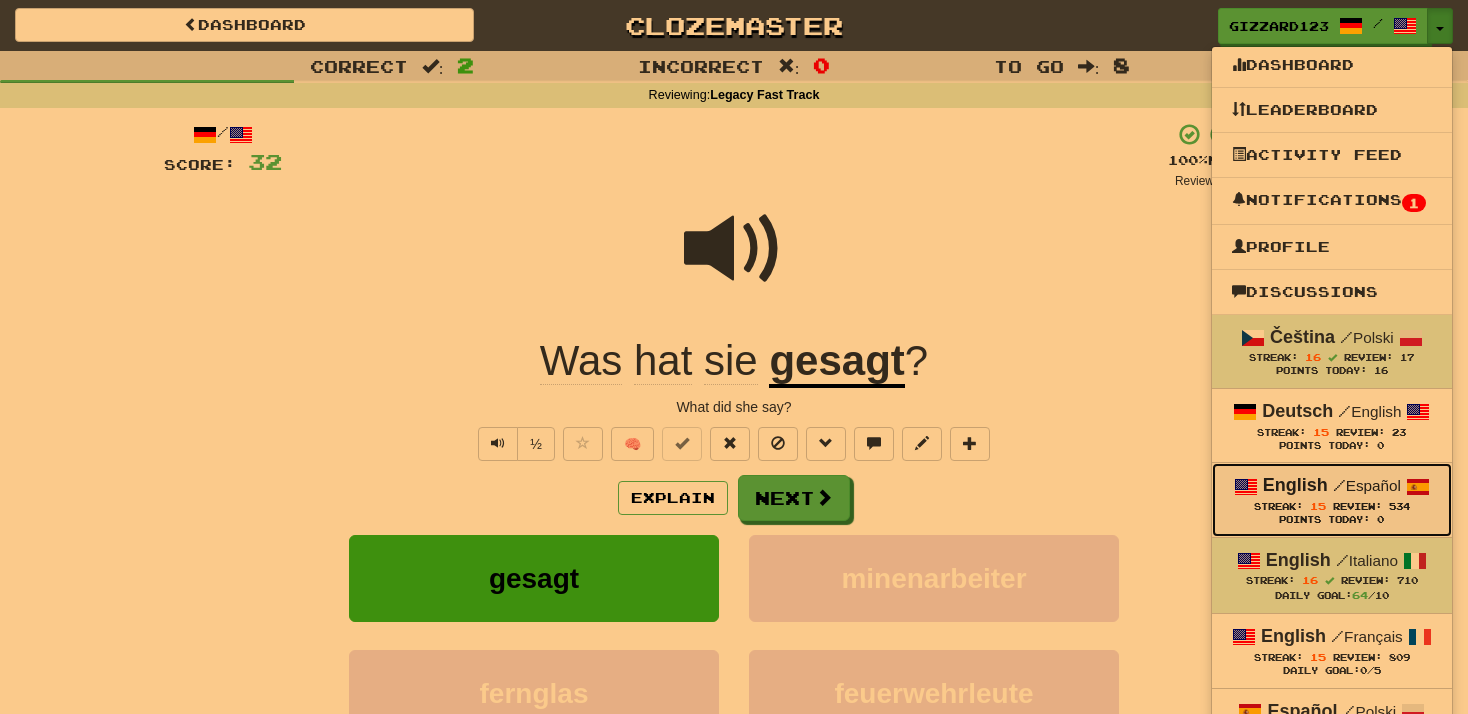 click on "English" at bounding box center [1295, 485] 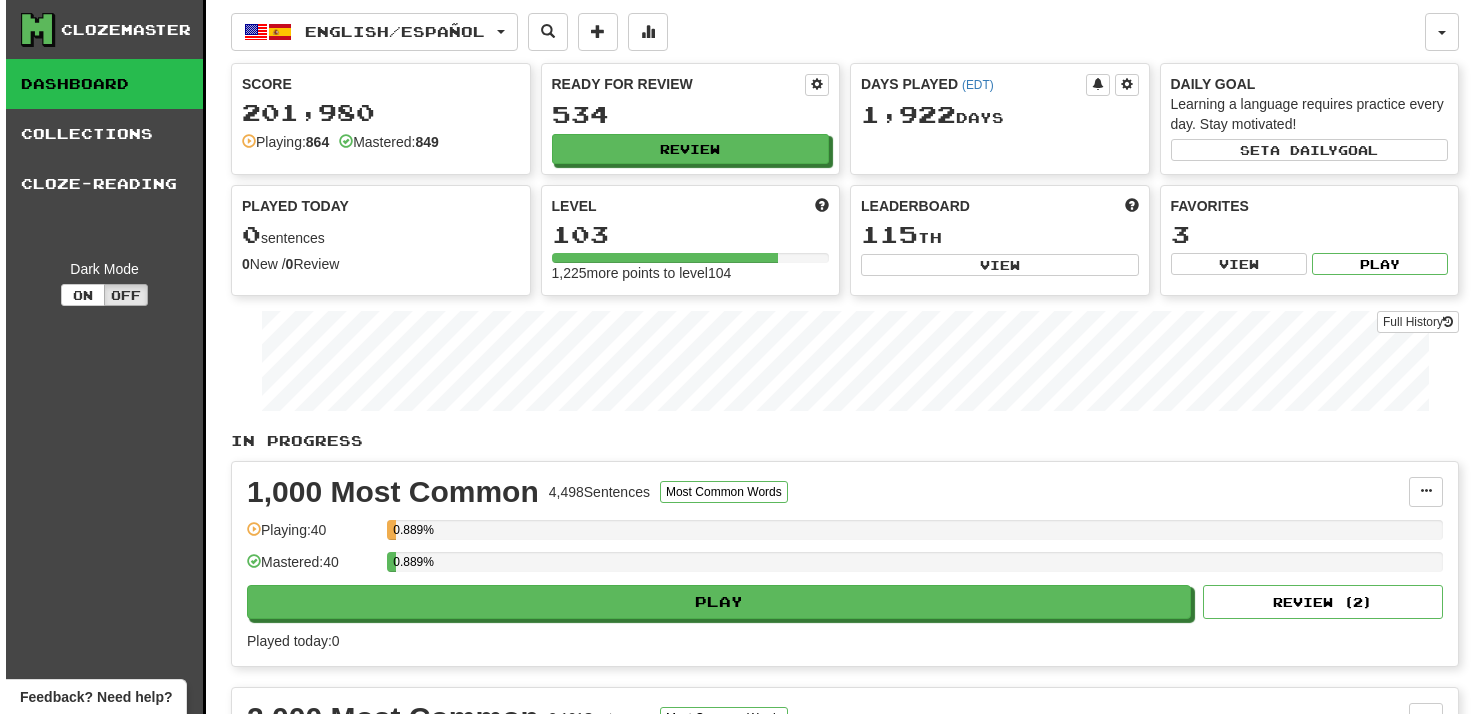 scroll, scrollTop: 0, scrollLeft: 0, axis: both 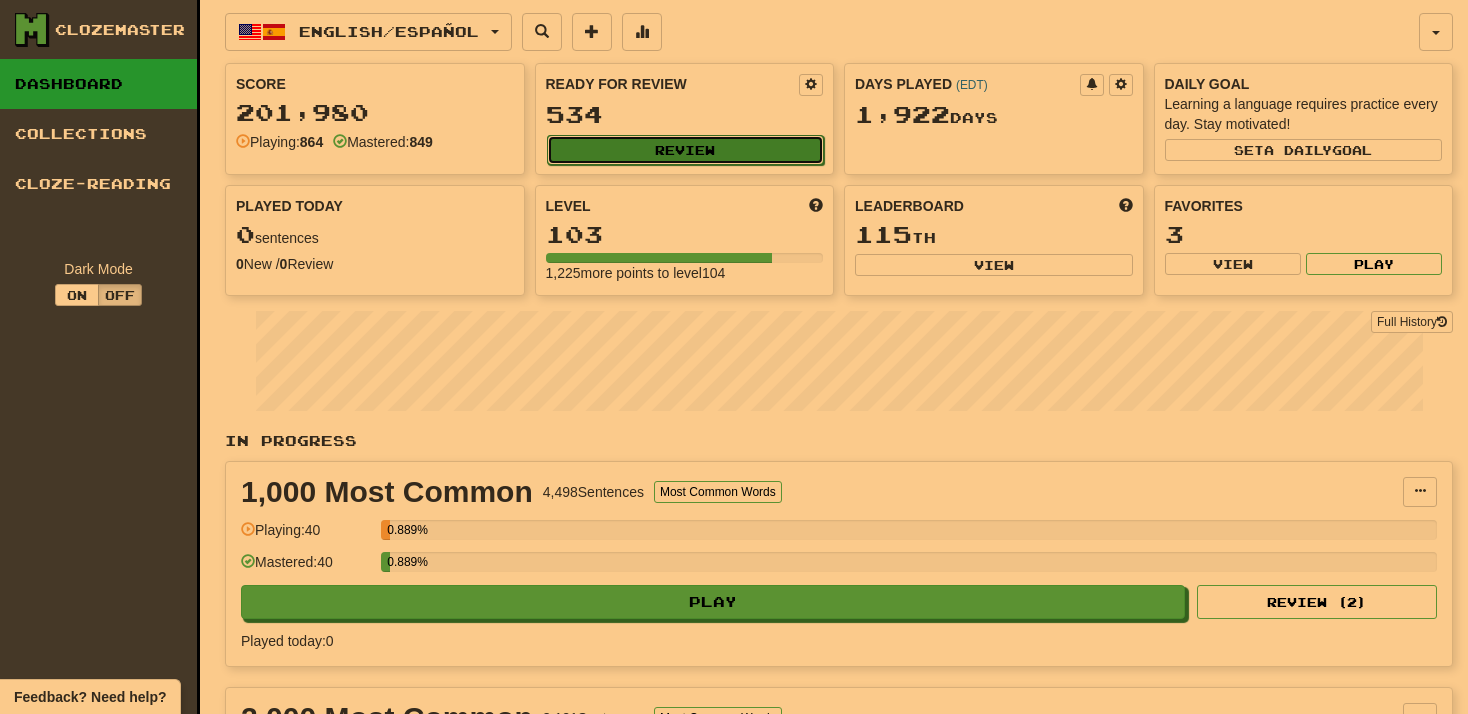click on "Review" at bounding box center (686, 150) 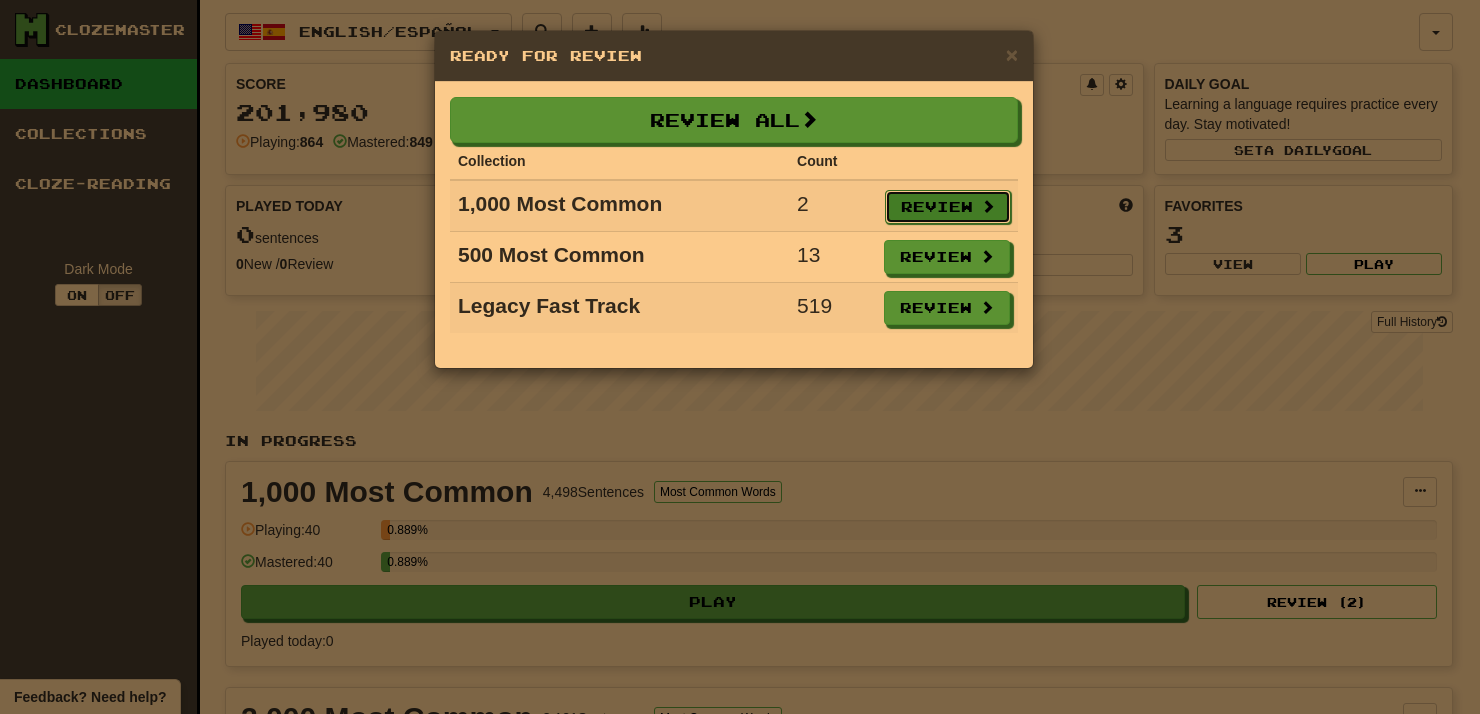 click on "Review" at bounding box center [948, 207] 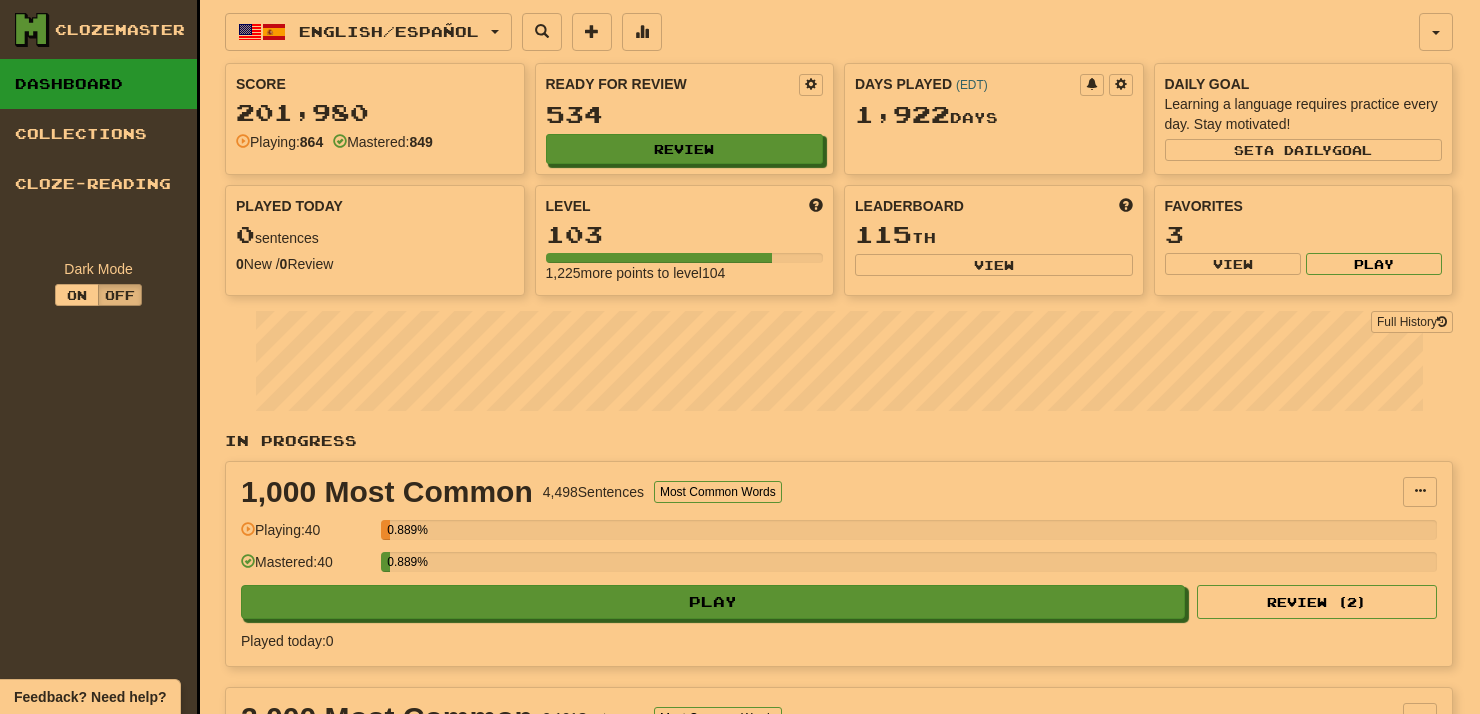 select on "**" 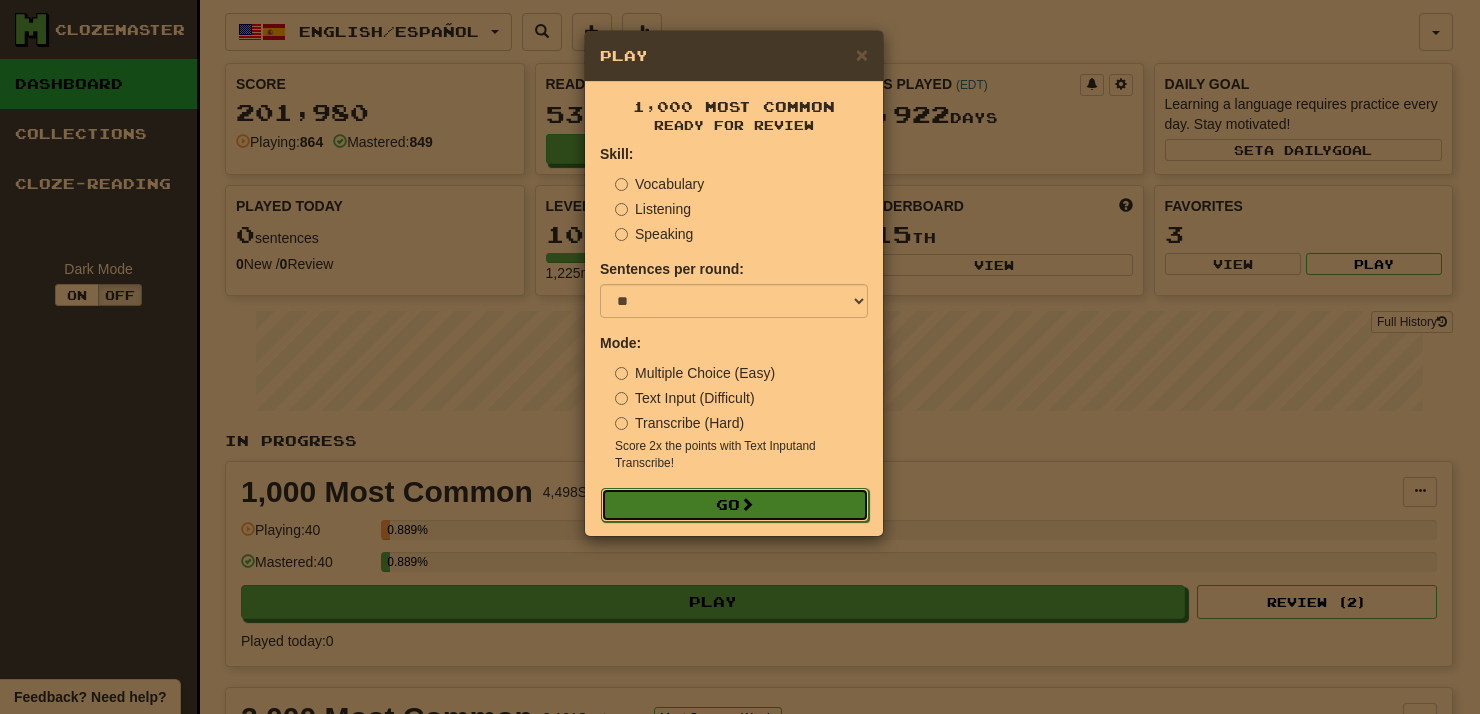 click on "Go" at bounding box center [735, 505] 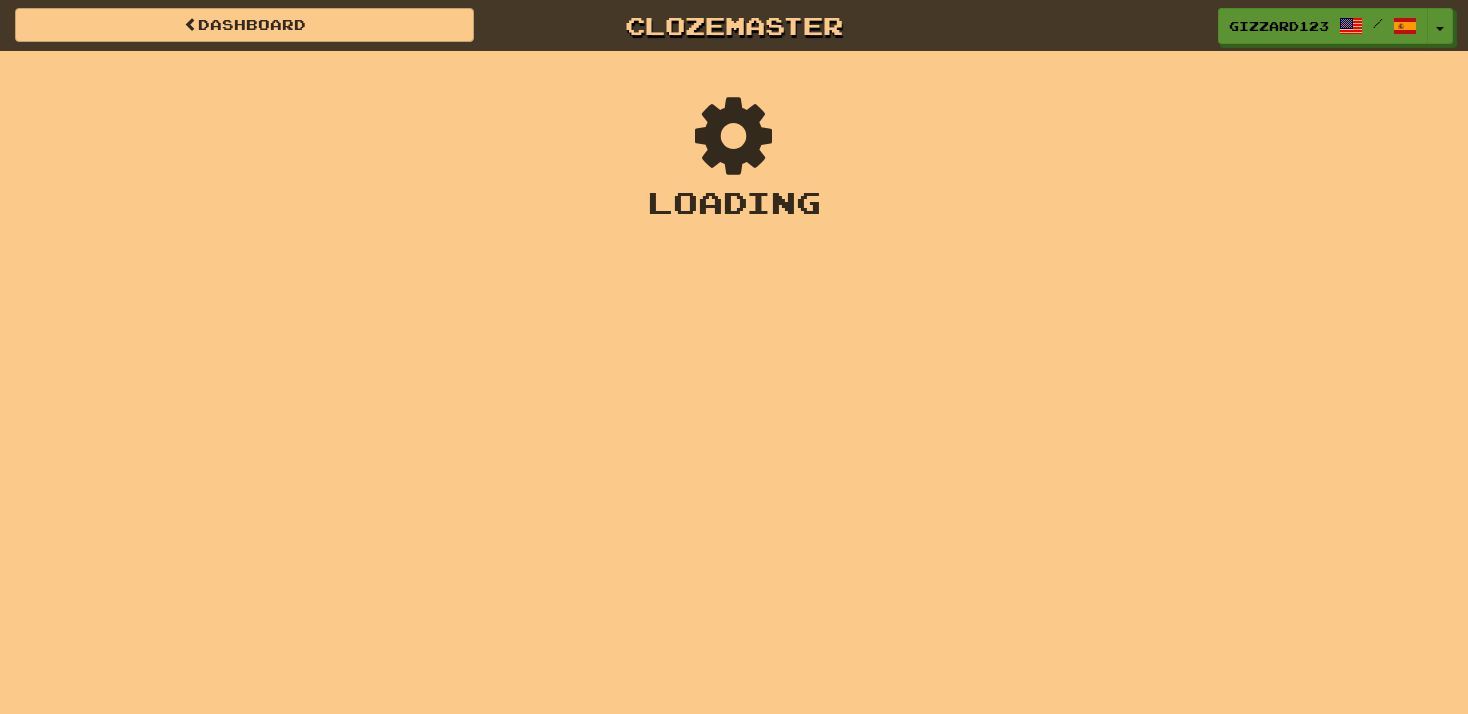 scroll, scrollTop: 0, scrollLeft: 0, axis: both 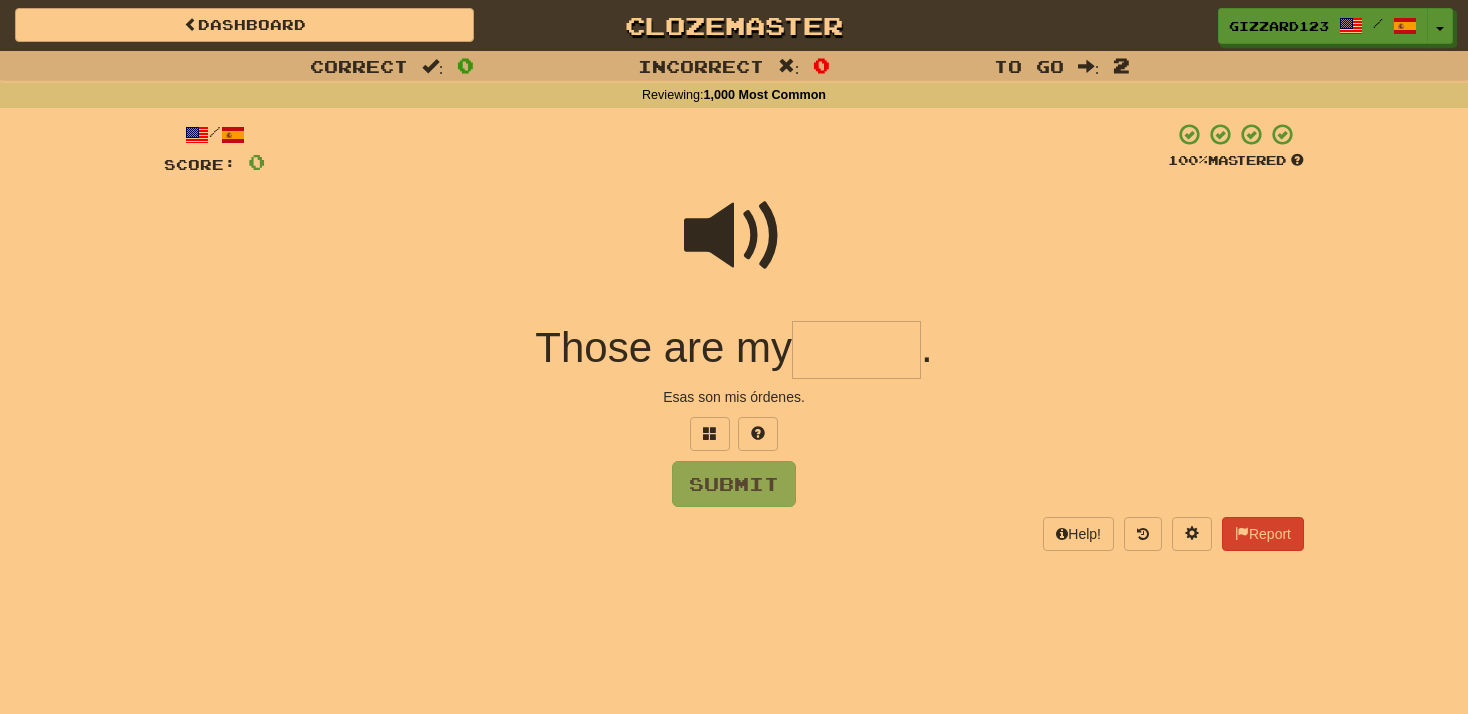 drag, startPoint x: 864, startPoint y: 356, endPoint x: 912, endPoint y: 352, distance: 48.166378 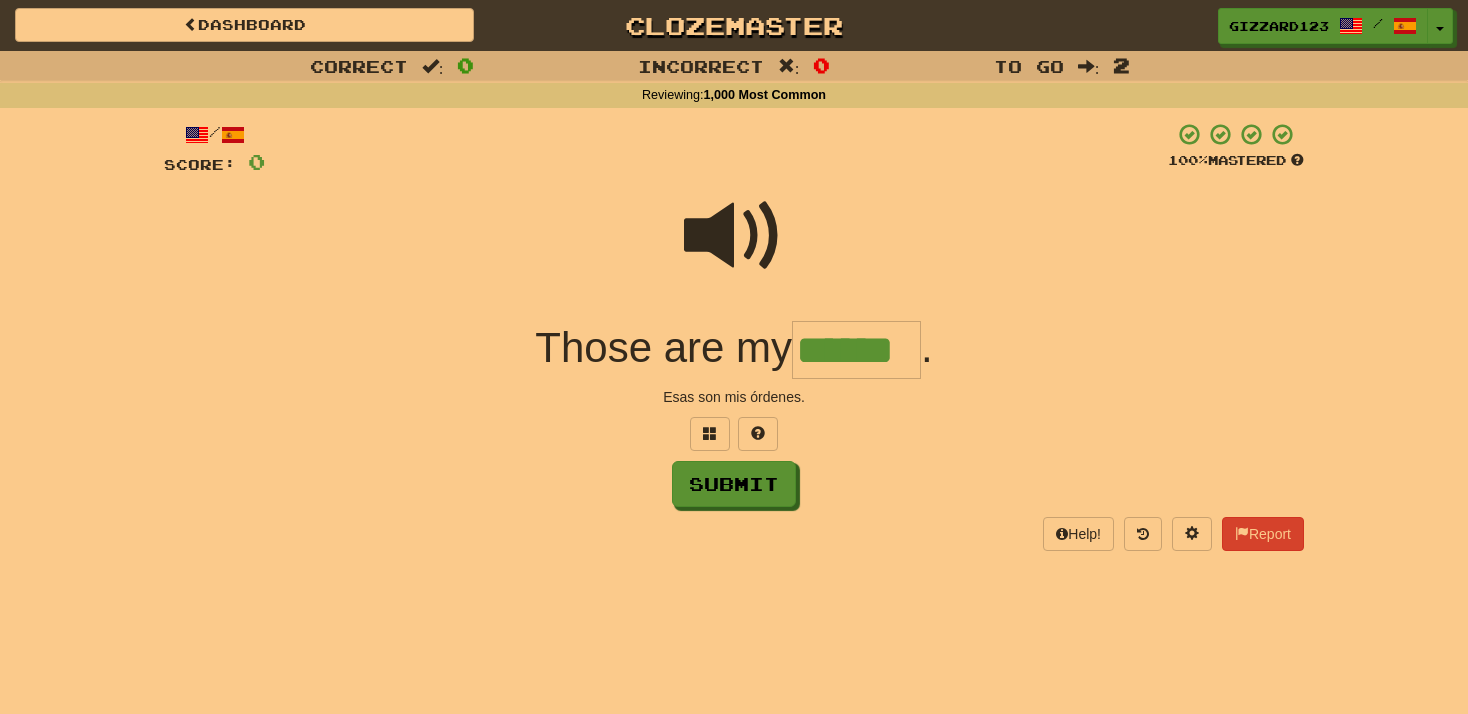 type on "******" 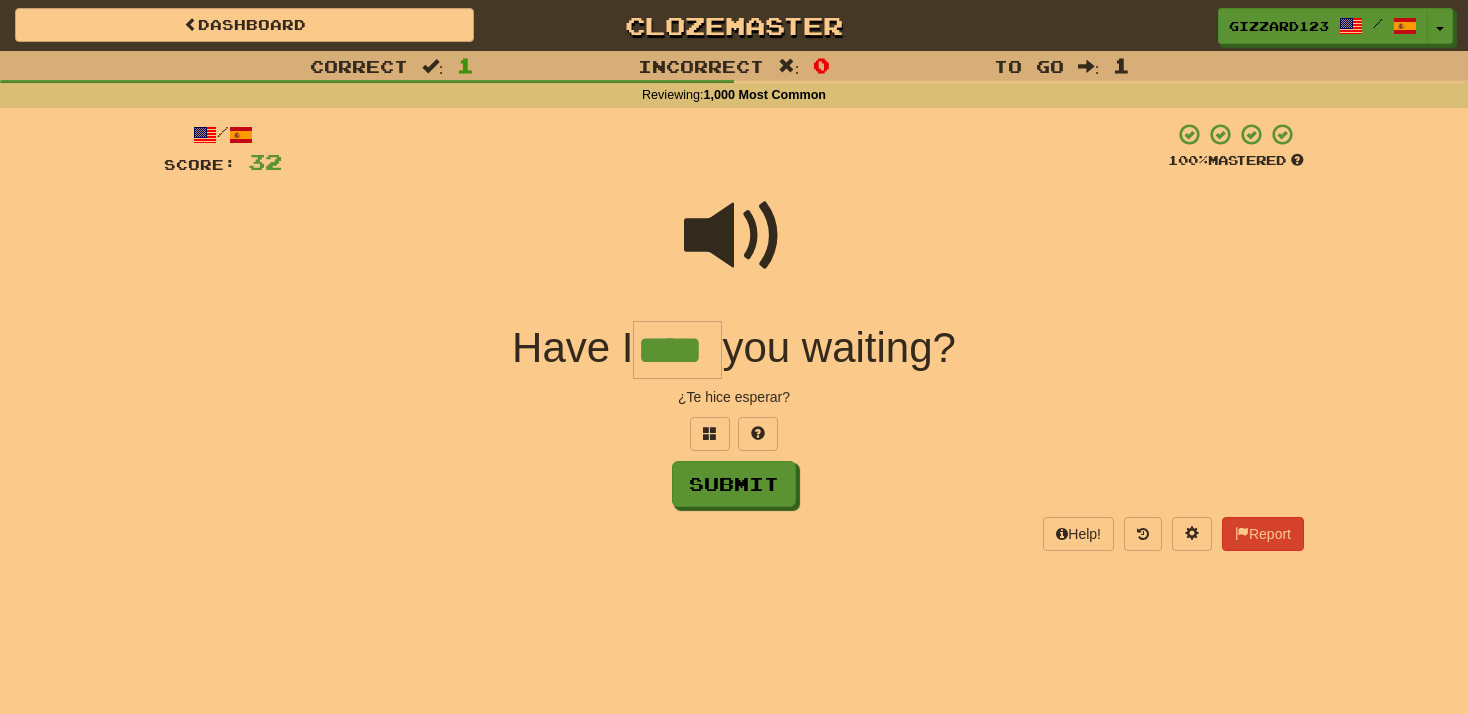 type on "****" 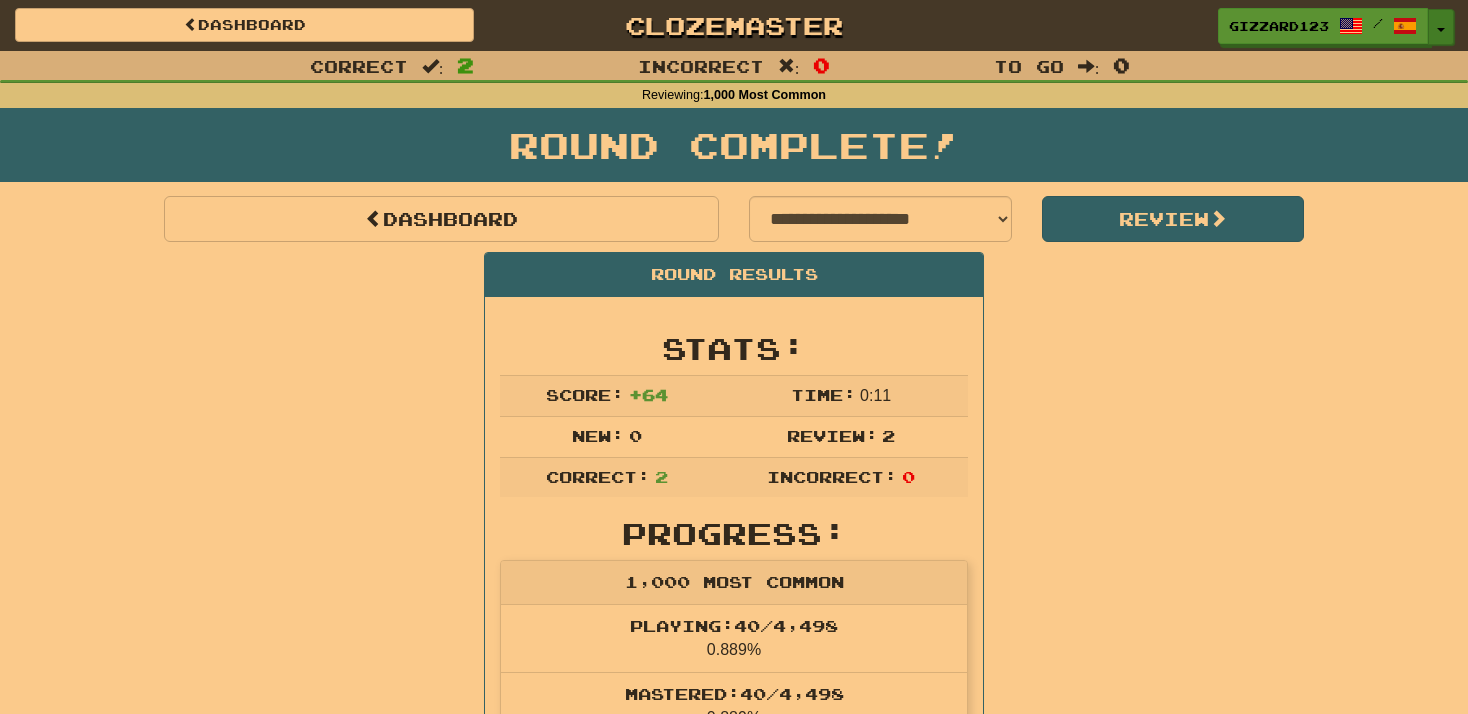 click at bounding box center (1441, 30) 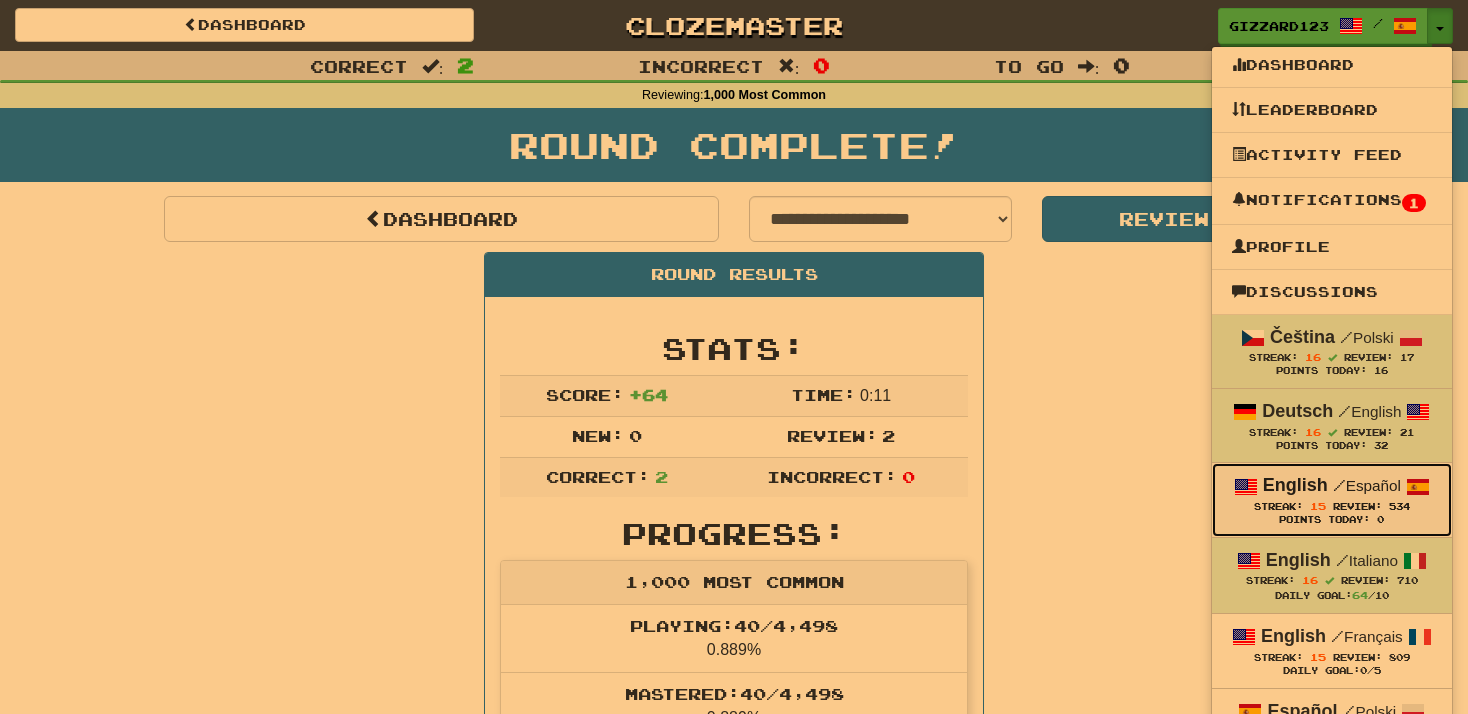 click on "English
/
Español" at bounding box center (1332, 486) 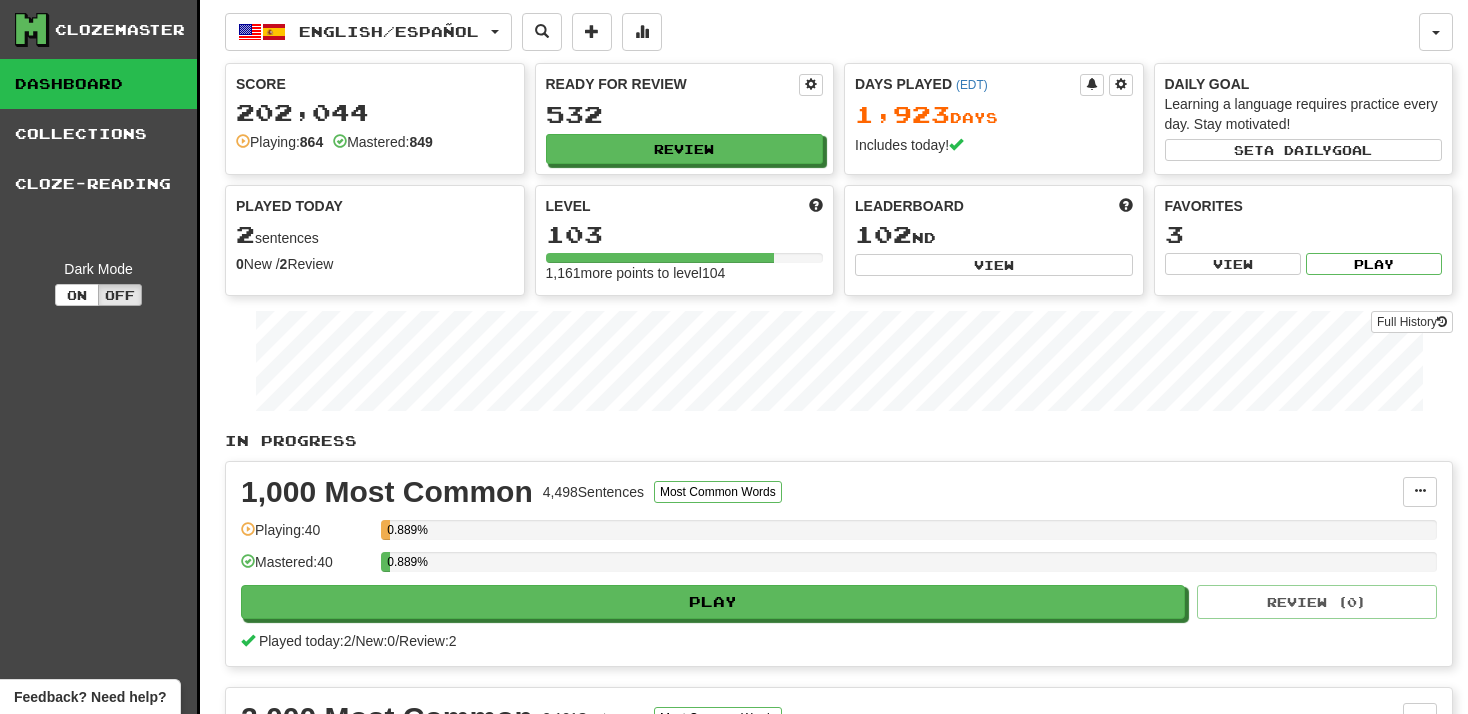 scroll, scrollTop: 0, scrollLeft: 0, axis: both 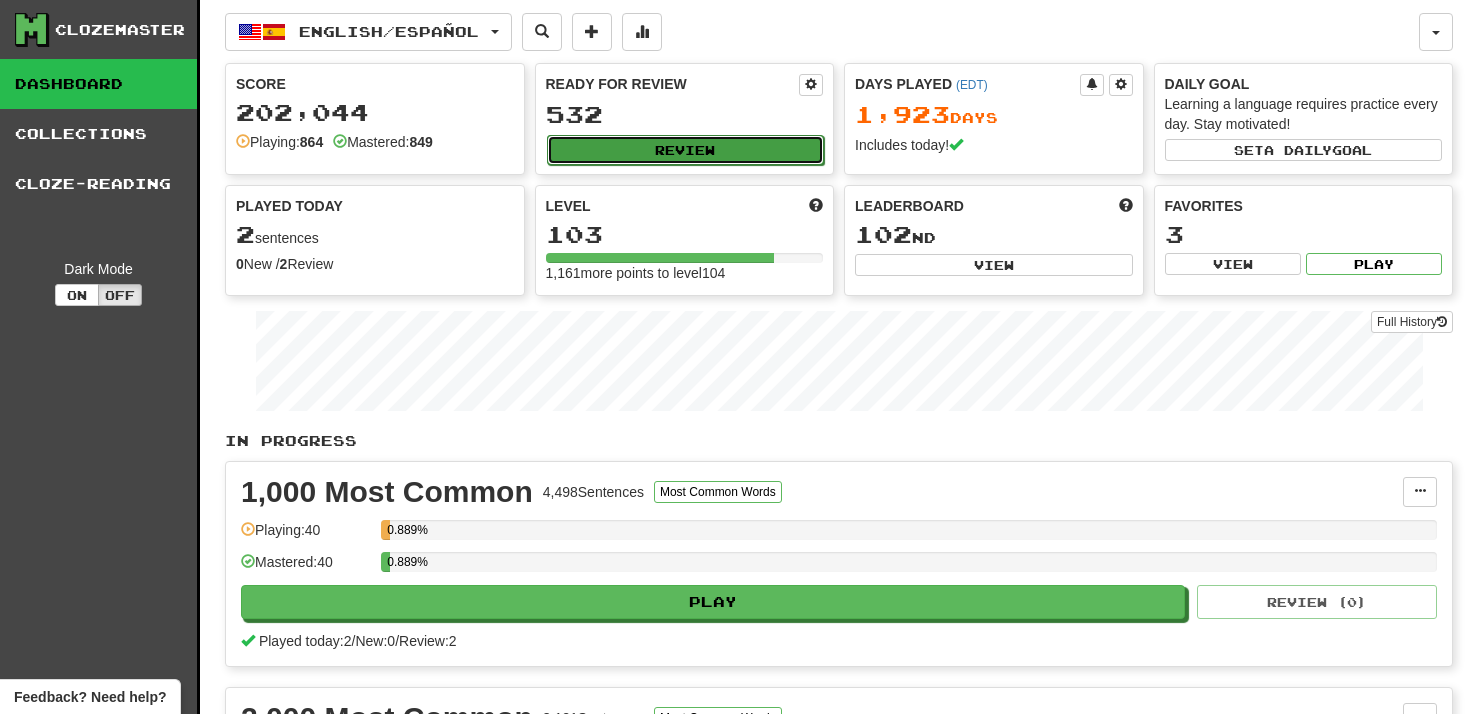 click on "Review" at bounding box center (686, 150) 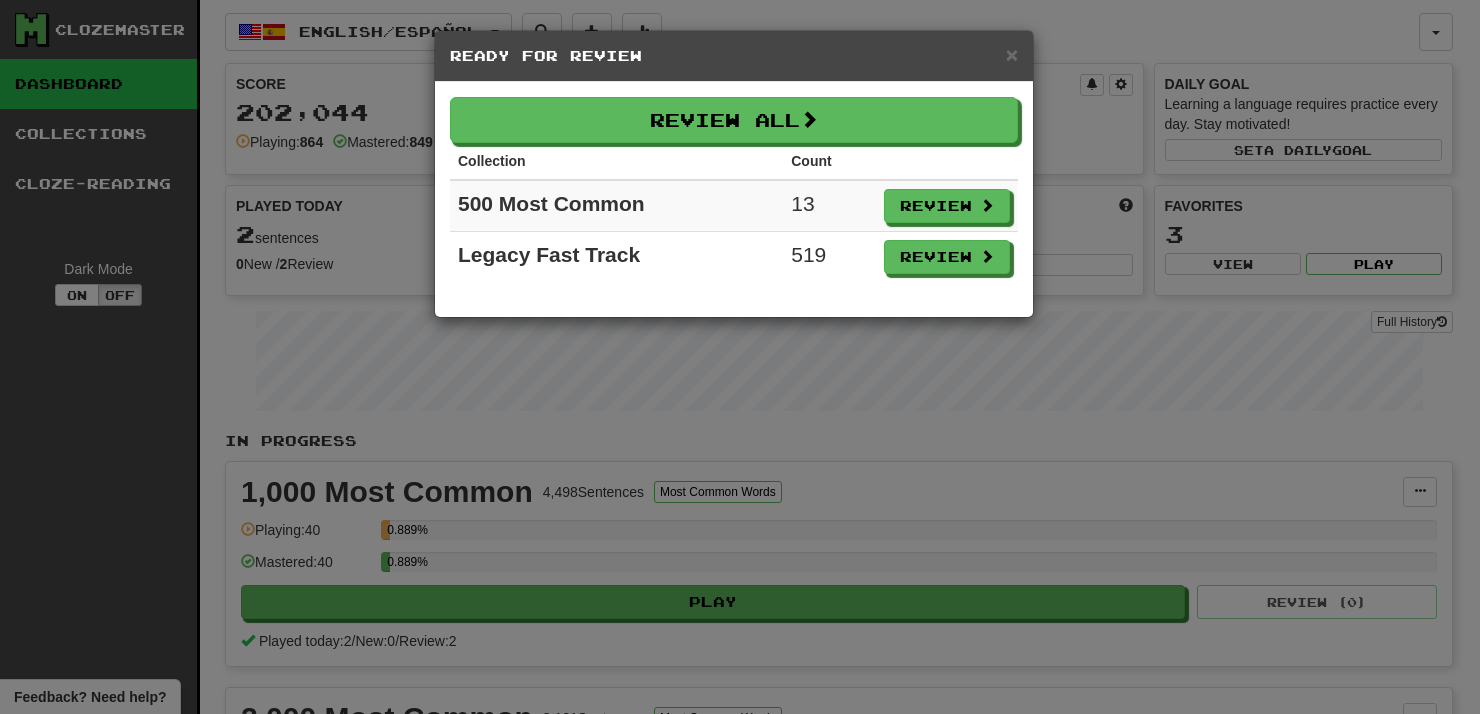 click on "× Ready for Review Review All  Collection Count 500 Most Common 13 Review Legacy Fast Track 519 Review" at bounding box center [740, 357] 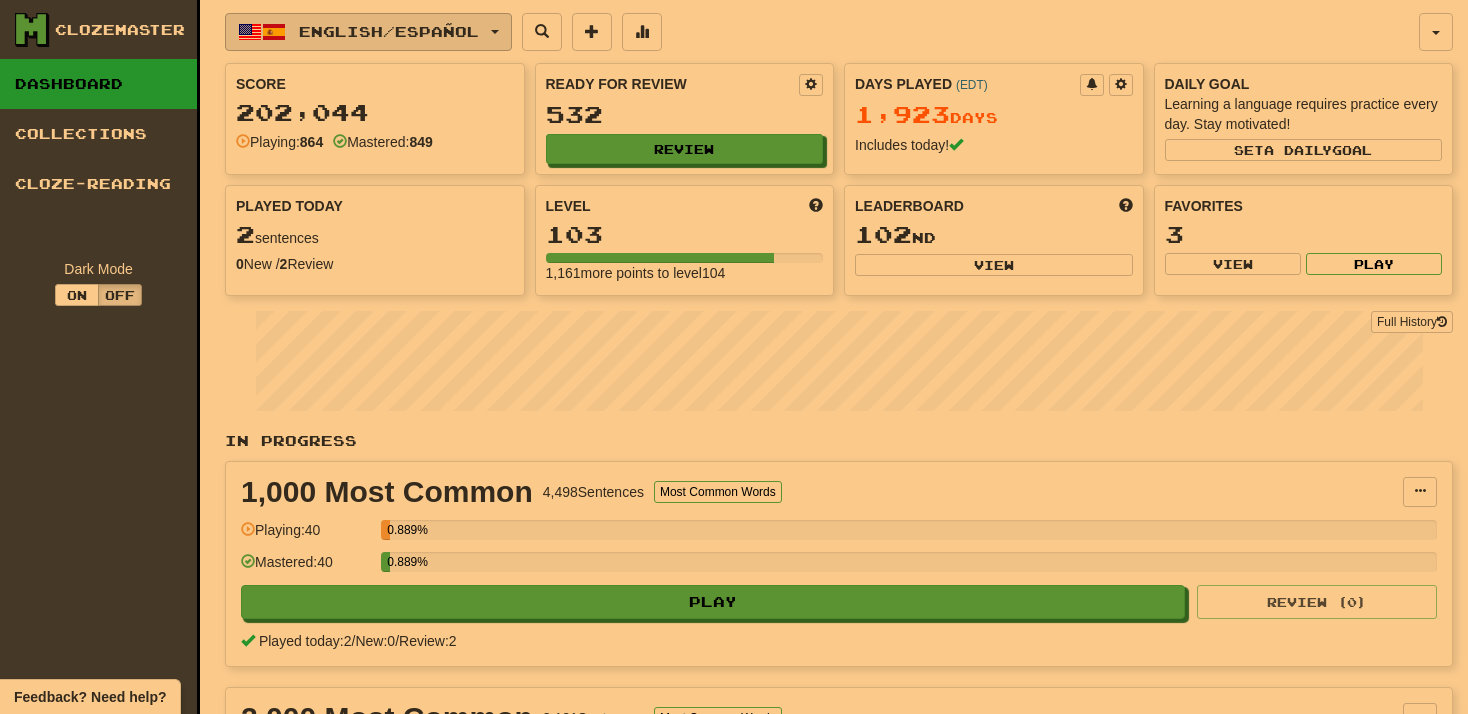 click on "English  /  Español" at bounding box center (389, 31) 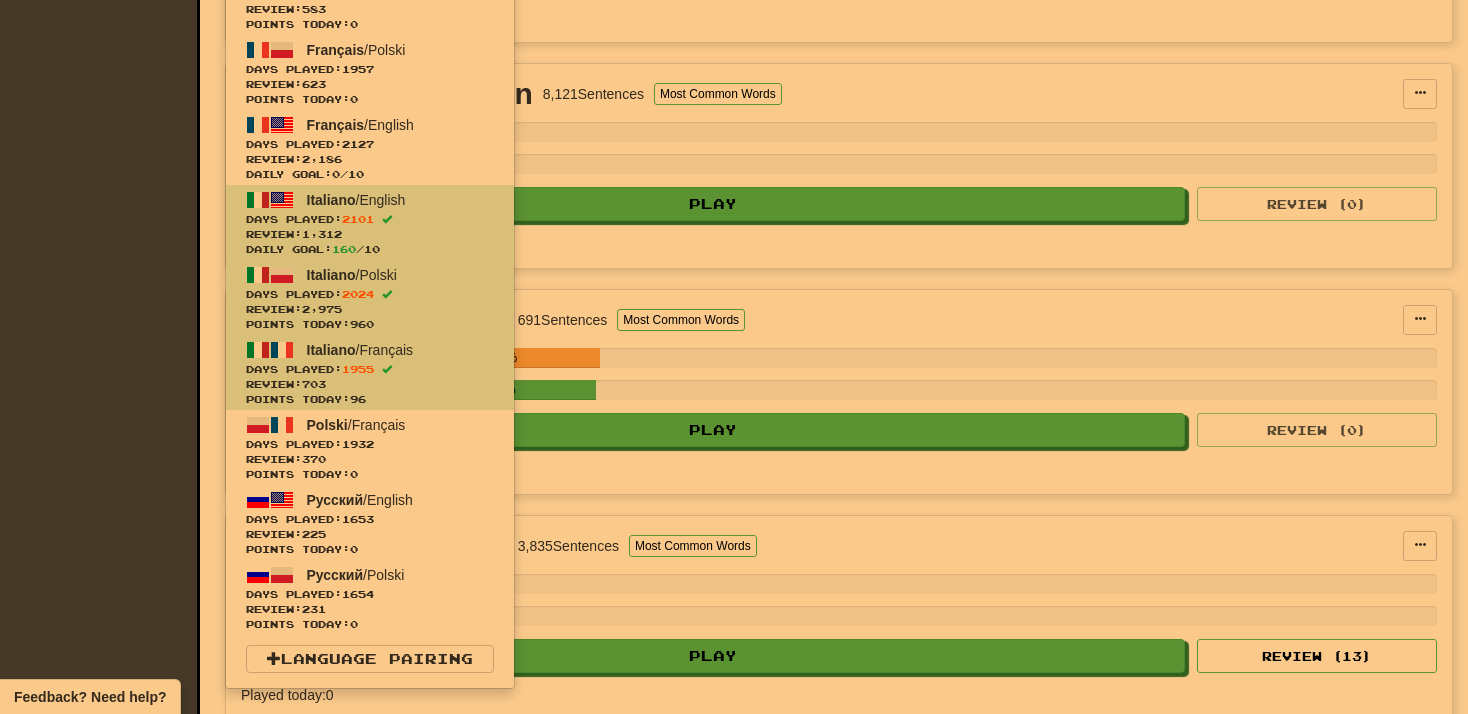 scroll, scrollTop: 640, scrollLeft: 0, axis: vertical 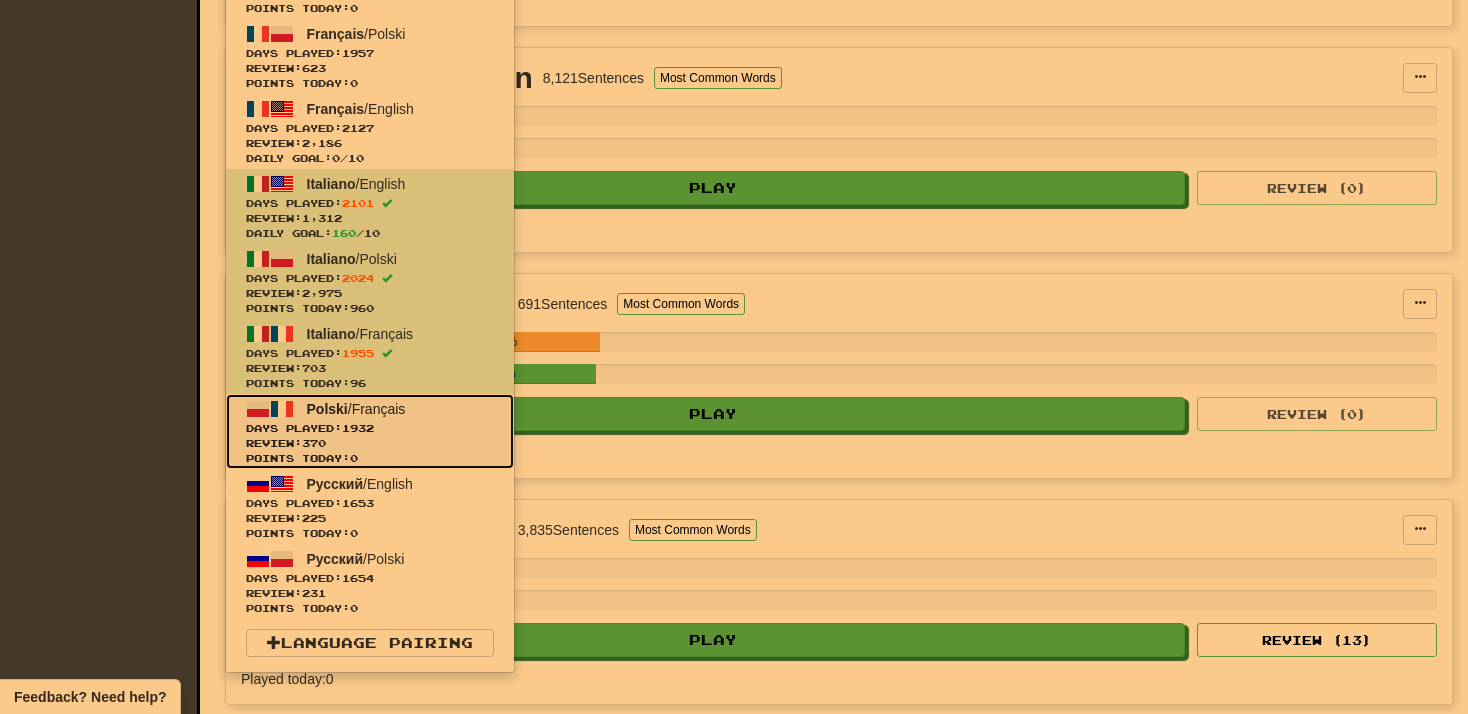 click on "Review:  370" at bounding box center (370, 443) 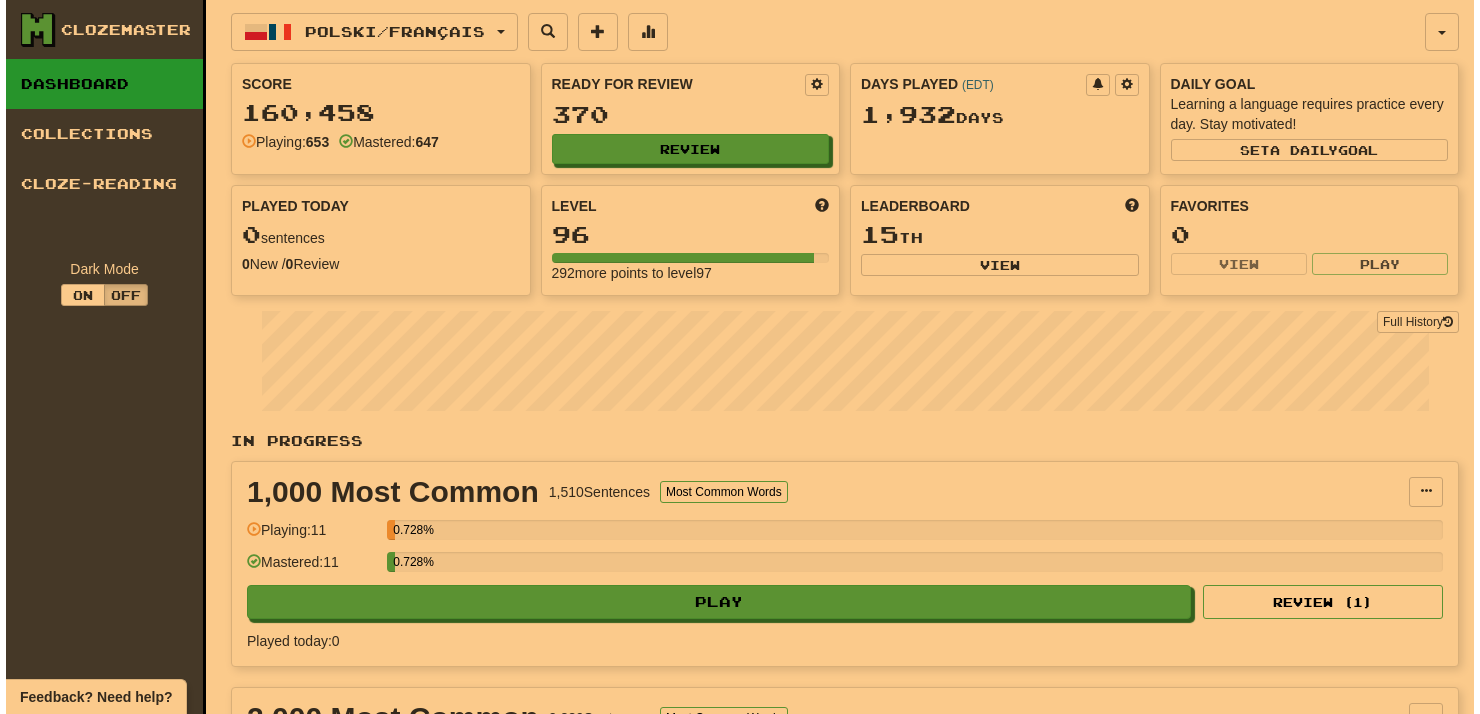 scroll, scrollTop: 0, scrollLeft: 0, axis: both 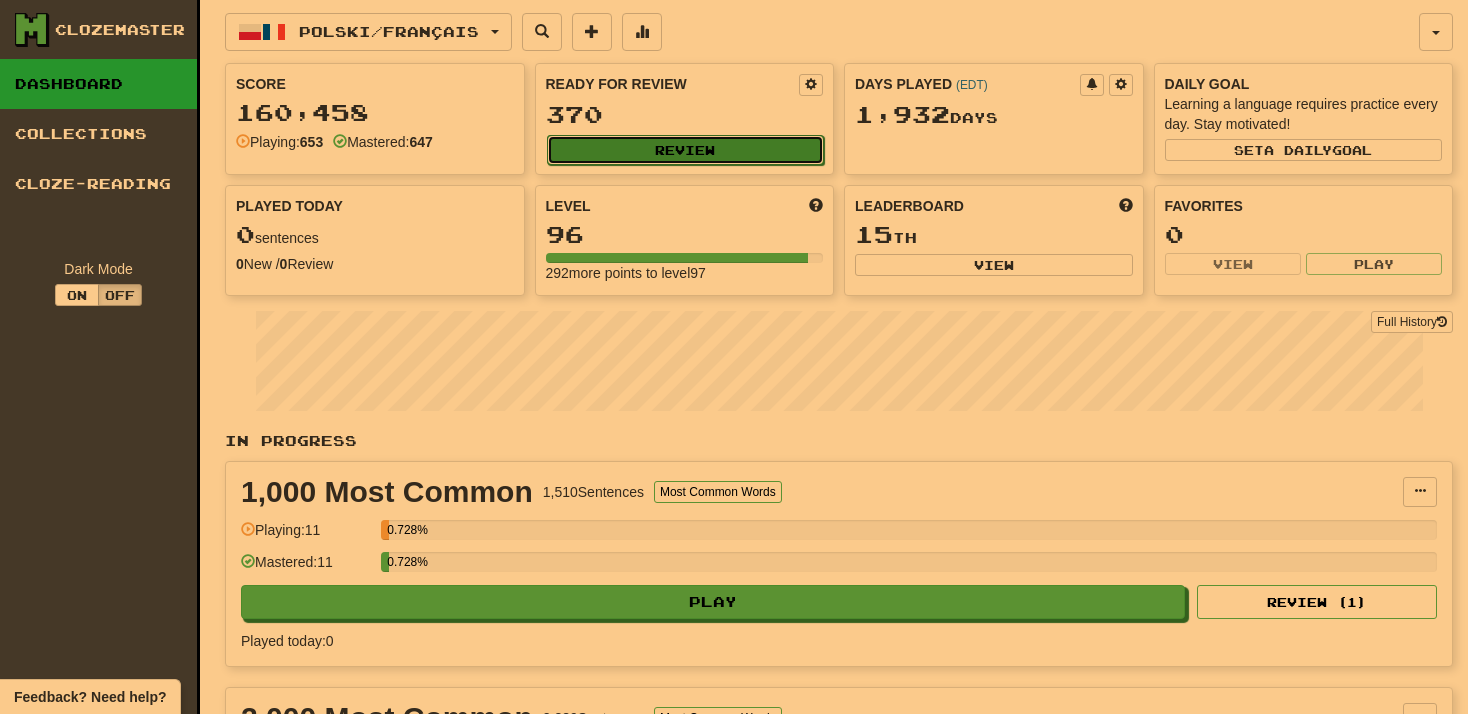 click on "Review" at bounding box center [686, 150] 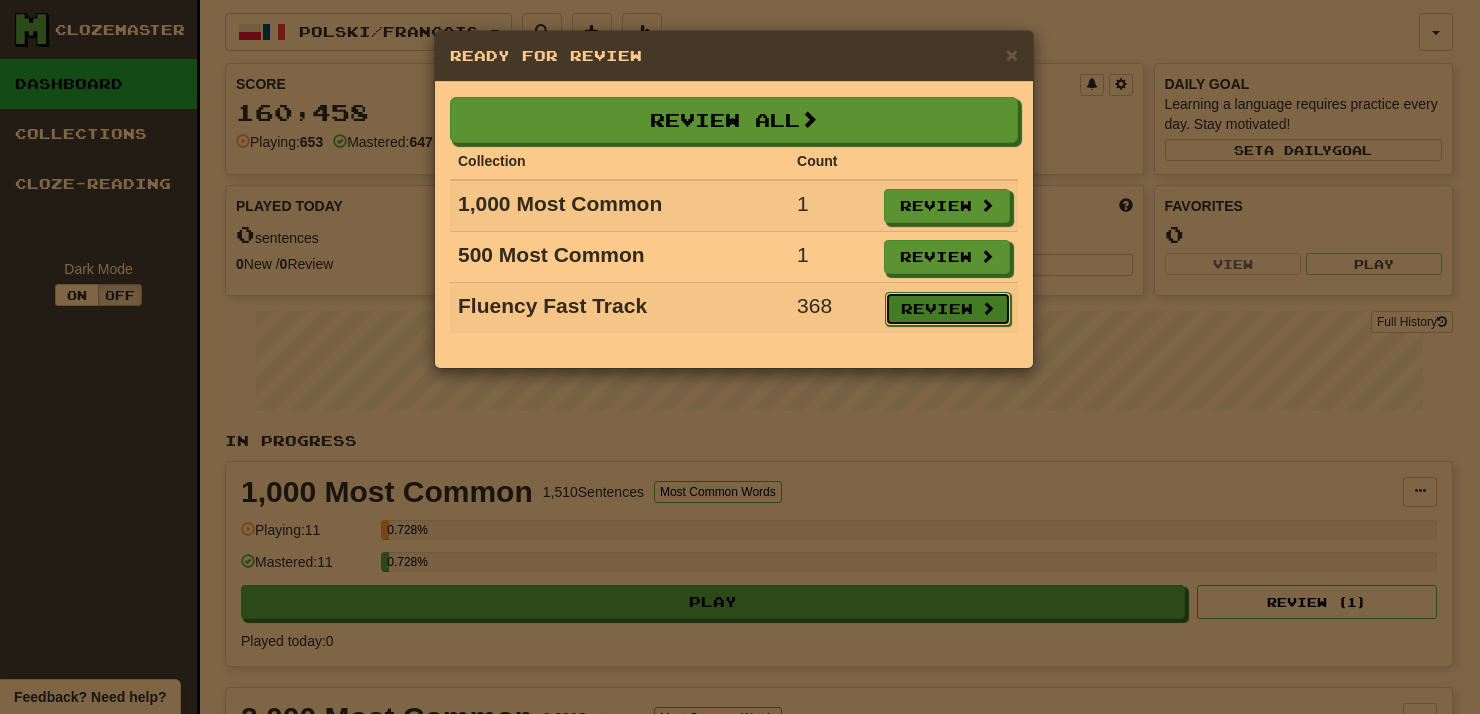 click on "Review" at bounding box center [948, 309] 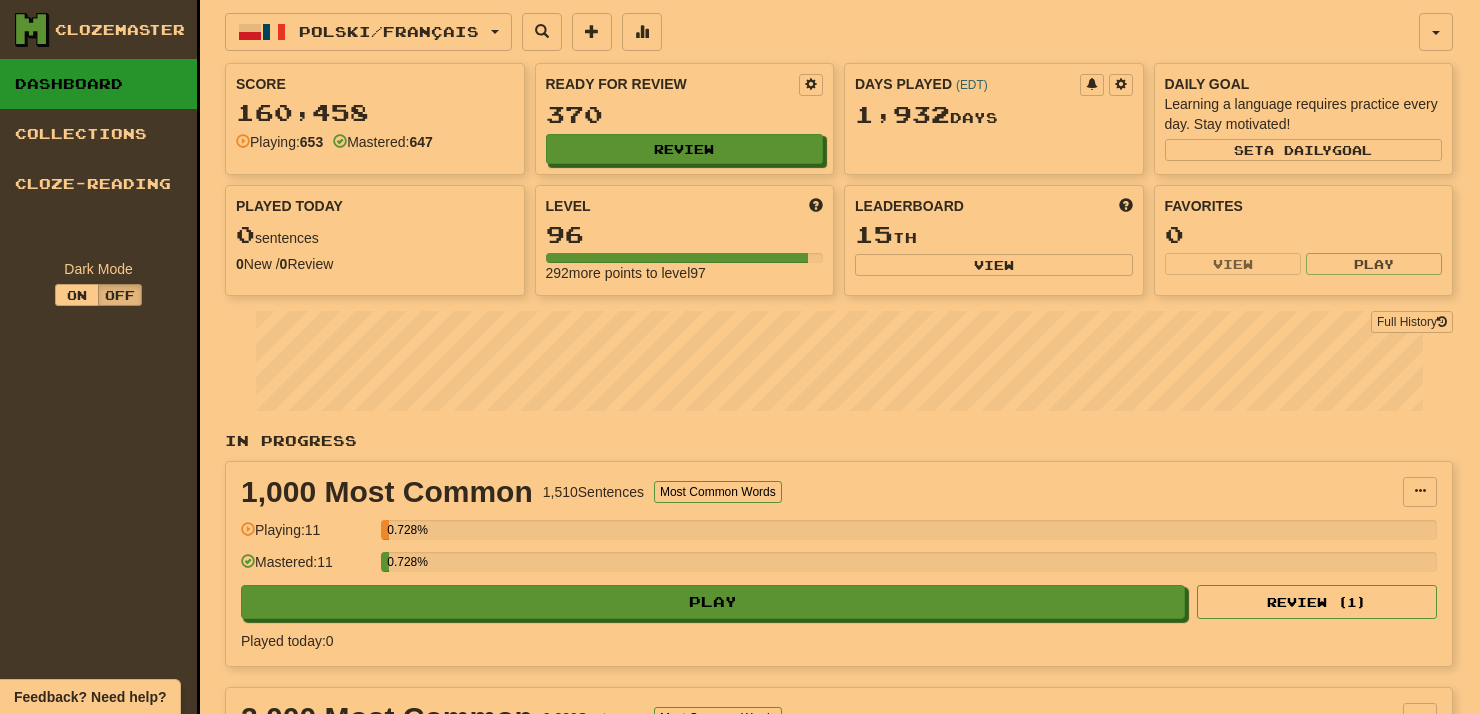 select on "**" 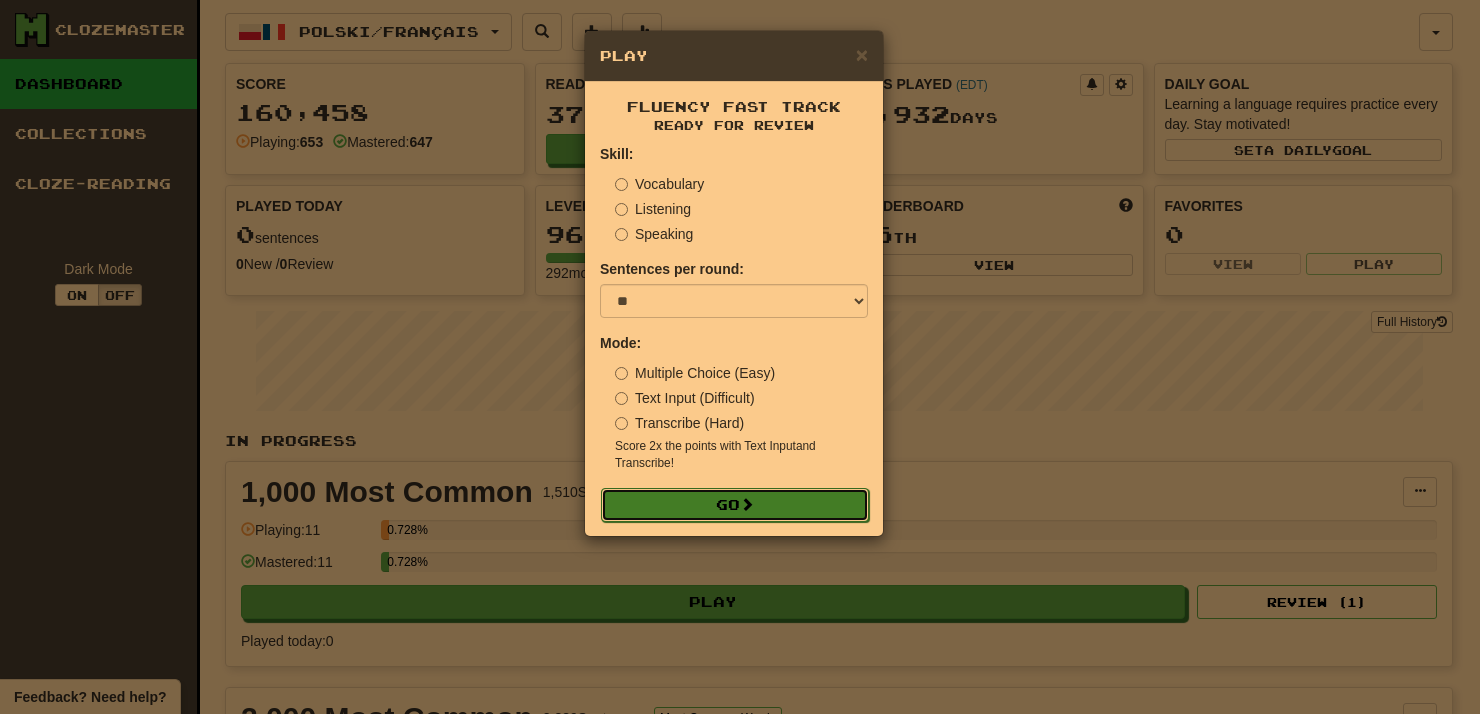 click on "Go" at bounding box center (735, 505) 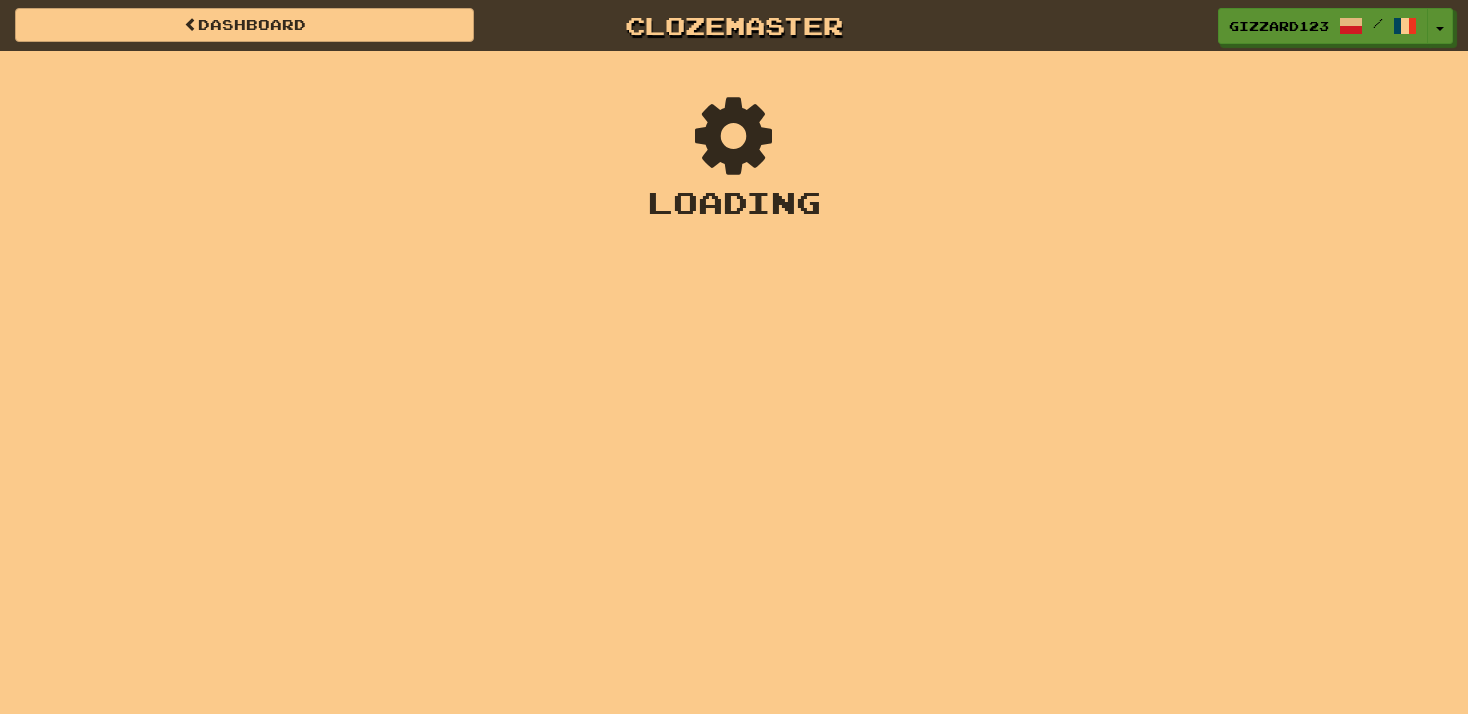 scroll, scrollTop: 0, scrollLeft: 0, axis: both 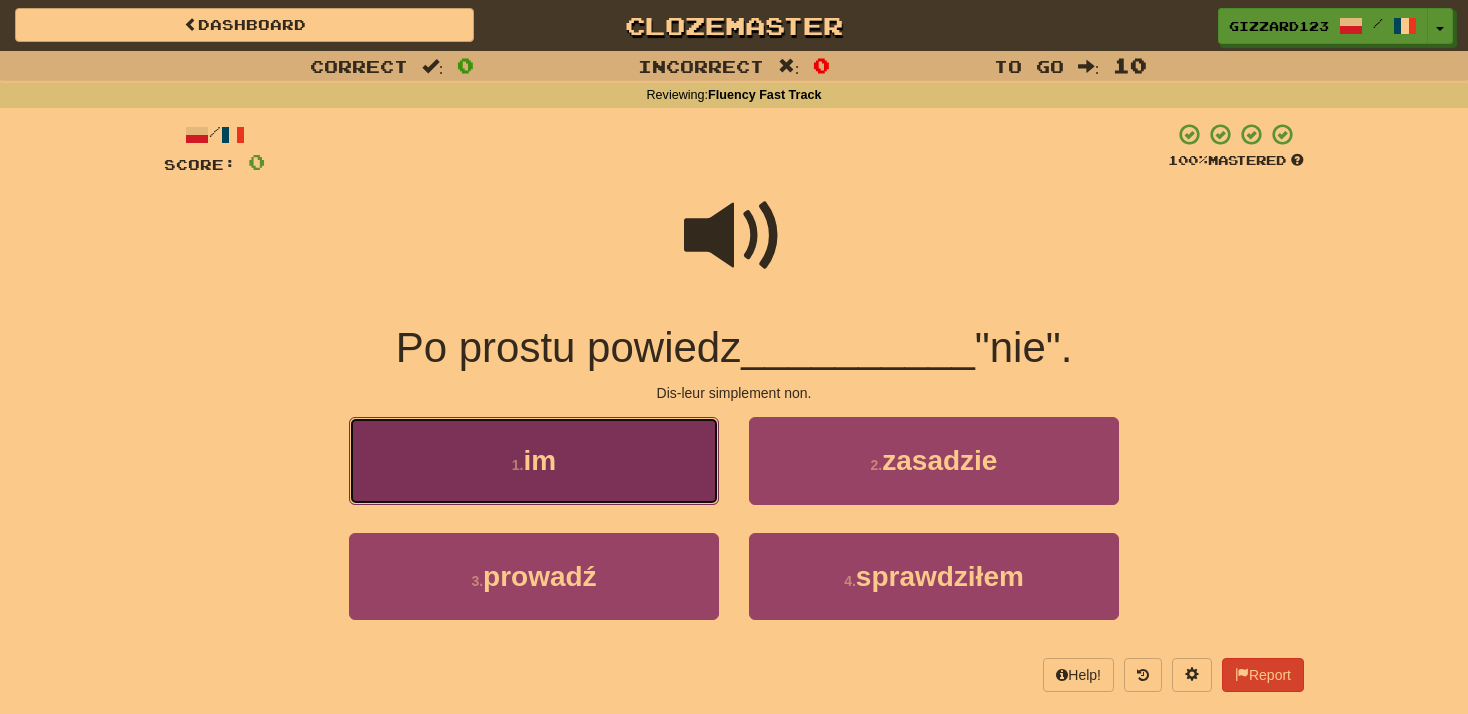 click on "1 .  im" at bounding box center [534, 460] 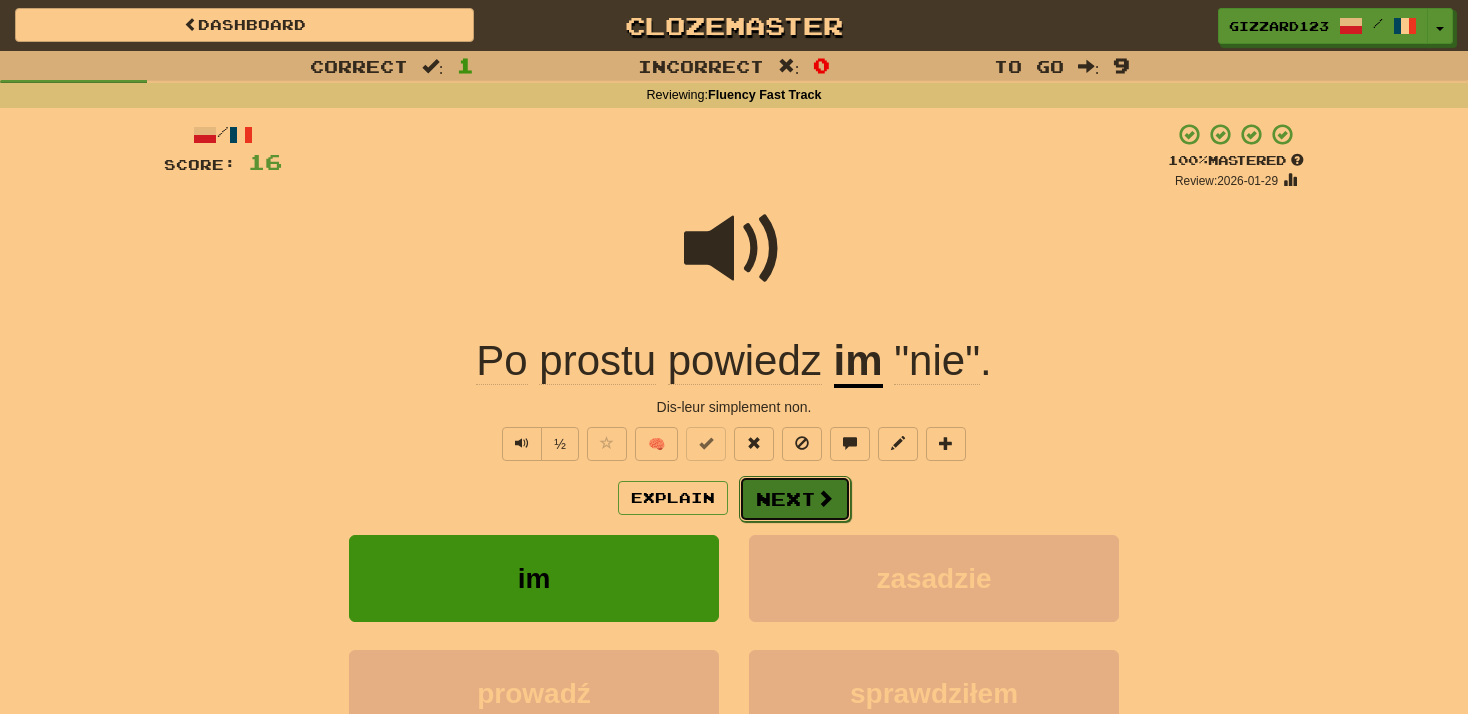 click on "Next" at bounding box center (795, 499) 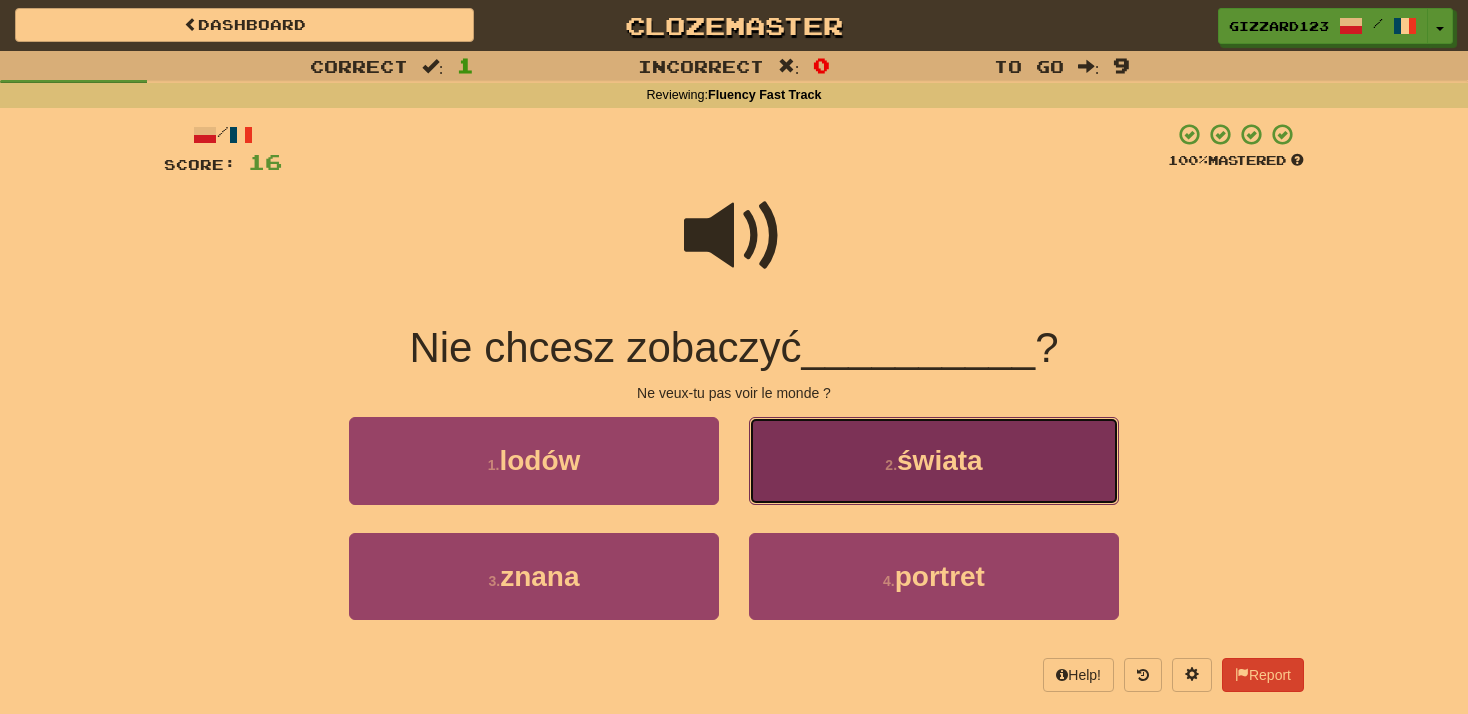 click on "świata" at bounding box center (940, 460) 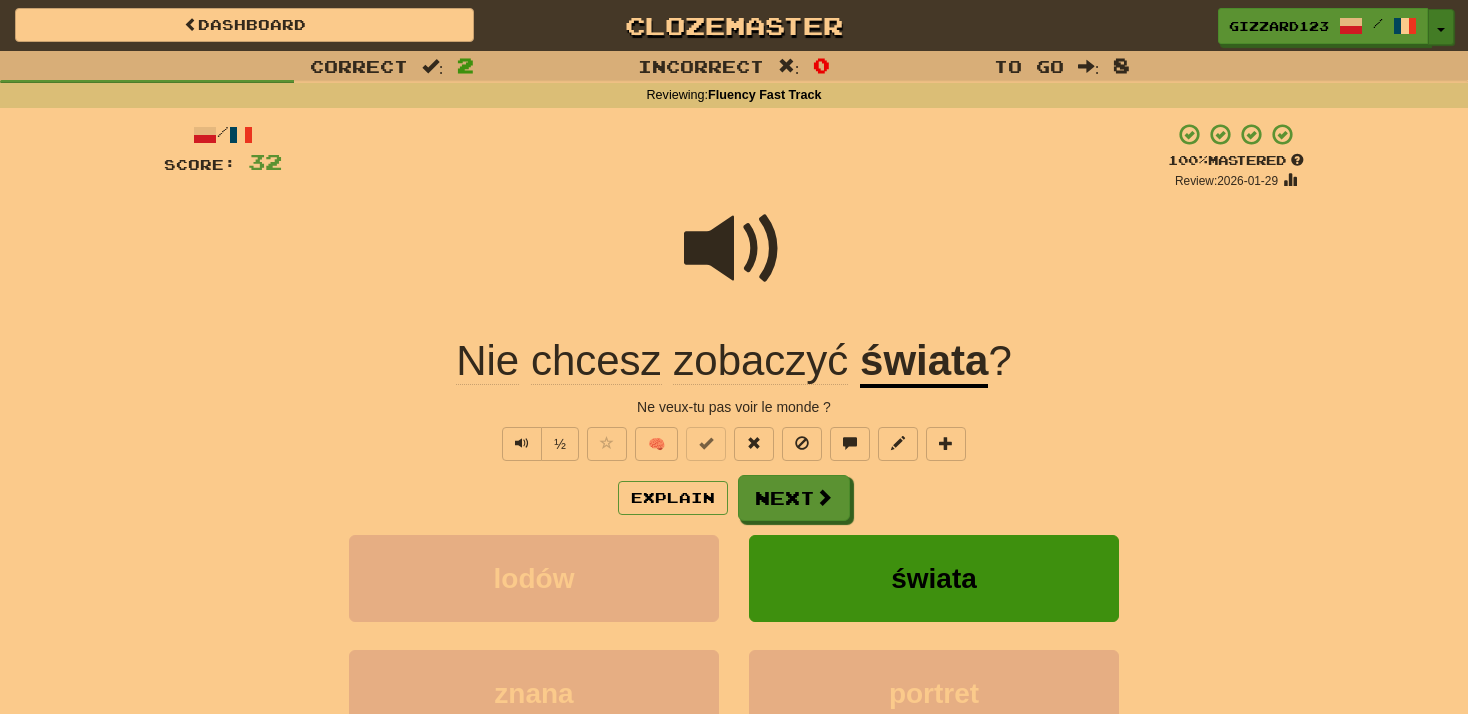 click on "Toggle Dropdown" at bounding box center (1441, 27) 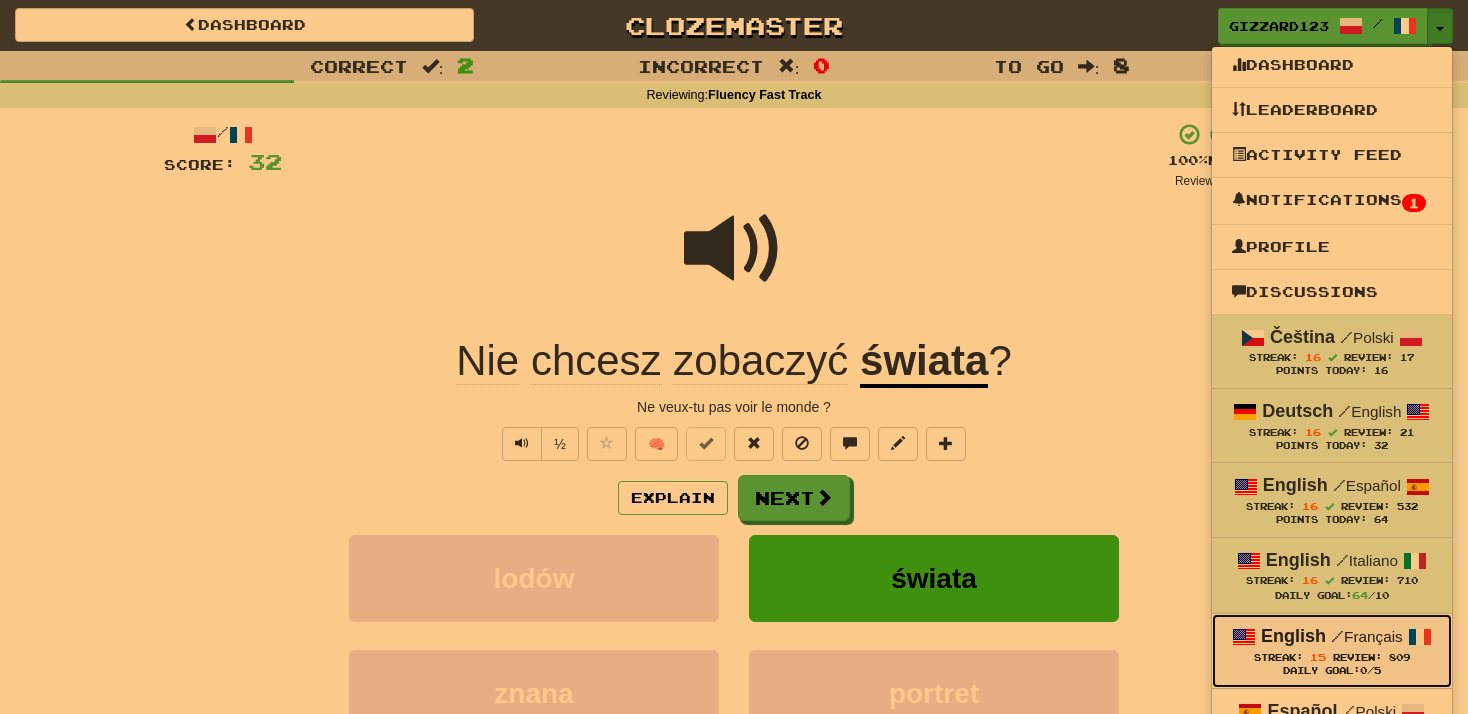 click on "English
/
Français" at bounding box center (1332, 637) 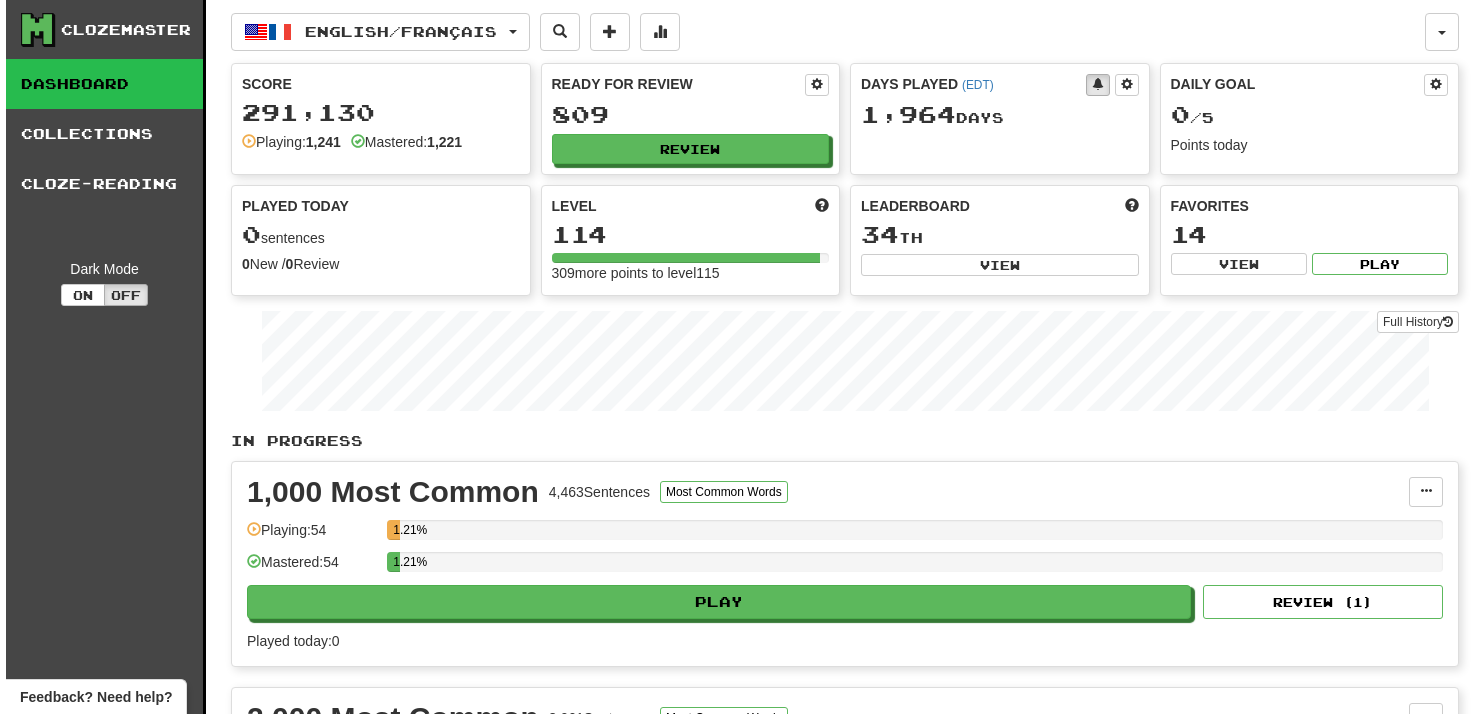 scroll, scrollTop: 0, scrollLeft: 0, axis: both 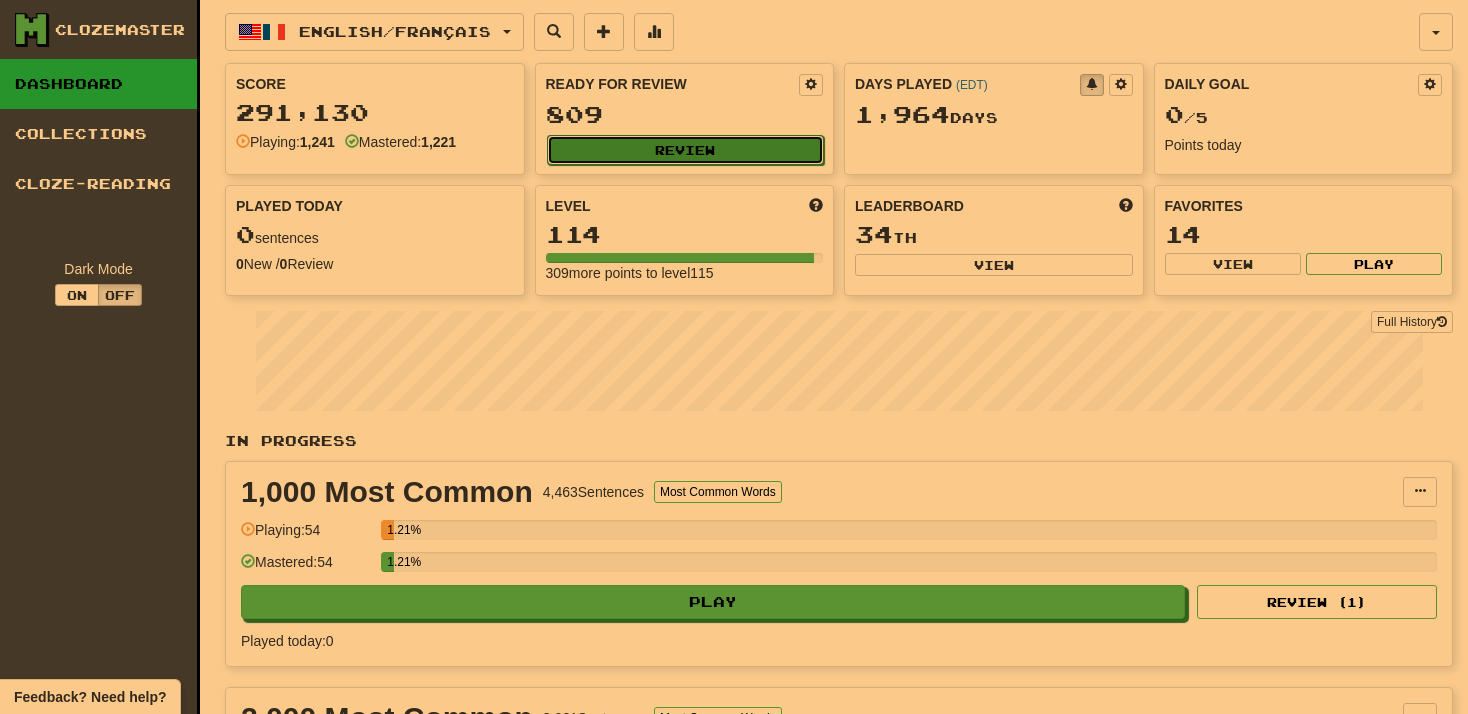 click on "Review" at bounding box center (686, 150) 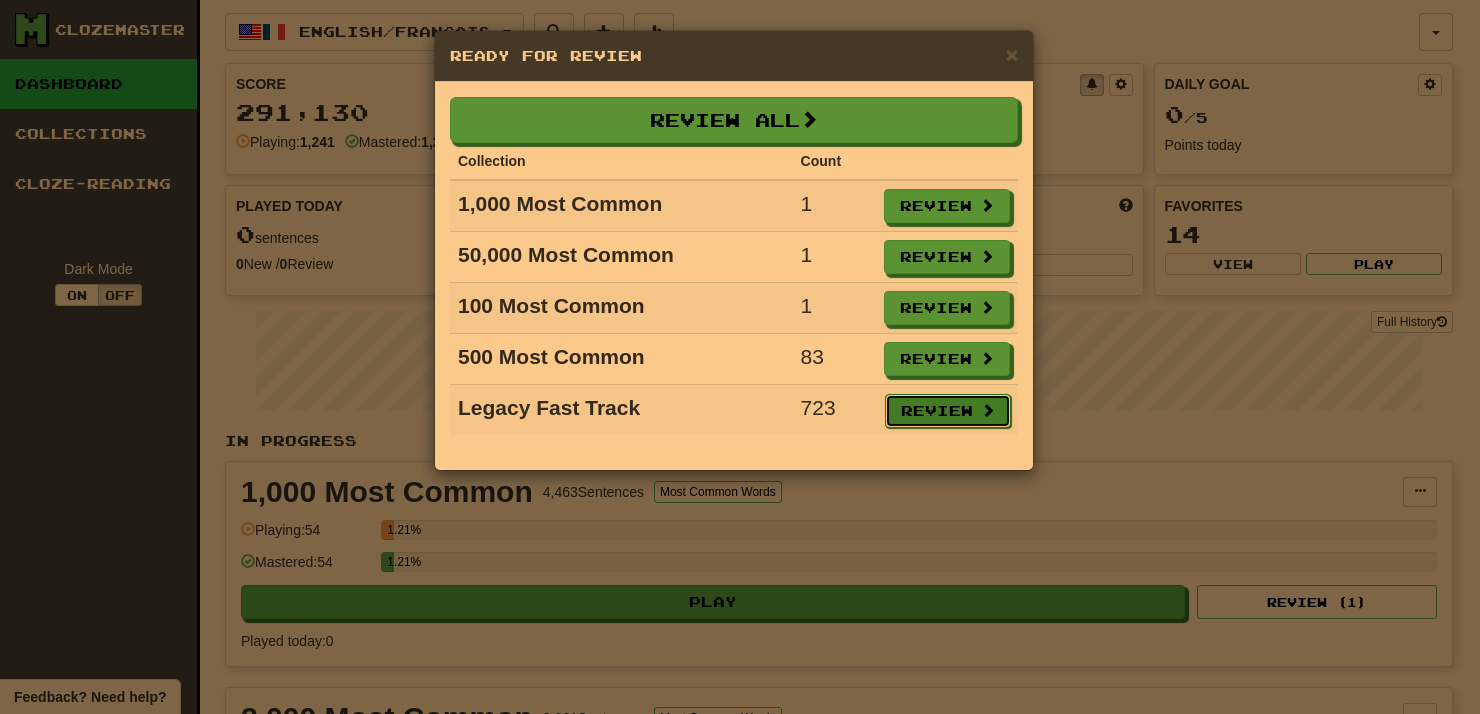 click on "Review" at bounding box center (948, 411) 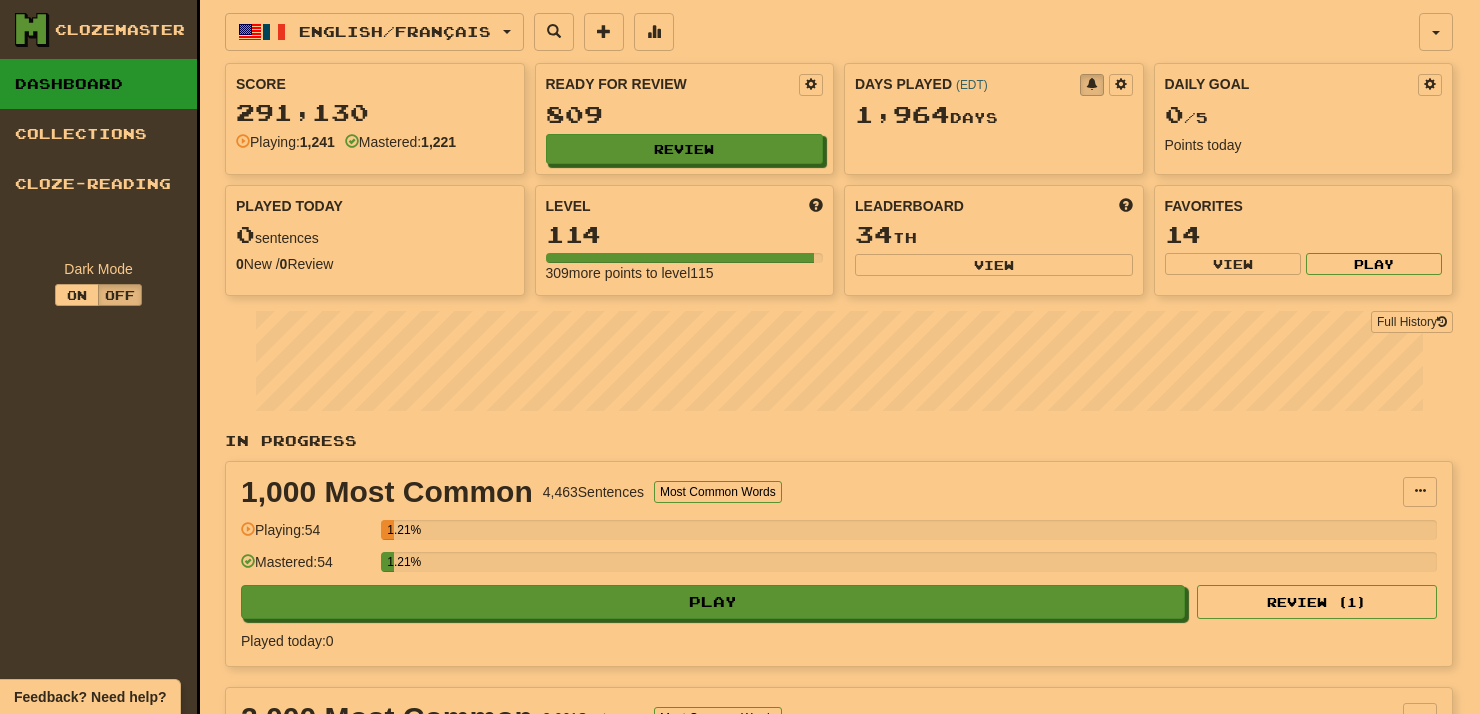 select on "**" 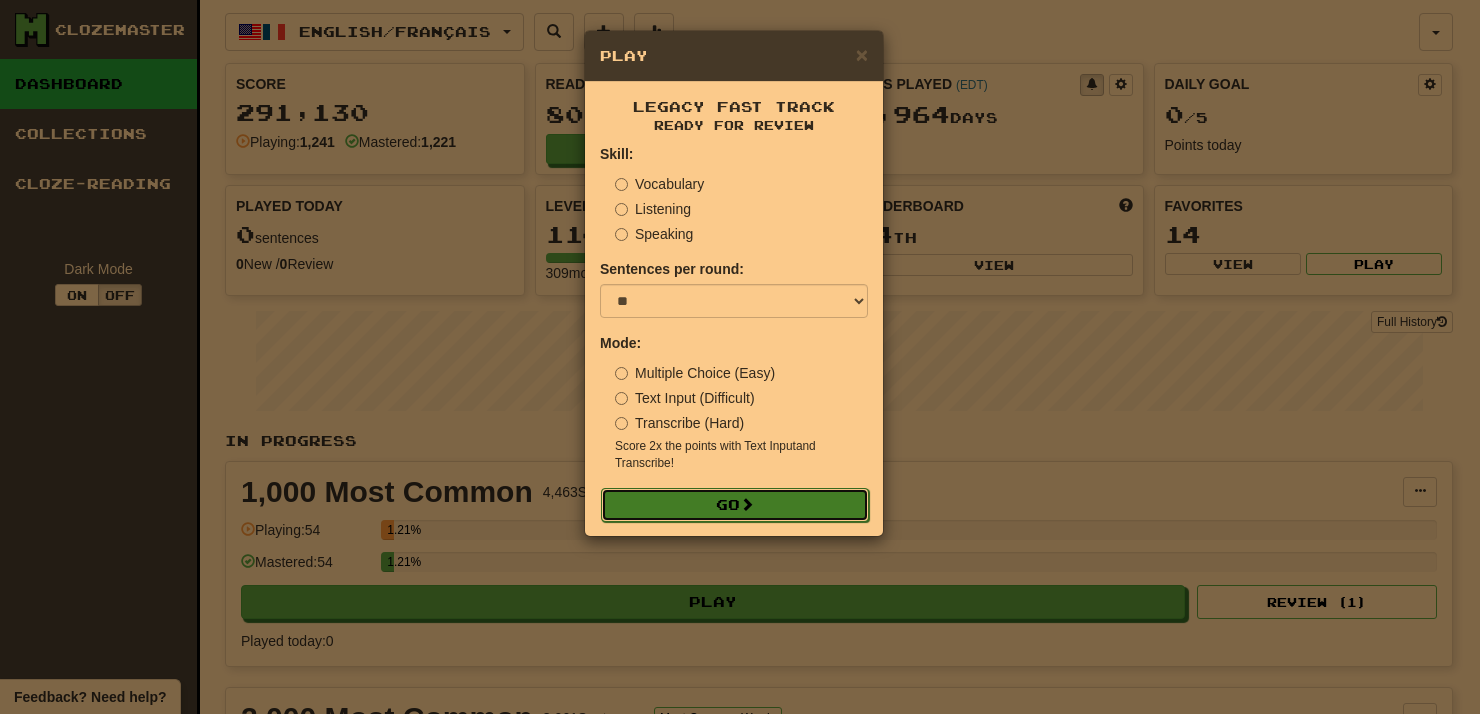 click on "Go" at bounding box center (735, 505) 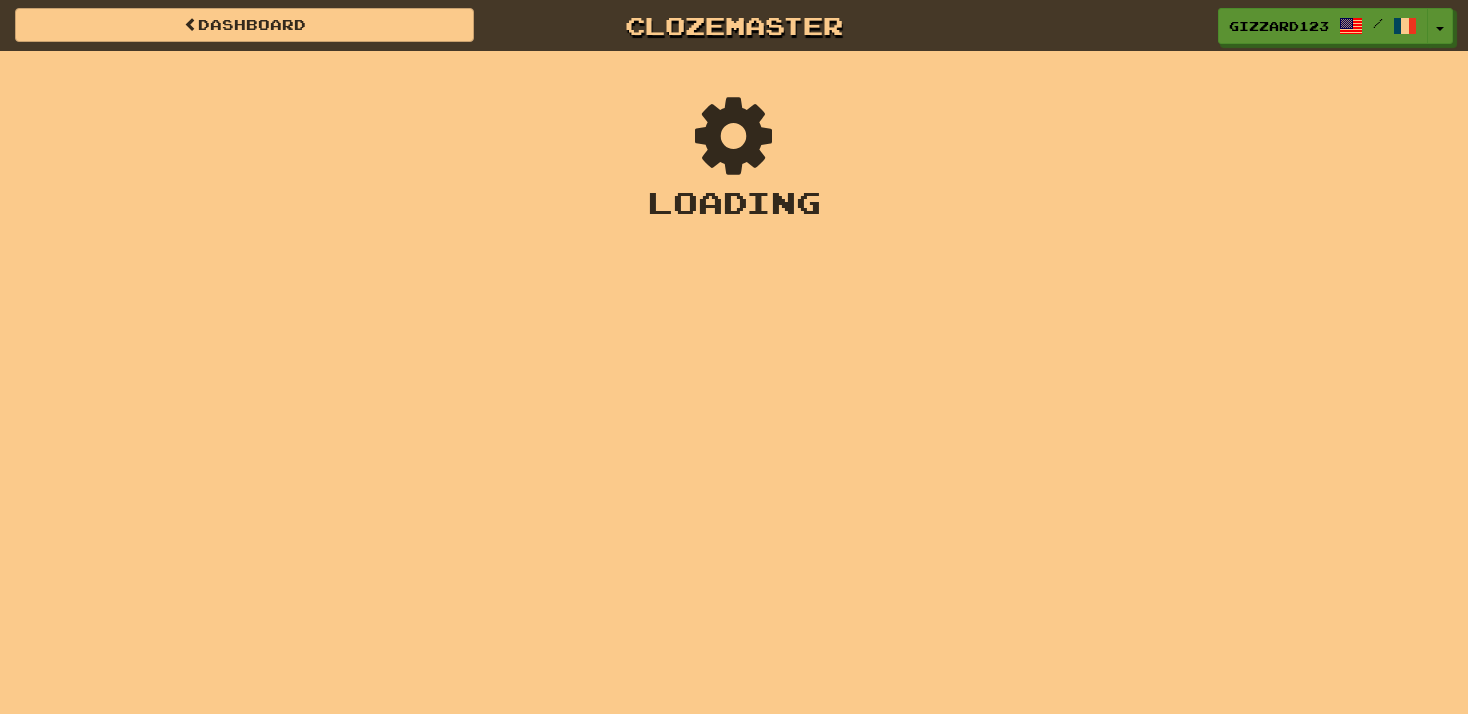 scroll, scrollTop: 0, scrollLeft: 0, axis: both 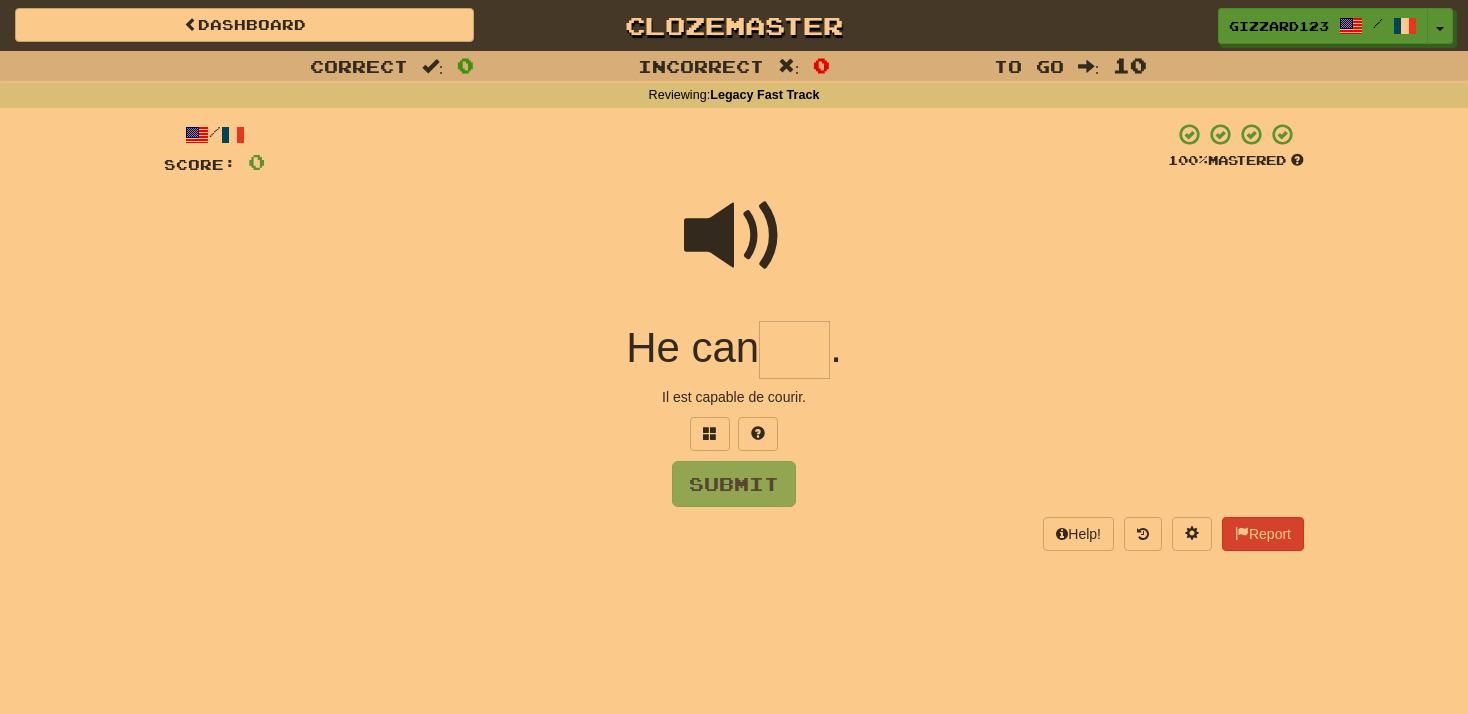 click at bounding box center [794, 350] 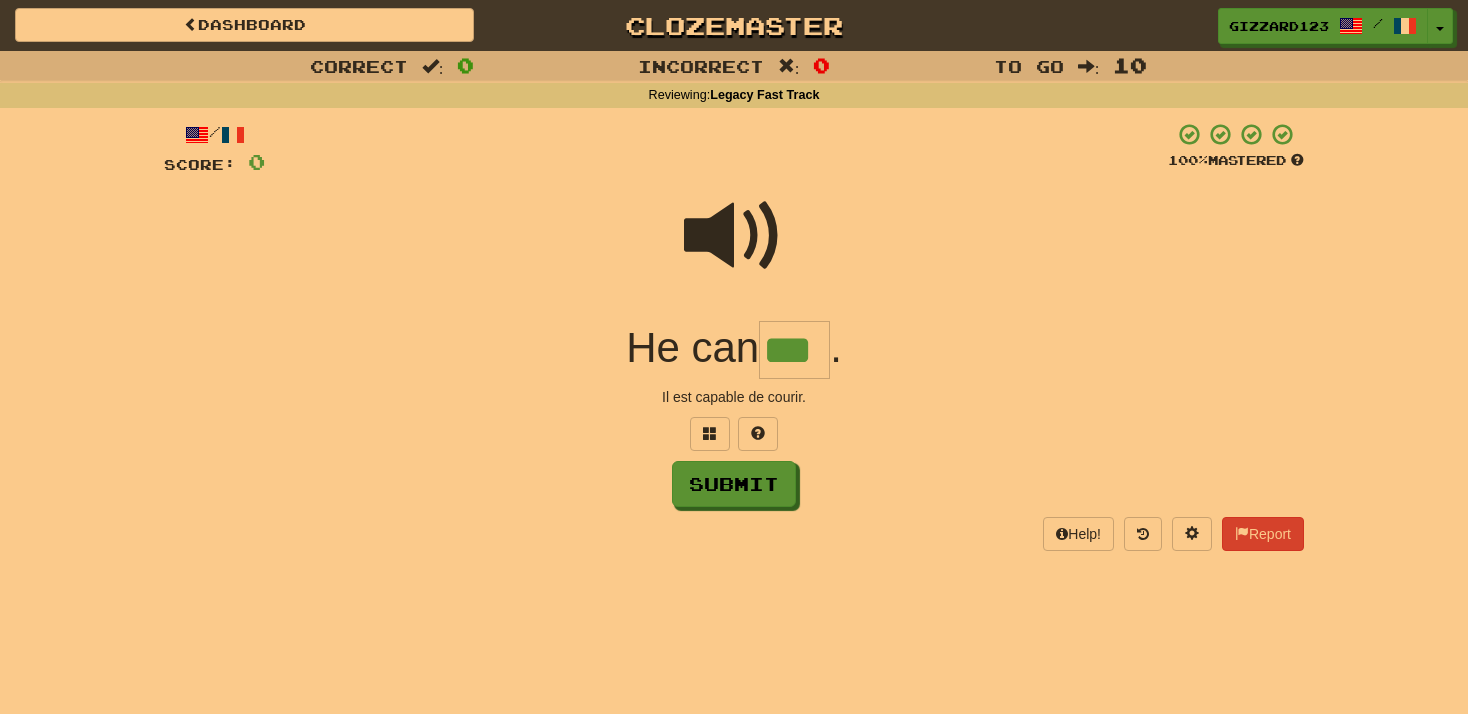type on "***" 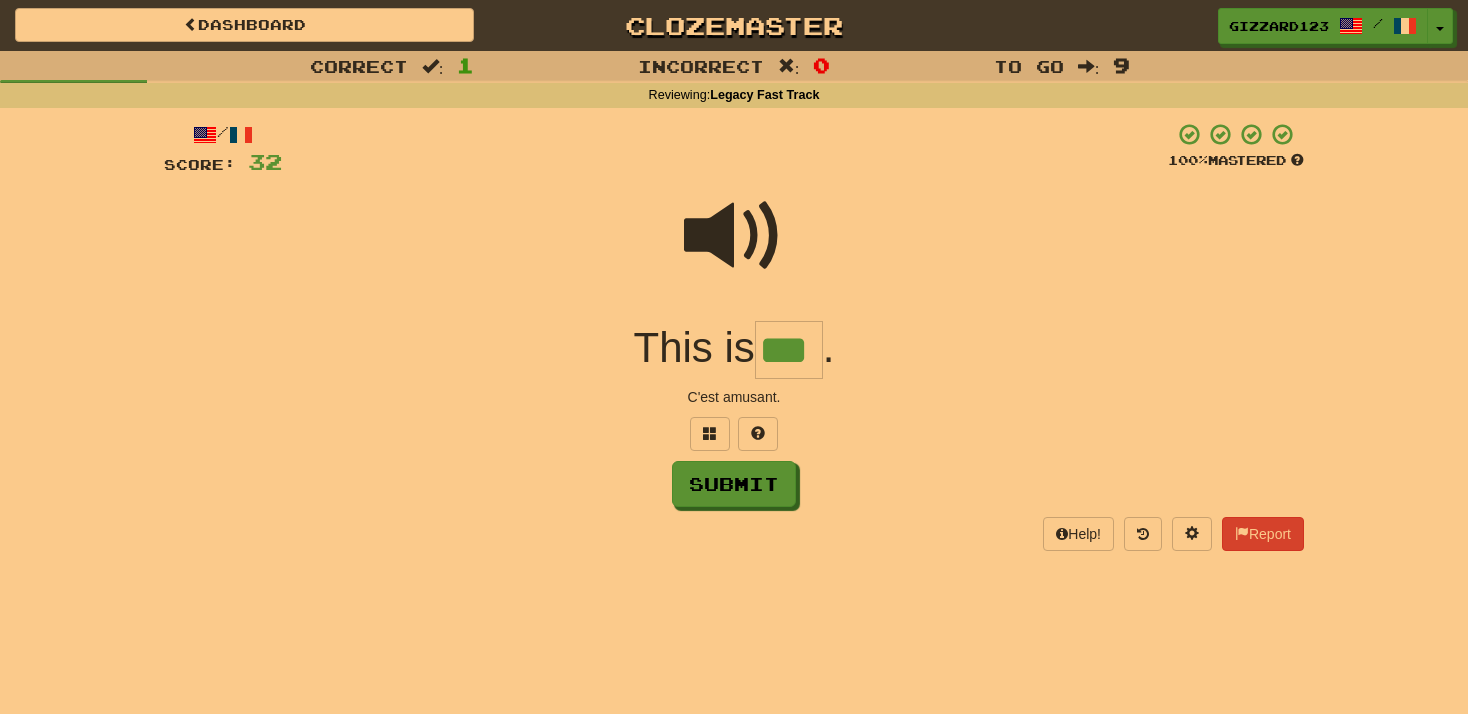 type on "***" 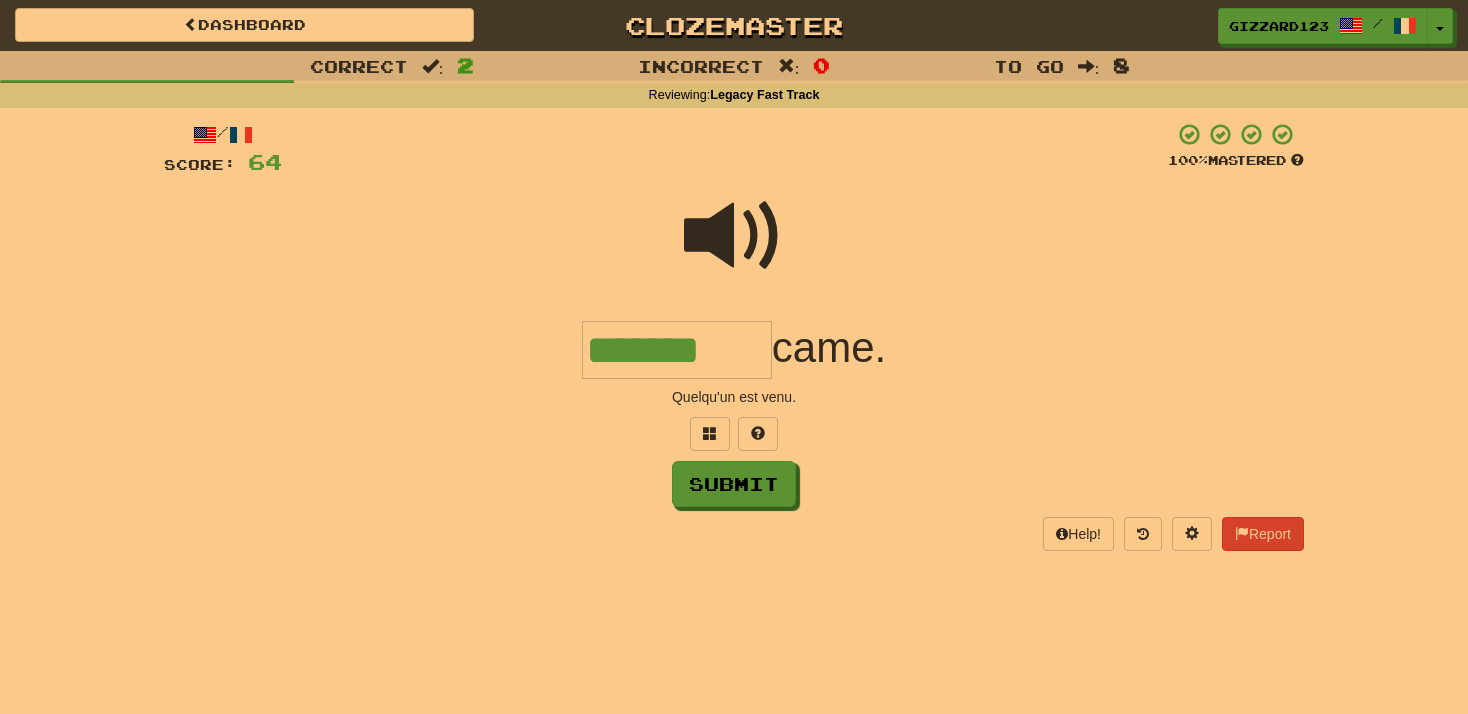 type on "*******" 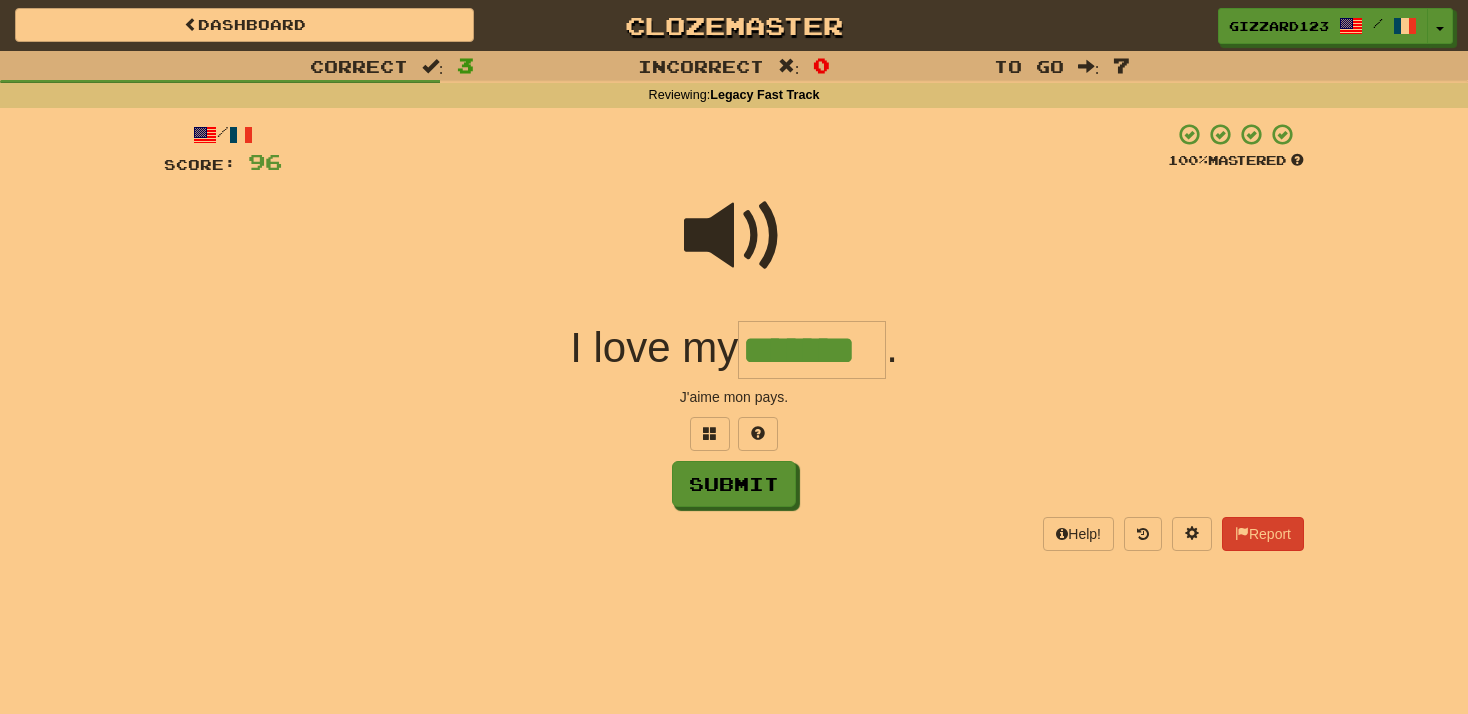 type on "*******" 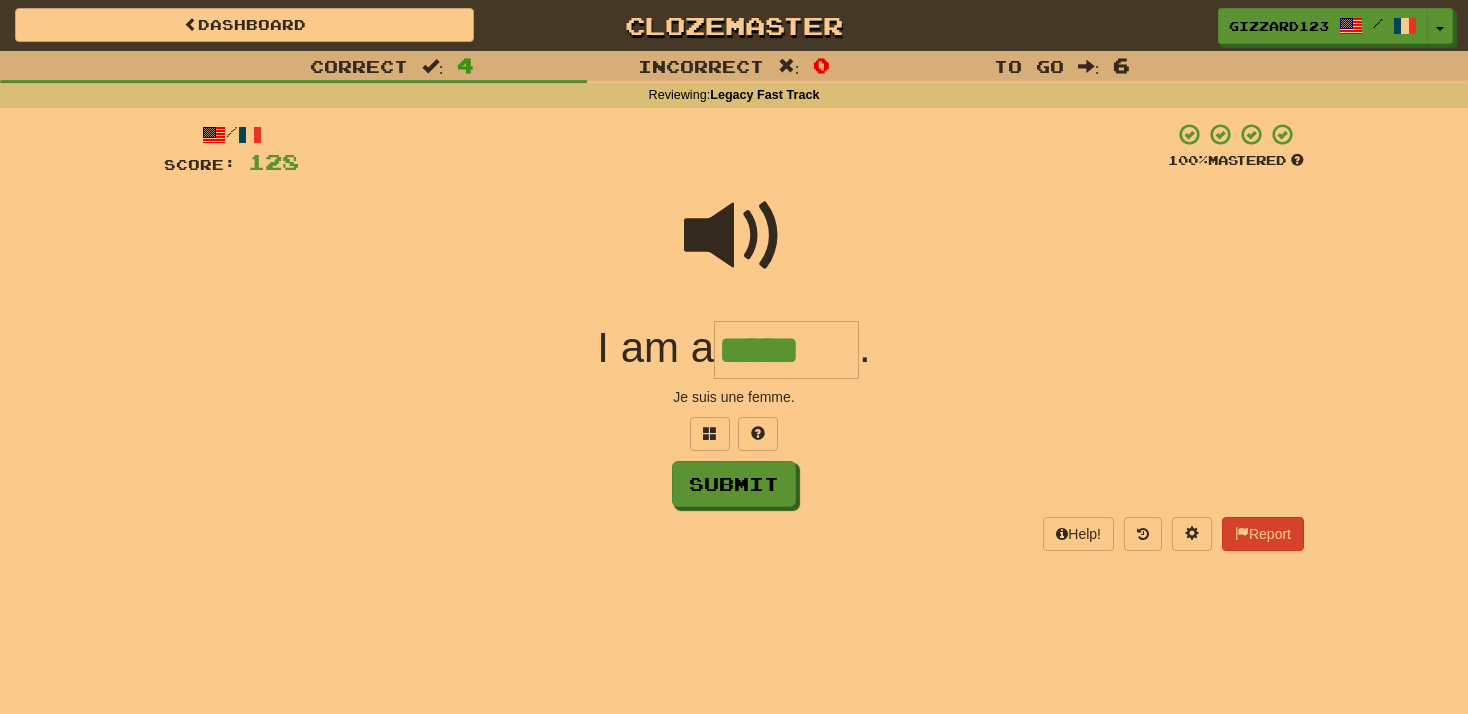 type on "*****" 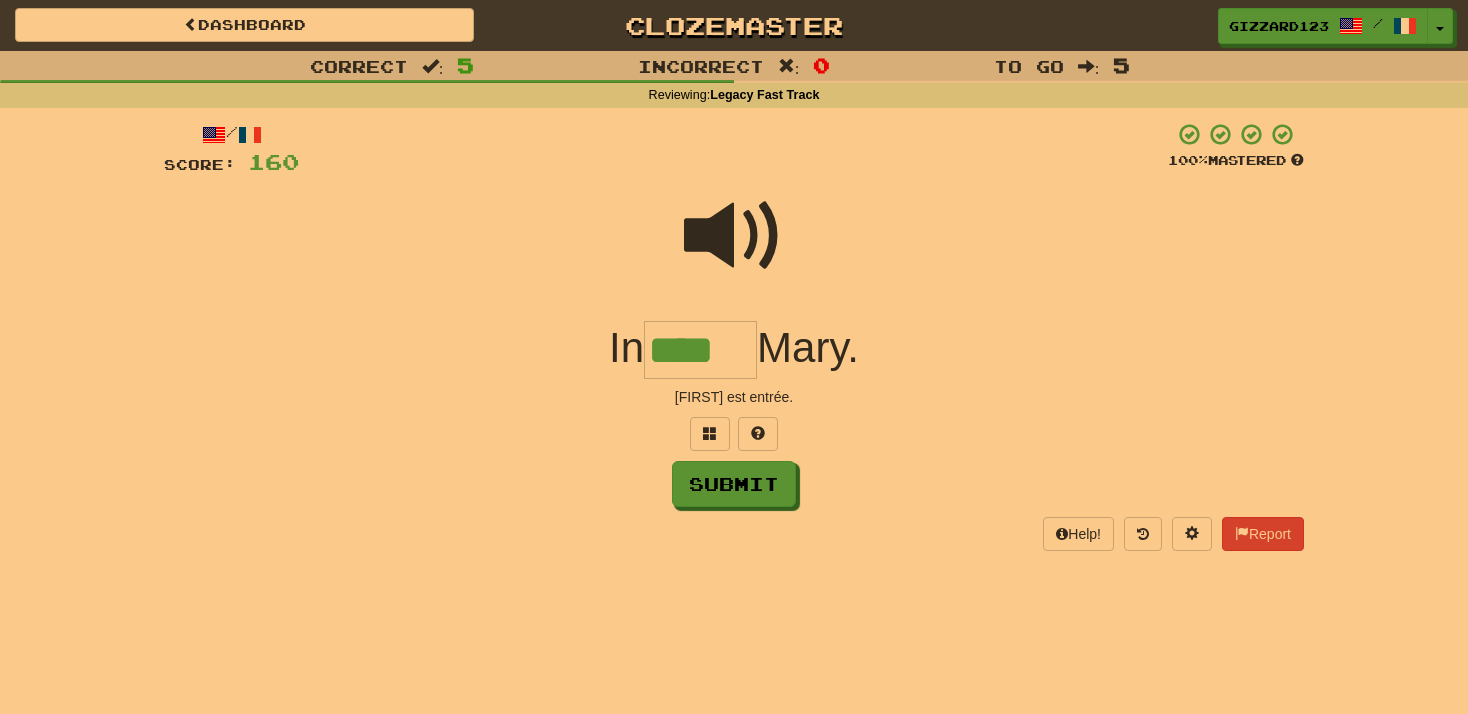 type on "****" 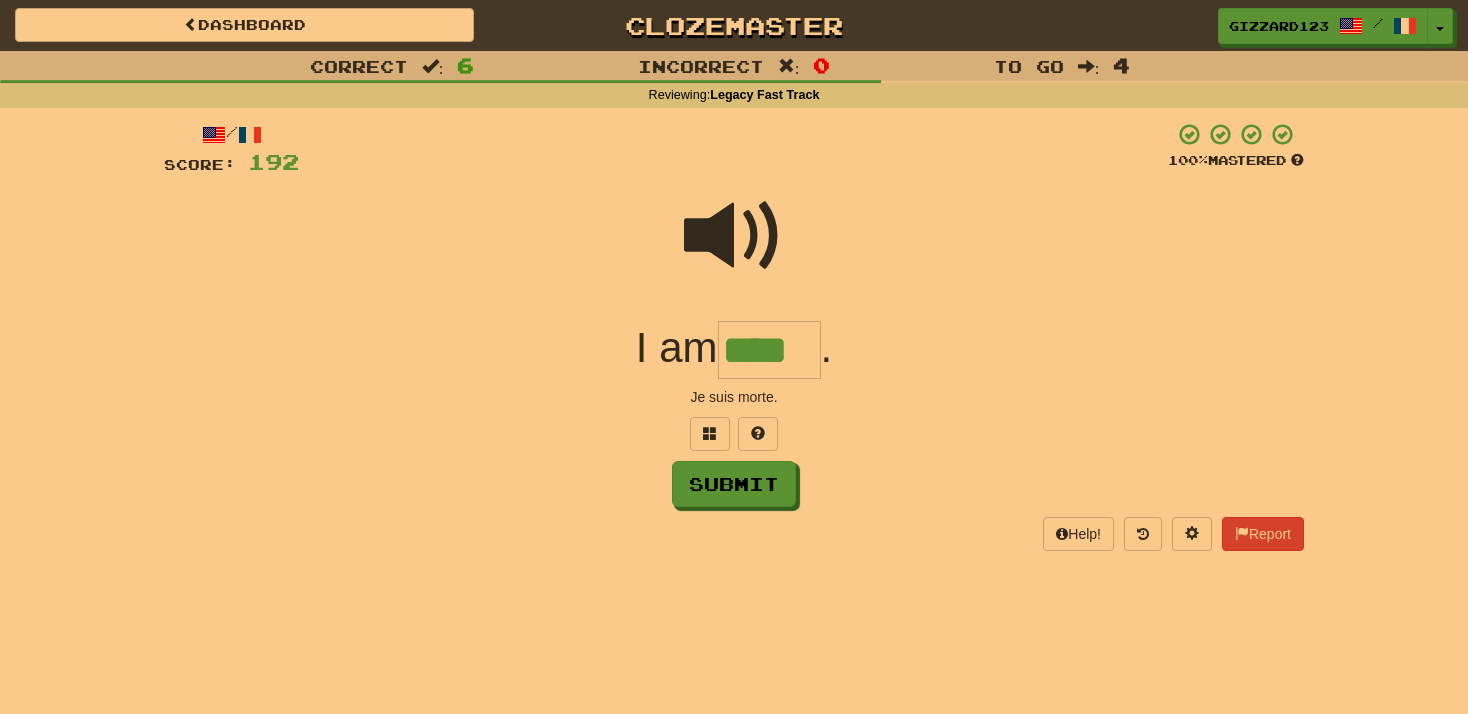 type on "****" 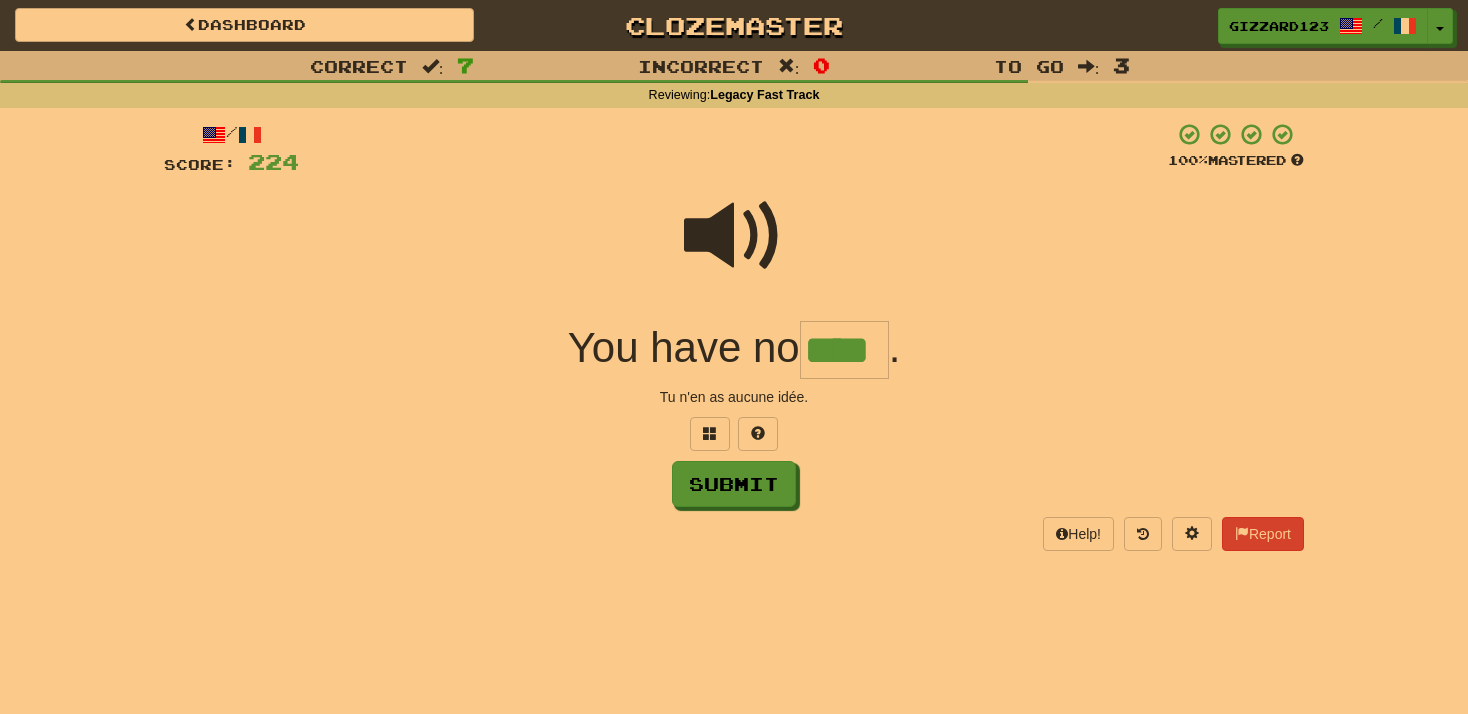 type on "****" 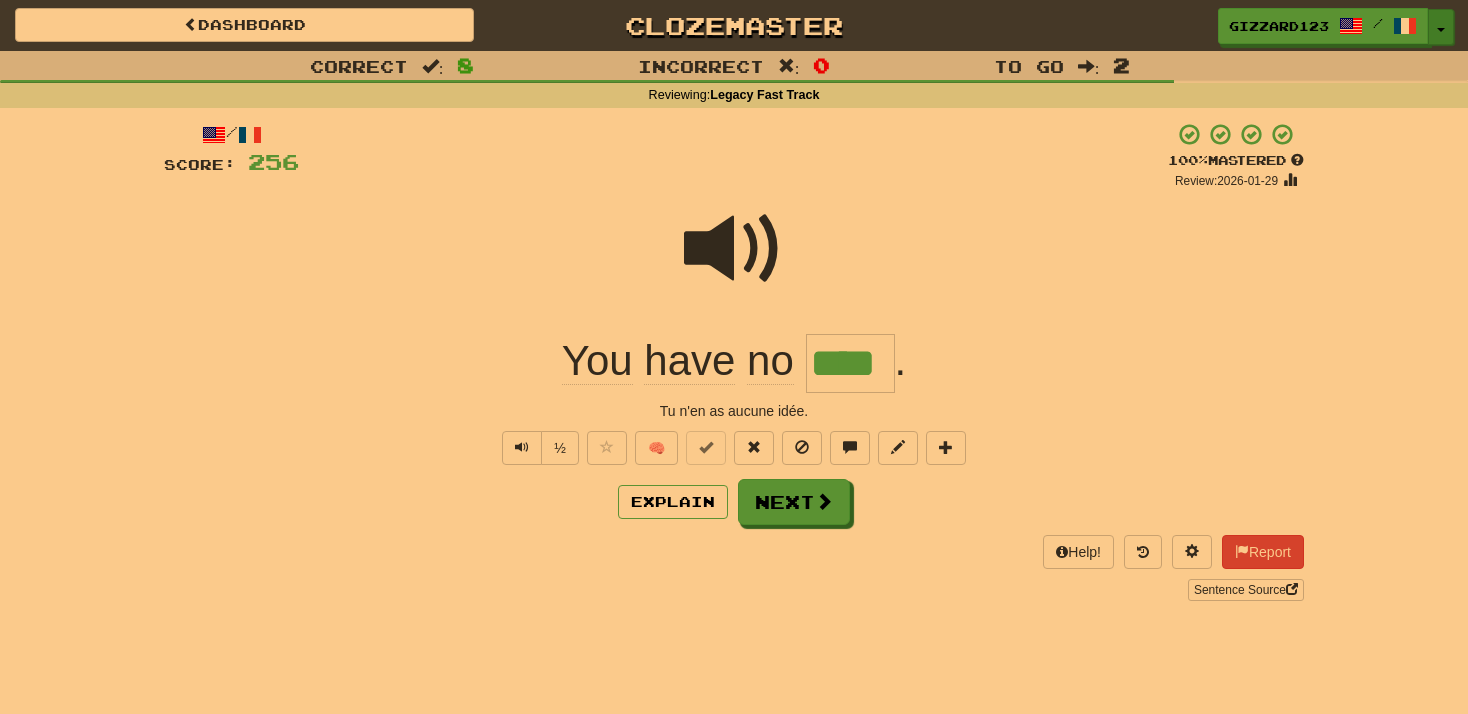 click on "Toggle Dropdown" at bounding box center (1441, 27) 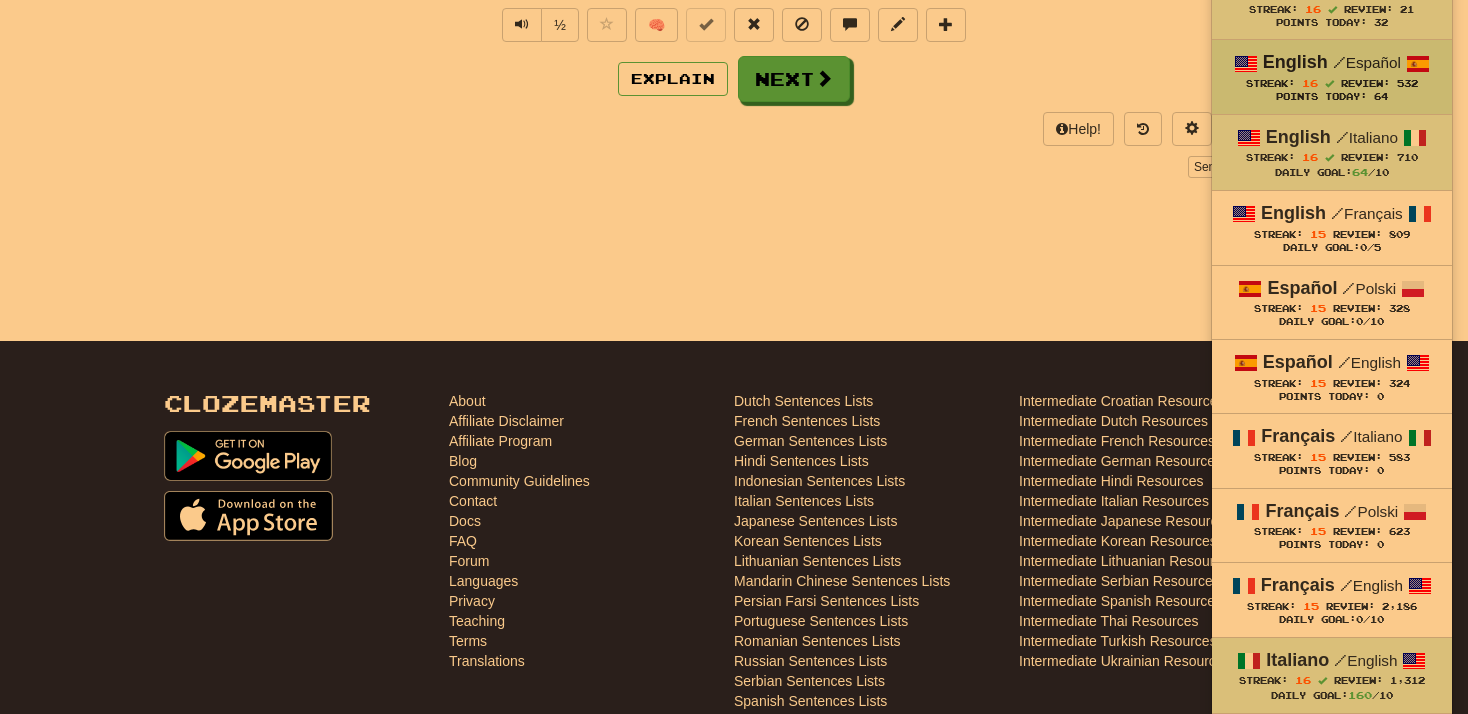 scroll, scrollTop: 533, scrollLeft: 0, axis: vertical 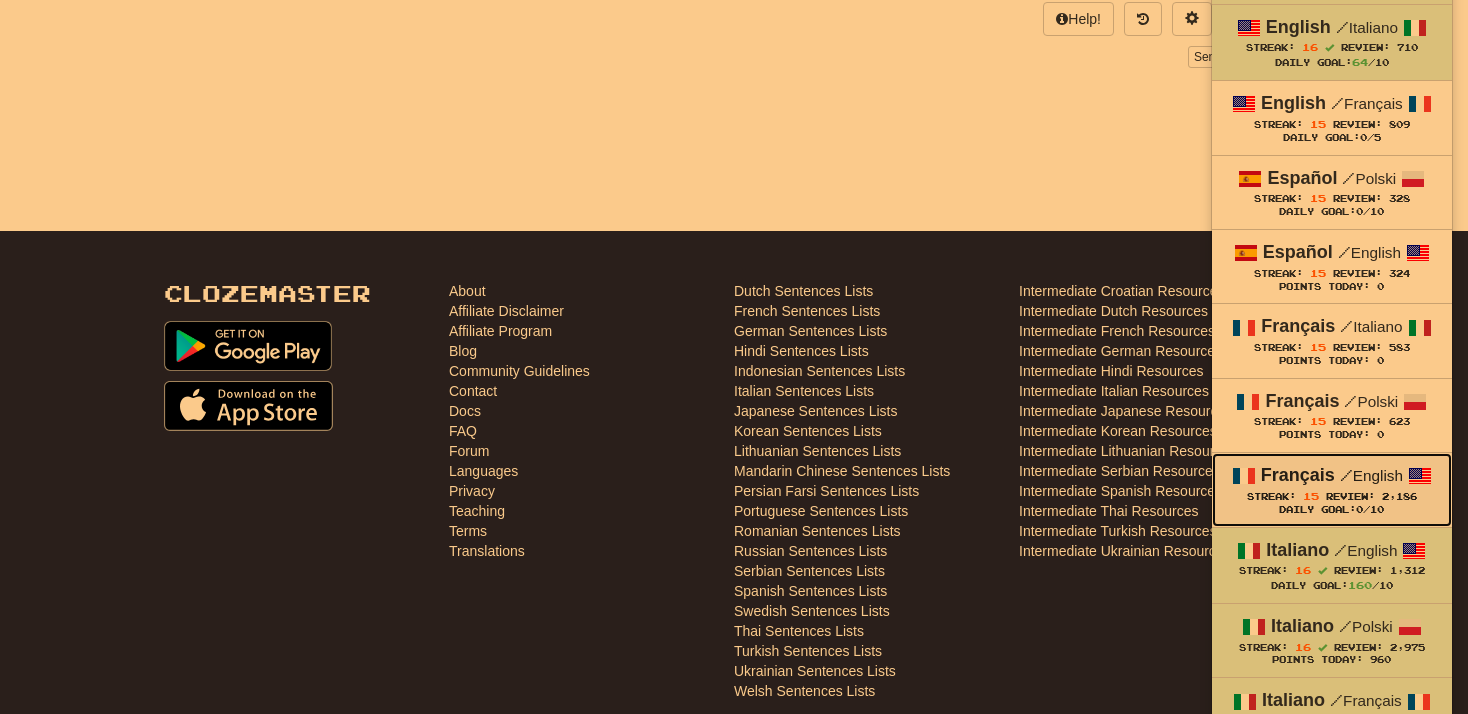 click on "Review:" at bounding box center (1350, 496) 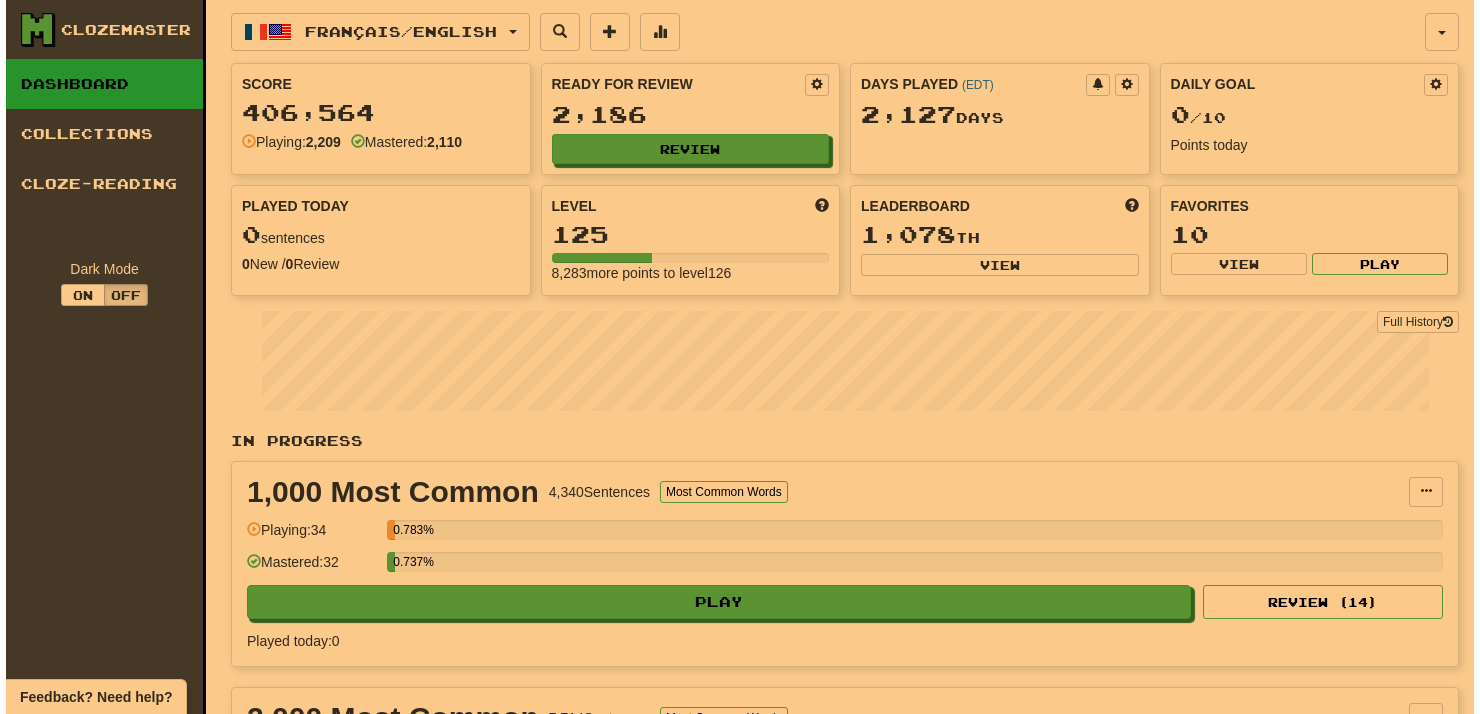 scroll, scrollTop: 0, scrollLeft: 0, axis: both 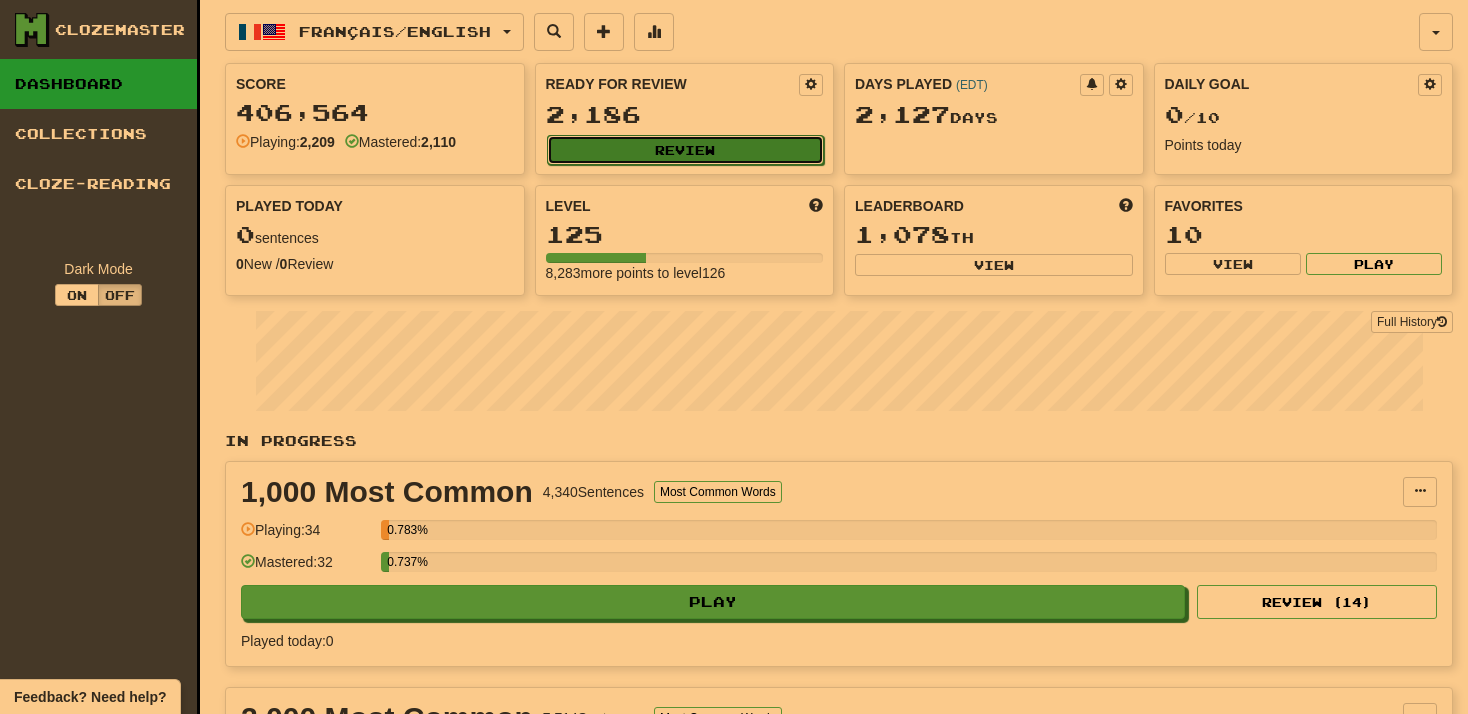 click on "Review" at bounding box center (686, 150) 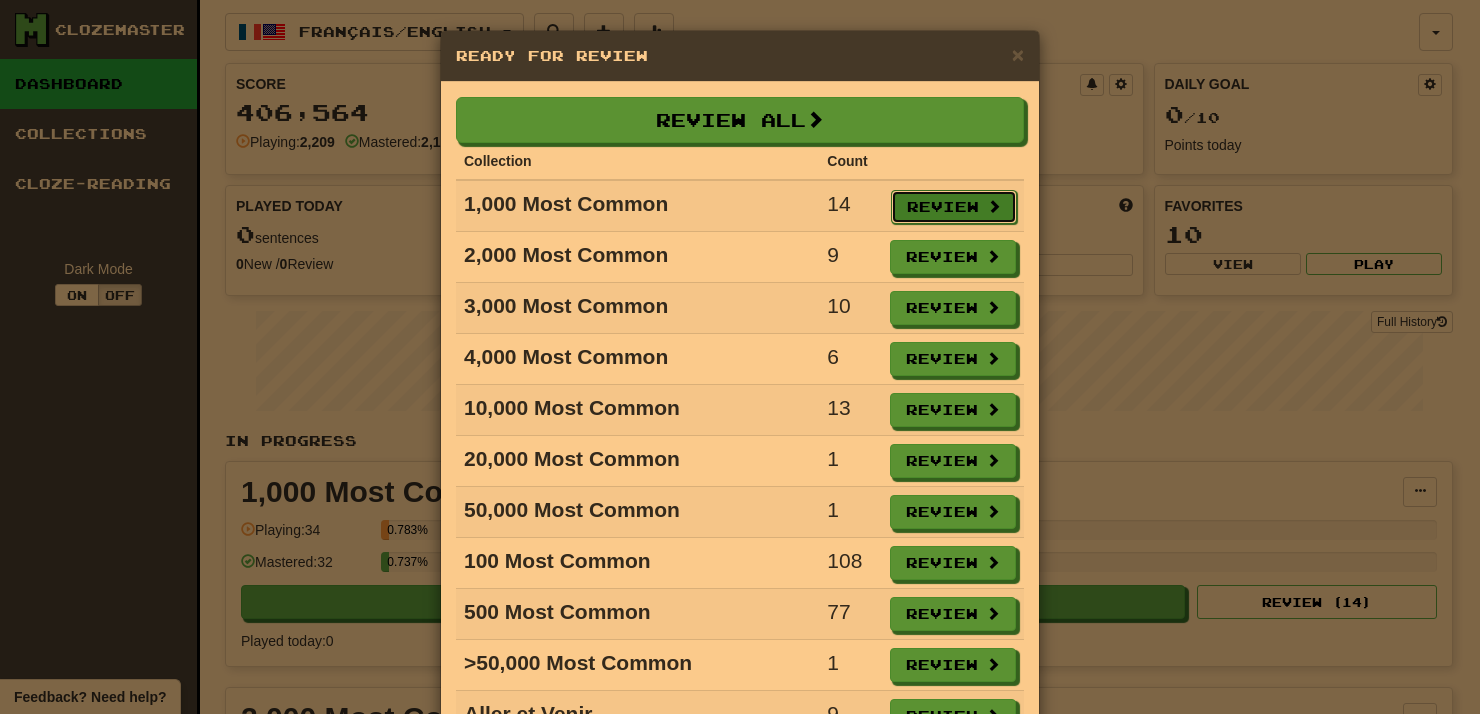 click on "Review" at bounding box center [954, 207] 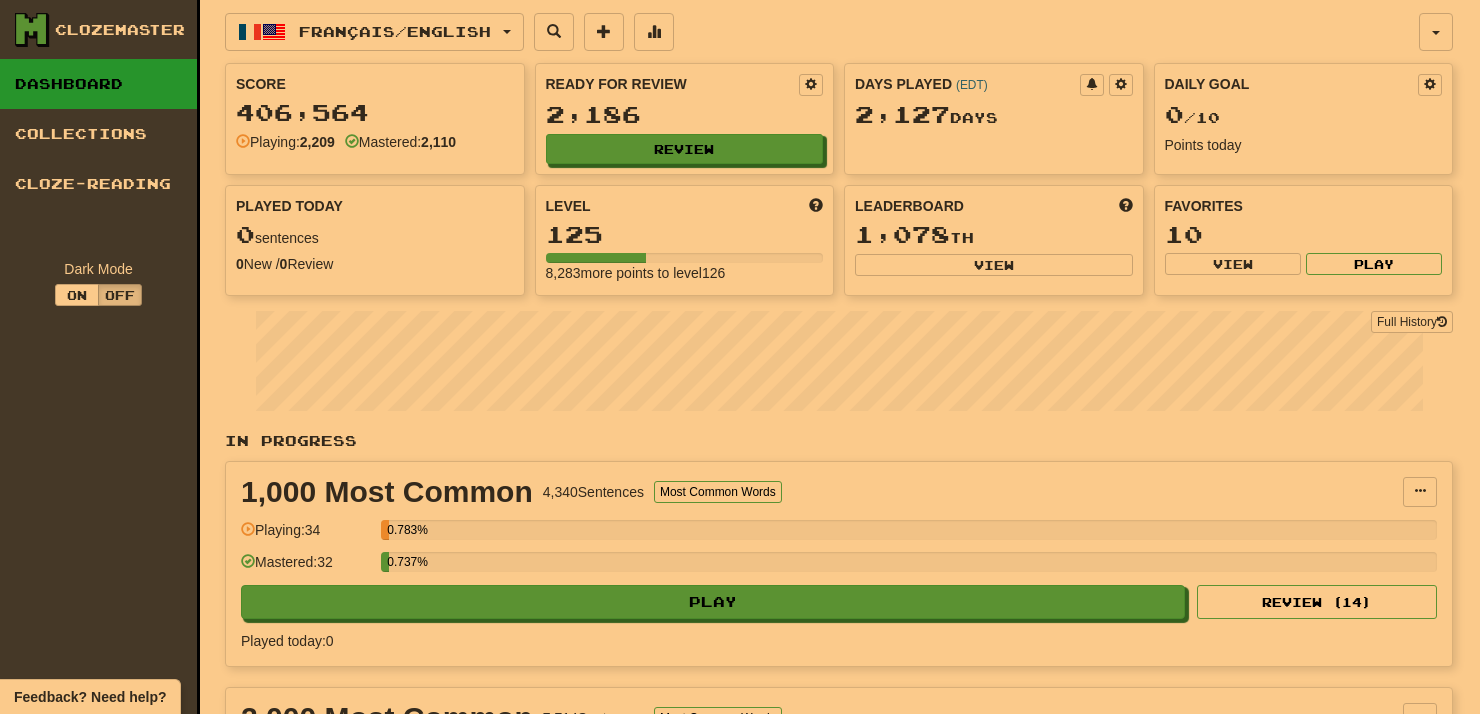 select on "**" 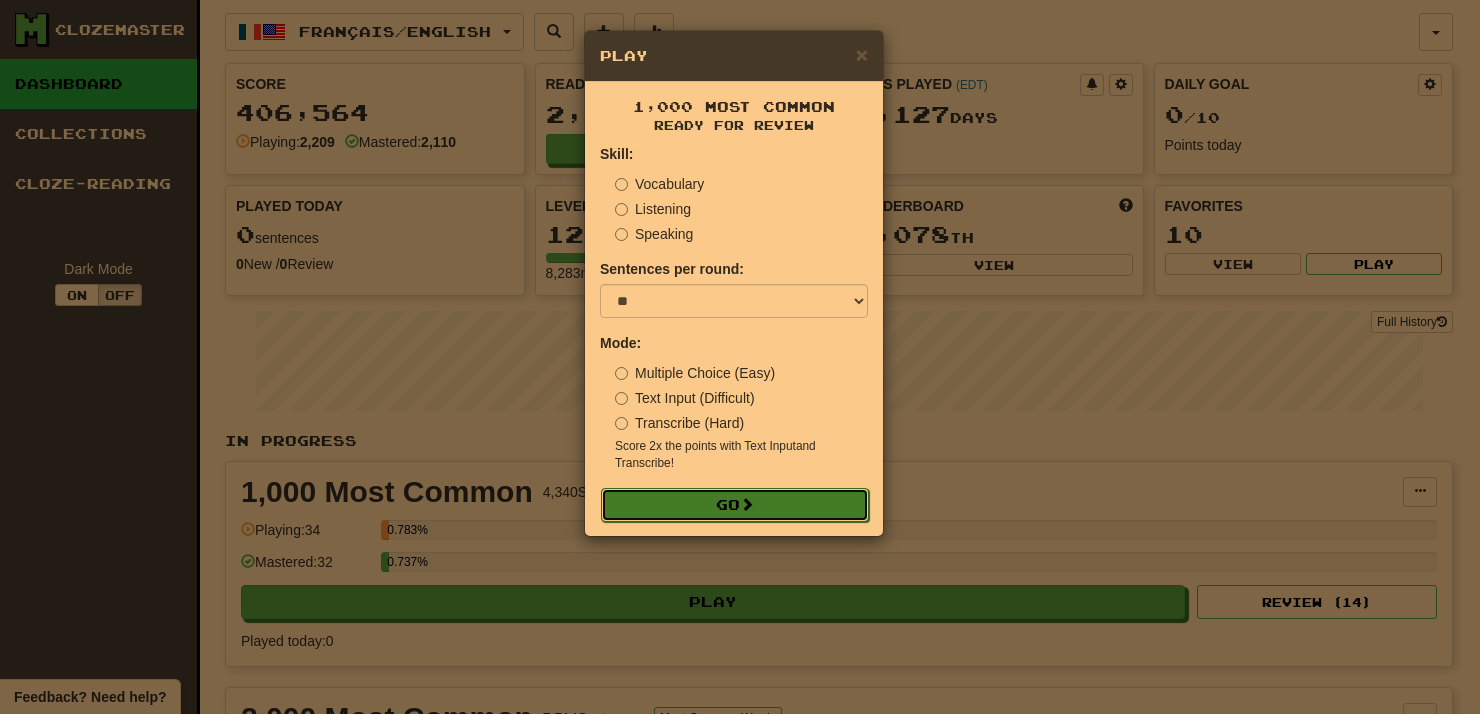 click on "Go" at bounding box center (735, 505) 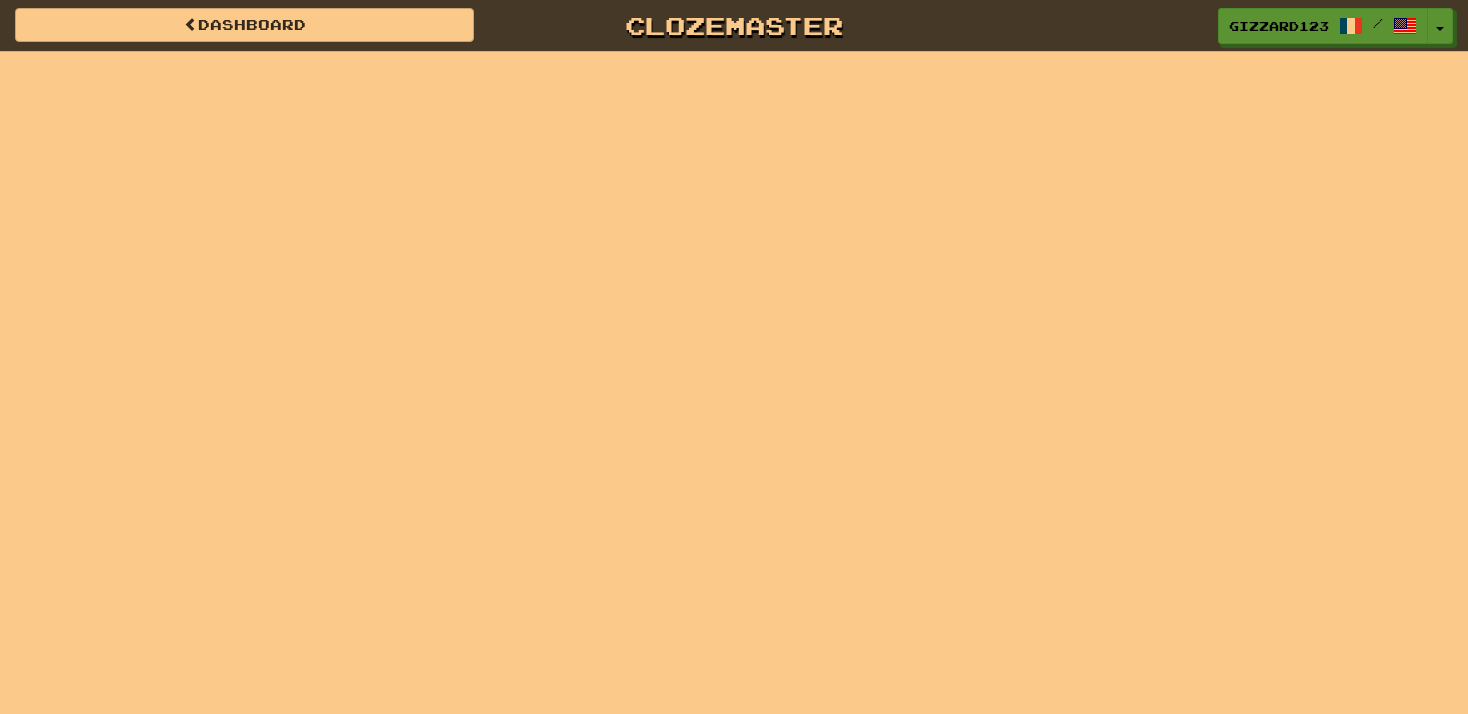scroll, scrollTop: 0, scrollLeft: 0, axis: both 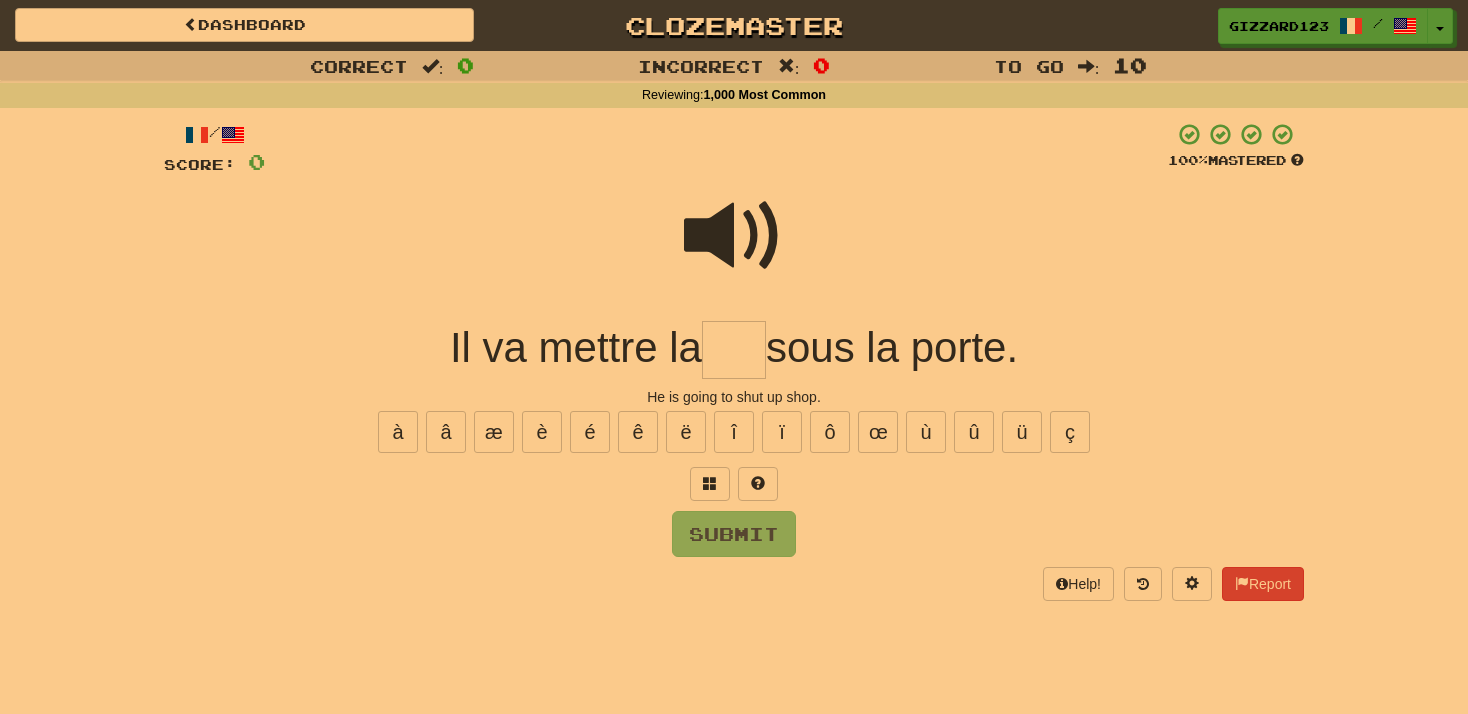 drag, startPoint x: 736, startPoint y: 353, endPoint x: 884, endPoint y: 293, distance: 159.69972 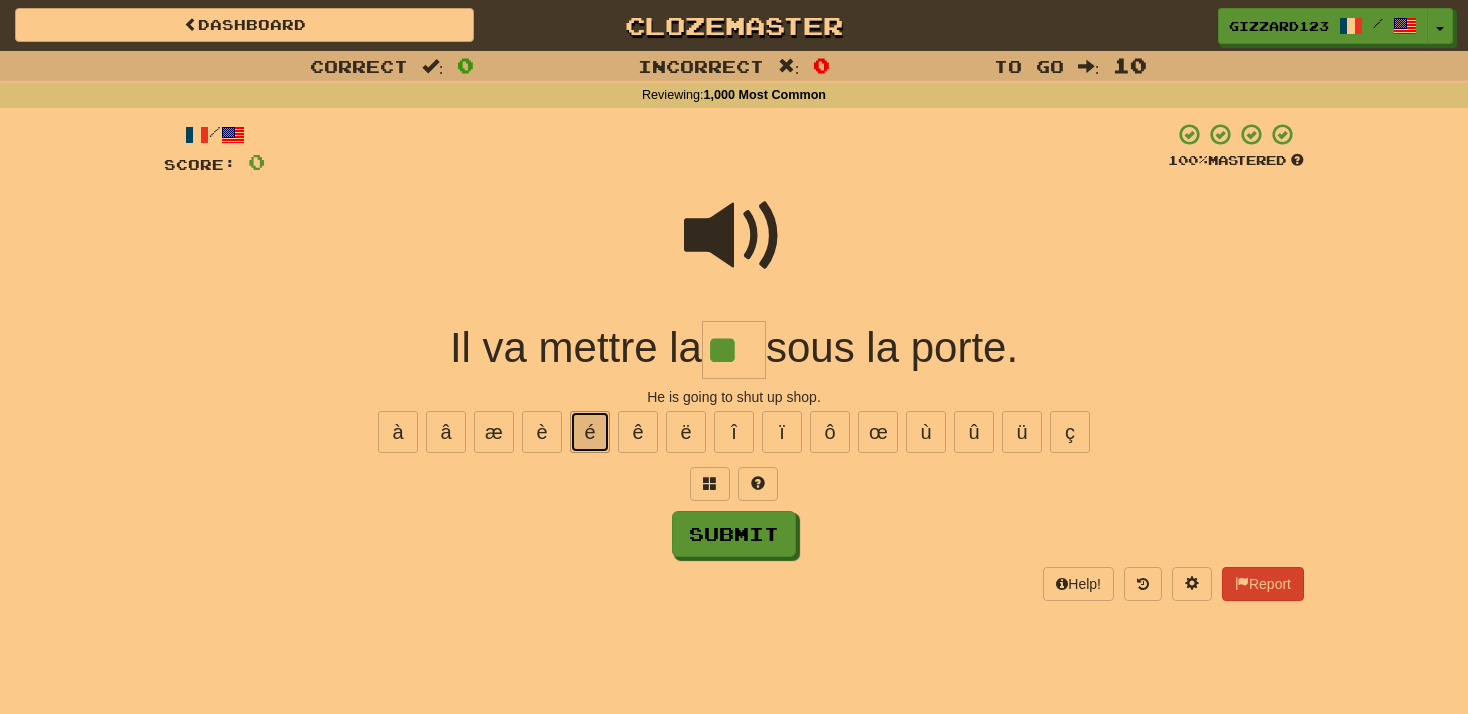 click on "é" at bounding box center [590, 432] 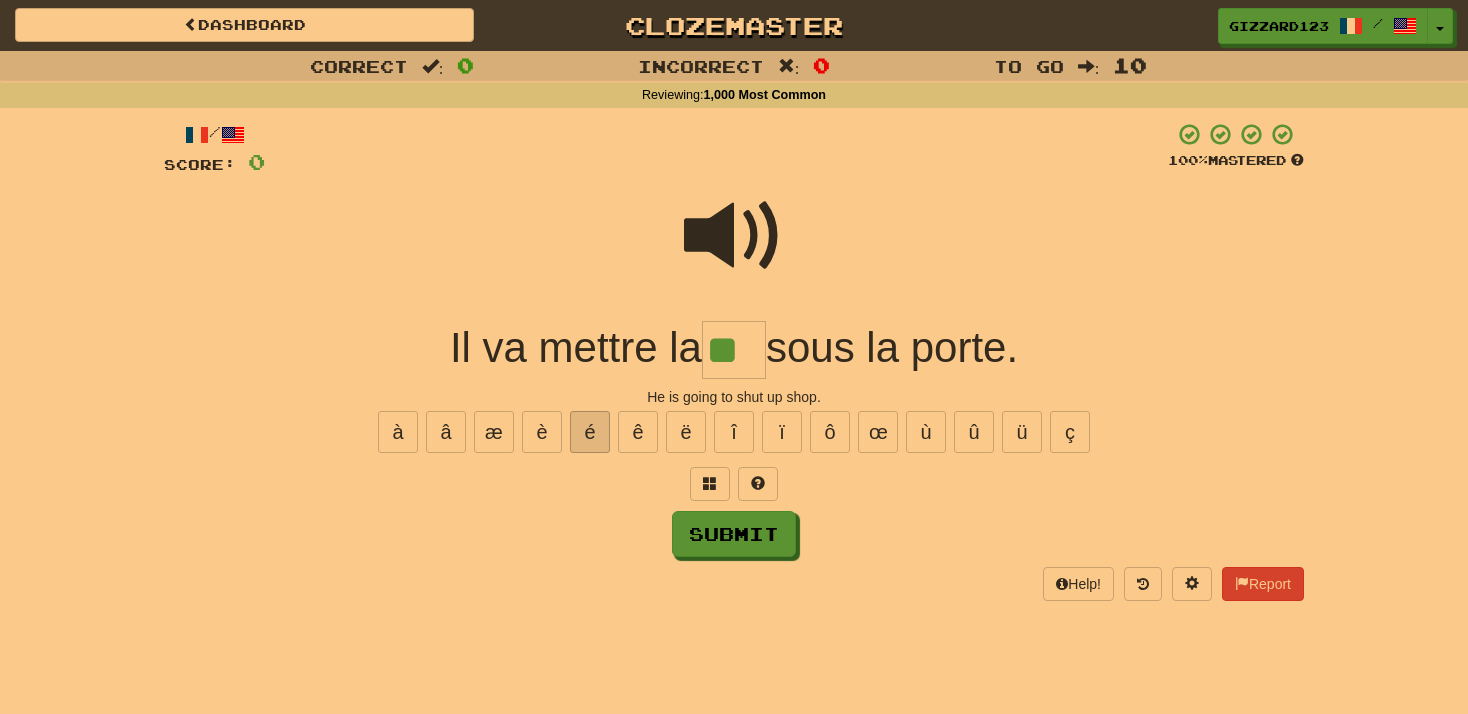 type on "***" 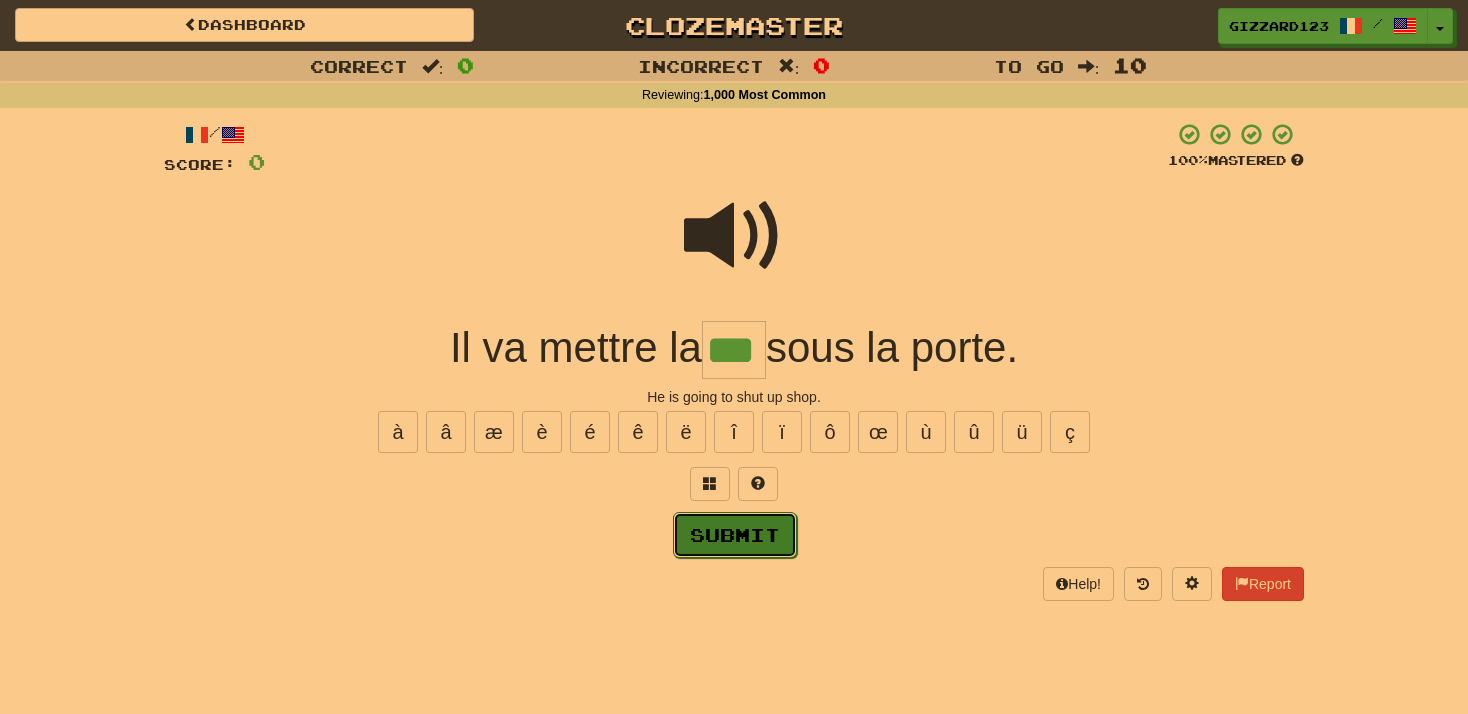 click on "Submit" at bounding box center (735, 535) 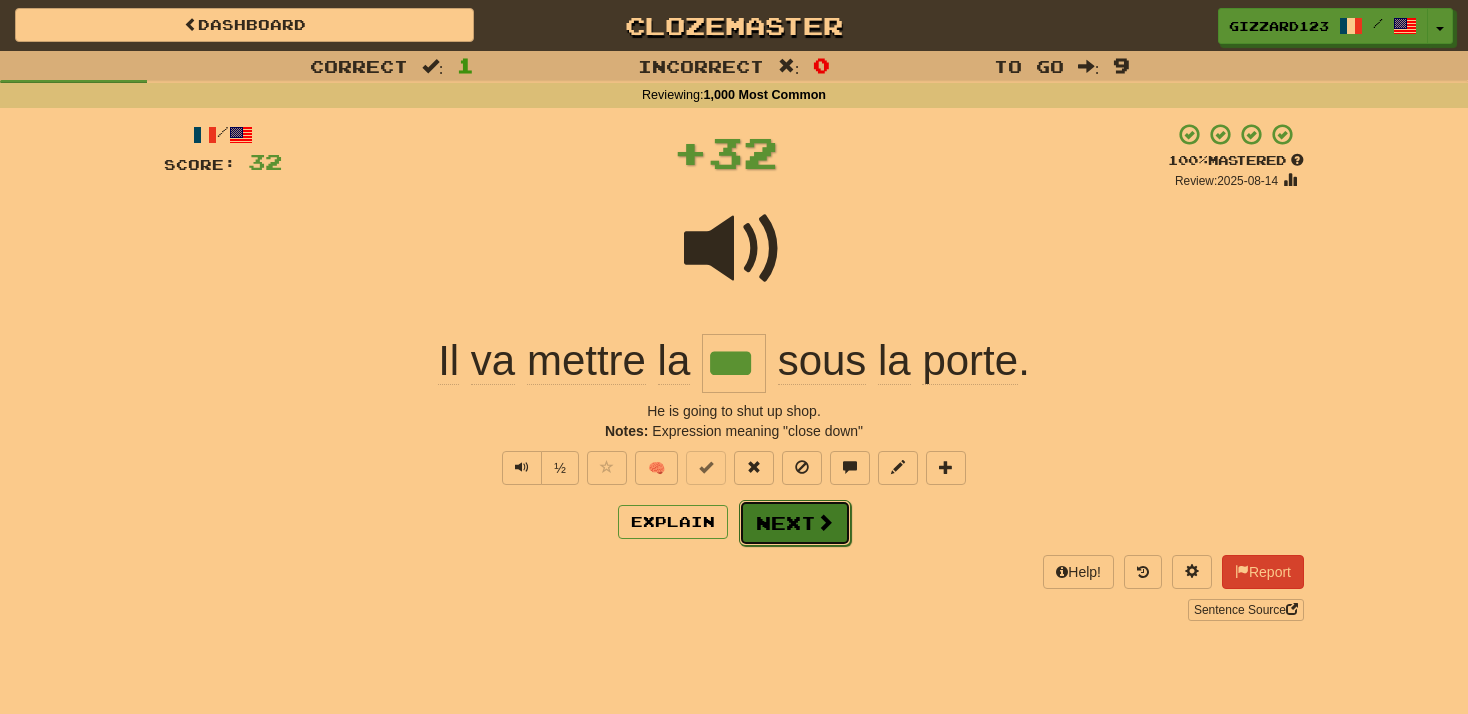 click on "Next" at bounding box center [795, 523] 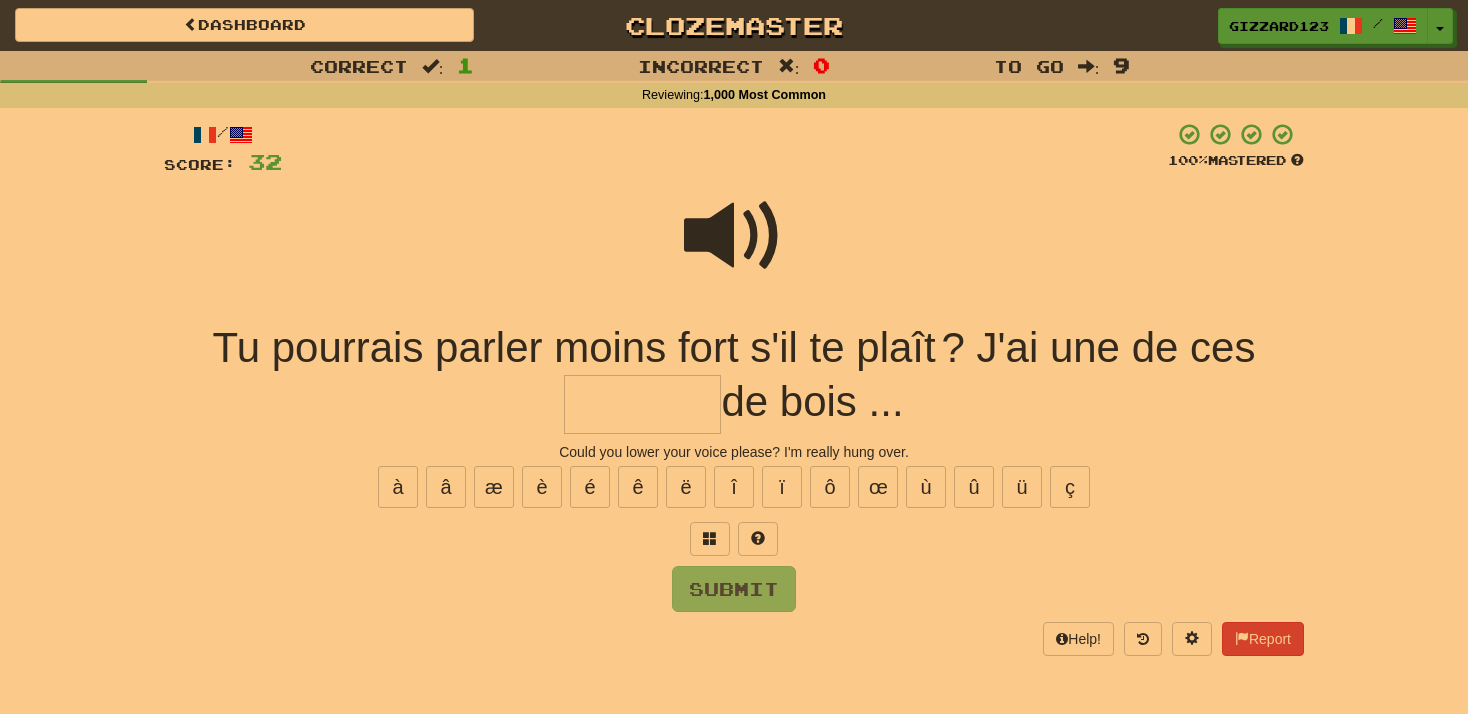 drag, startPoint x: 636, startPoint y: 407, endPoint x: 752, endPoint y: 436, distance: 119.57006 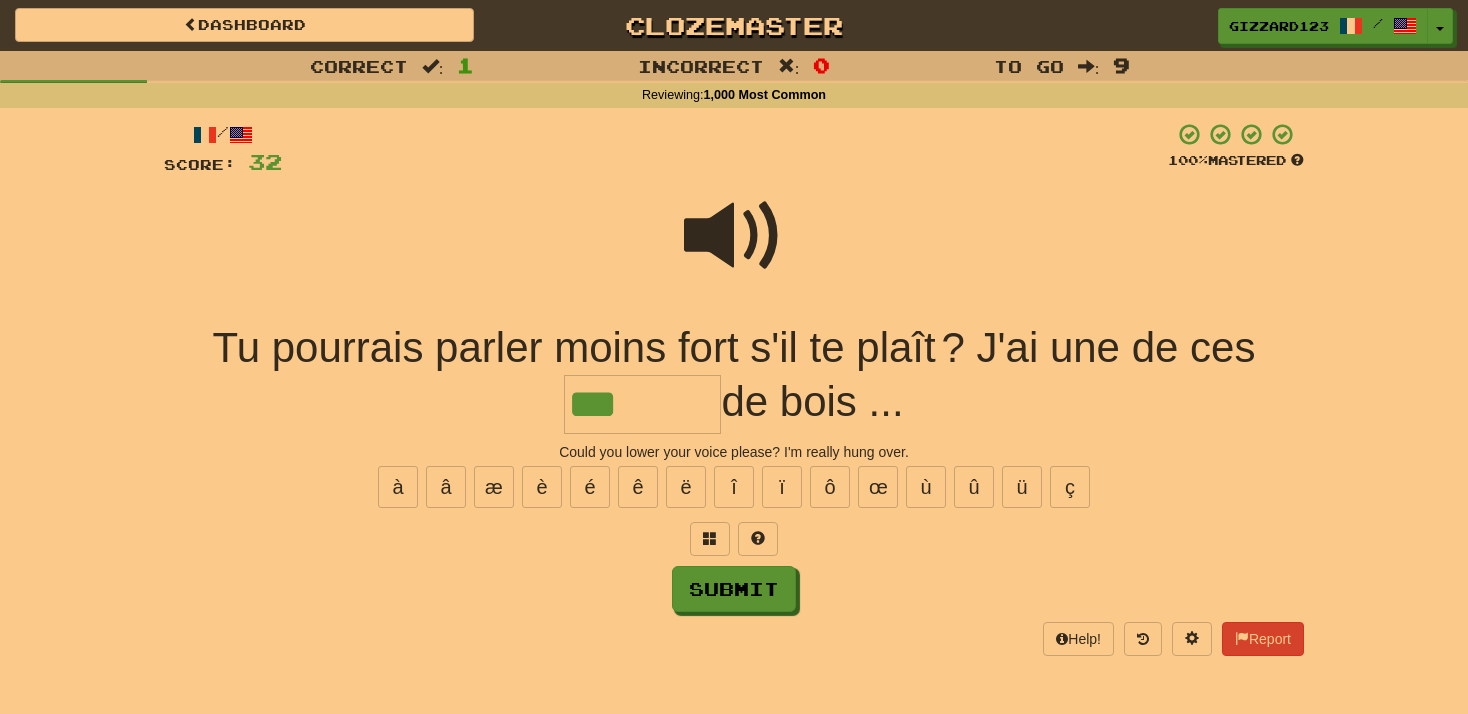 click at bounding box center (734, 236) 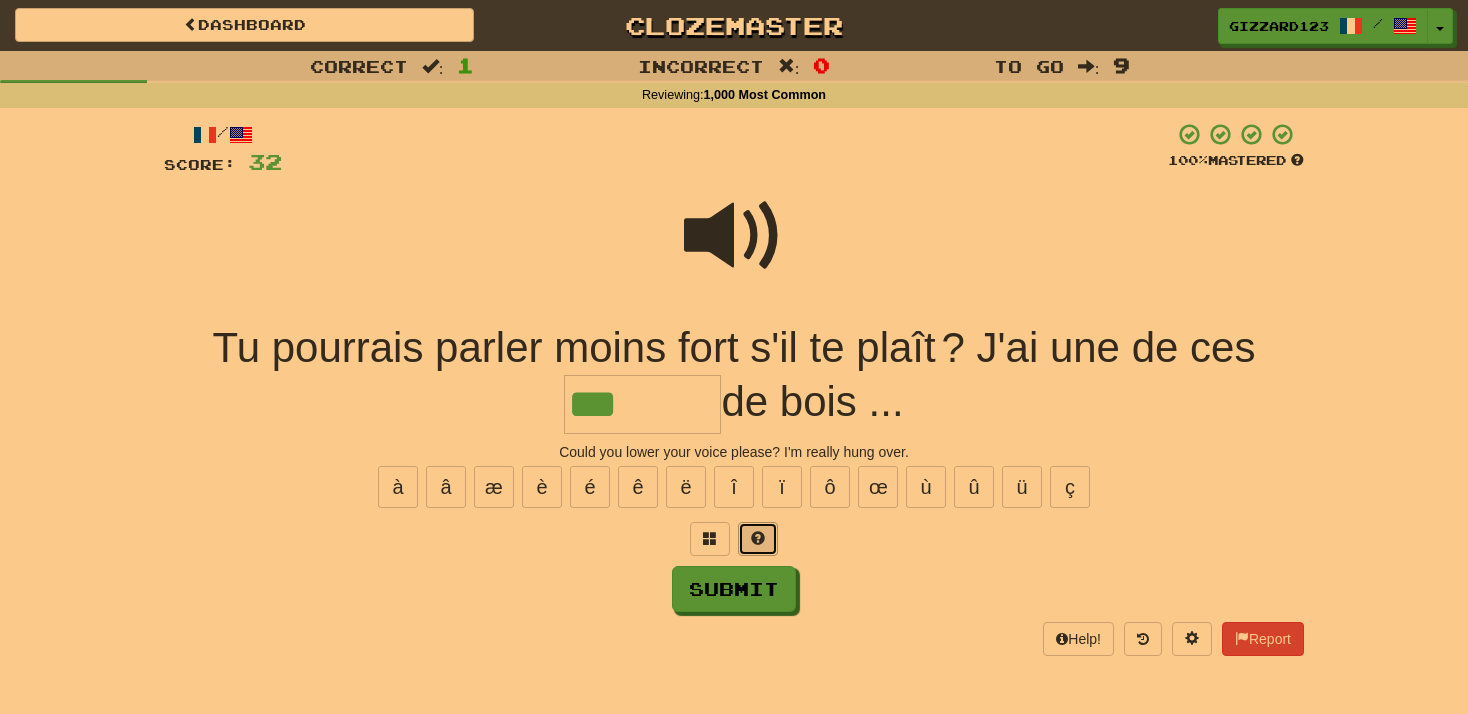 click at bounding box center (758, 538) 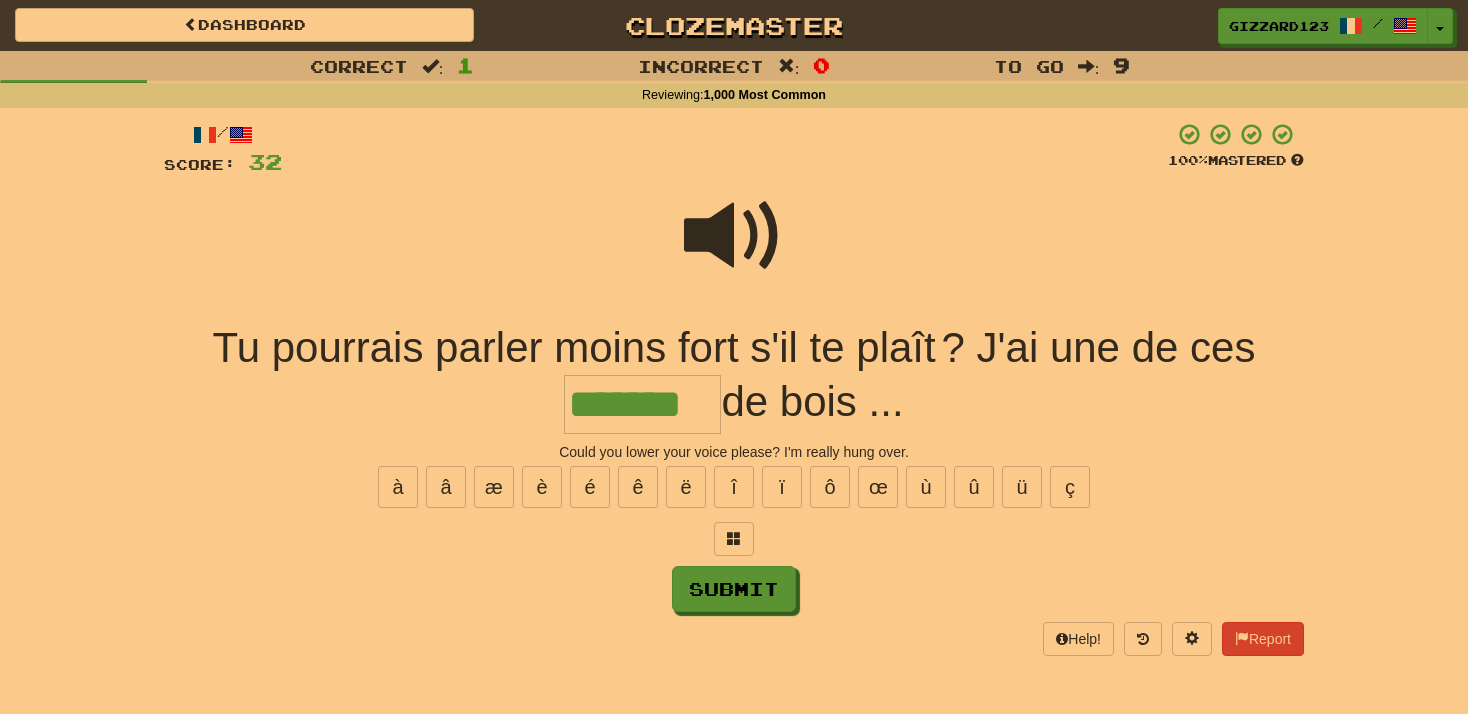 type on "*******" 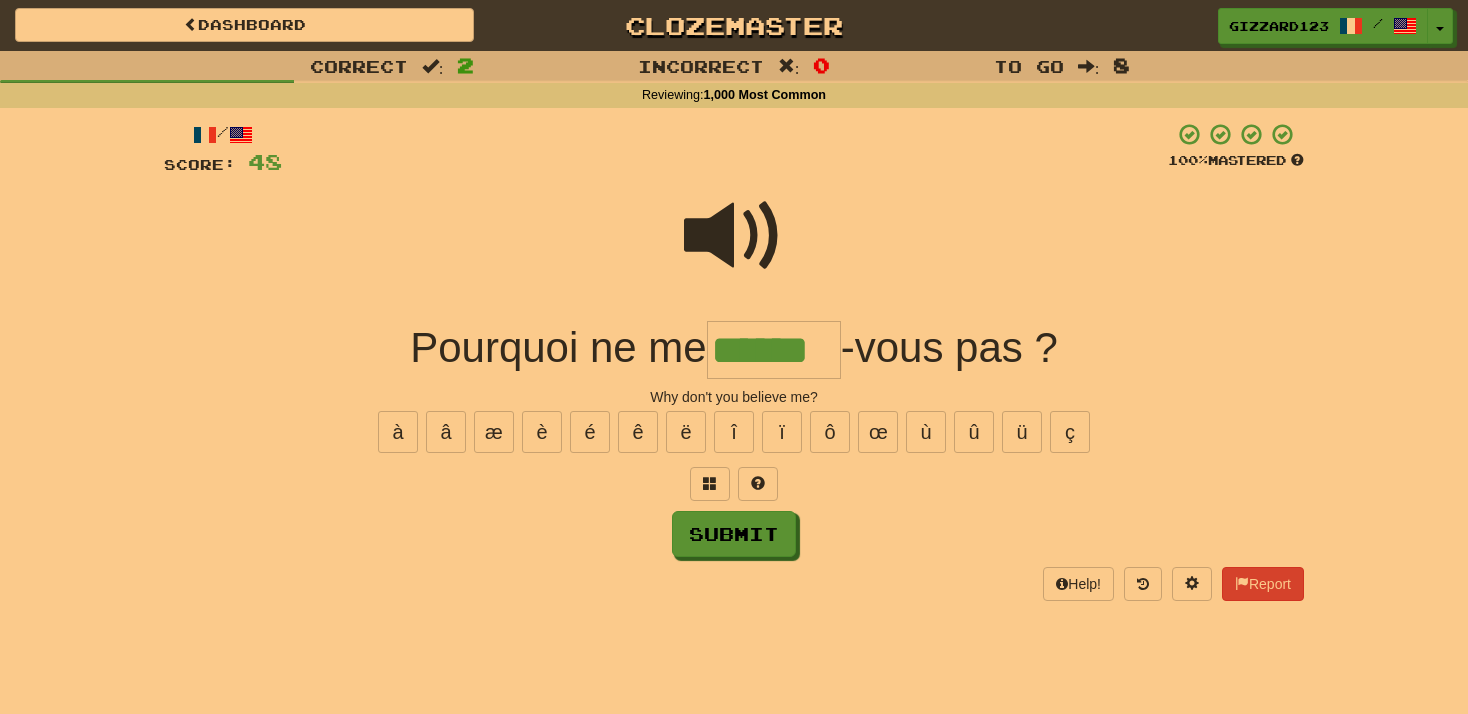 type on "******" 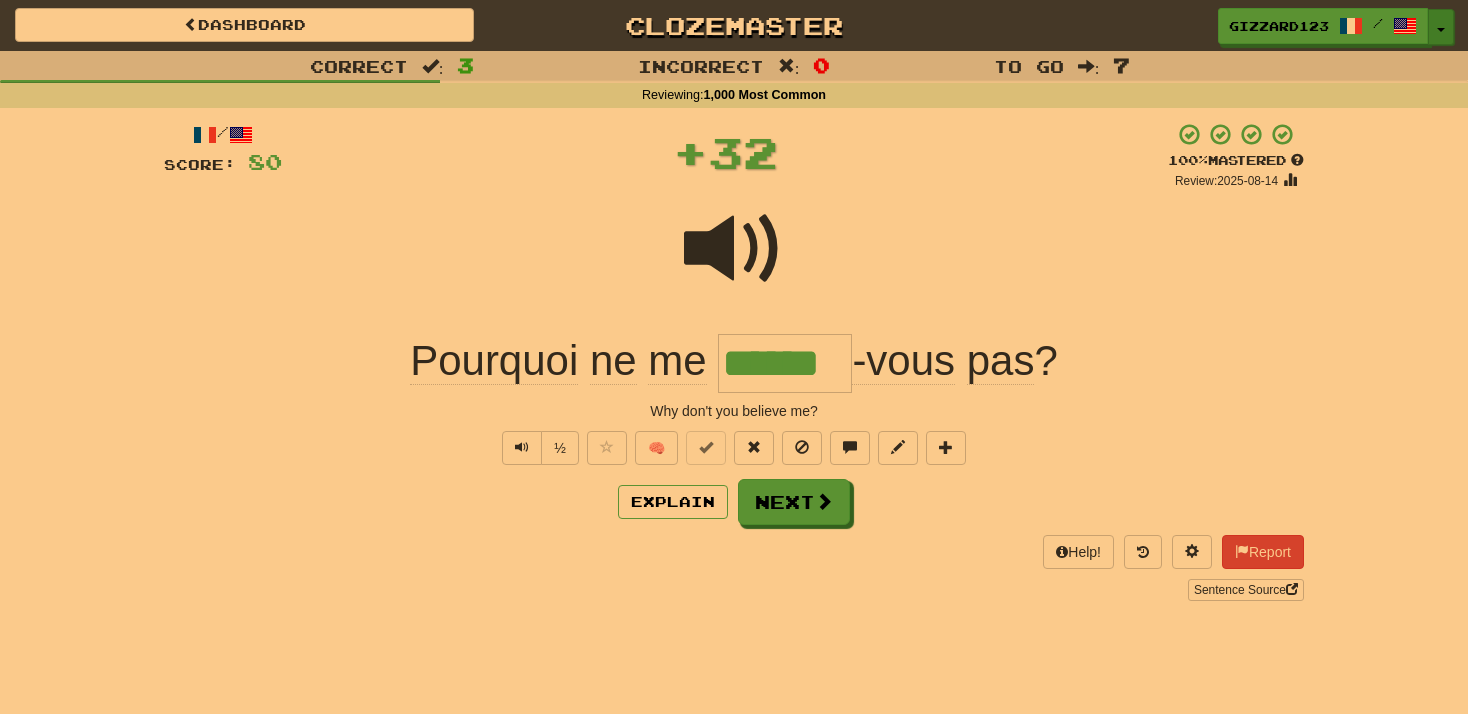 click at bounding box center [1441, 30] 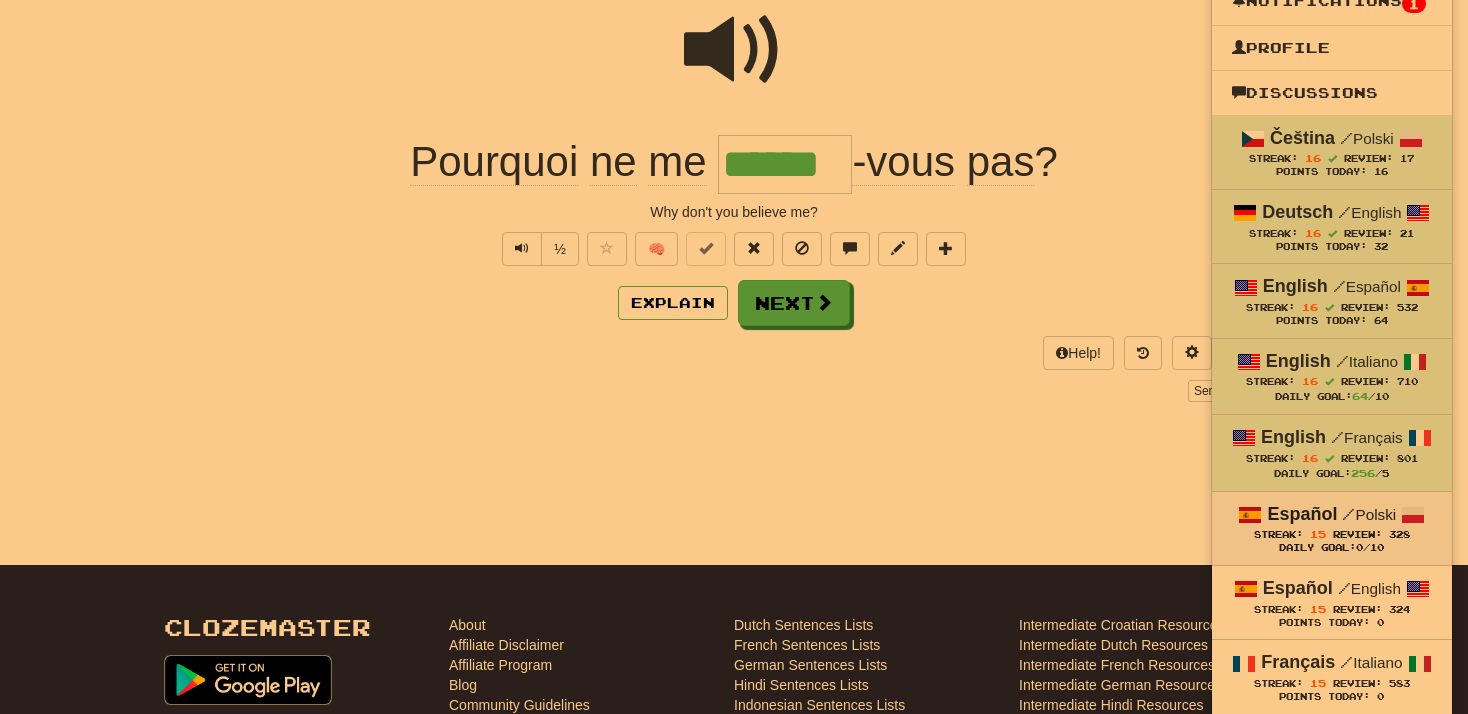 scroll, scrollTop: 213, scrollLeft: 0, axis: vertical 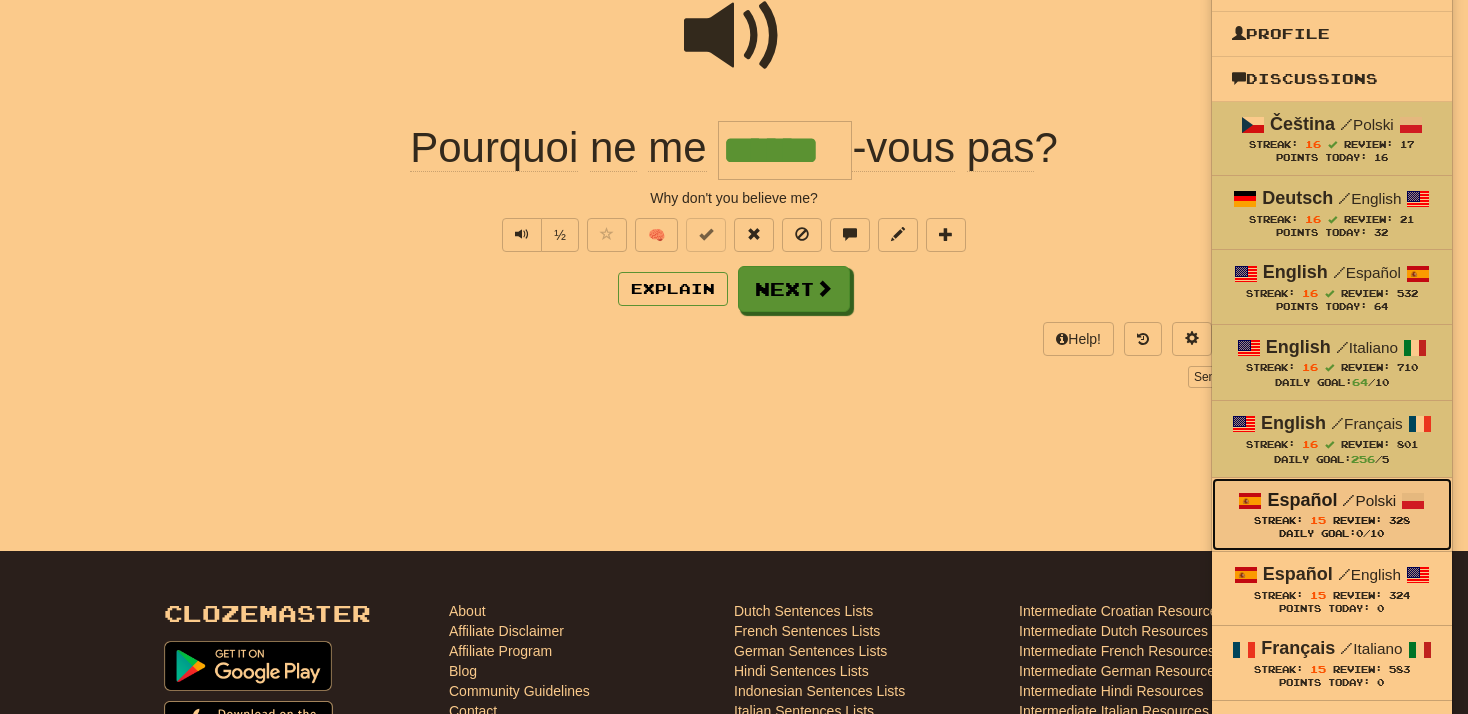 click on "Review:" at bounding box center (1357, 520) 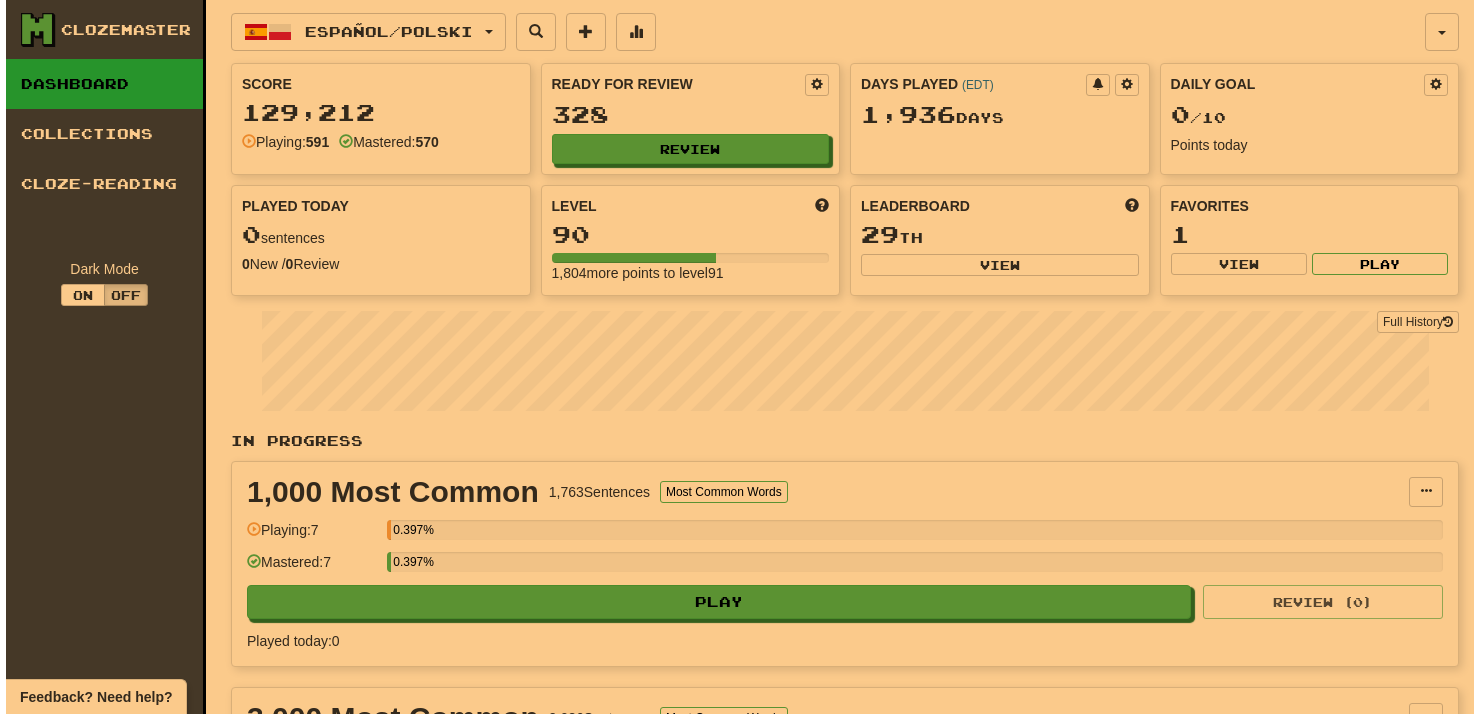 scroll, scrollTop: 0, scrollLeft: 0, axis: both 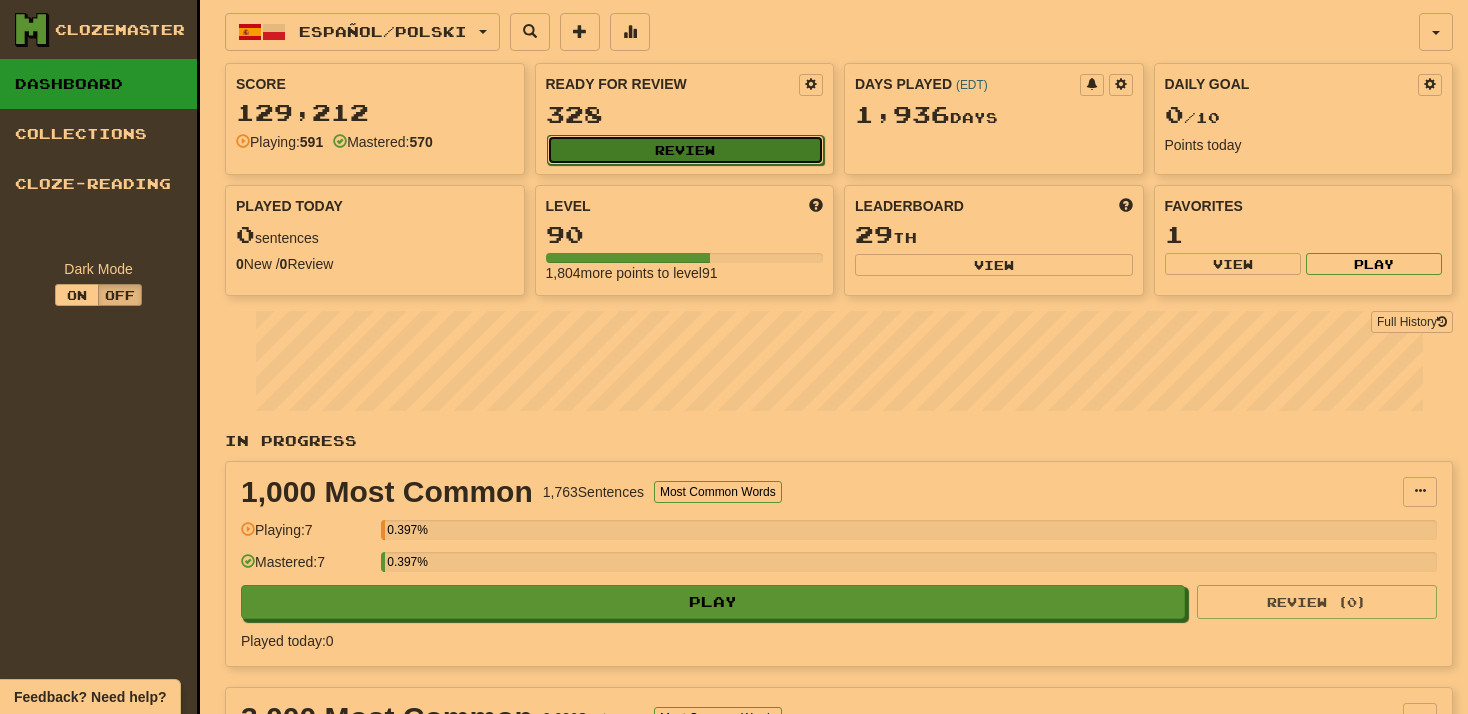 click on "Review" at bounding box center [686, 150] 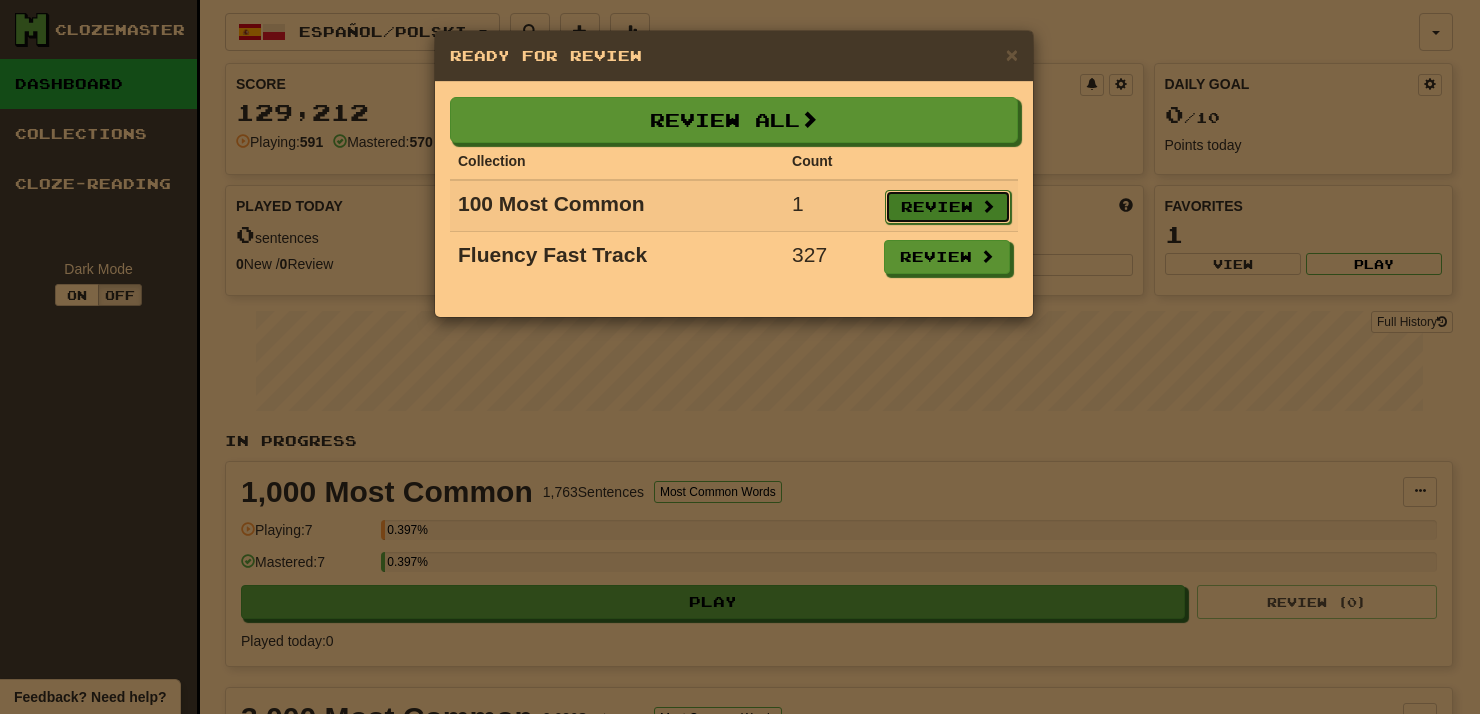 click on "Review" at bounding box center [948, 207] 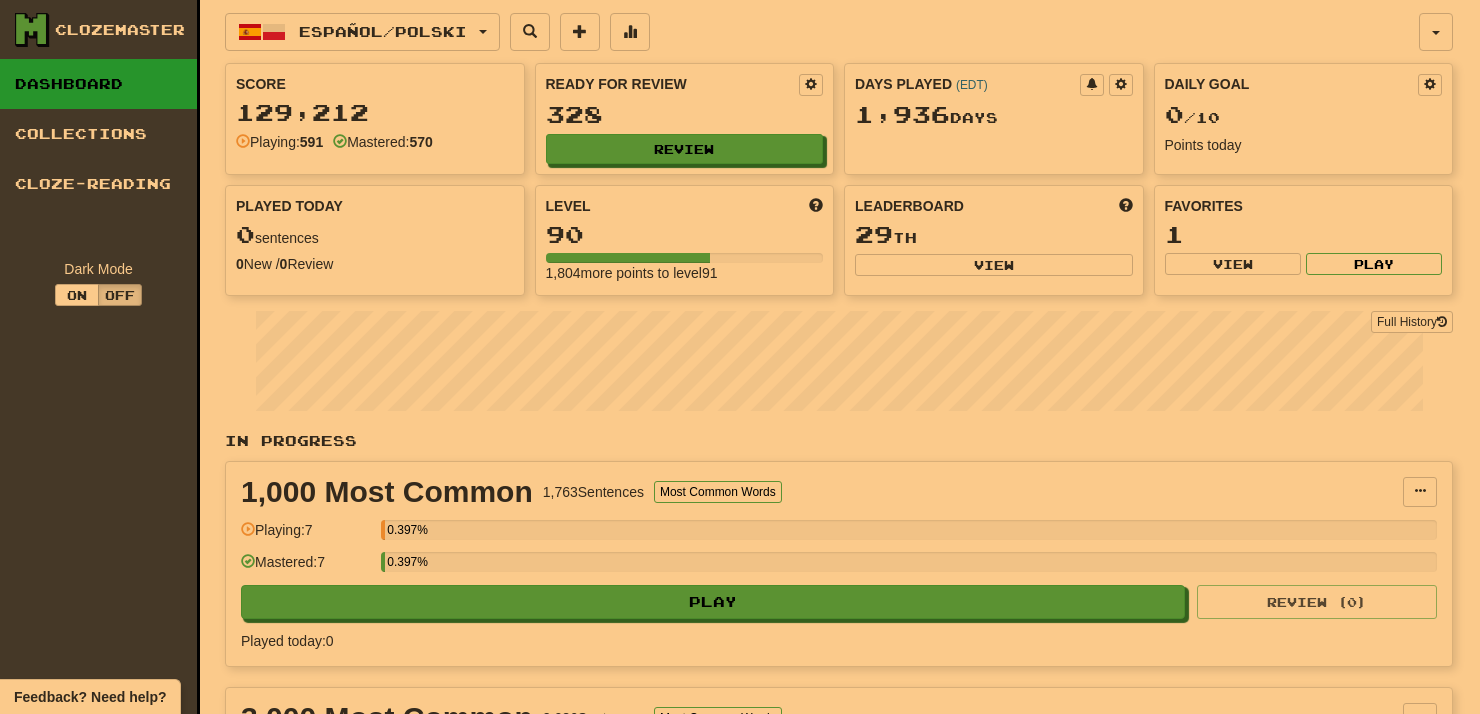 select on "**" 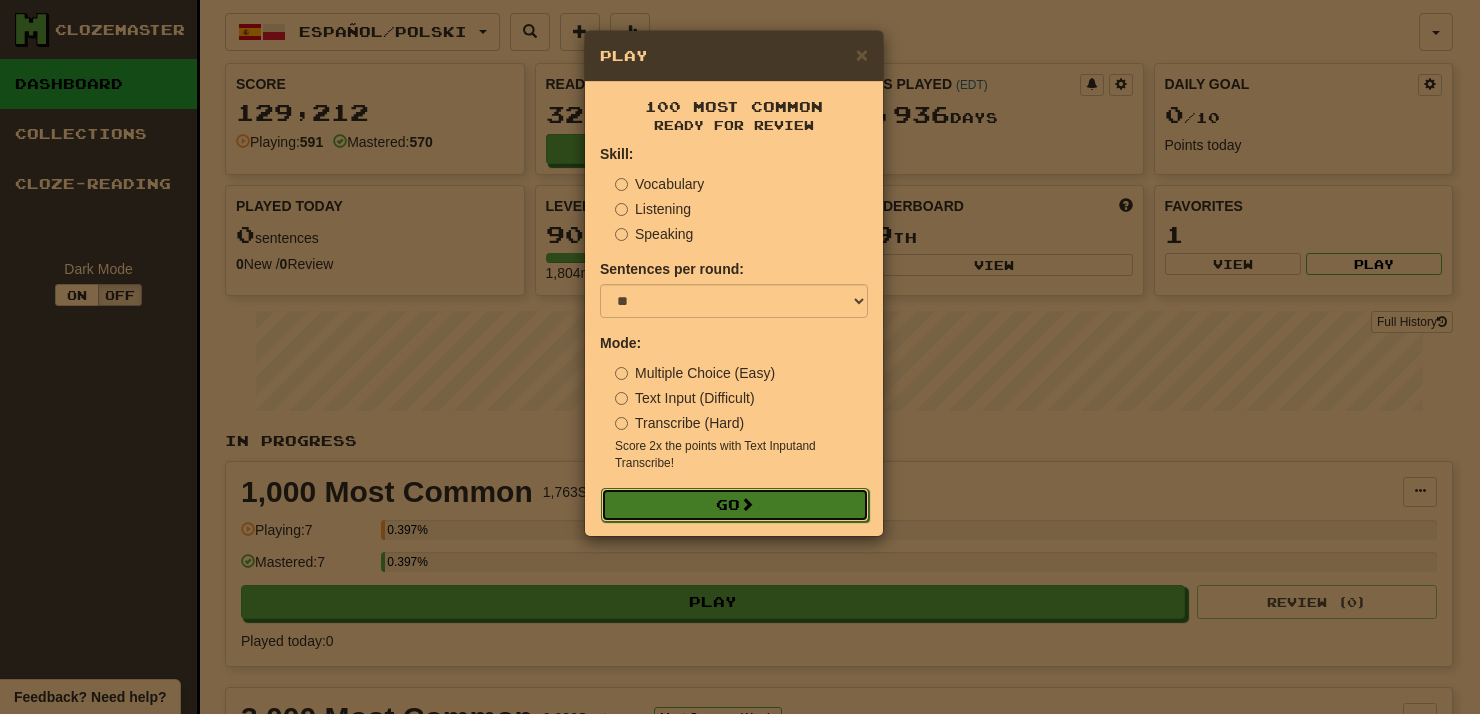 click on "Go" at bounding box center [735, 505] 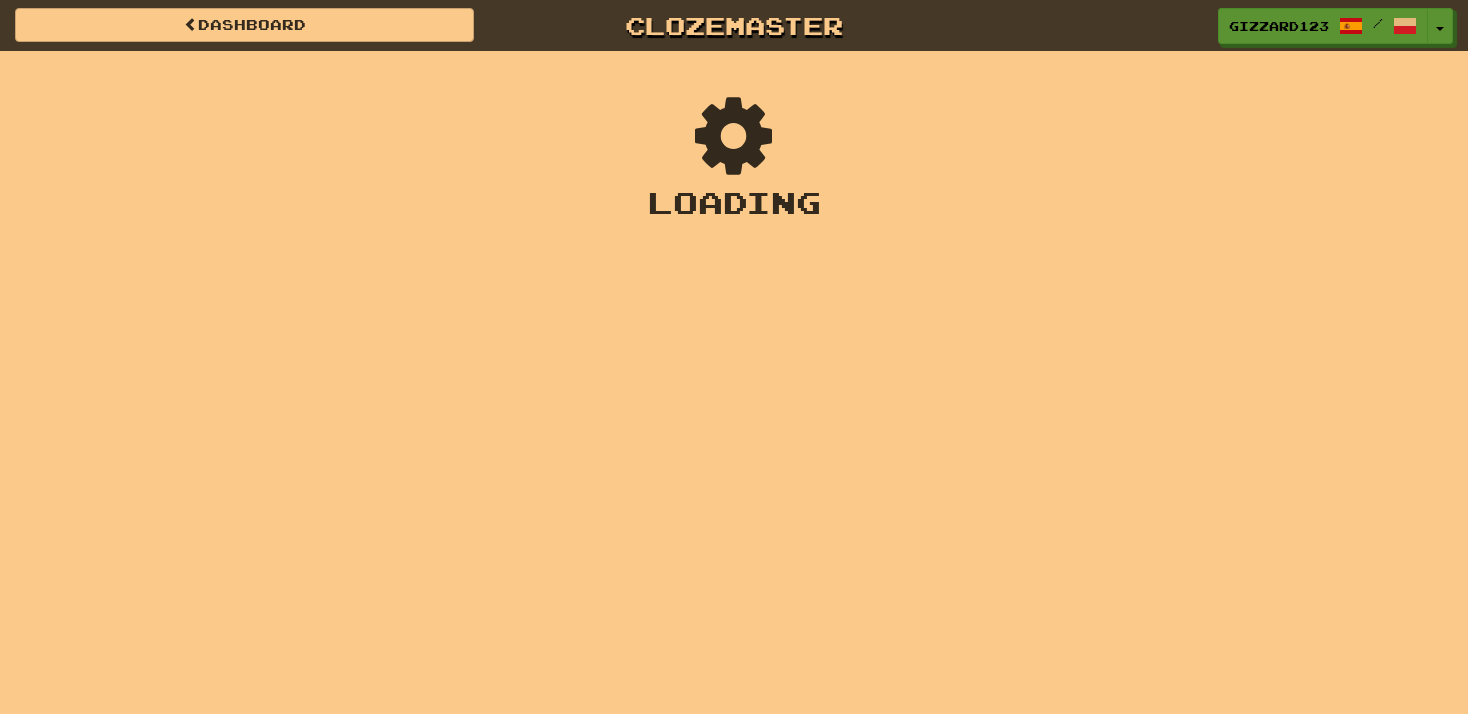 scroll, scrollTop: 0, scrollLeft: 0, axis: both 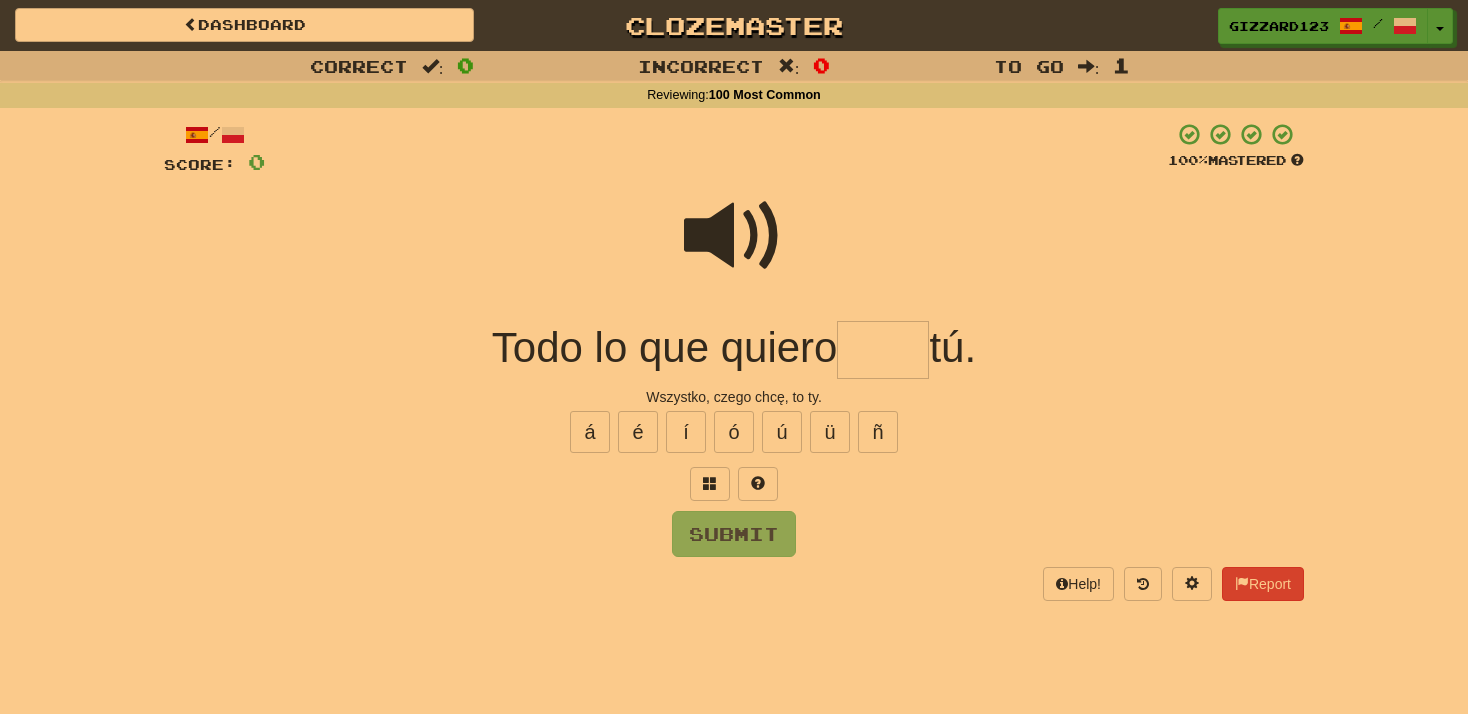 drag, startPoint x: 884, startPoint y: 356, endPoint x: 1192, endPoint y: 328, distance: 309.2701 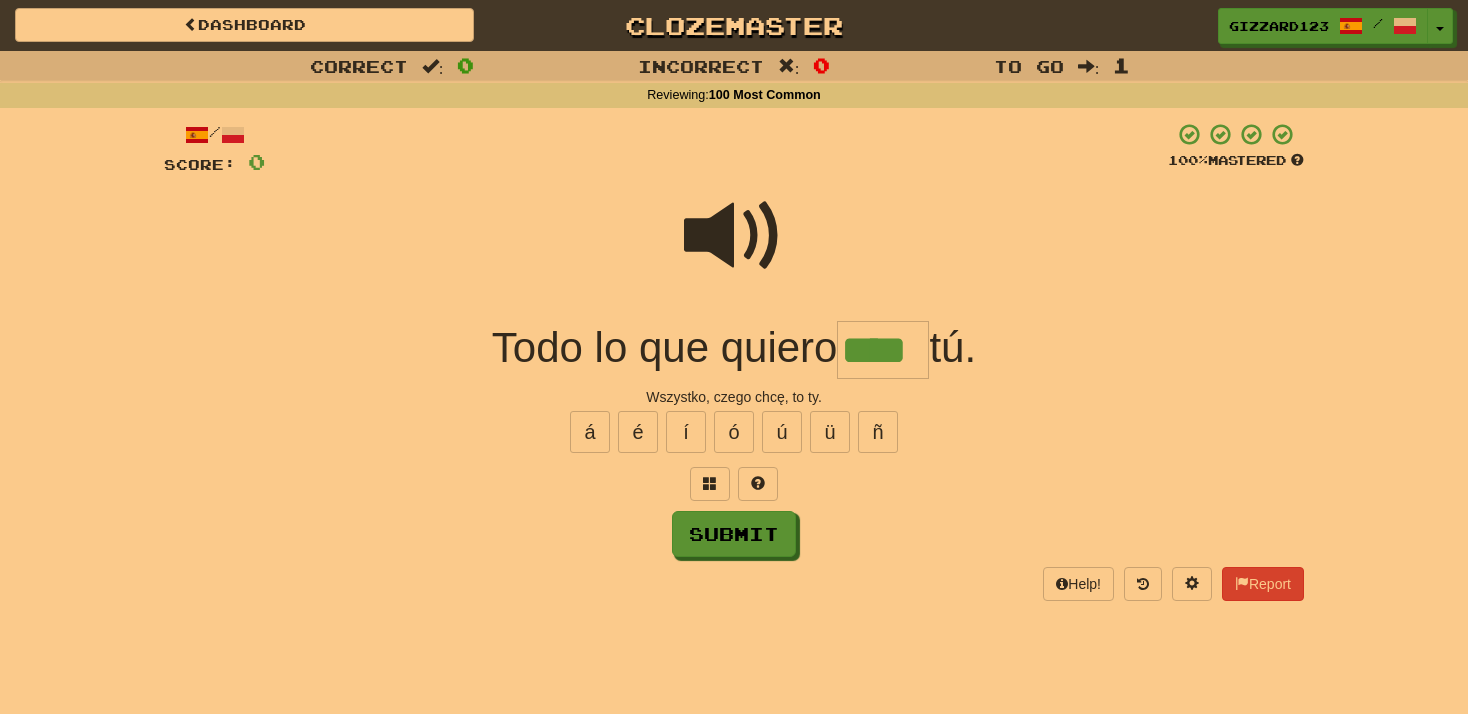 type on "****" 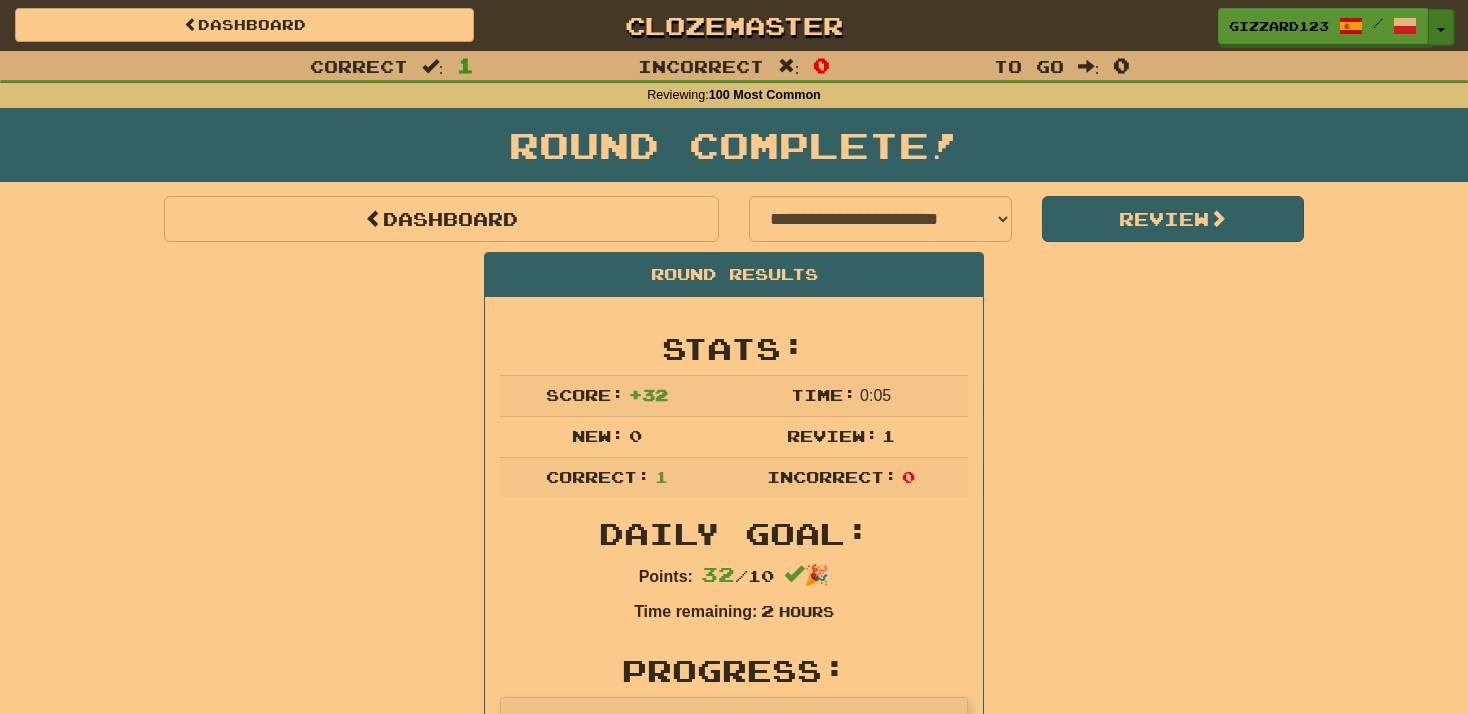 click on "Toggle Dropdown" at bounding box center (1441, 27) 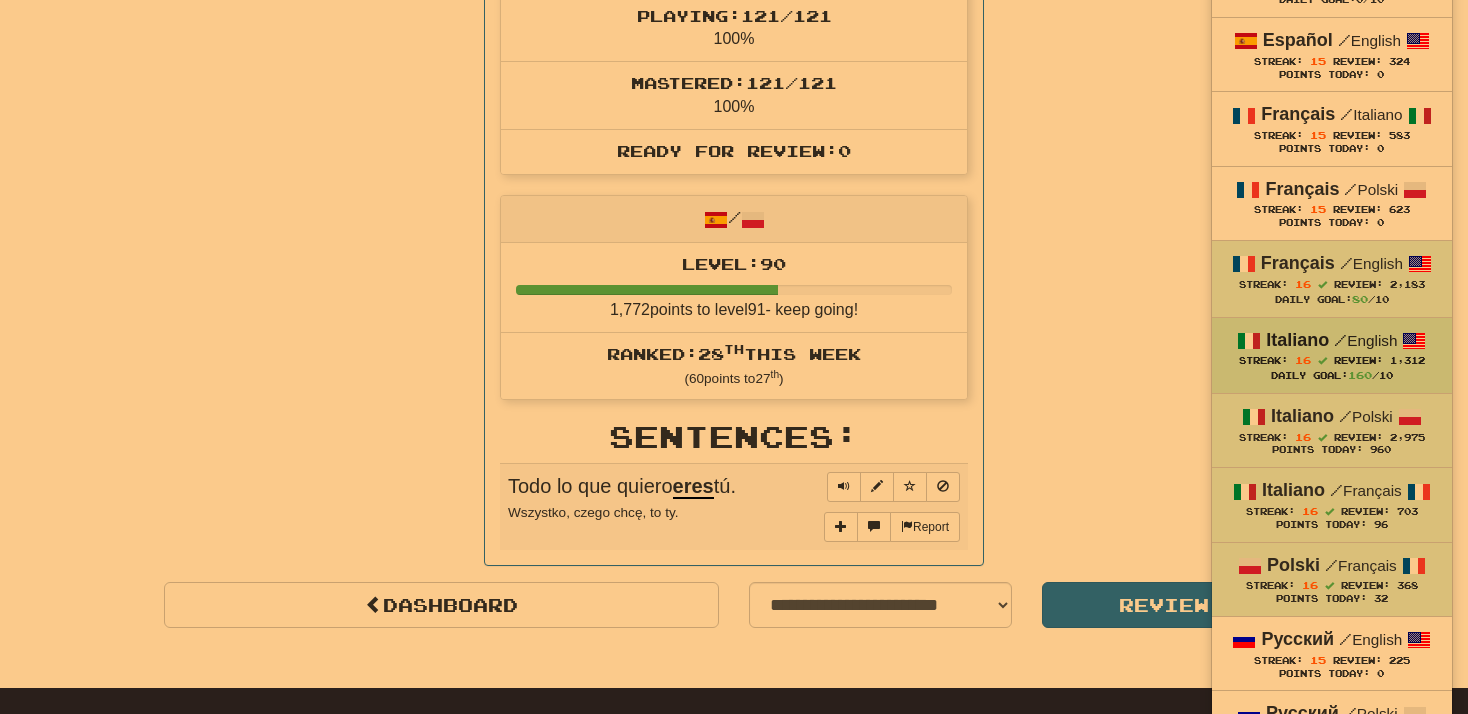scroll, scrollTop: 746, scrollLeft: 0, axis: vertical 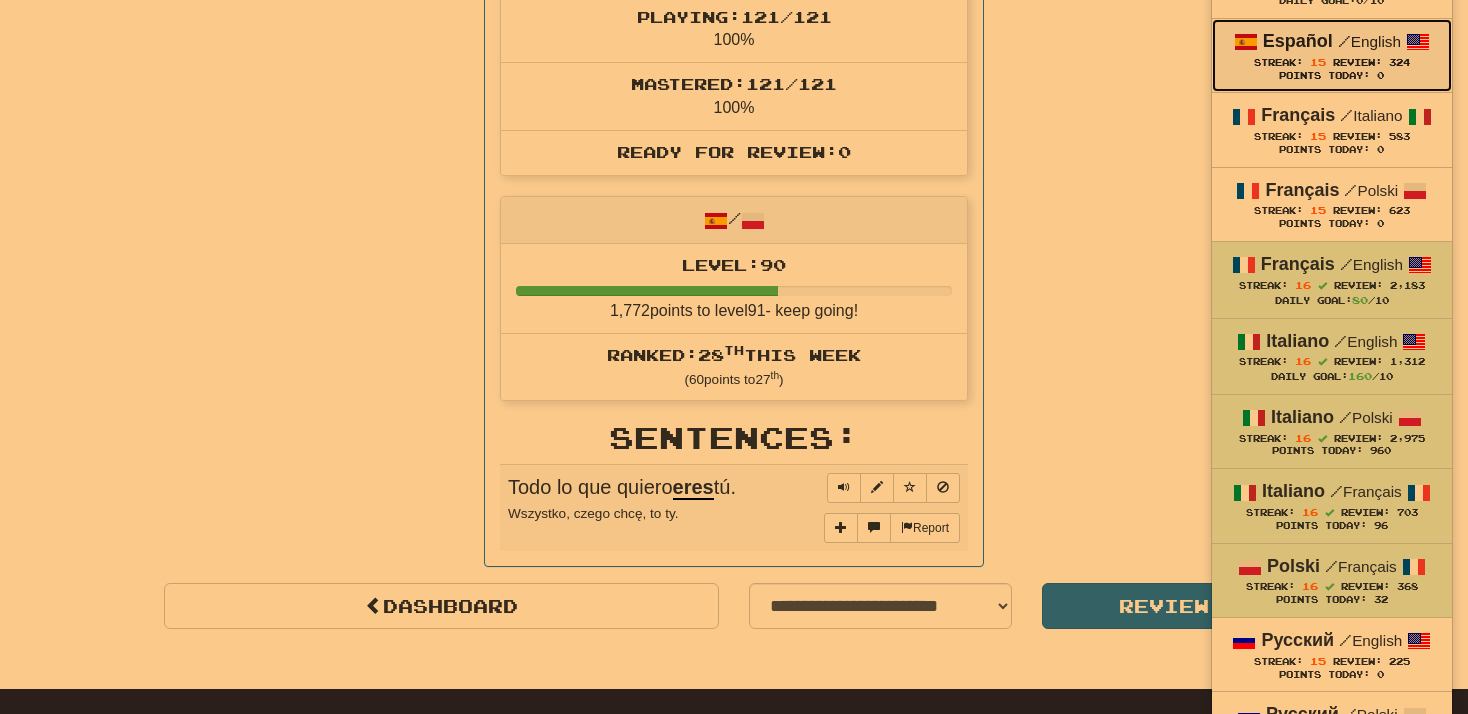 click on "Streak:" at bounding box center (1278, 62) 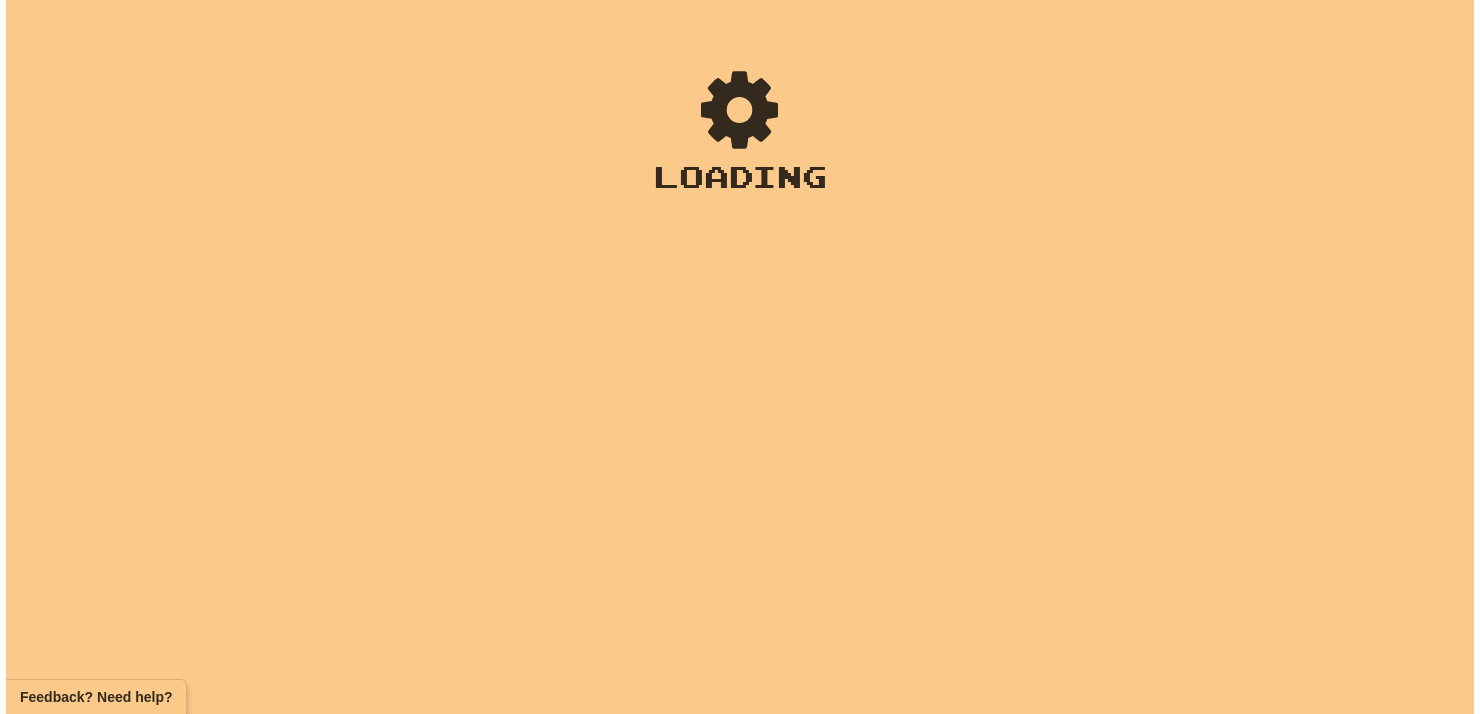 scroll, scrollTop: 0, scrollLeft: 0, axis: both 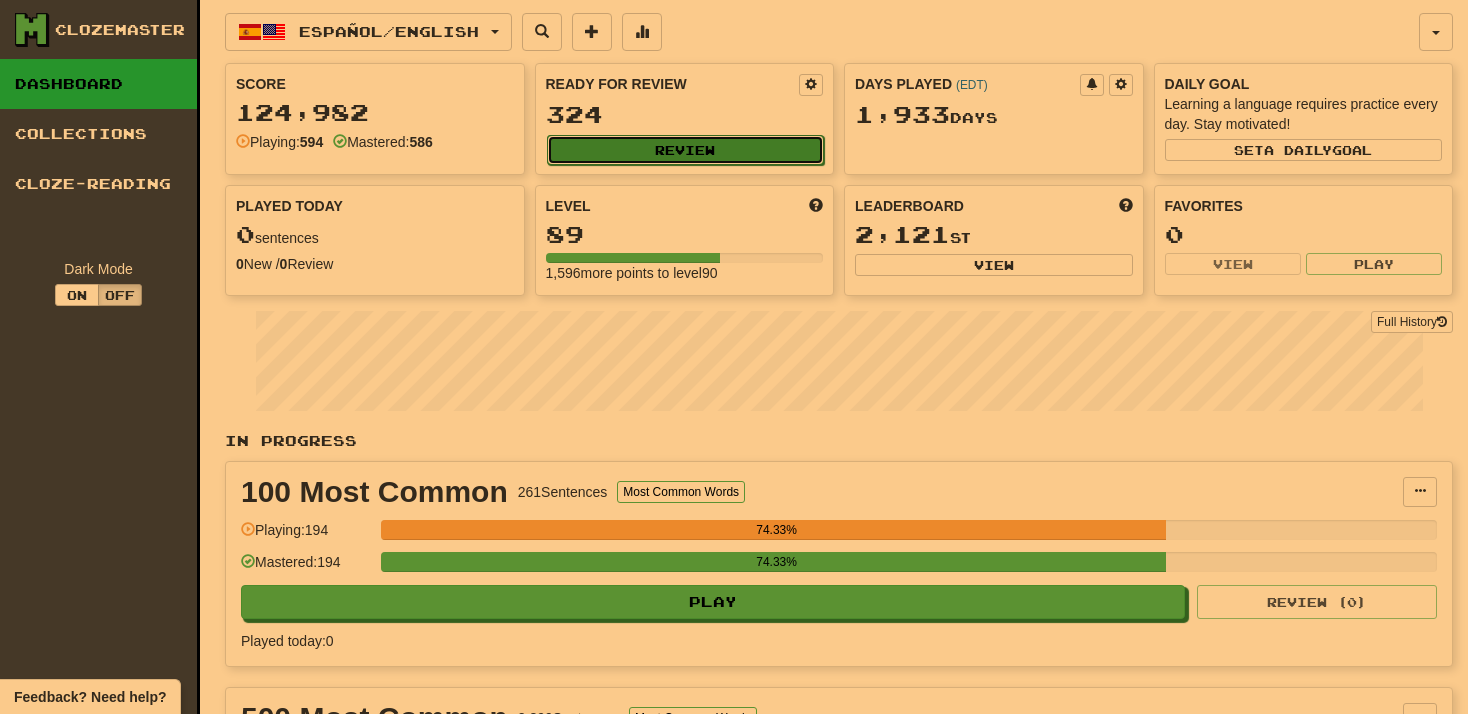 click on "Review" at bounding box center [686, 150] 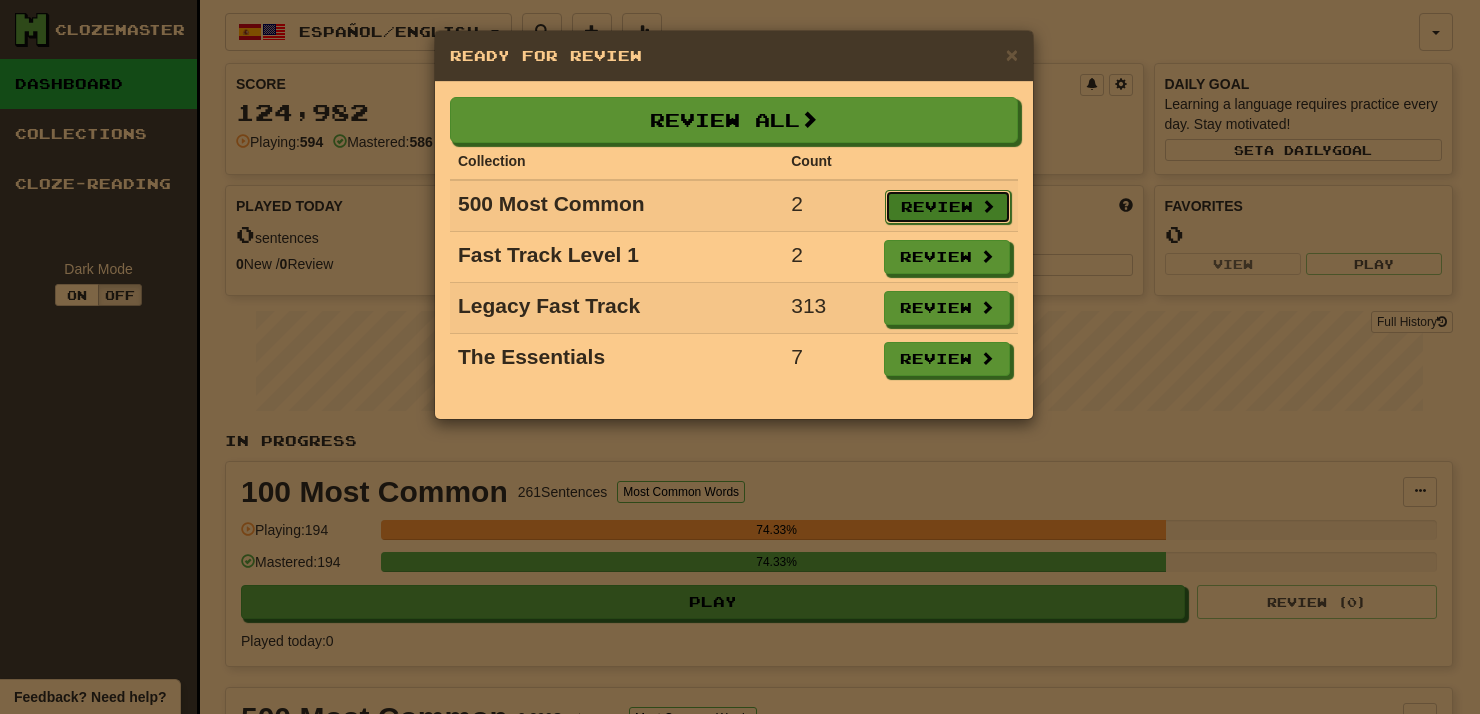 click on "Review" at bounding box center (948, 207) 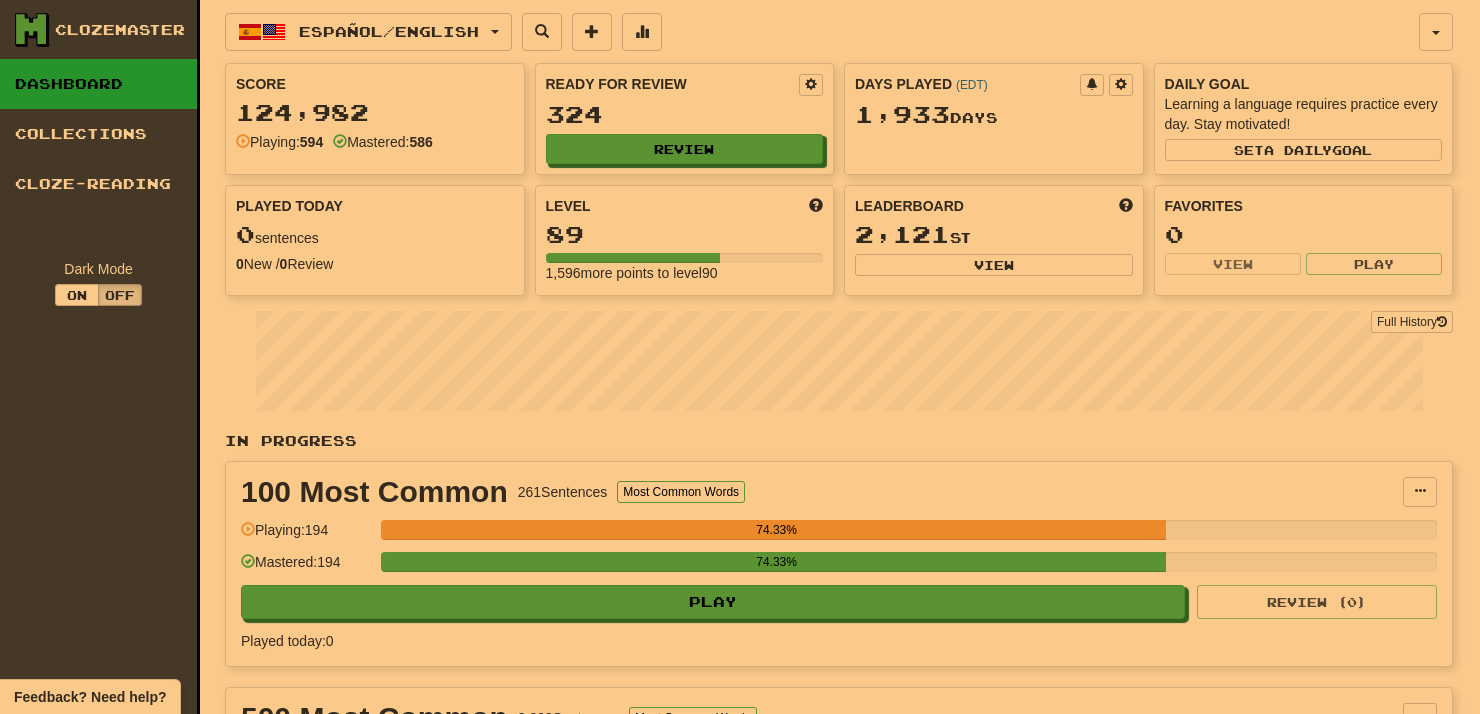 select on "**" 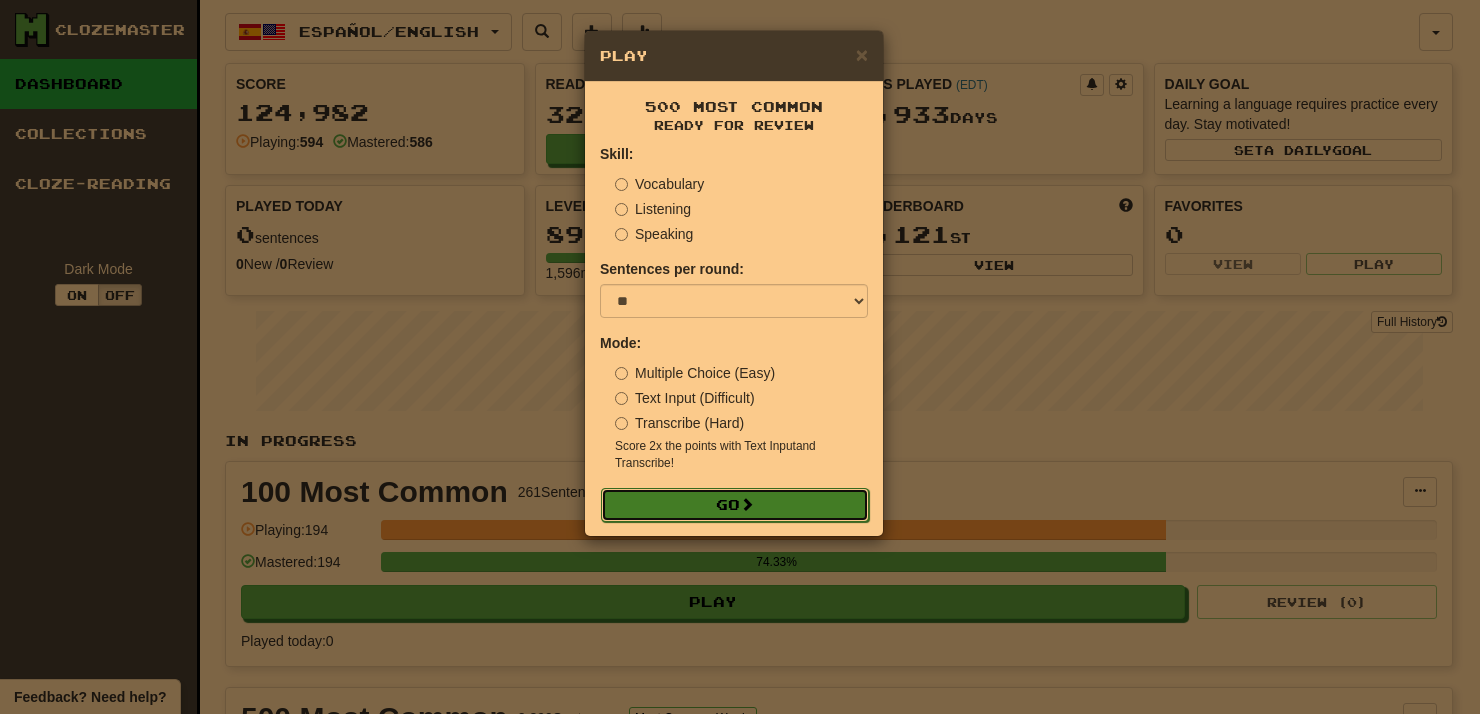 click on "Go" at bounding box center [735, 505] 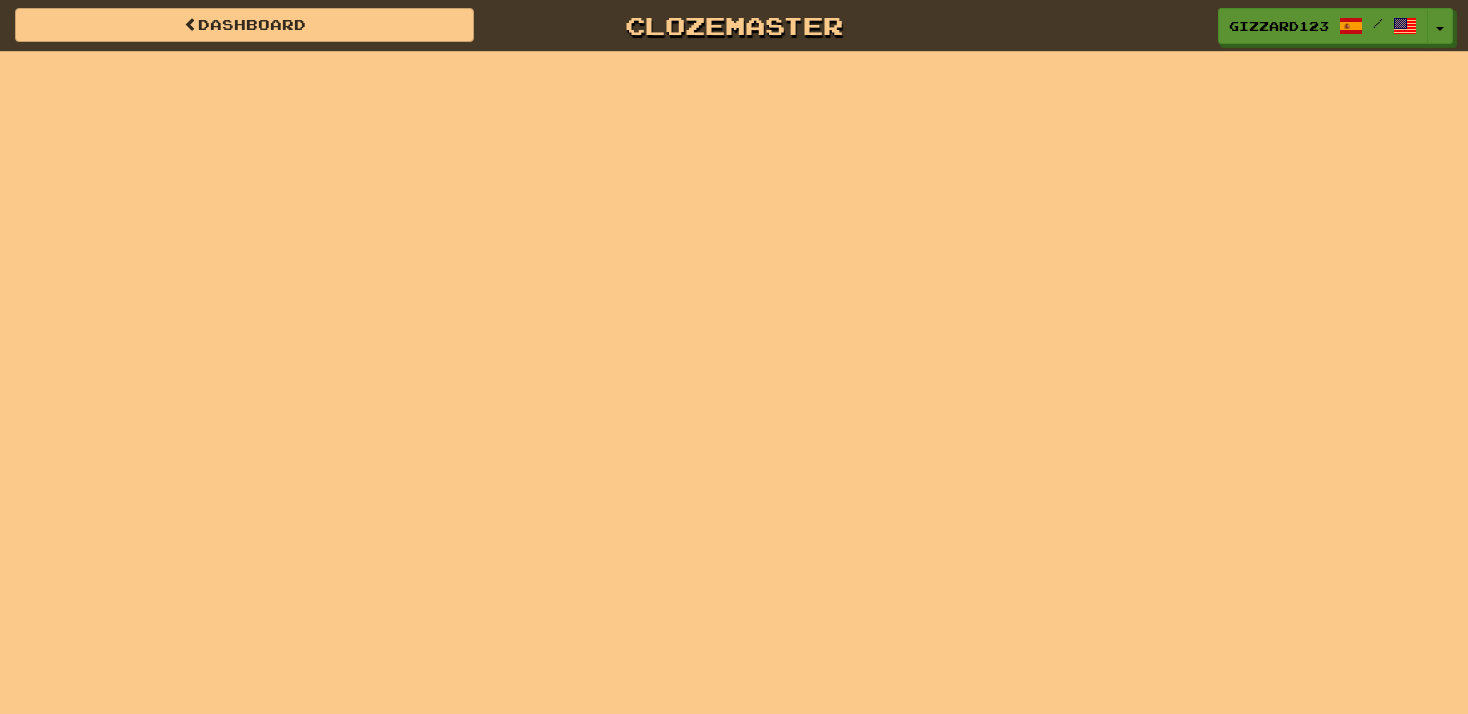 scroll, scrollTop: 0, scrollLeft: 0, axis: both 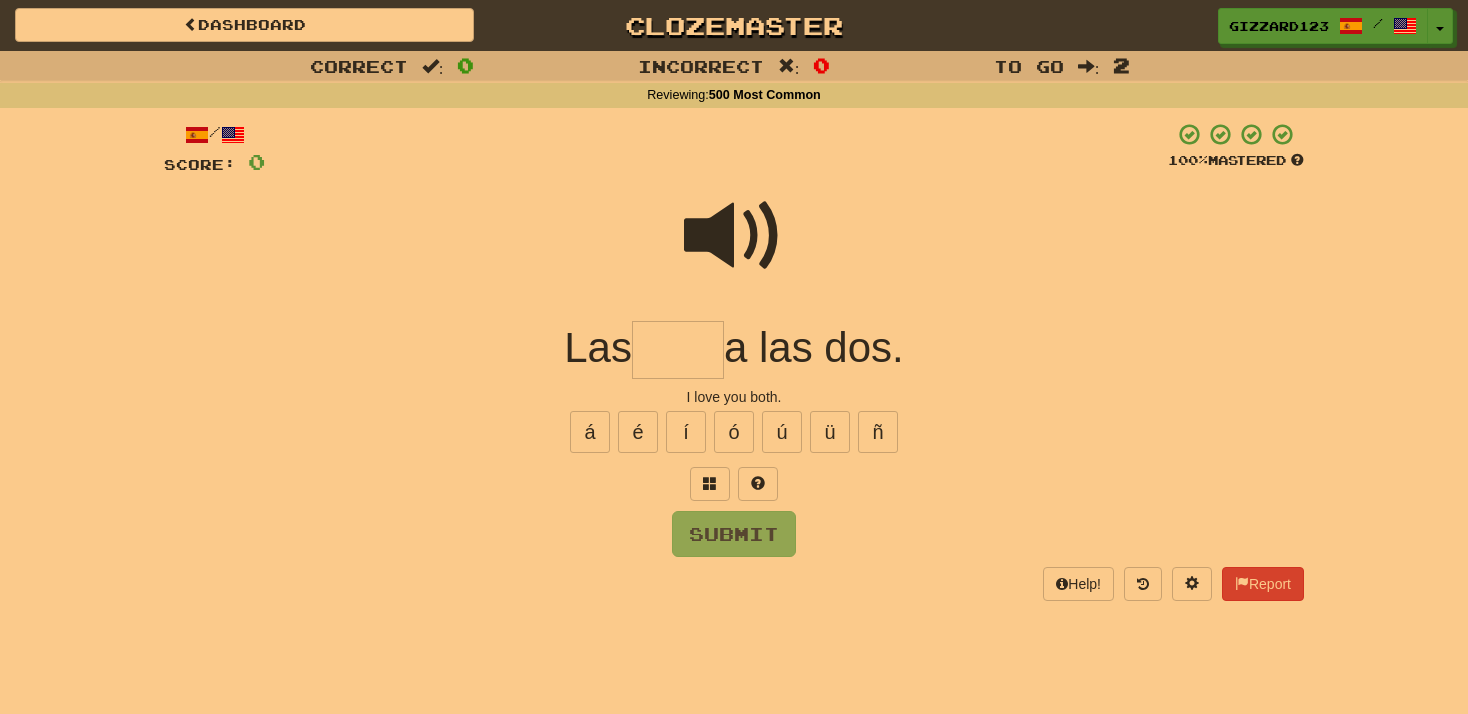 click at bounding box center (734, 236) 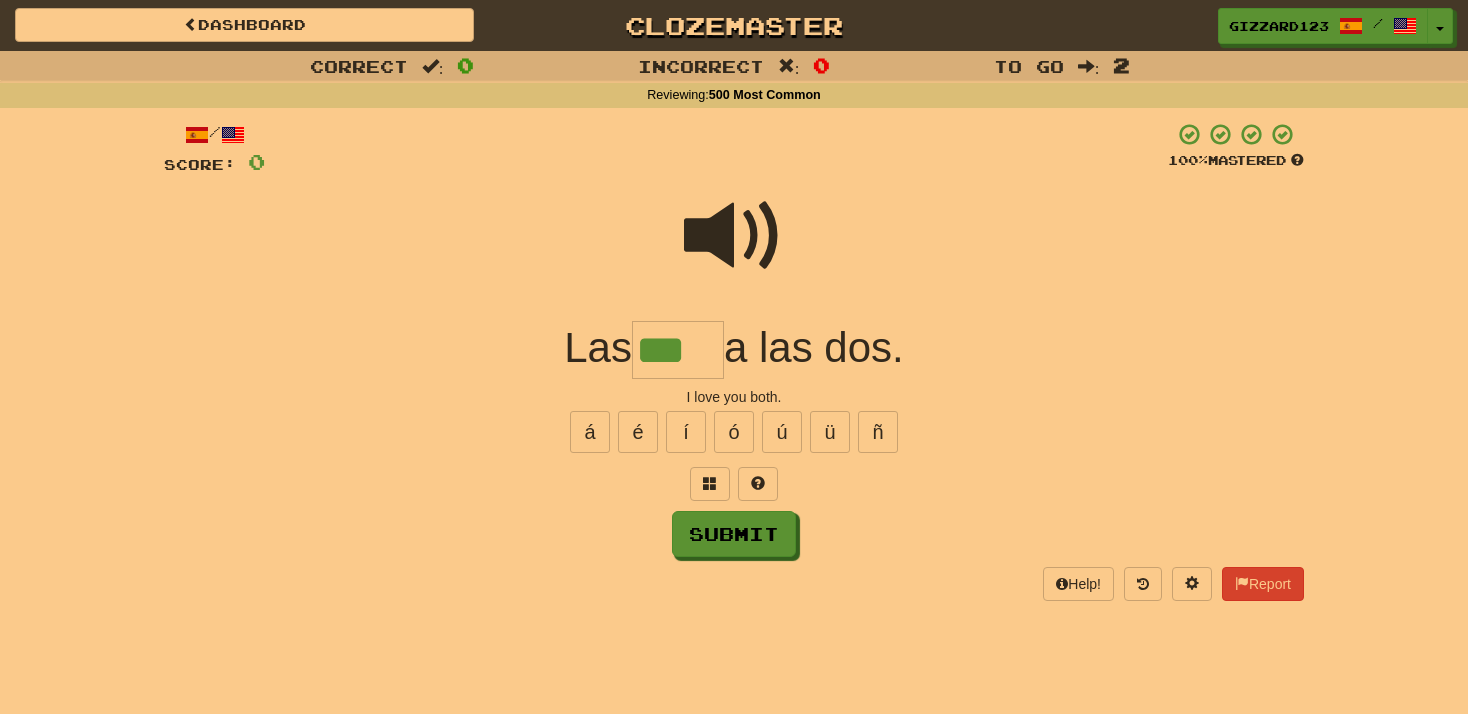 type on "***" 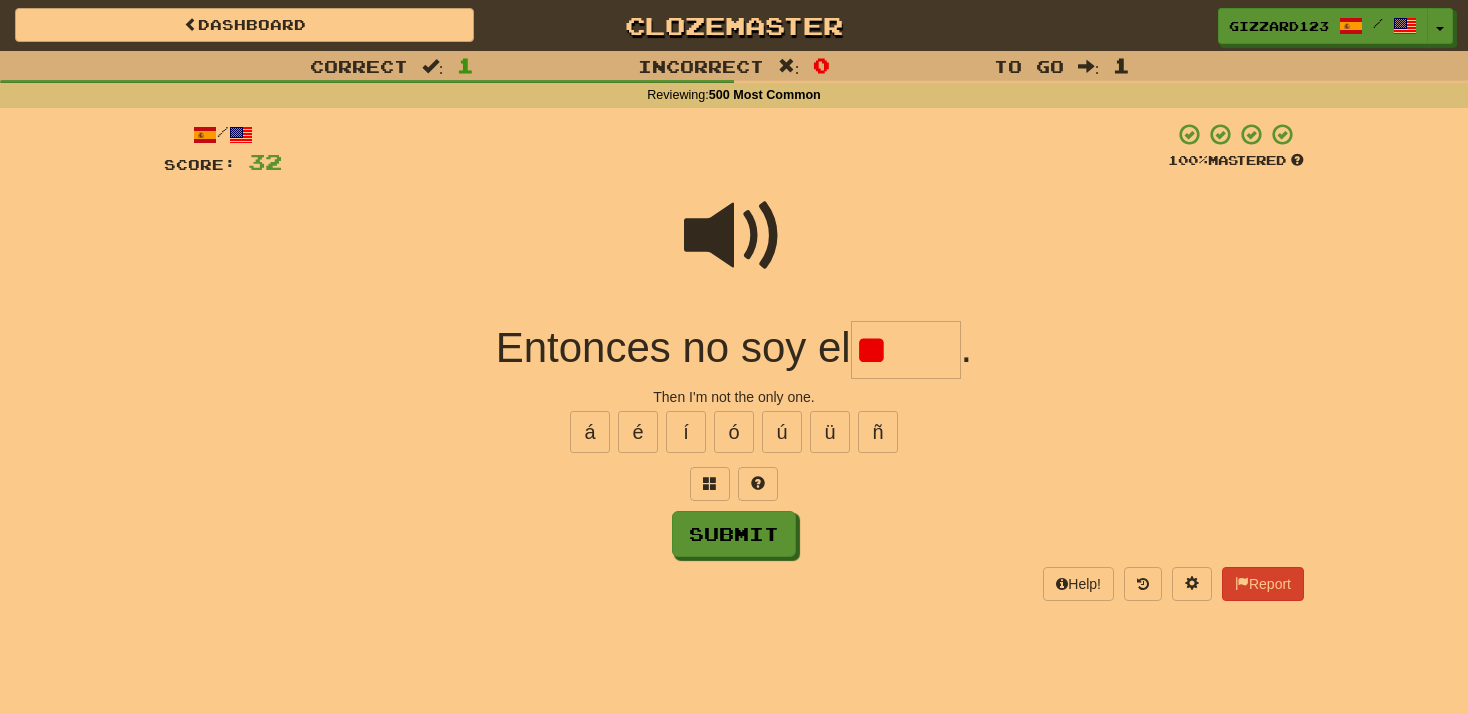 type on "*" 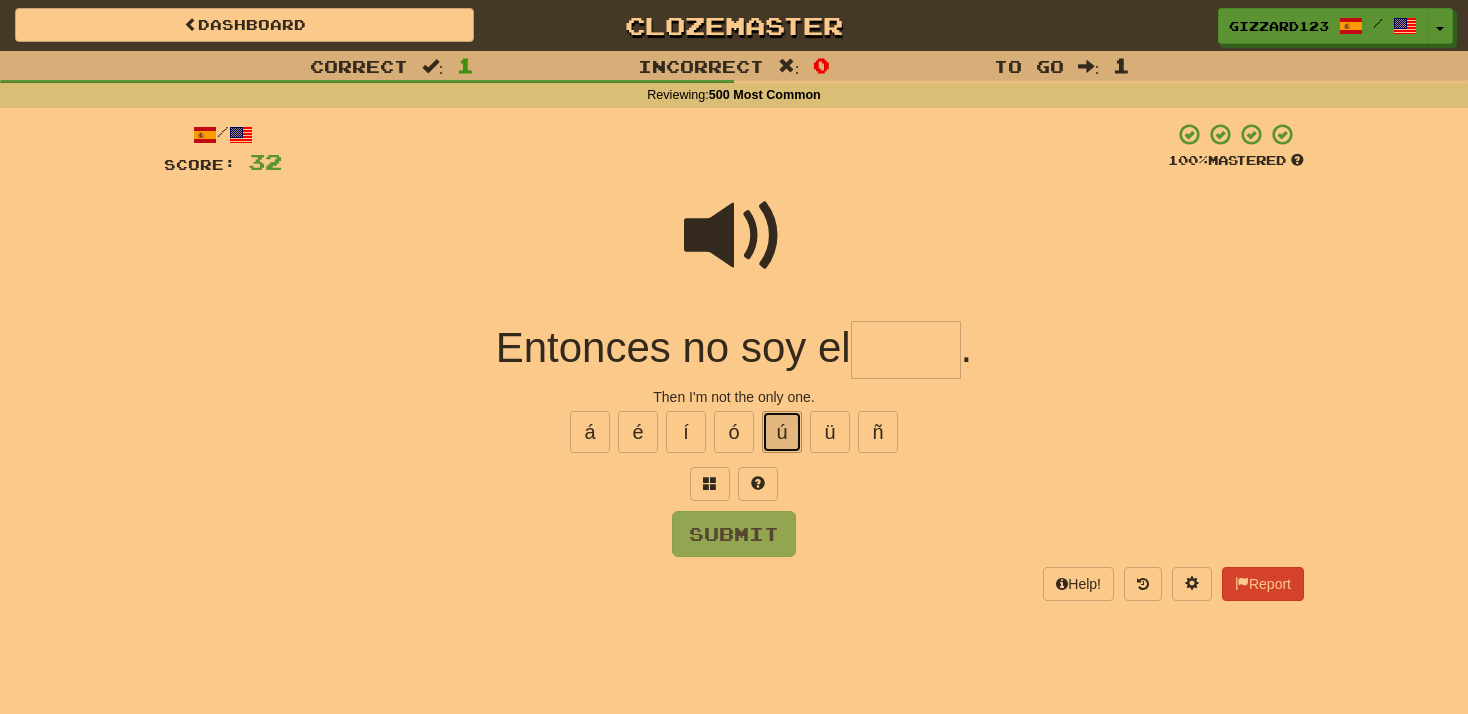 drag, startPoint x: 776, startPoint y: 431, endPoint x: 827, endPoint y: 441, distance: 51.971146 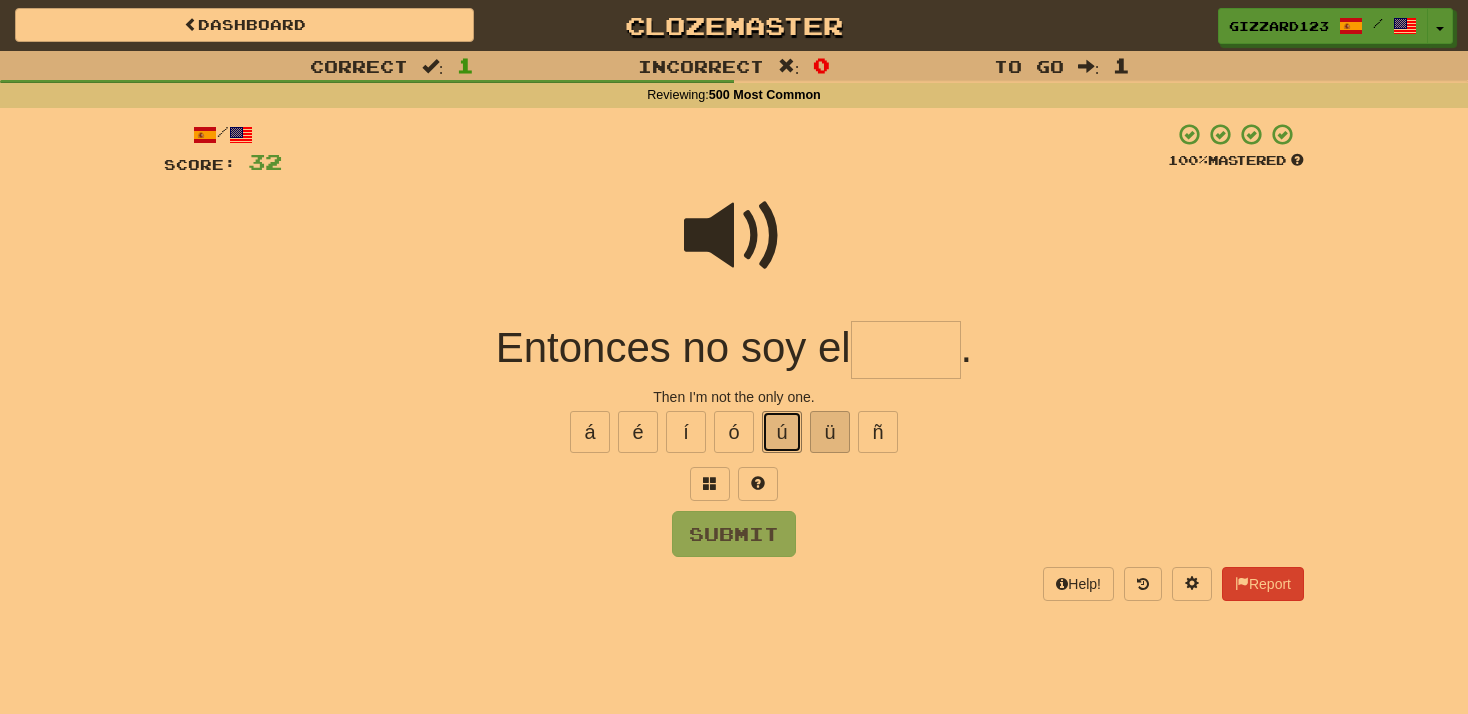 click on "ú" at bounding box center (782, 432) 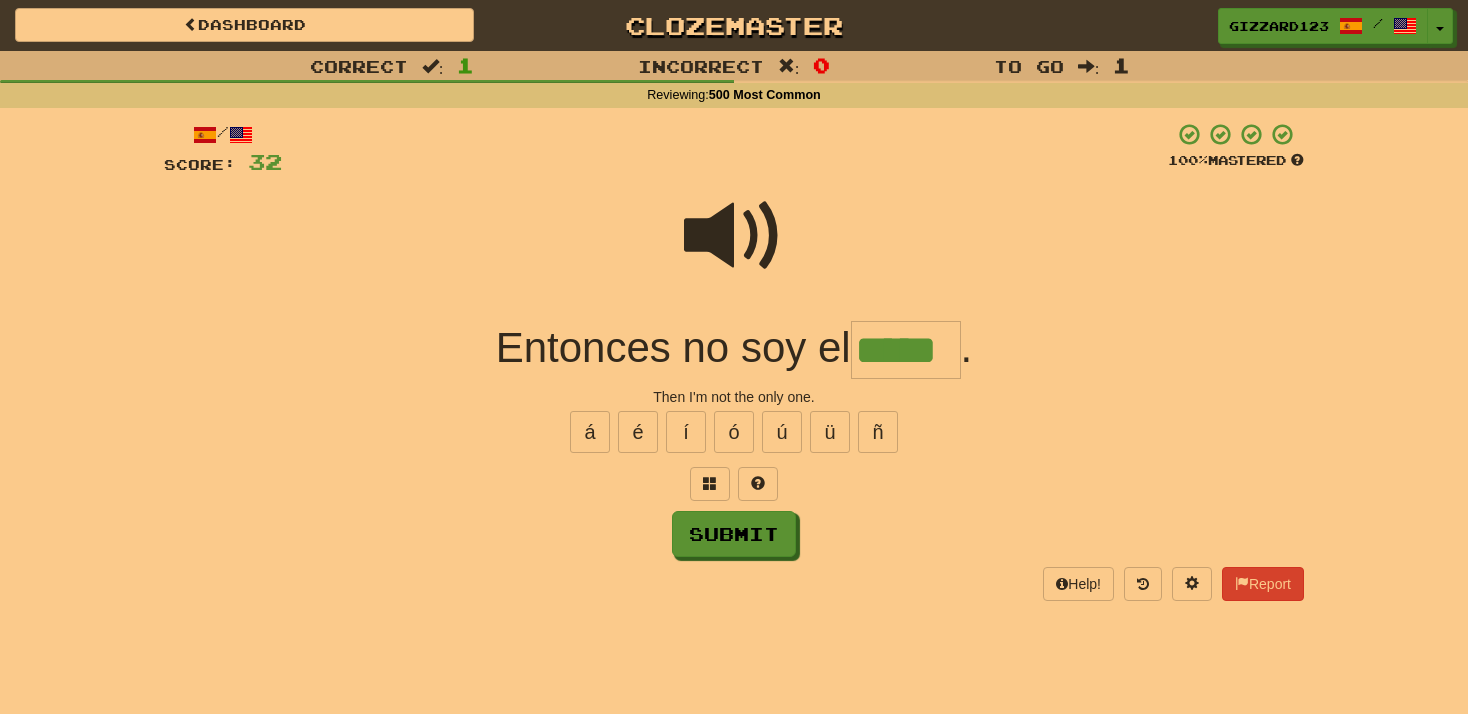 type on "*****" 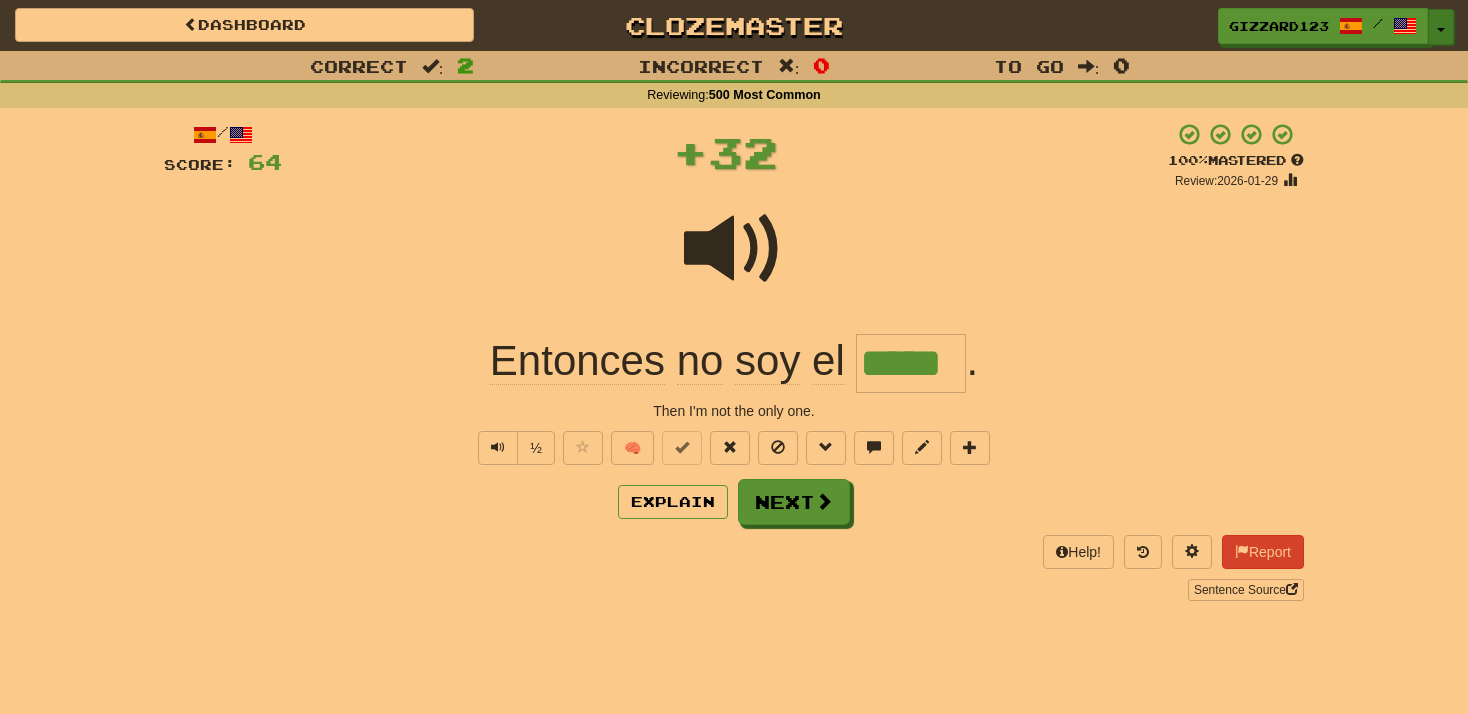 click on "Toggle Dropdown" at bounding box center (1441, 27) 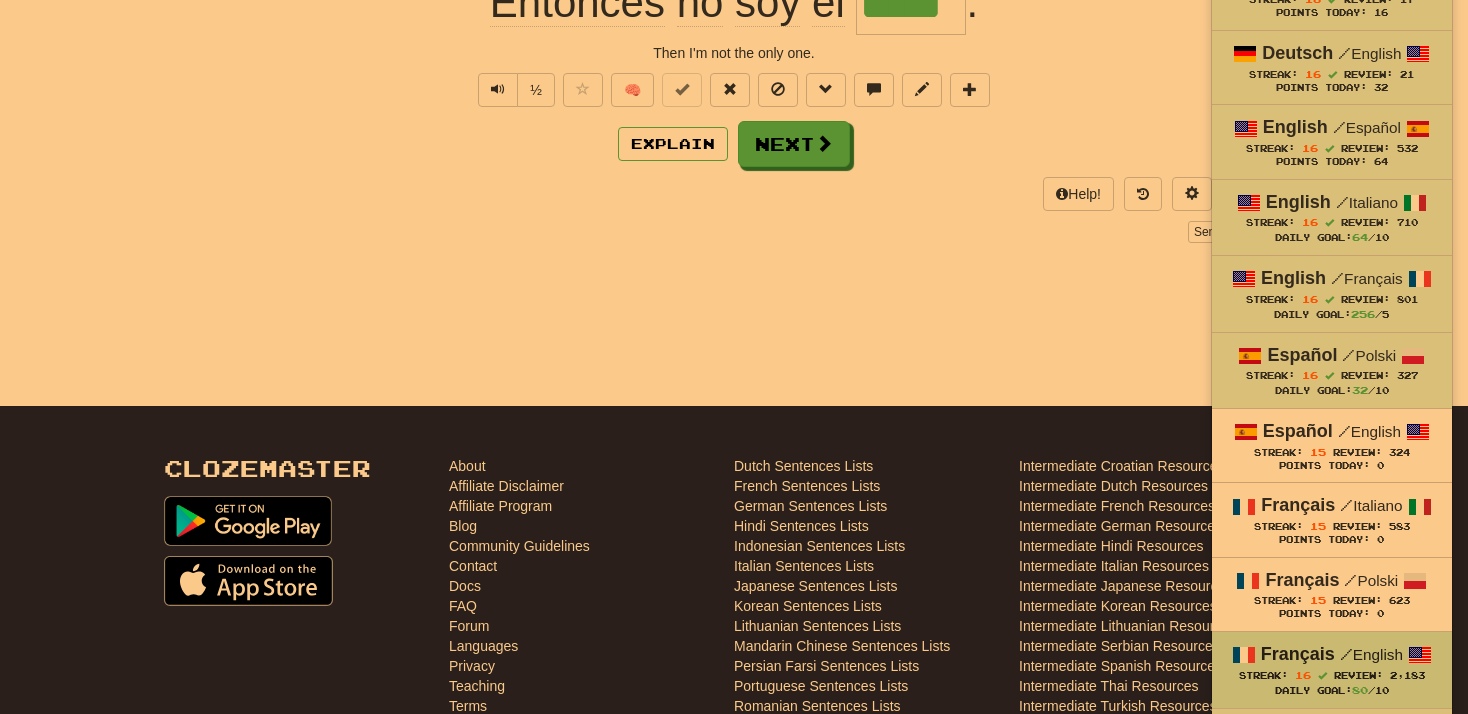 scroll, scrollTop: 426, scrollLeft: 0, axis: vertical 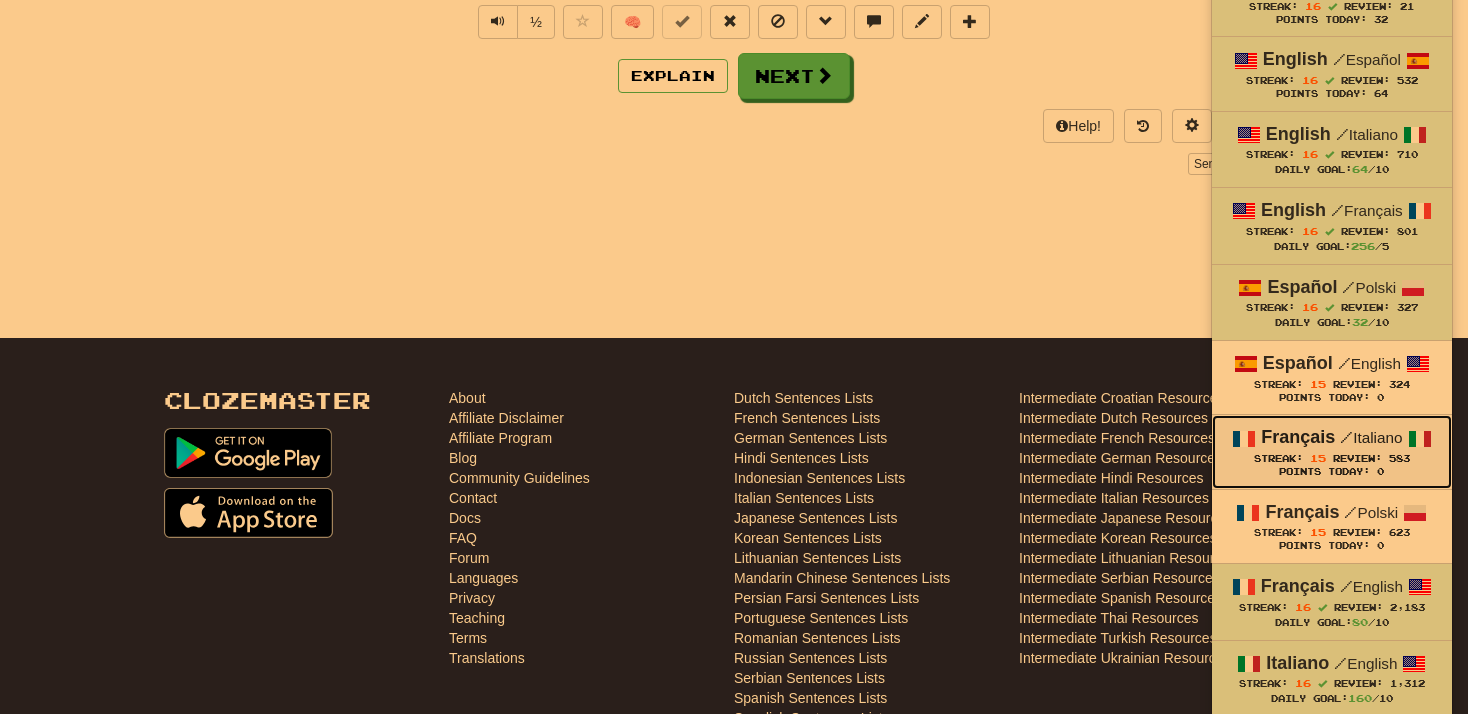 click on "Streak:" at bounding box center (1278, 458) 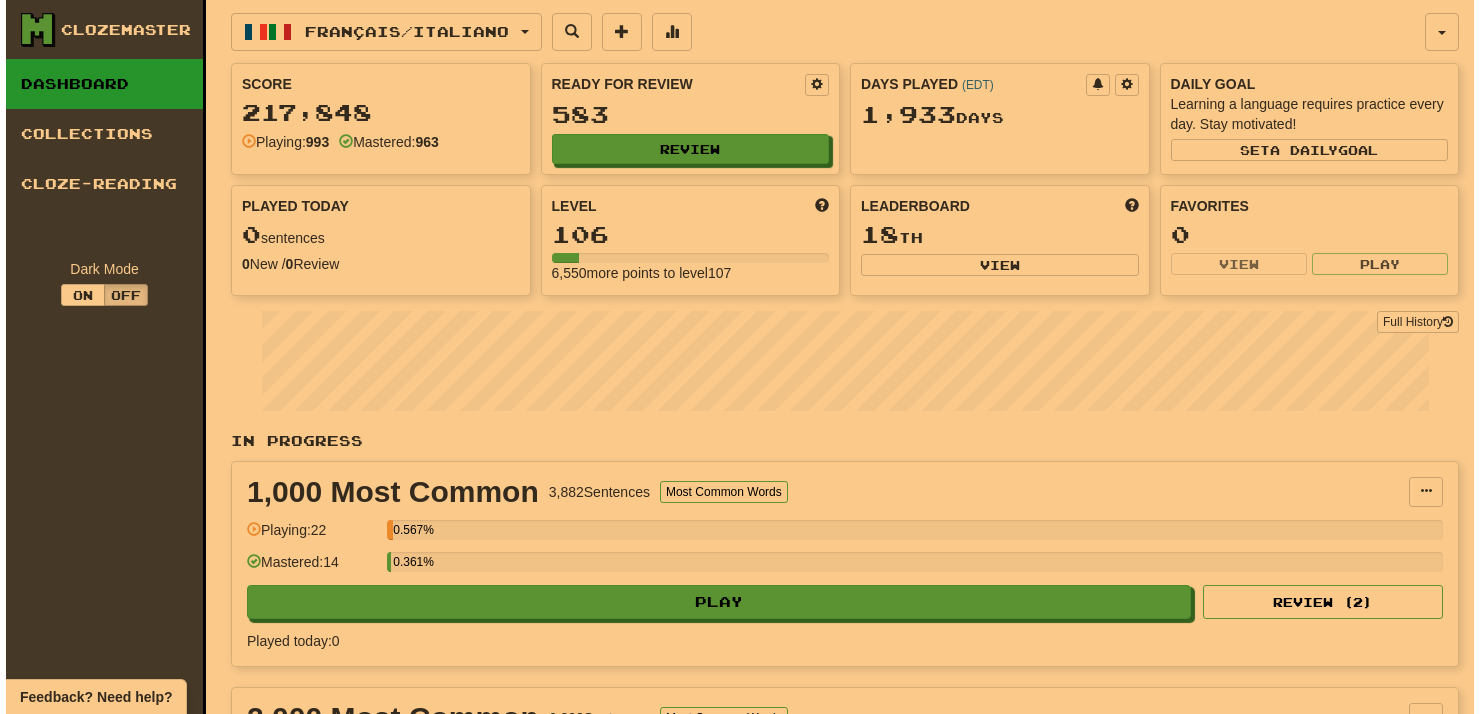 scroll, scrollTop: 0, scrollLeft: 0, axis: both 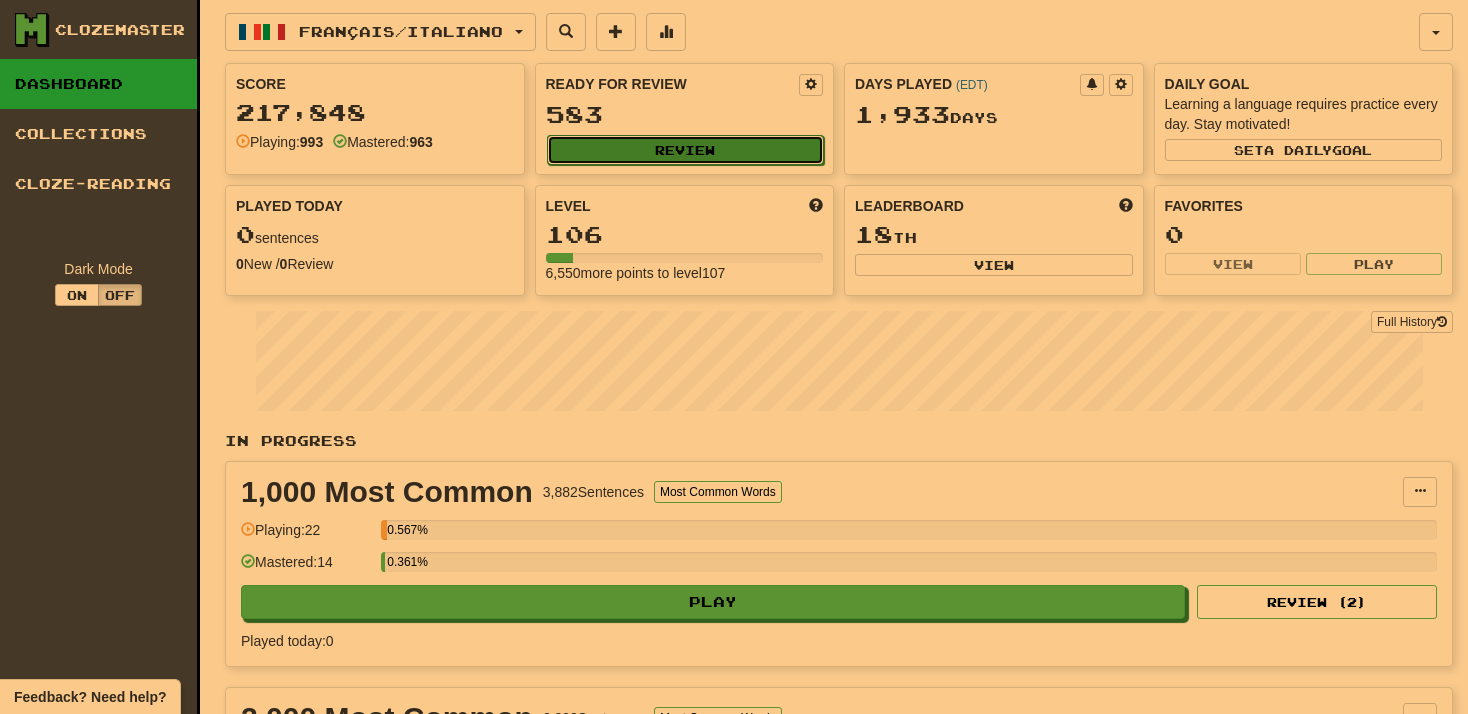 click on "Review" 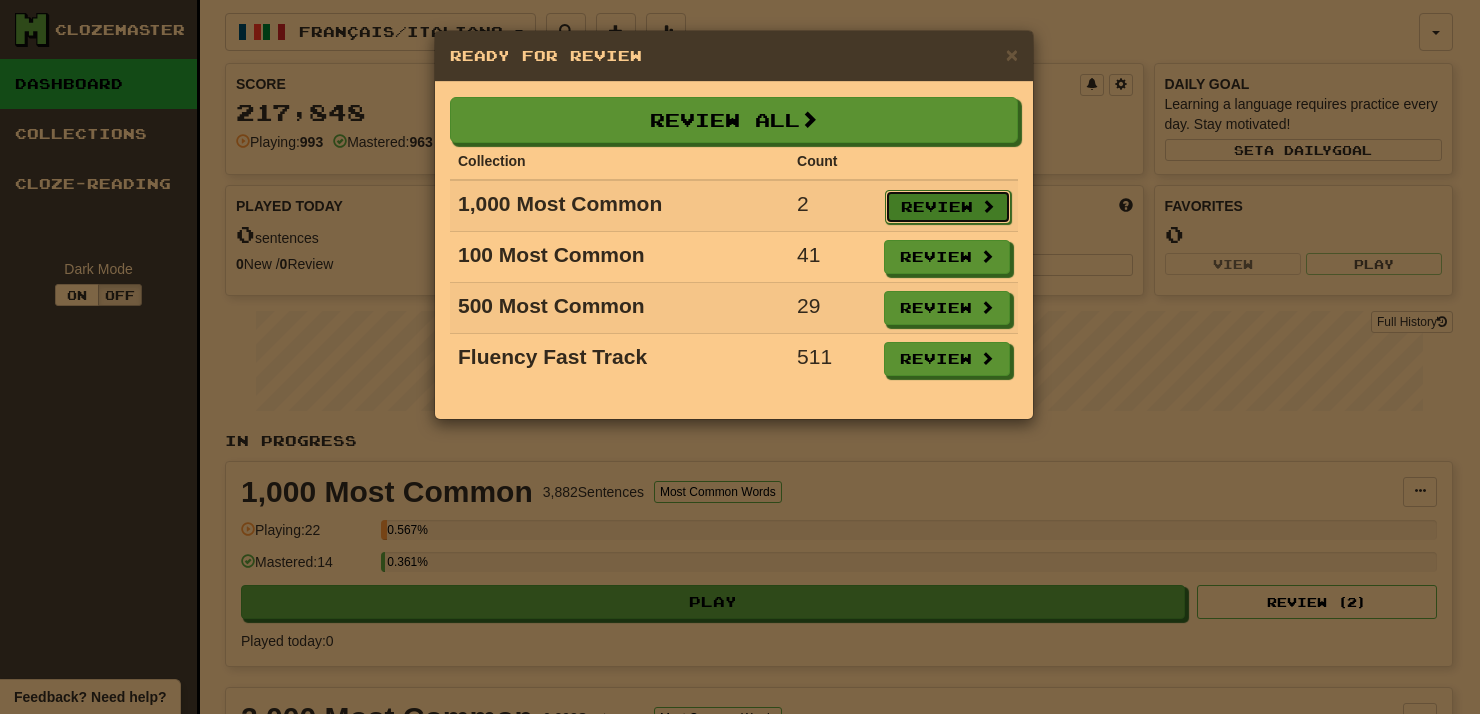 click on "Review" at bounding box center (948, 207) 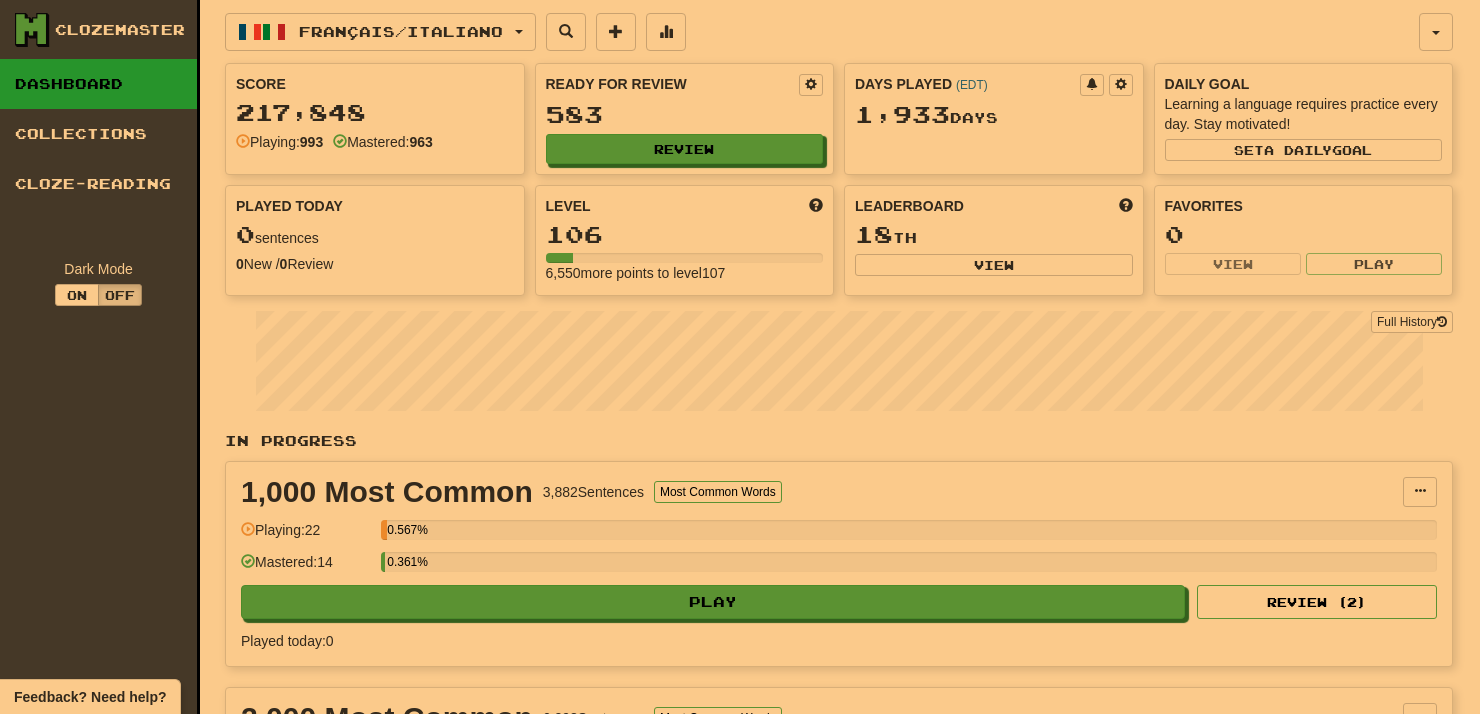 select on "**" 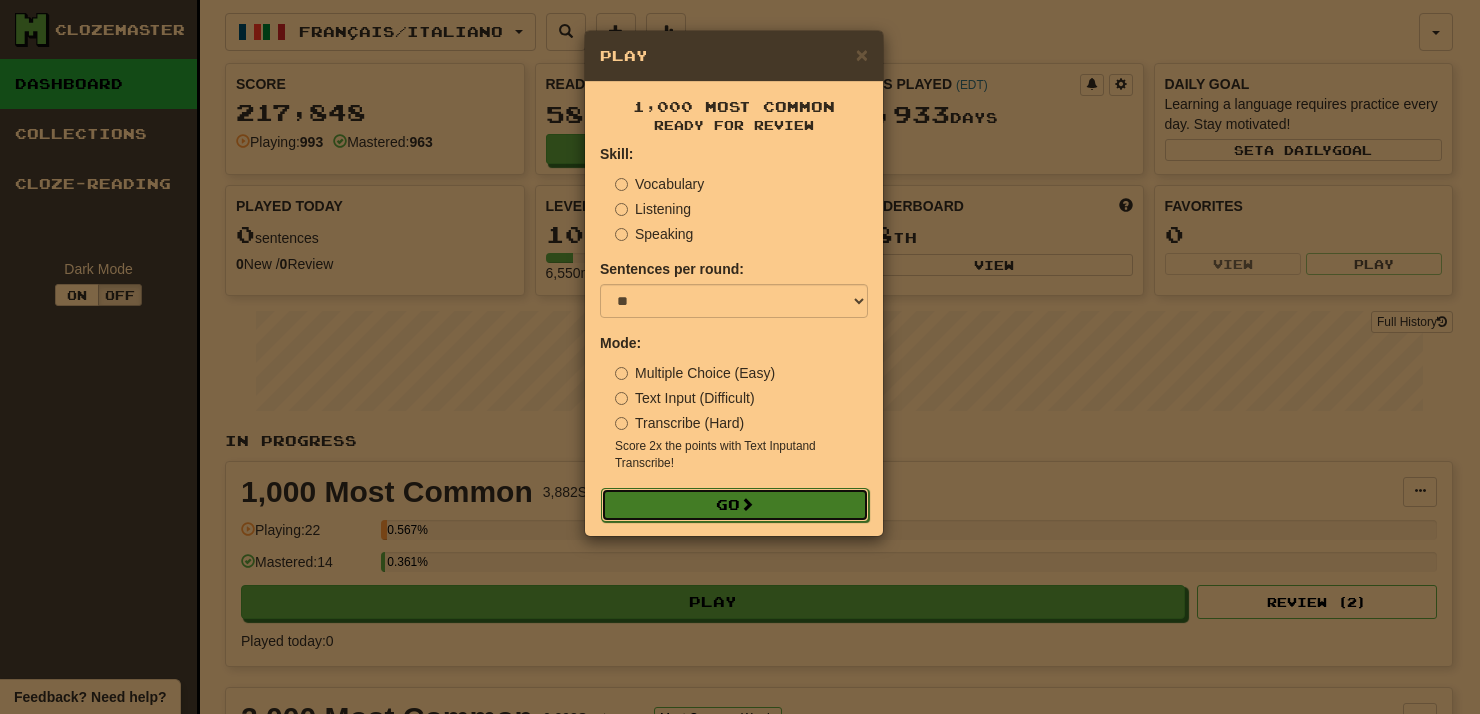 click on "Go" at bounding box center (735, 505) 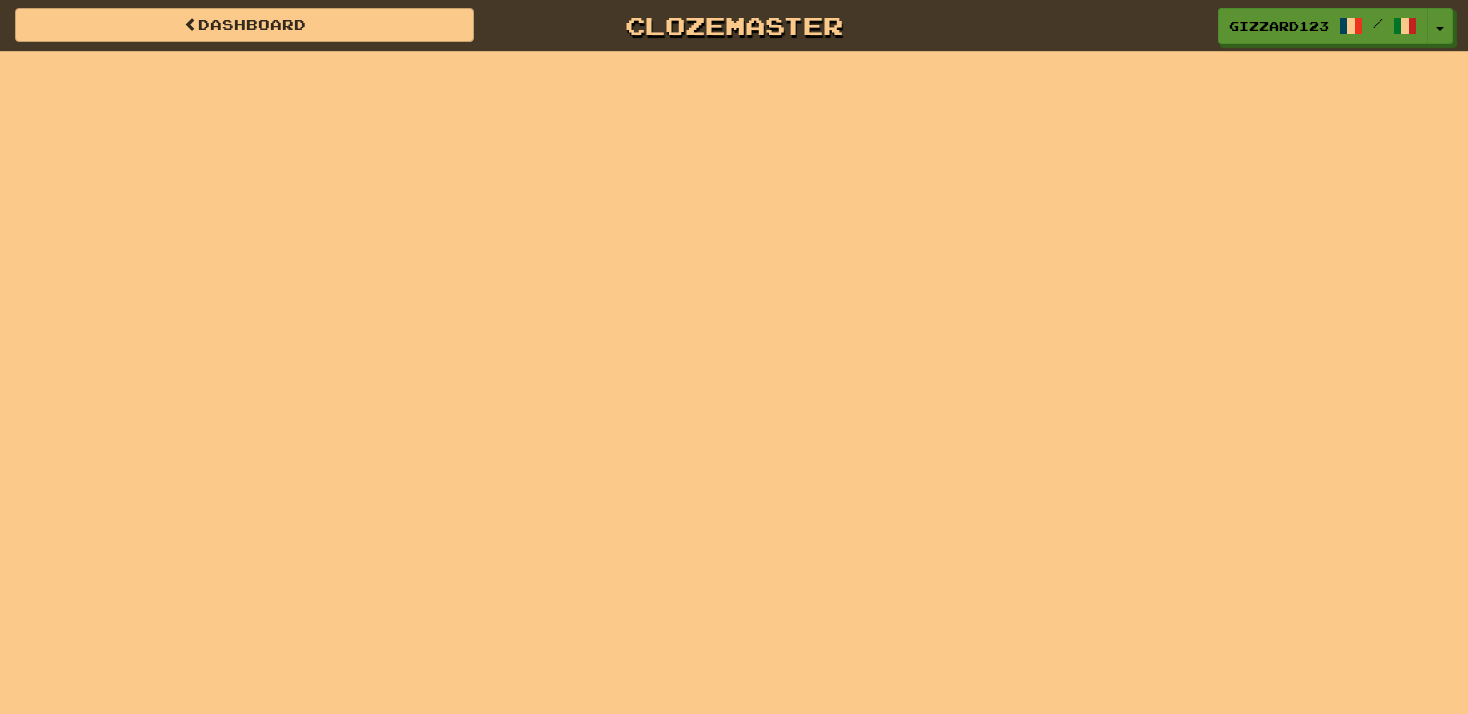 scroll, scrollTop: 0, scrollLeft: 0, axis: both 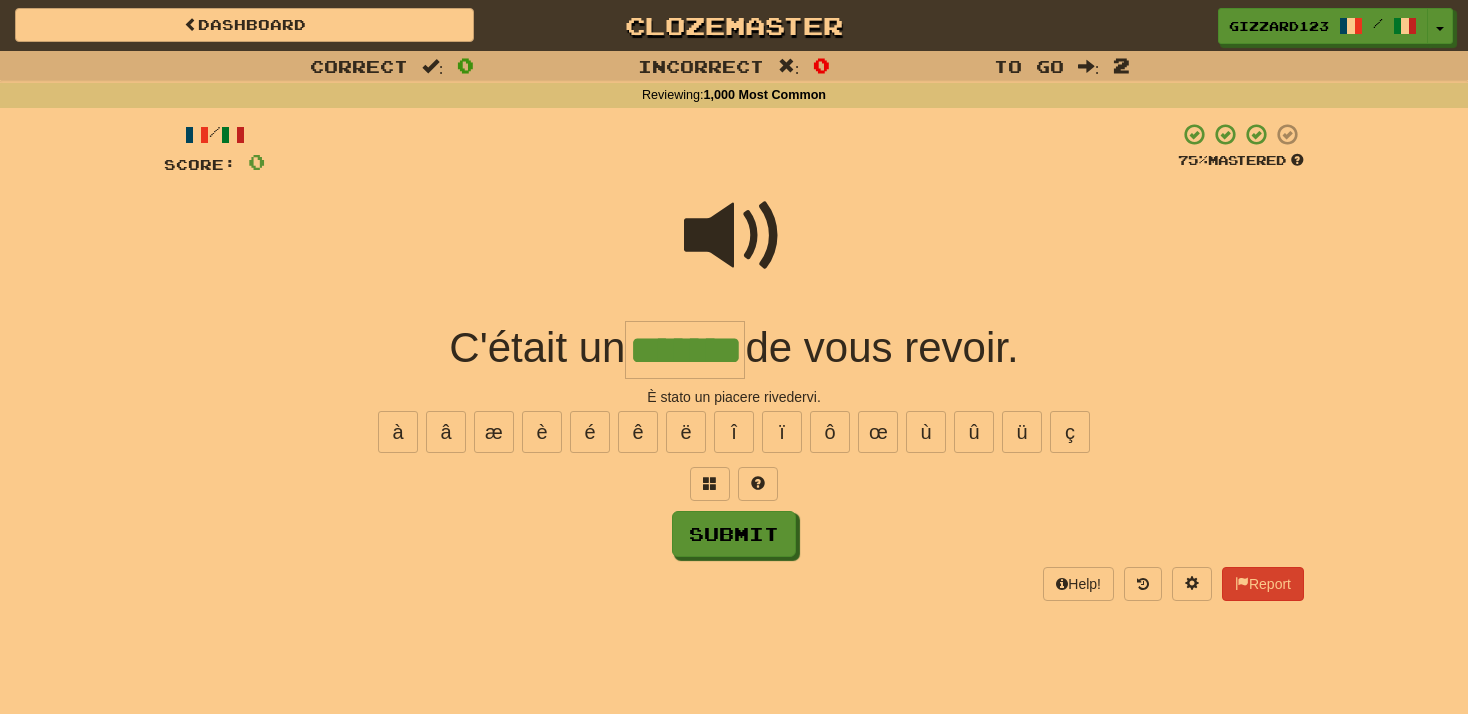 type on "*******" 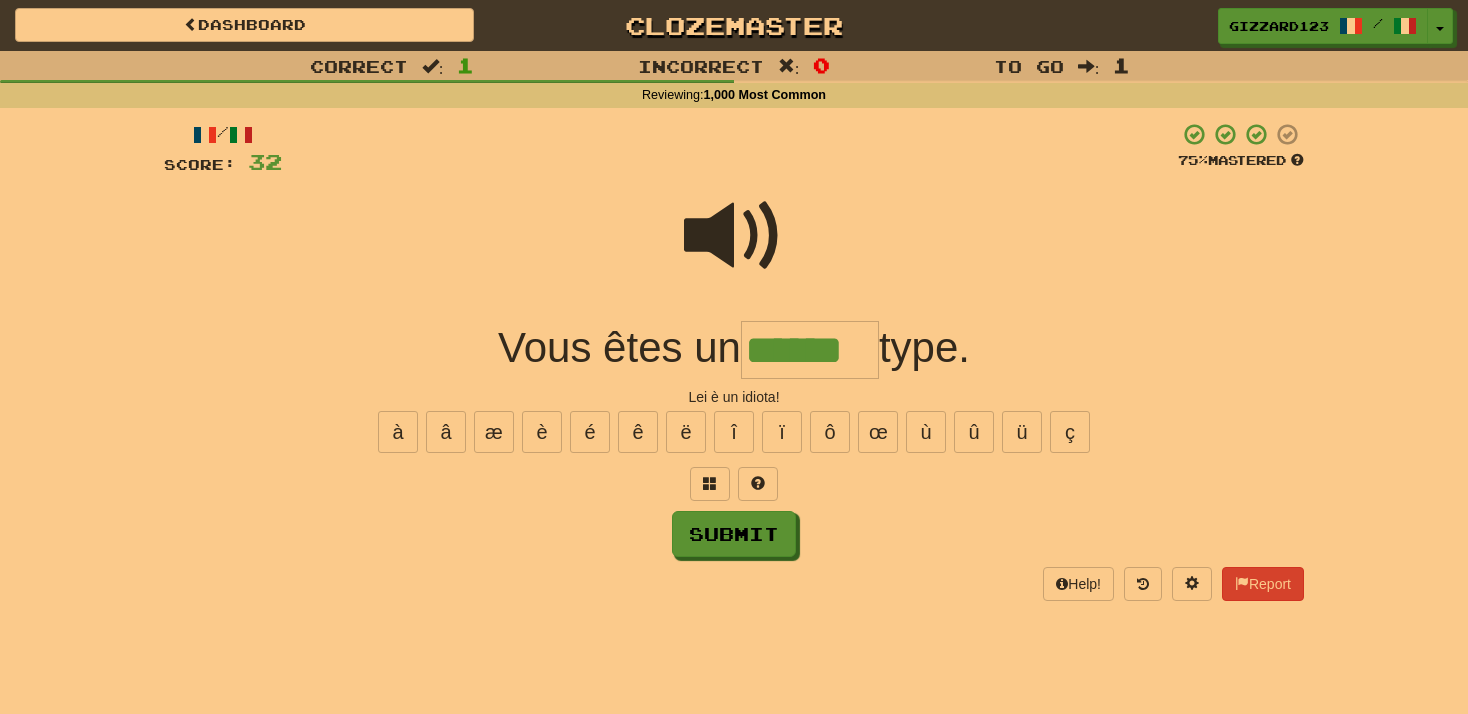 type on "******" 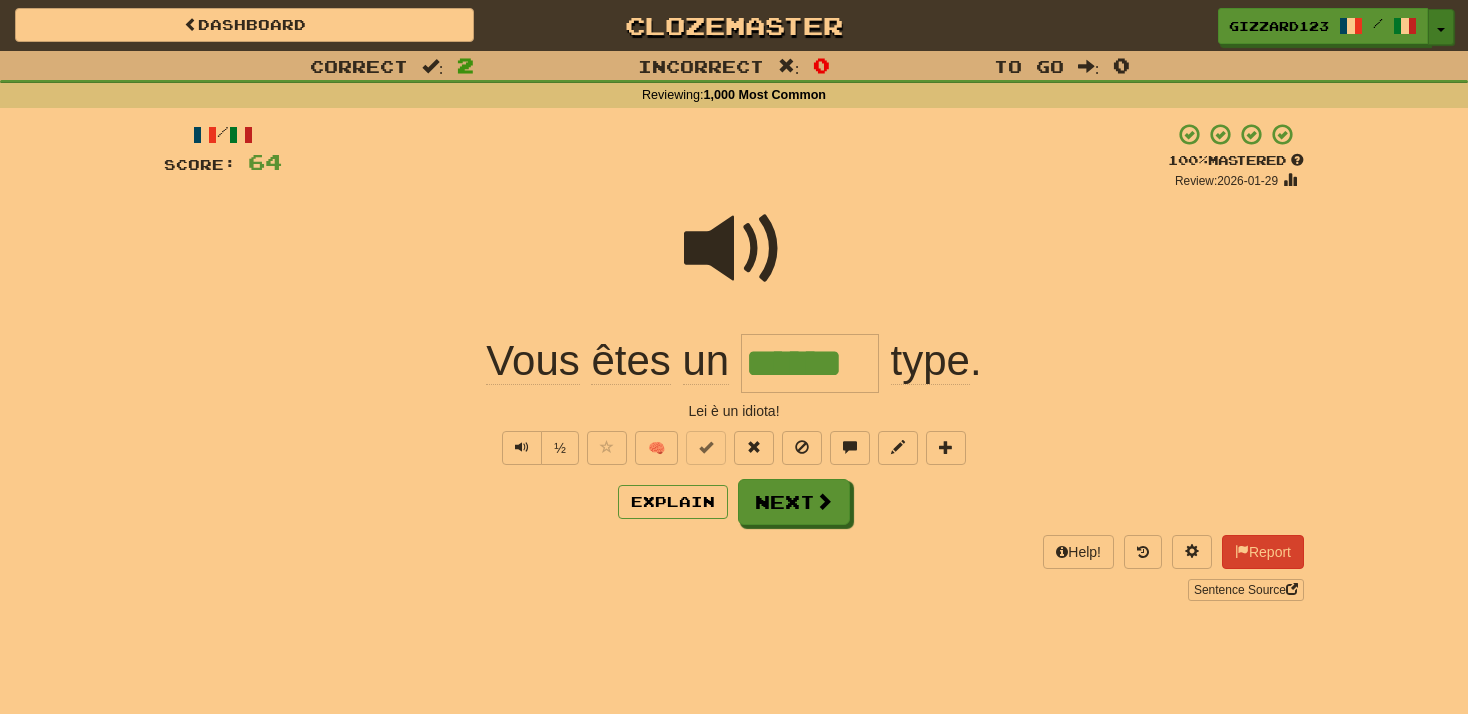 drag, startPoint x: 1441, startPoint y: 20, endPoint x: 1430, endPoint y: 161, distance: 141.42842 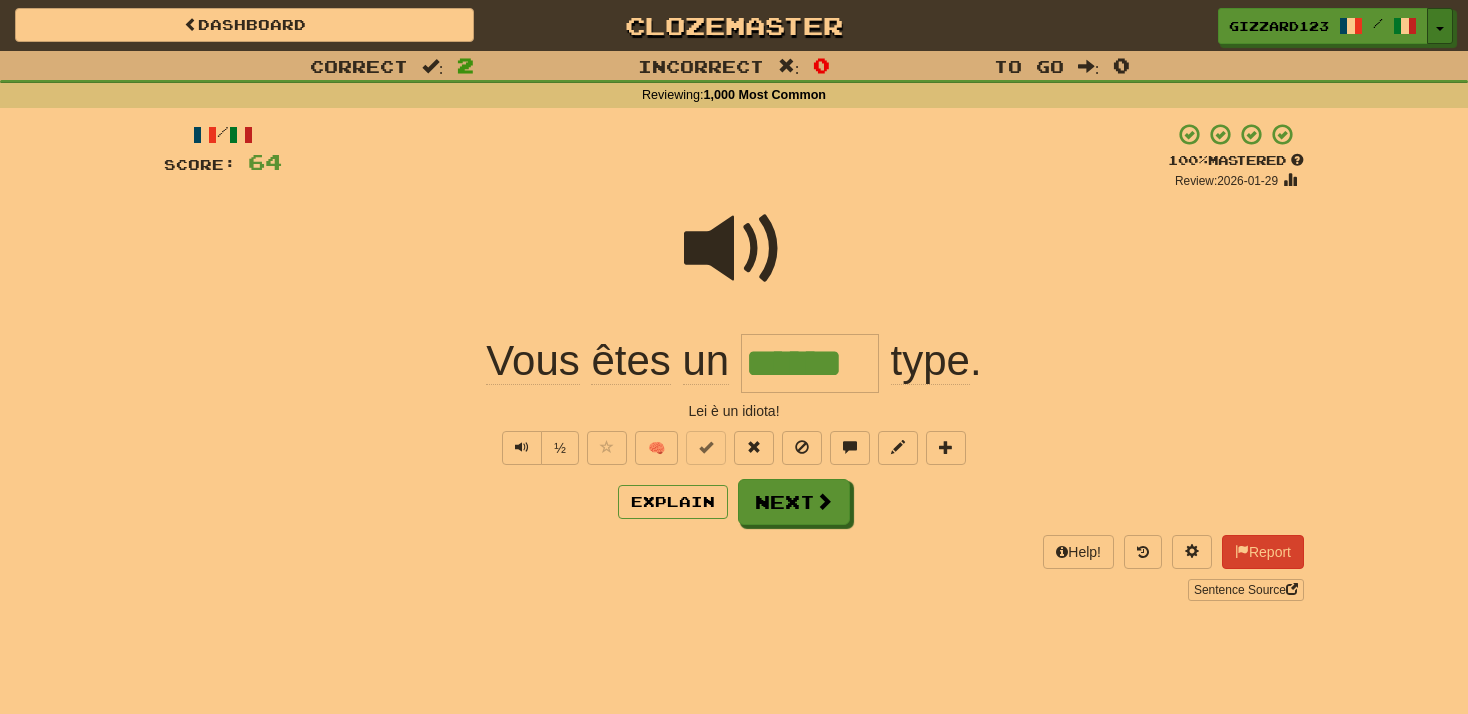 click on "Toggle Dropdown" at bounding box center (1440, 26) 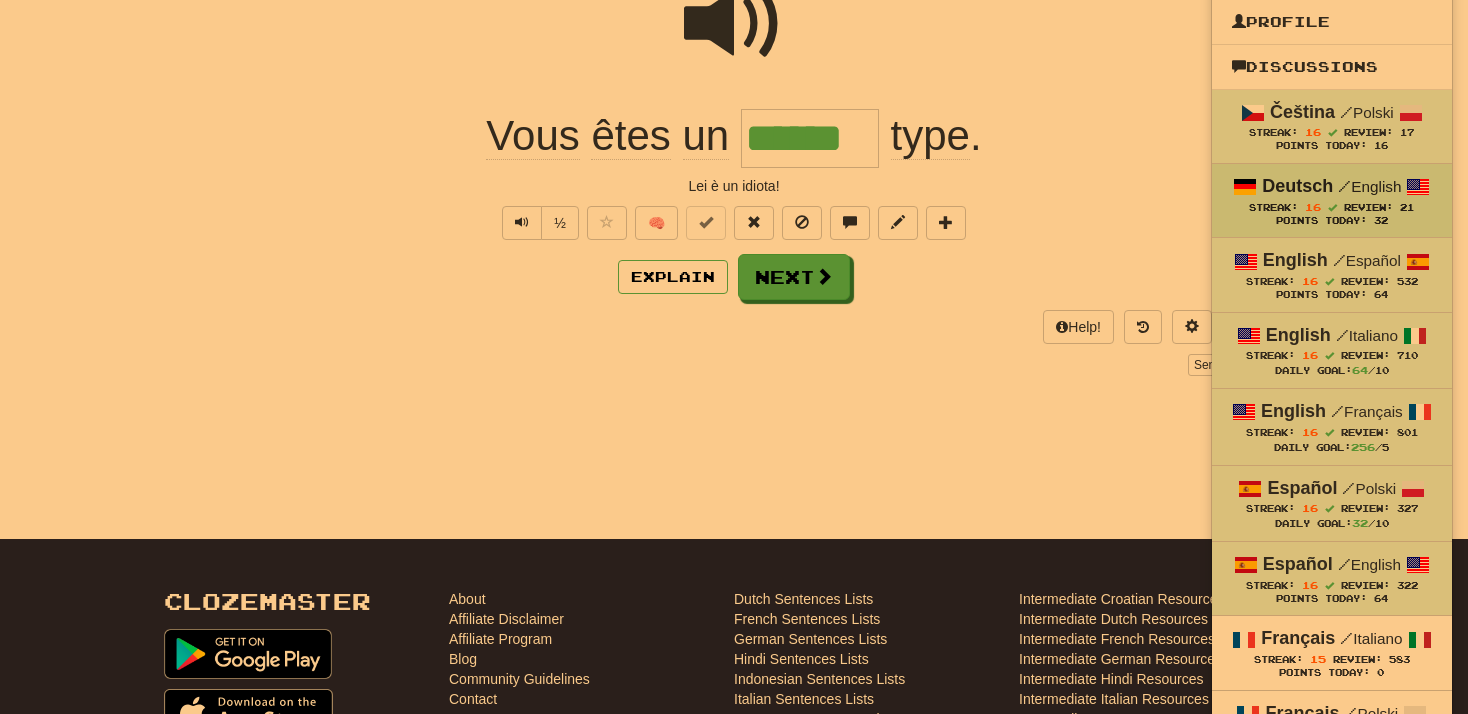 scroll, scrollTop: 320, scrollLeft: 0, axis: vertical 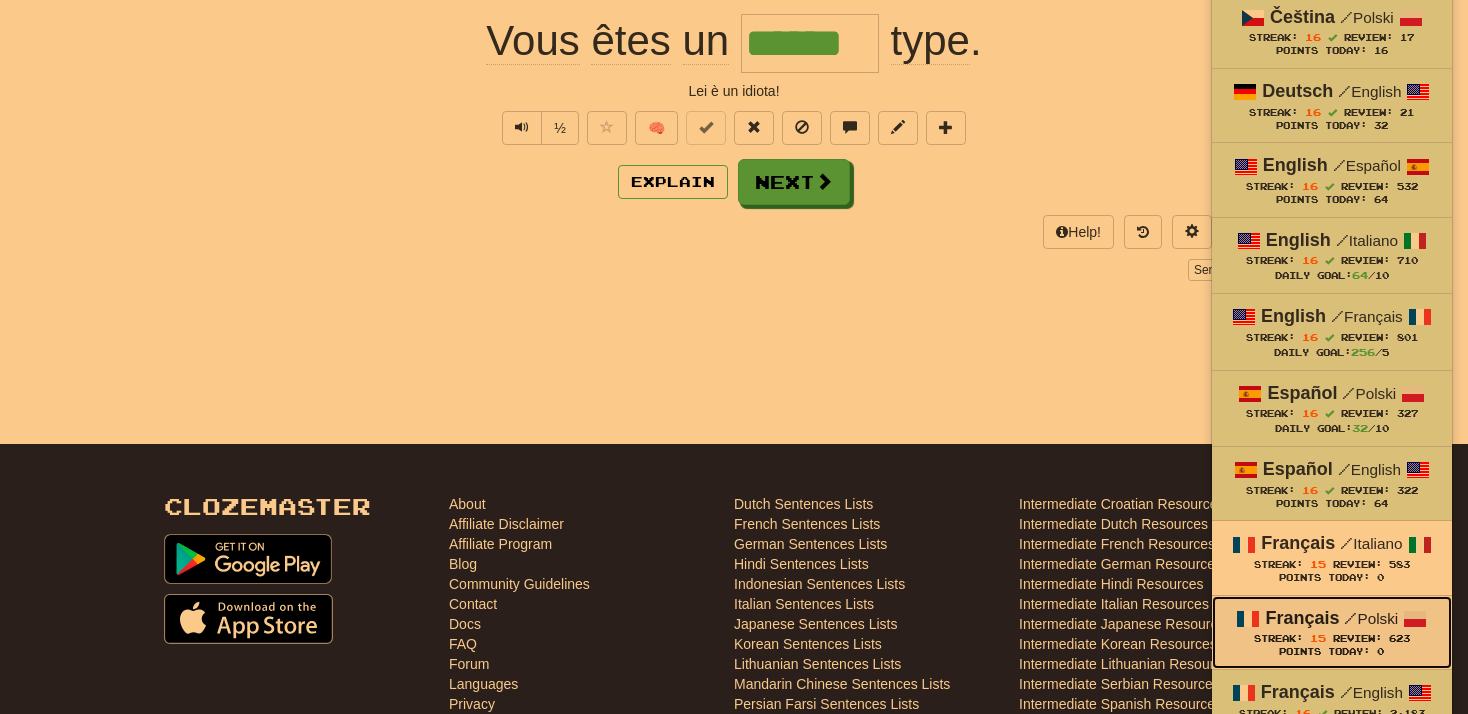 click on "Français
/
Polski" at bounding box center [1332, 619] 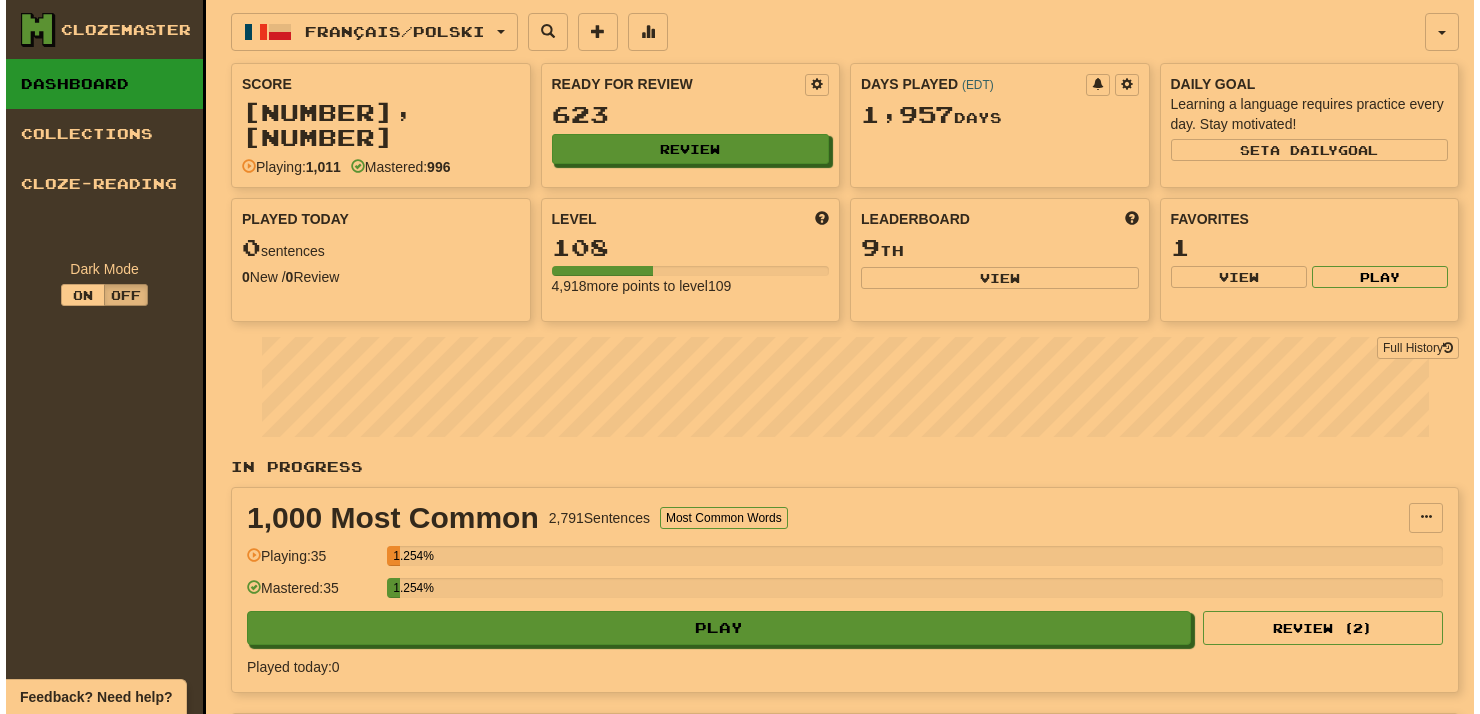 scroll, scrollTop: 0, scrollLeft: 0, axis: both 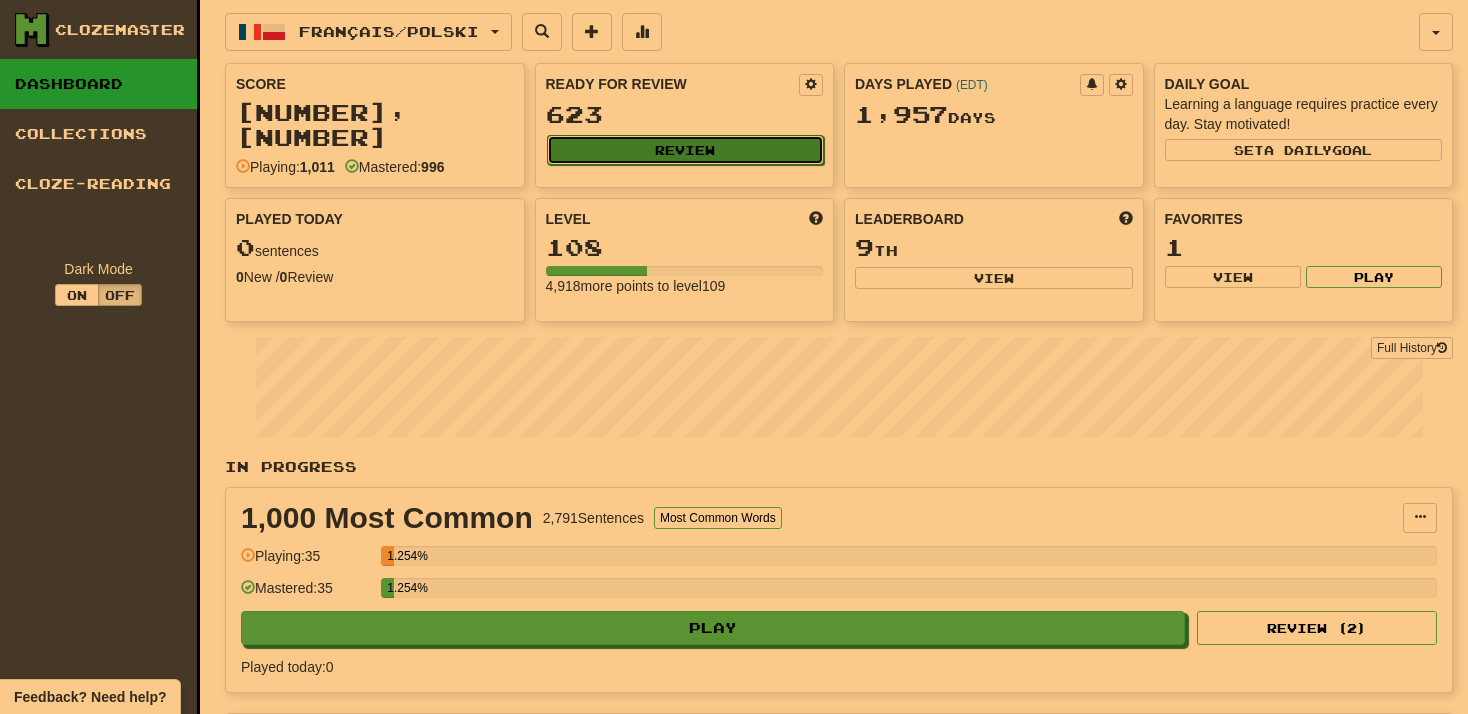 click on "Review" at bounding box center [686, 150] 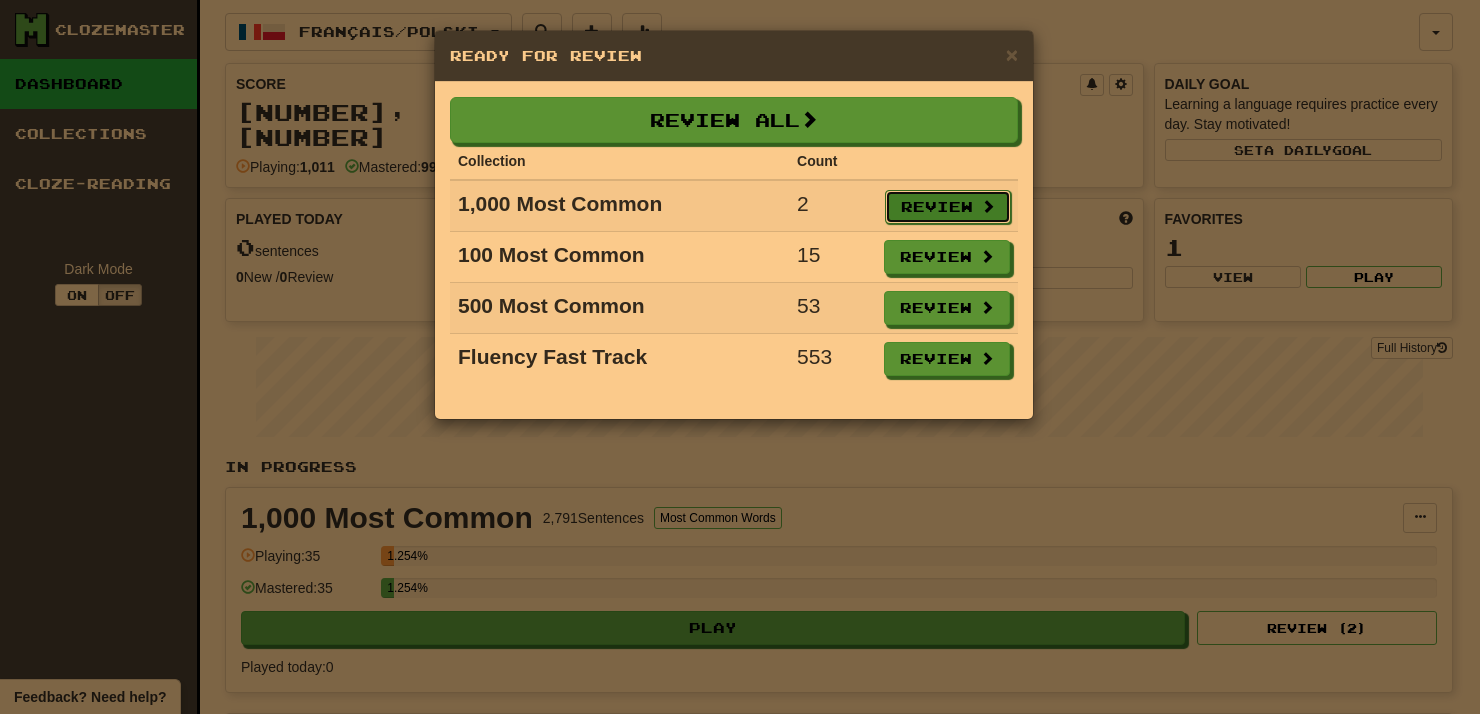 click on "Review" at bounding box center [948, 207] 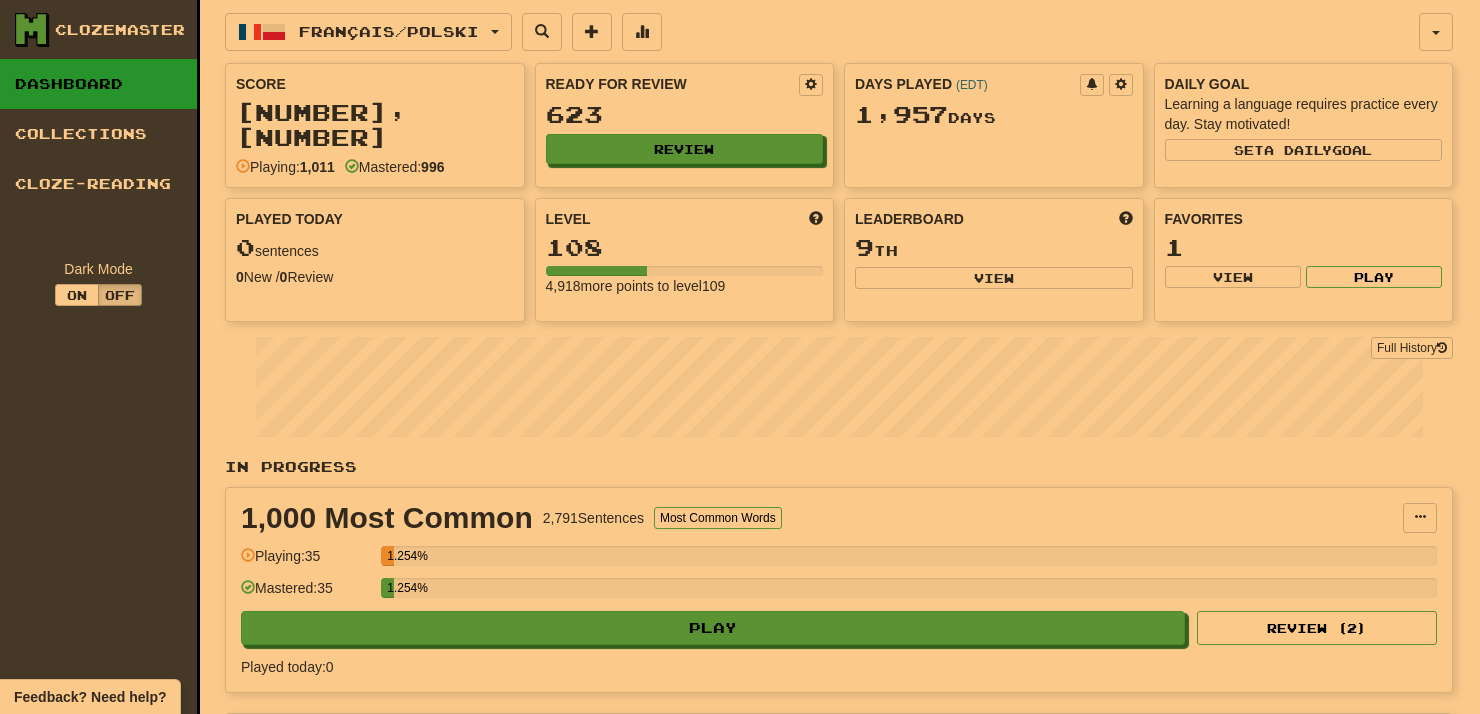 select on "**" 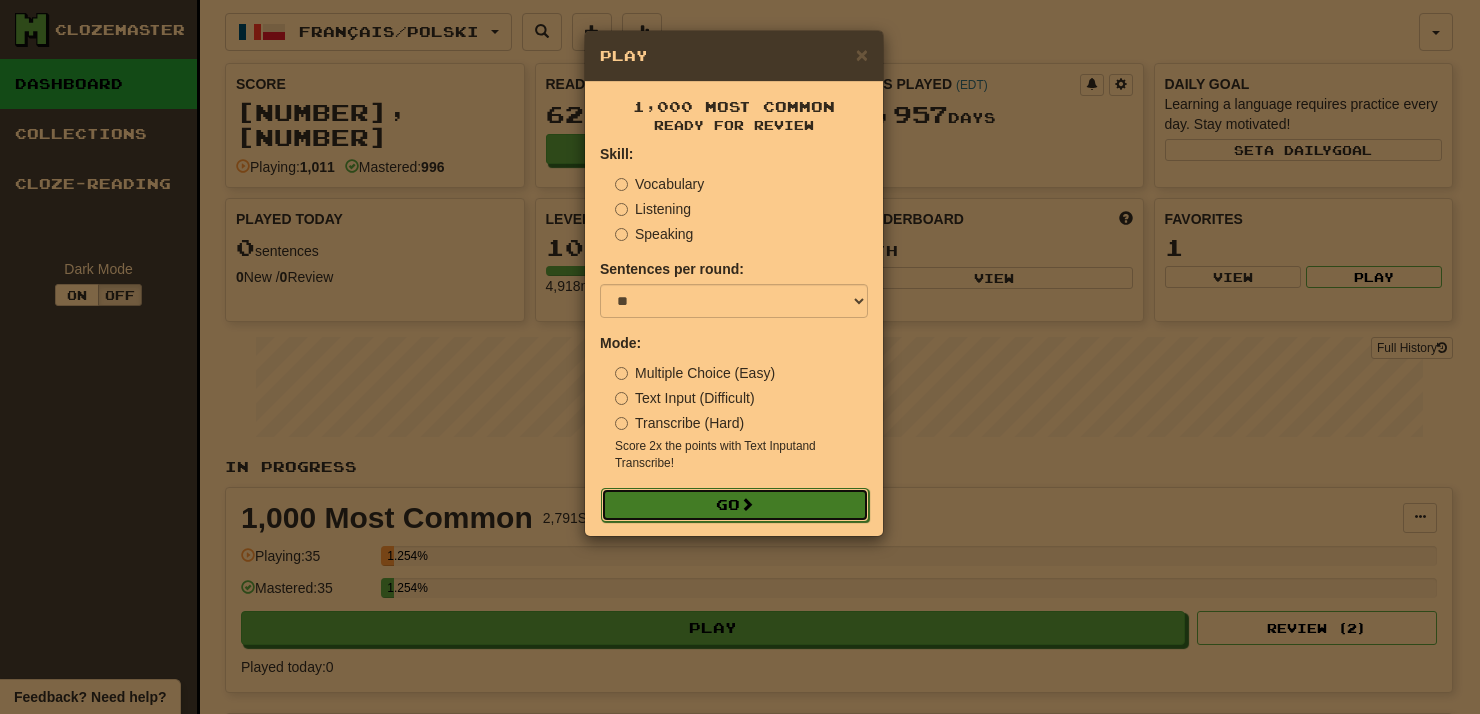 click on "Go" at bounding box center (735, 505) 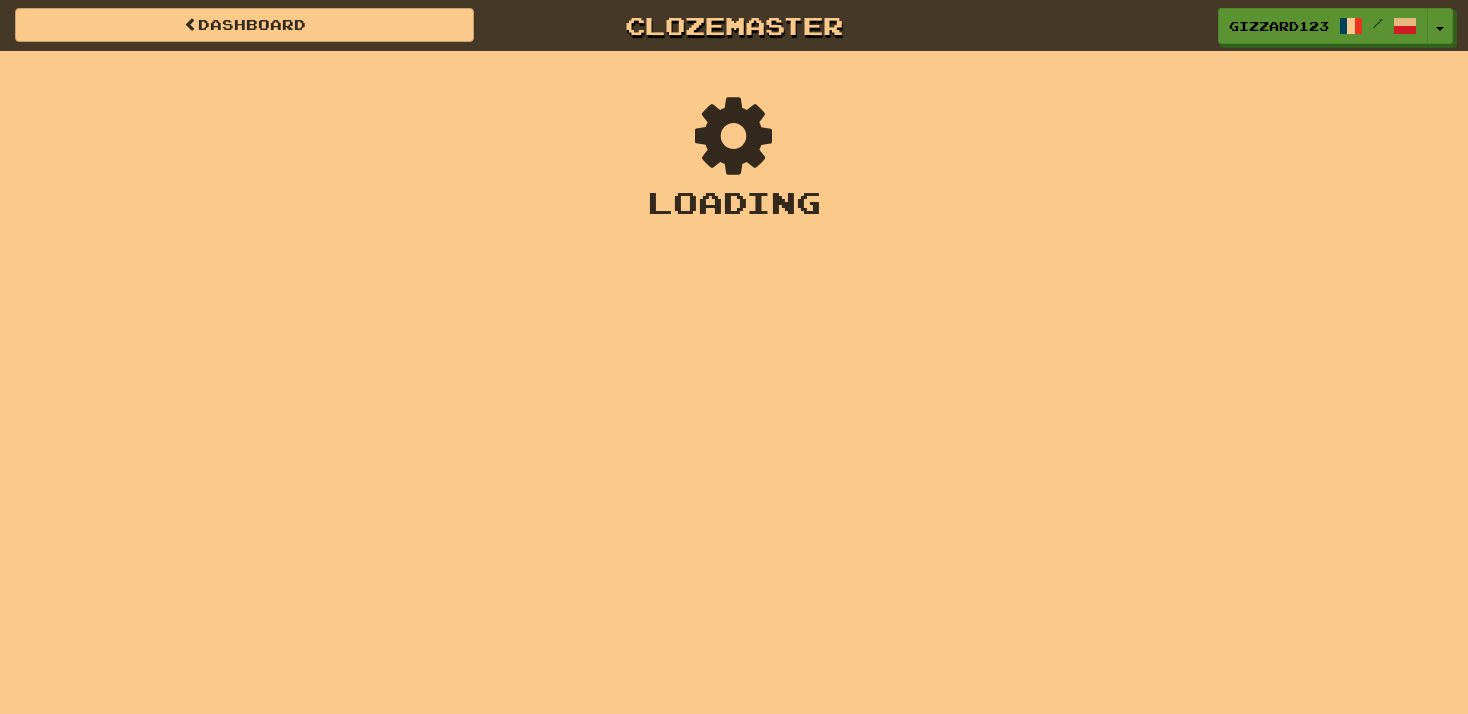 scroll, scrollTop: 0, scrollLeft: 0, axis: both 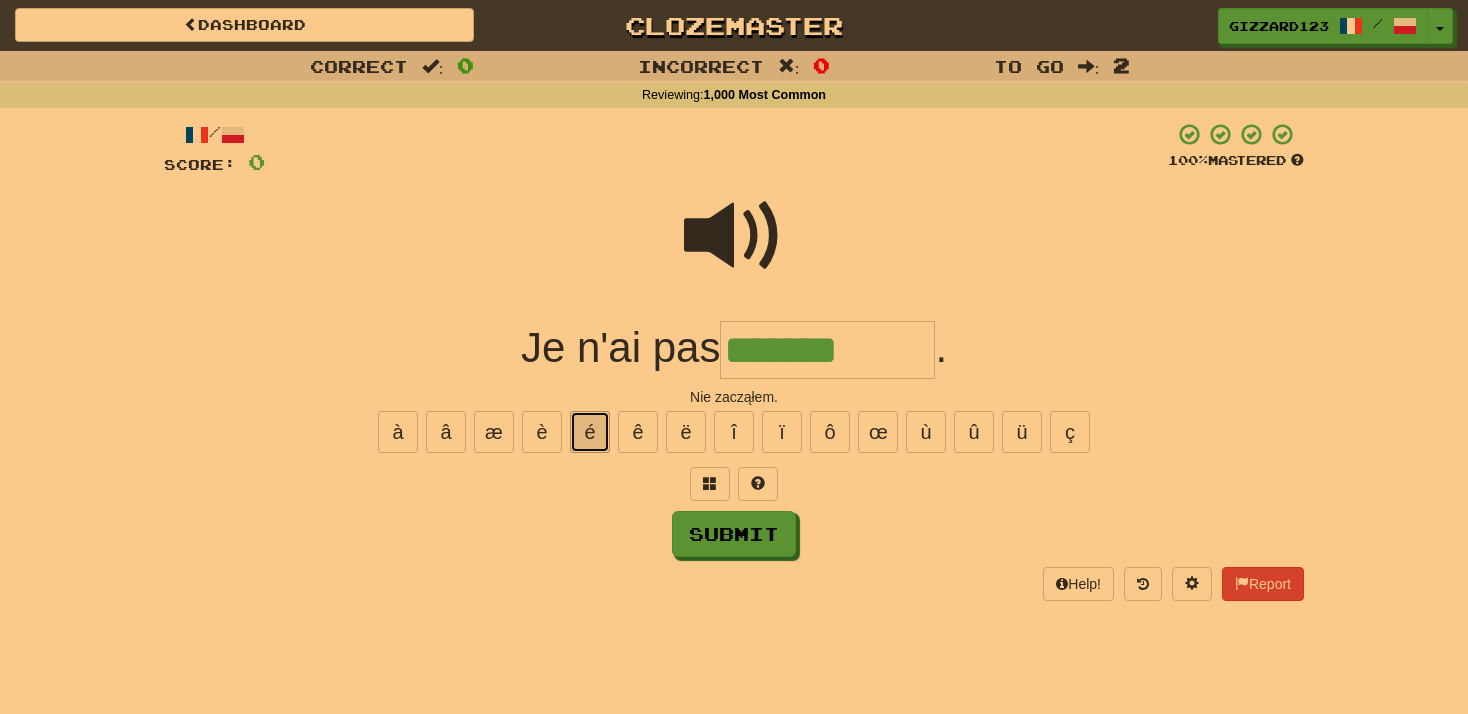 drag, startPoint x: 587, startPoint y: 435, endPoint x: 696, endPoint y: 492, distance: 123.00407 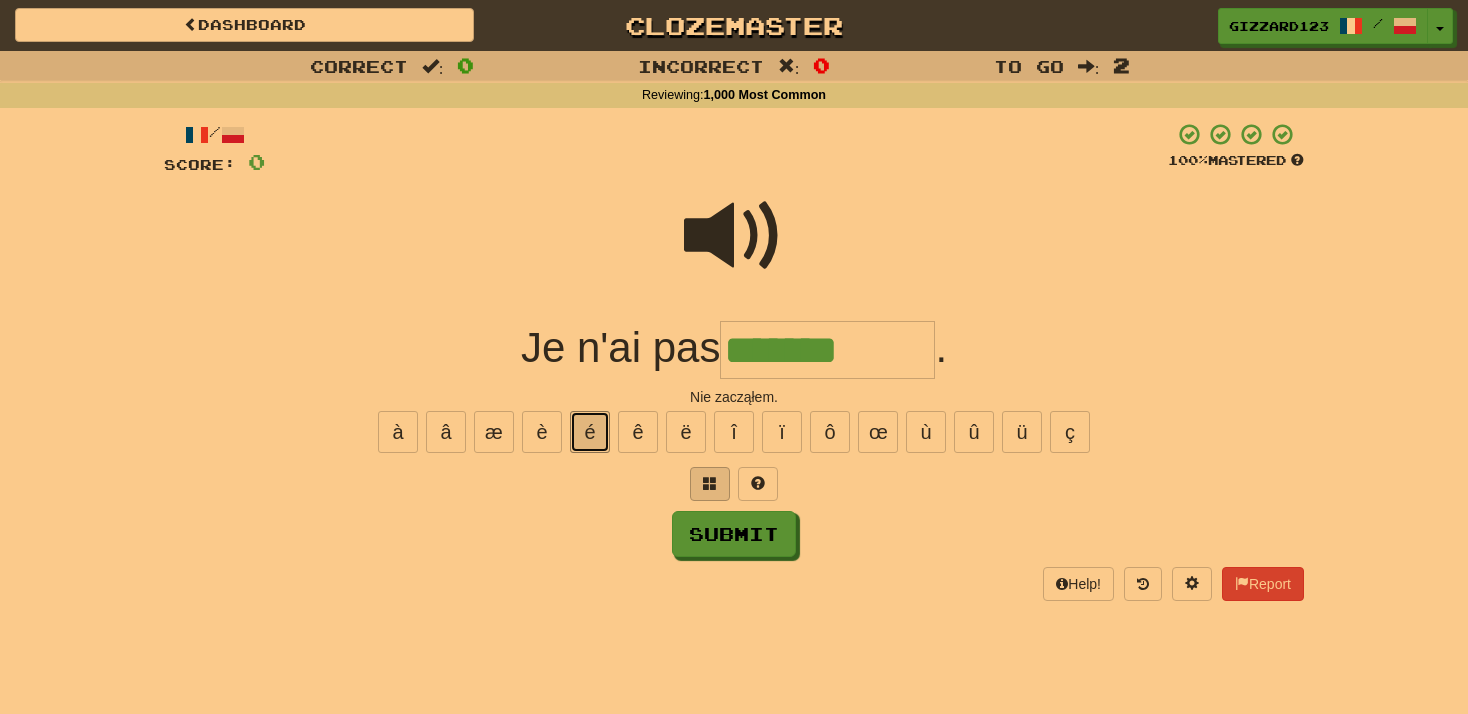 click on "é" at bounding box center [590, 432] 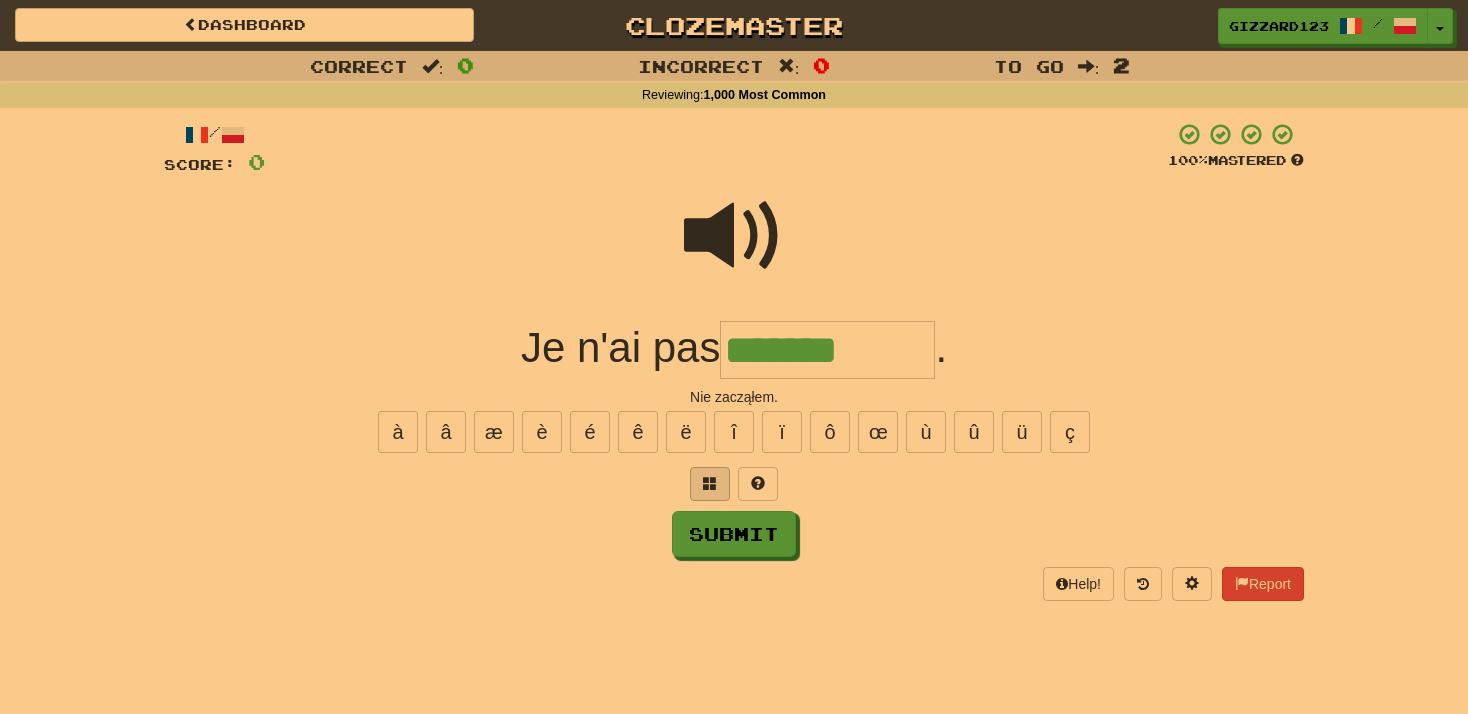 type on "********" 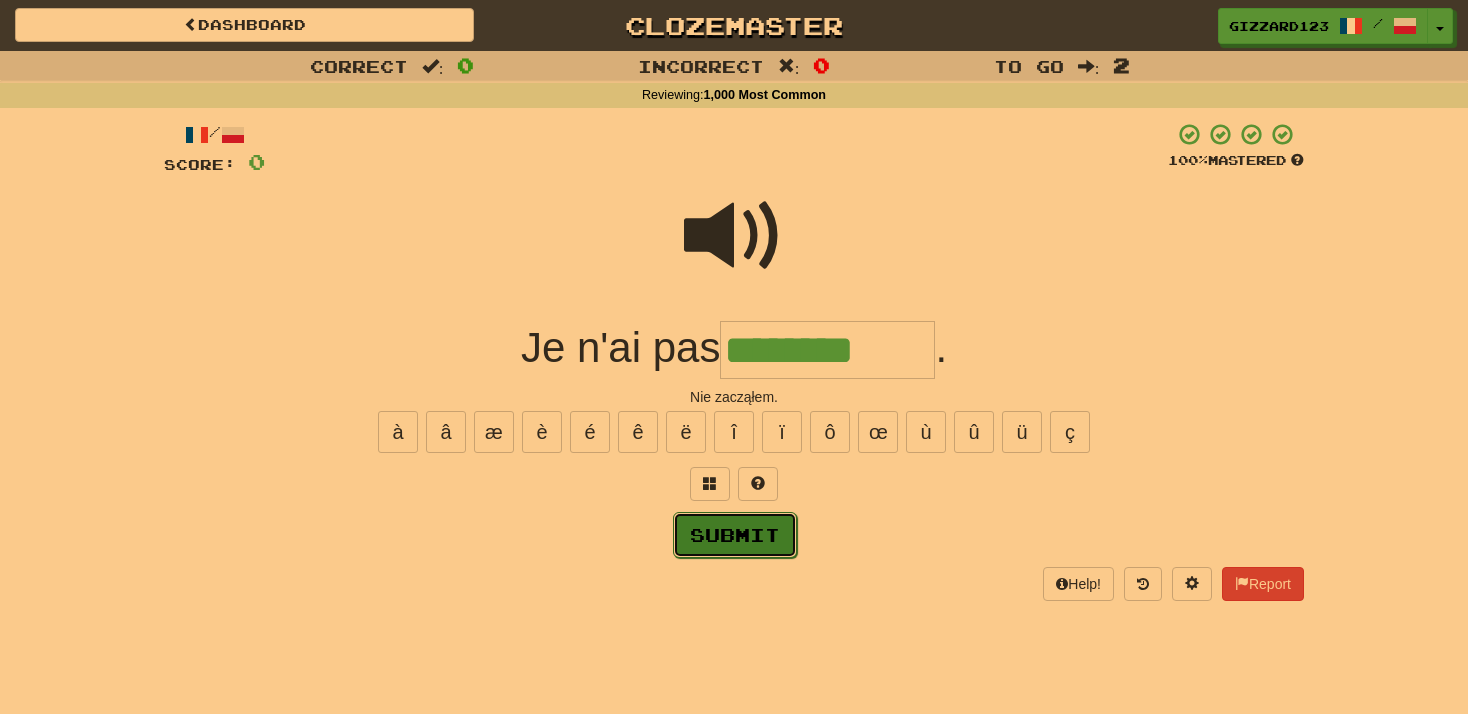 click on "Submit" at bounding box center (735, 535) 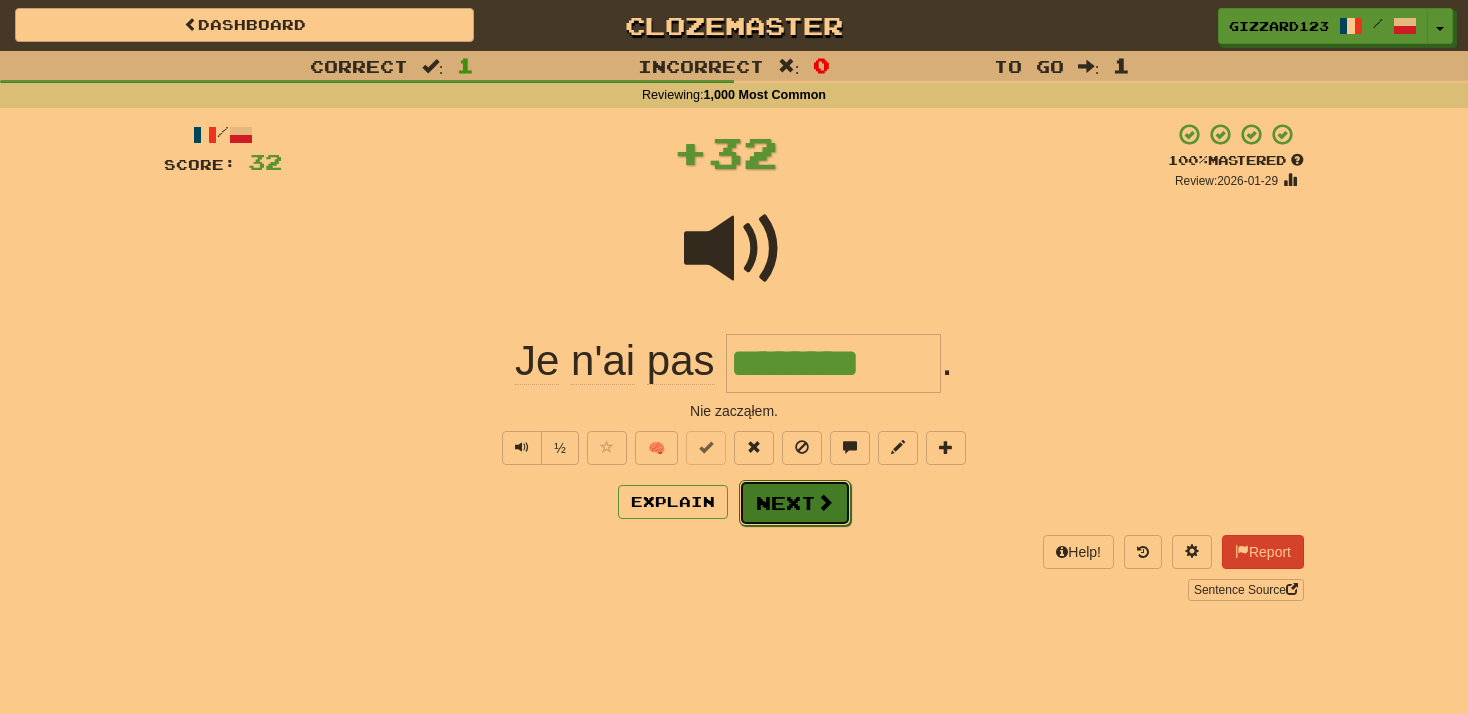 click on "Next" at bounding box center [795, 503] 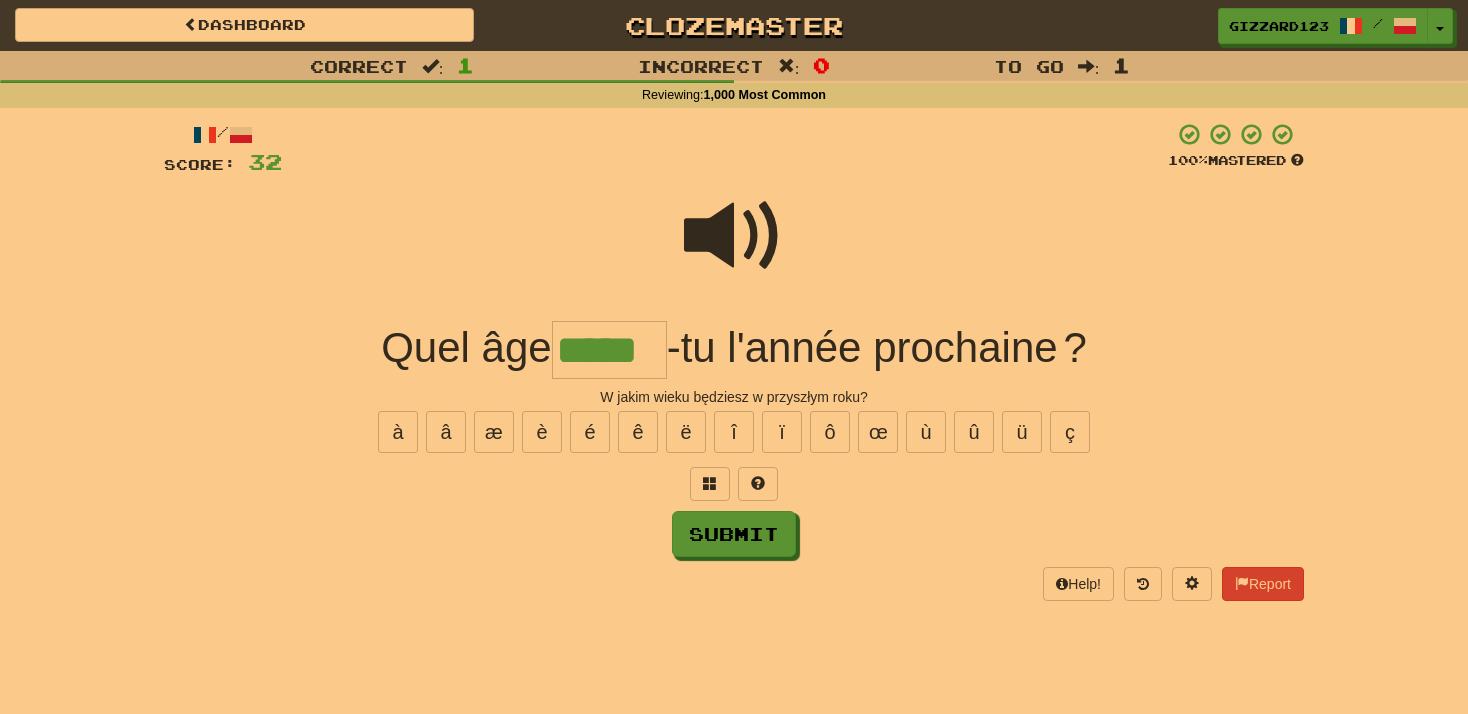 type on "*****" 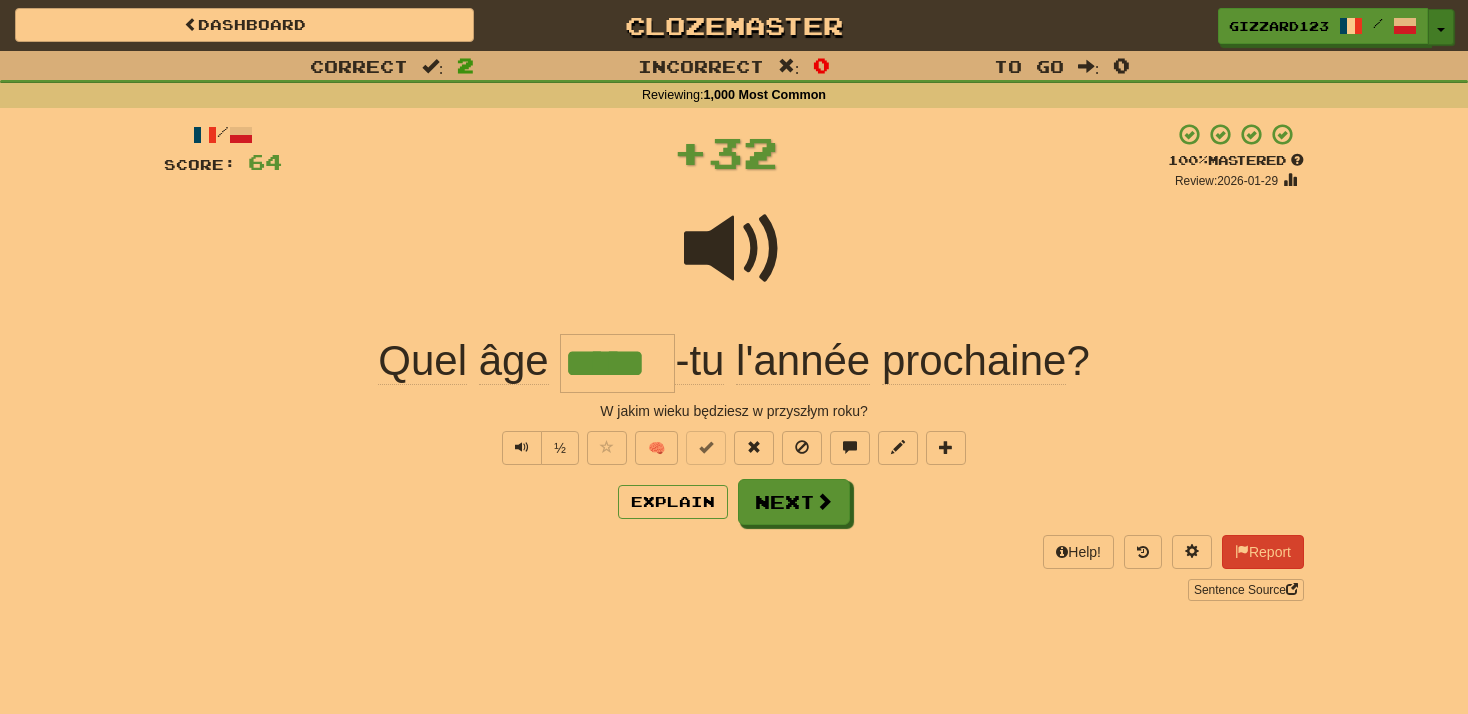 click at bounding box center [1441, 30] 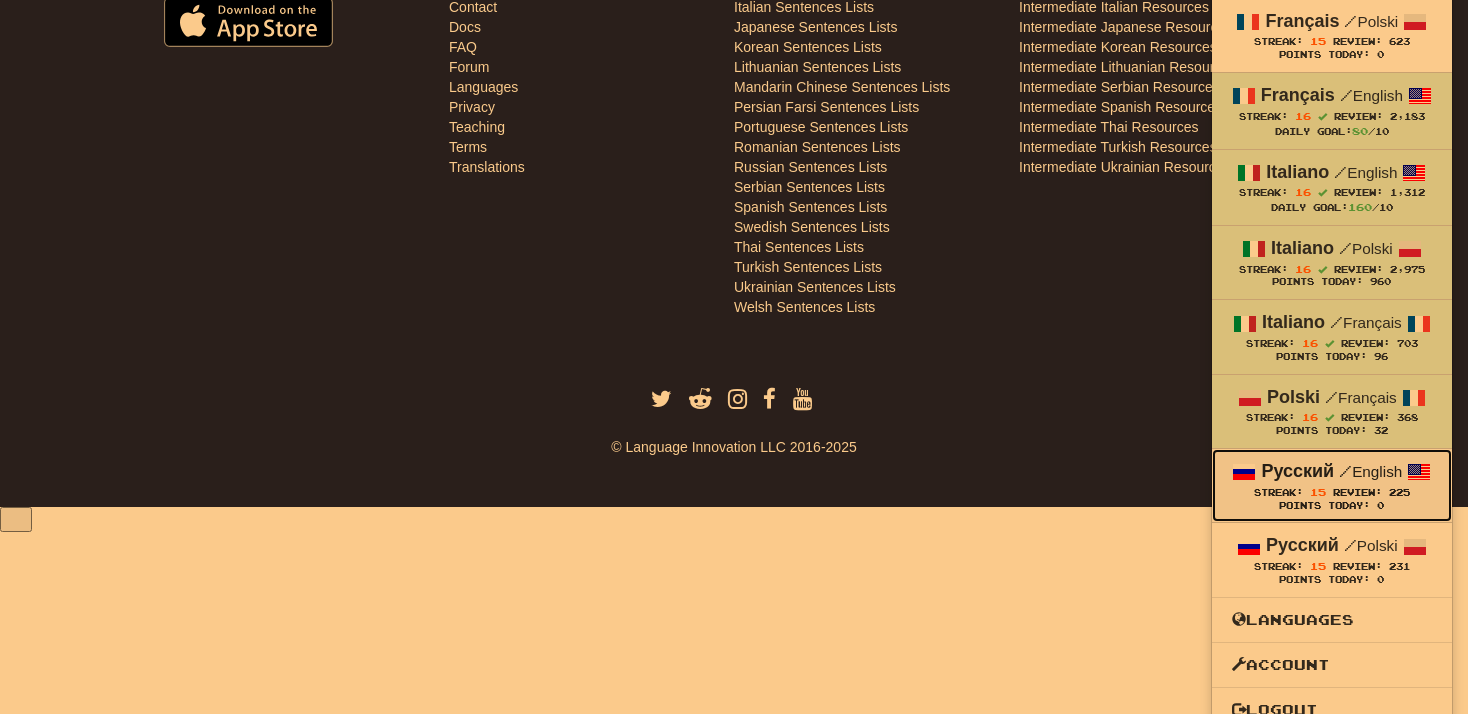 click on "Points Today: 0" at bounding box center (1332, 506) 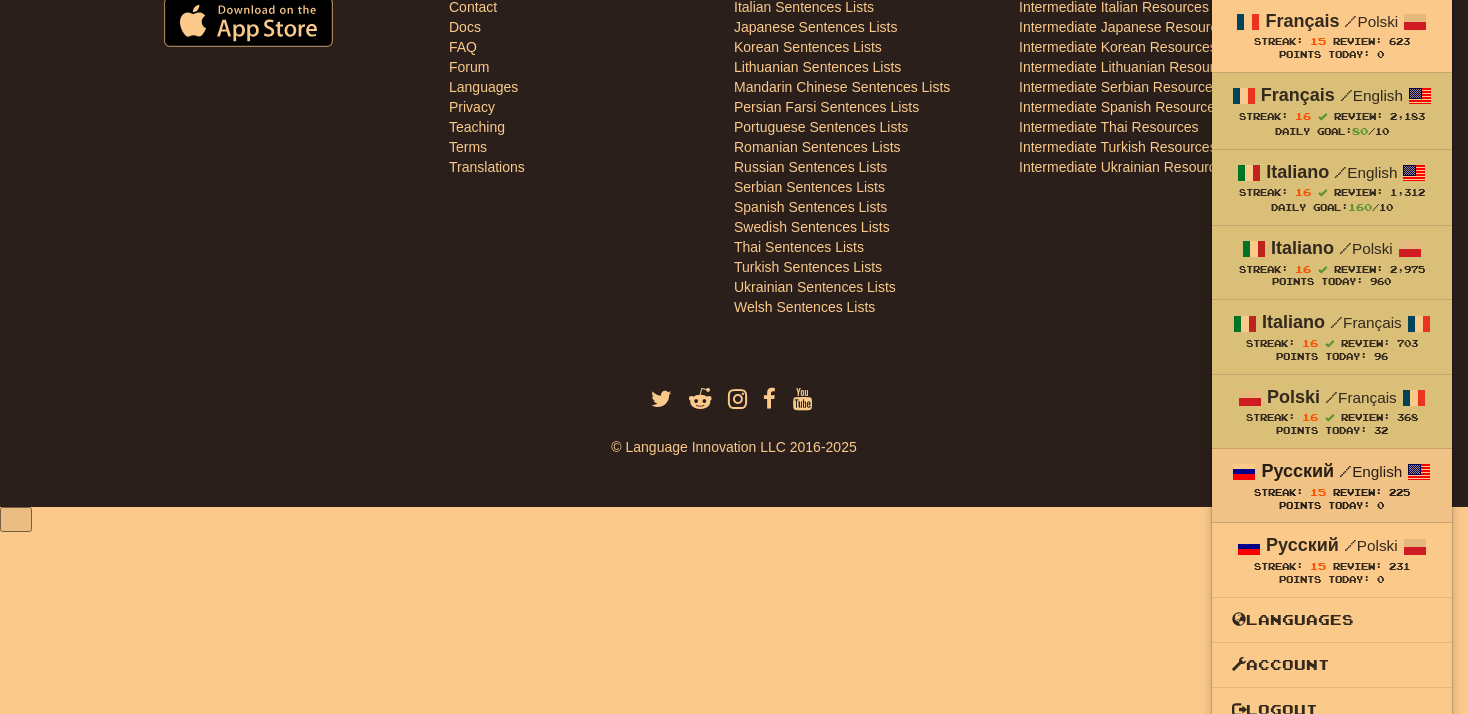 scroll, scrollTop: 710, scrollLeft: 0, axis: vertical 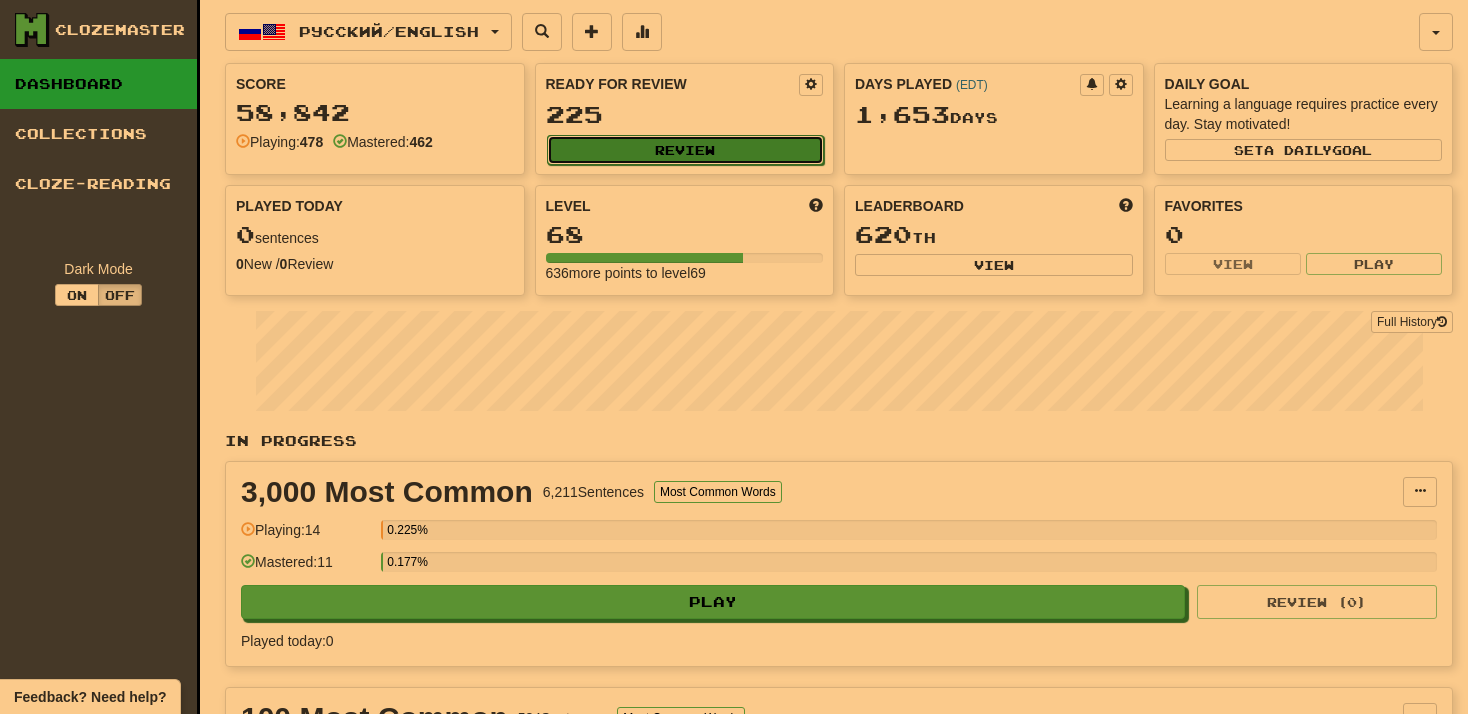 click on "Review" at bounding box center (686, 150) 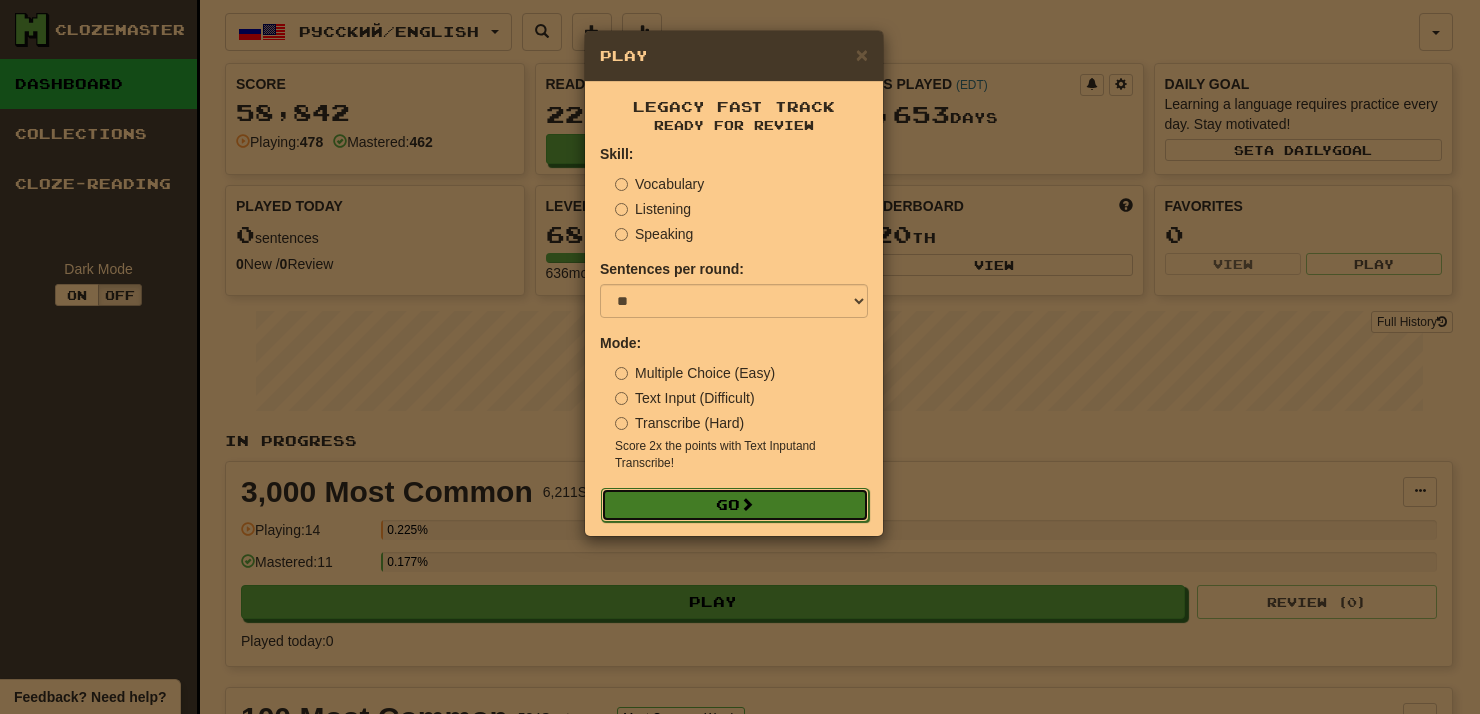 click on "Go" at bounding box center [735, 505] 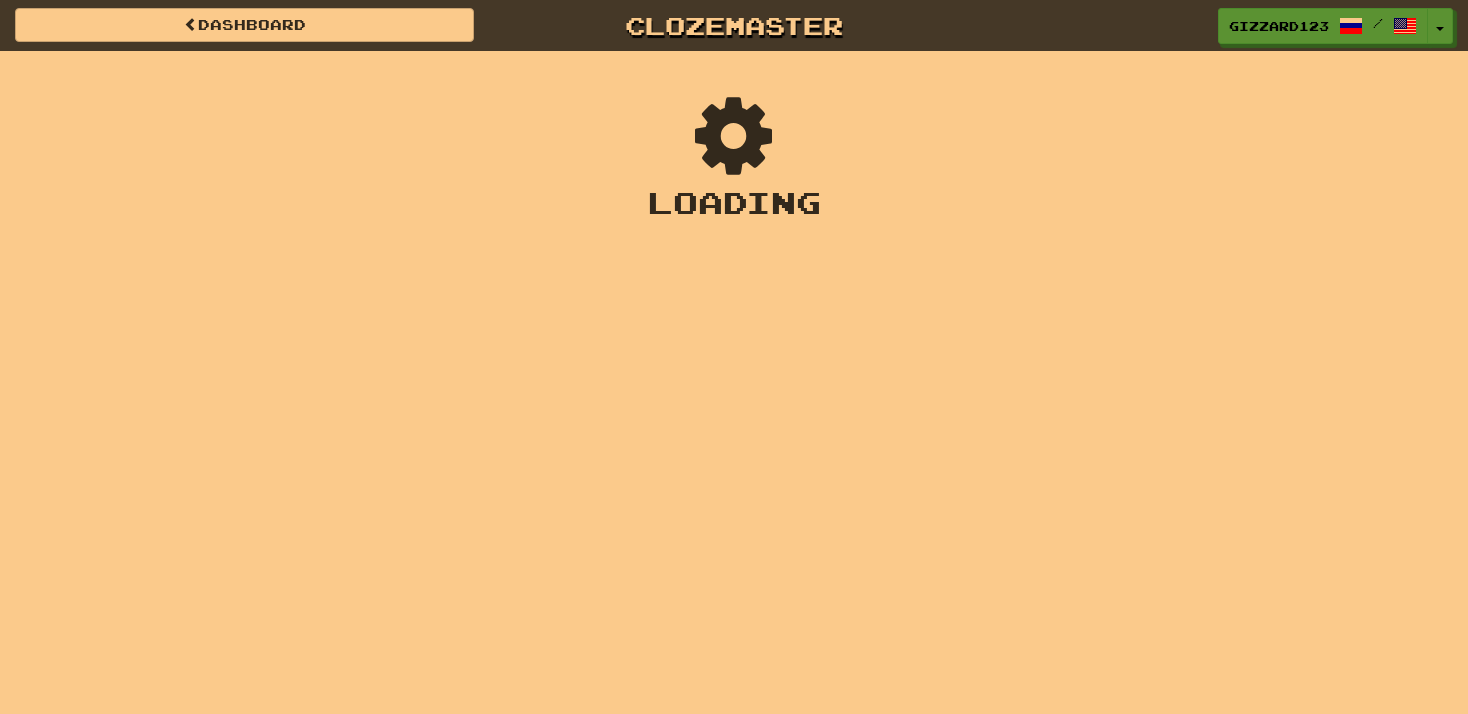 scroll, scrollTop: 0, scrollLeft: 0, axis: both 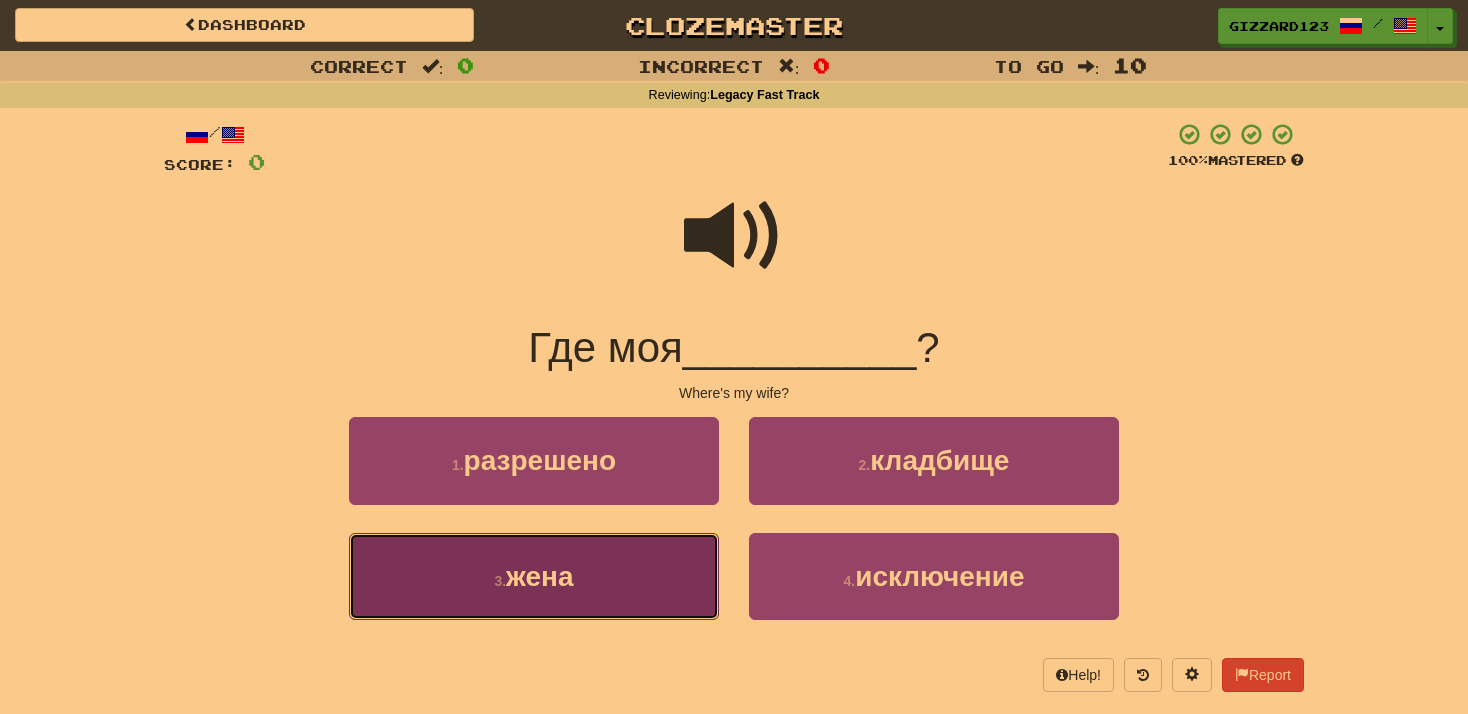 click on "жена" at bounding box center [540, 576] 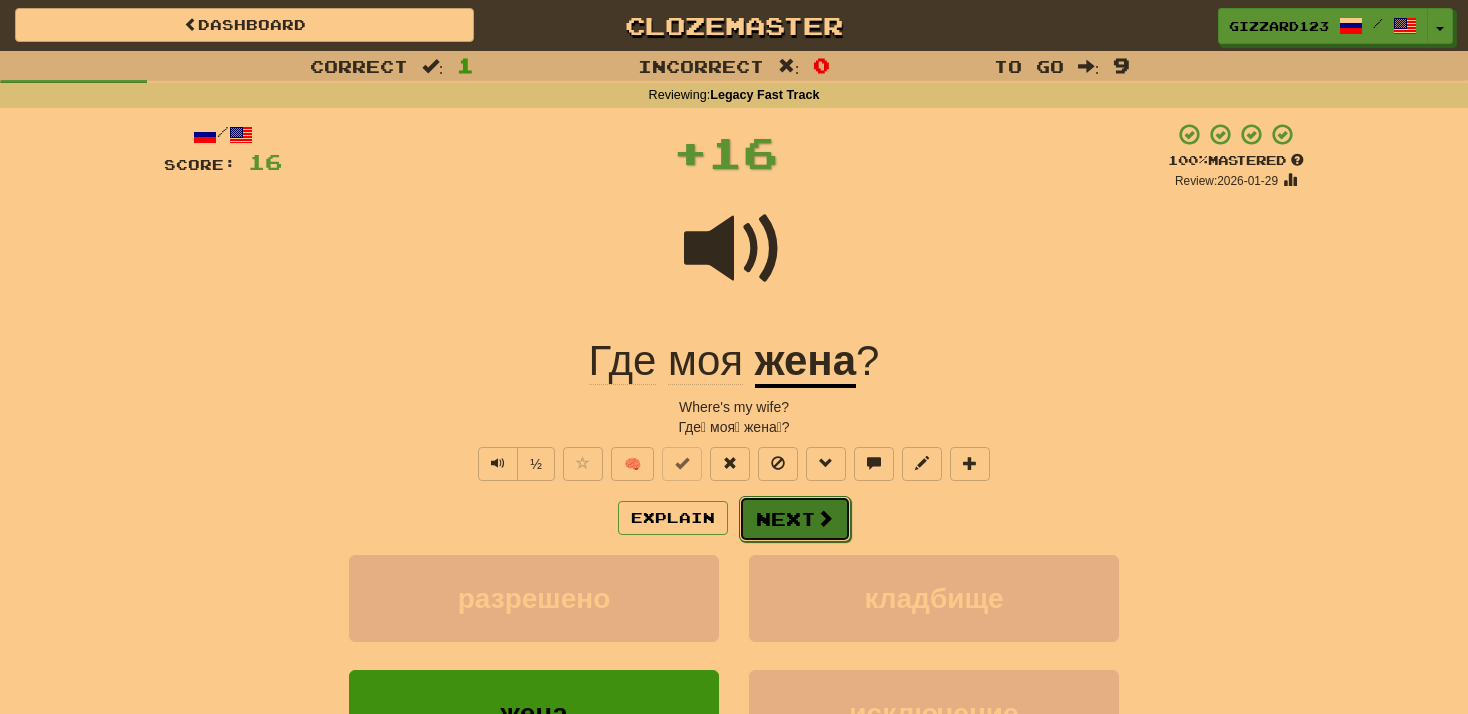 click on "Next" at bounding box center [795, 519] 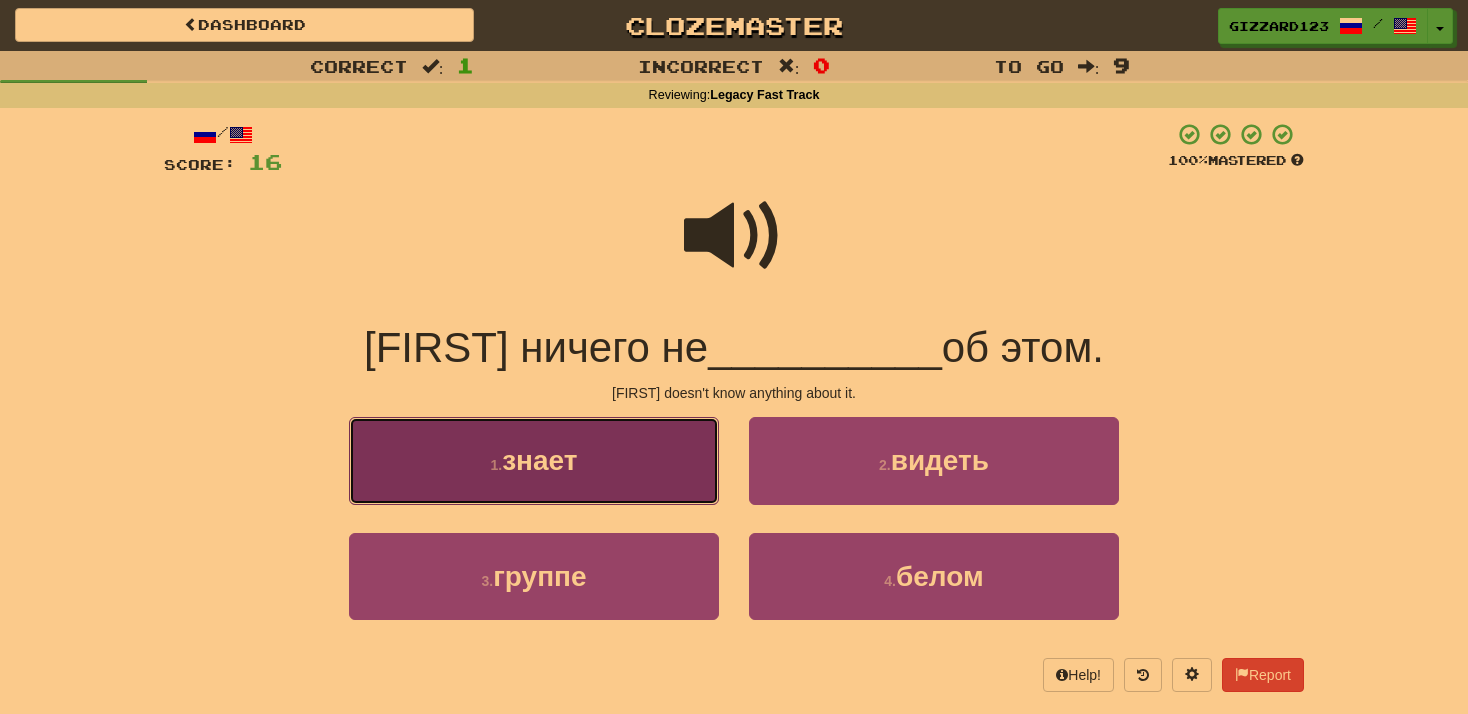 drag, startPoint x: 520, startPoint y: 453, endPoint x: 905, endPoint y: 304, distance: 412.82684 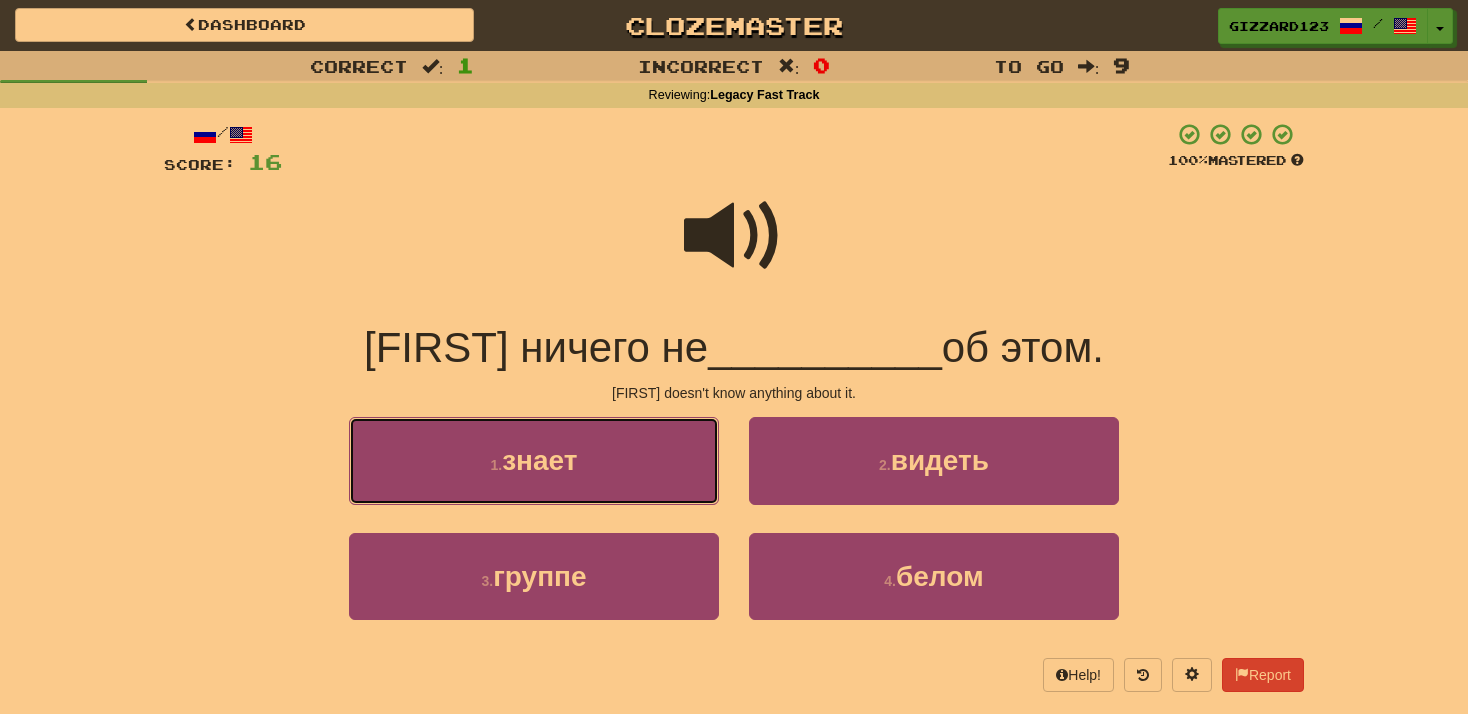 click on "знает" at bounding box center [539, 460] 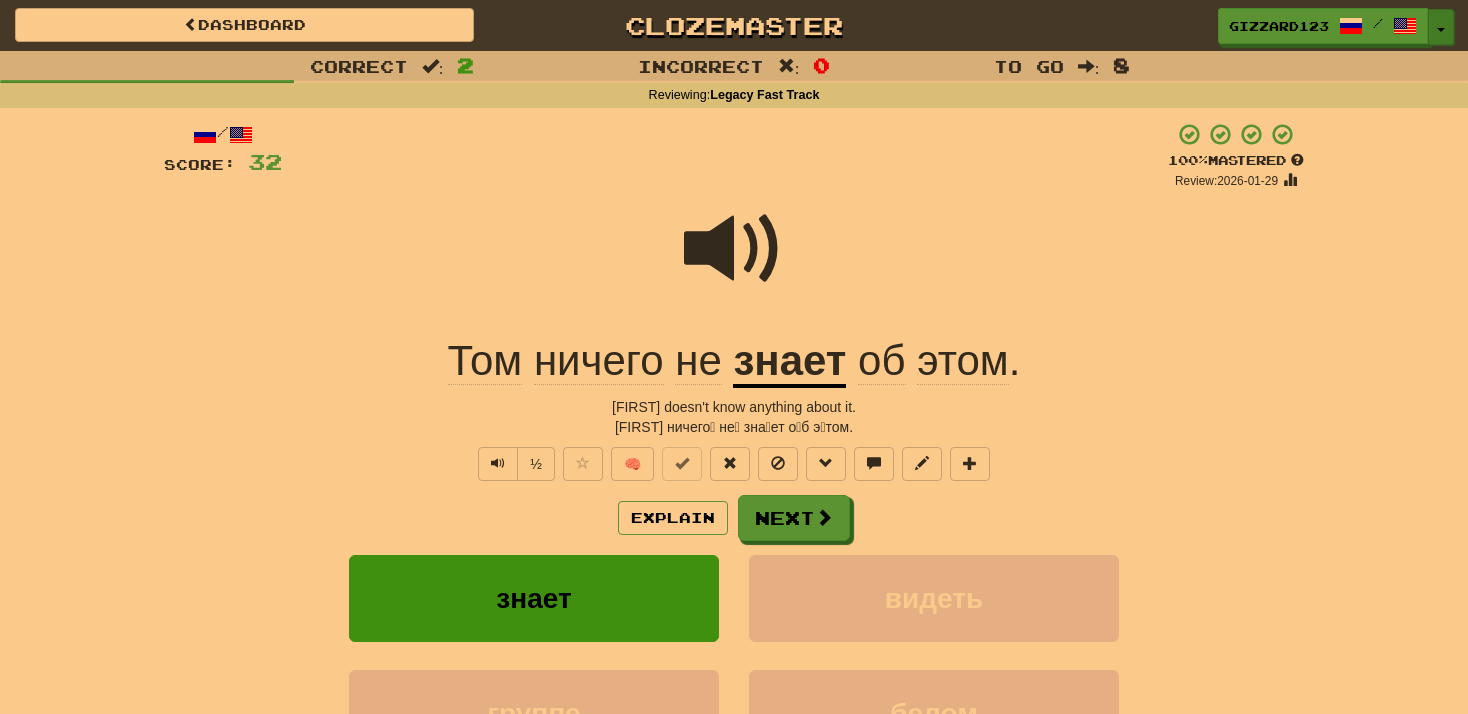 drag, startPoint x: 1439, startPoint y: 20, endPoint x: 1446, endPoint y: 75, distance: 55.443665 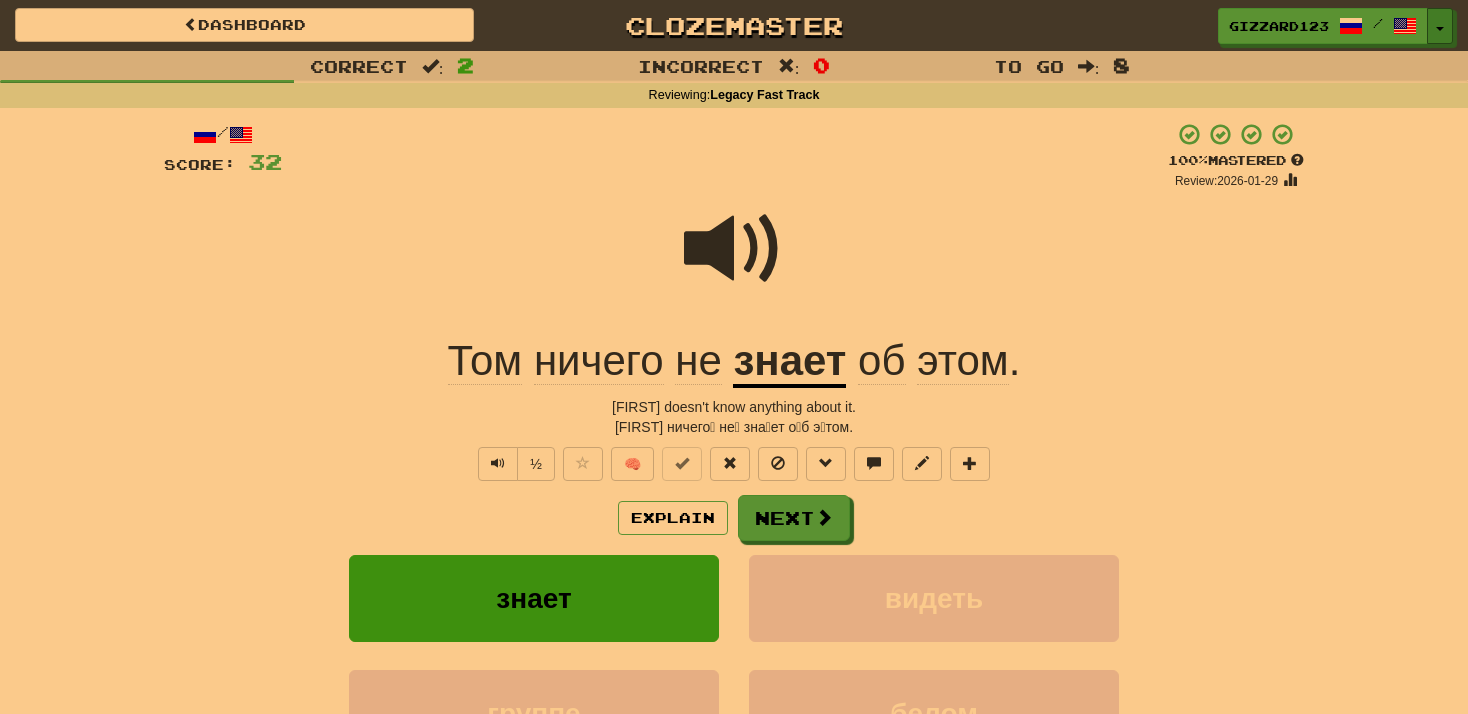 click on "Toggle Dropdown" at bounding box center [1440, 26] 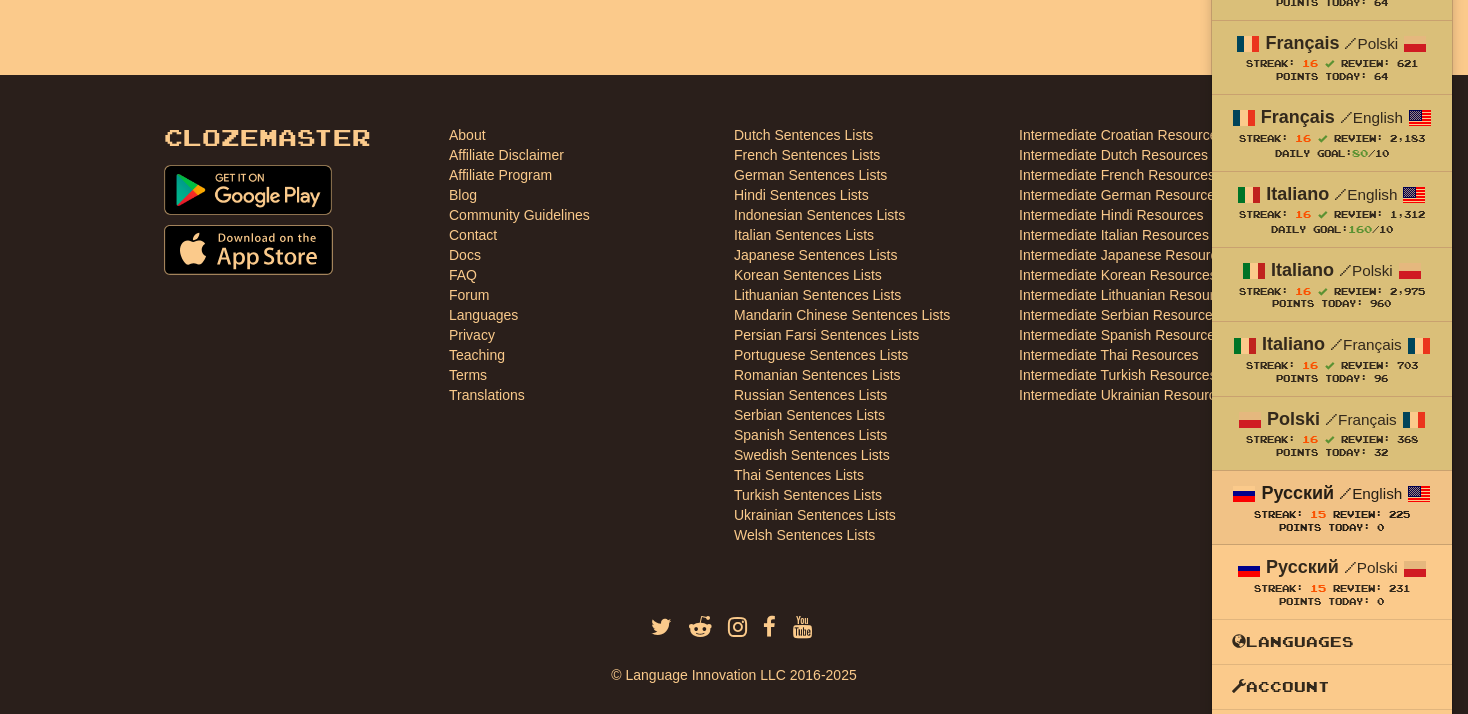 scroll, scrollTop: 917, scrollLeft: 0, axis: vertical 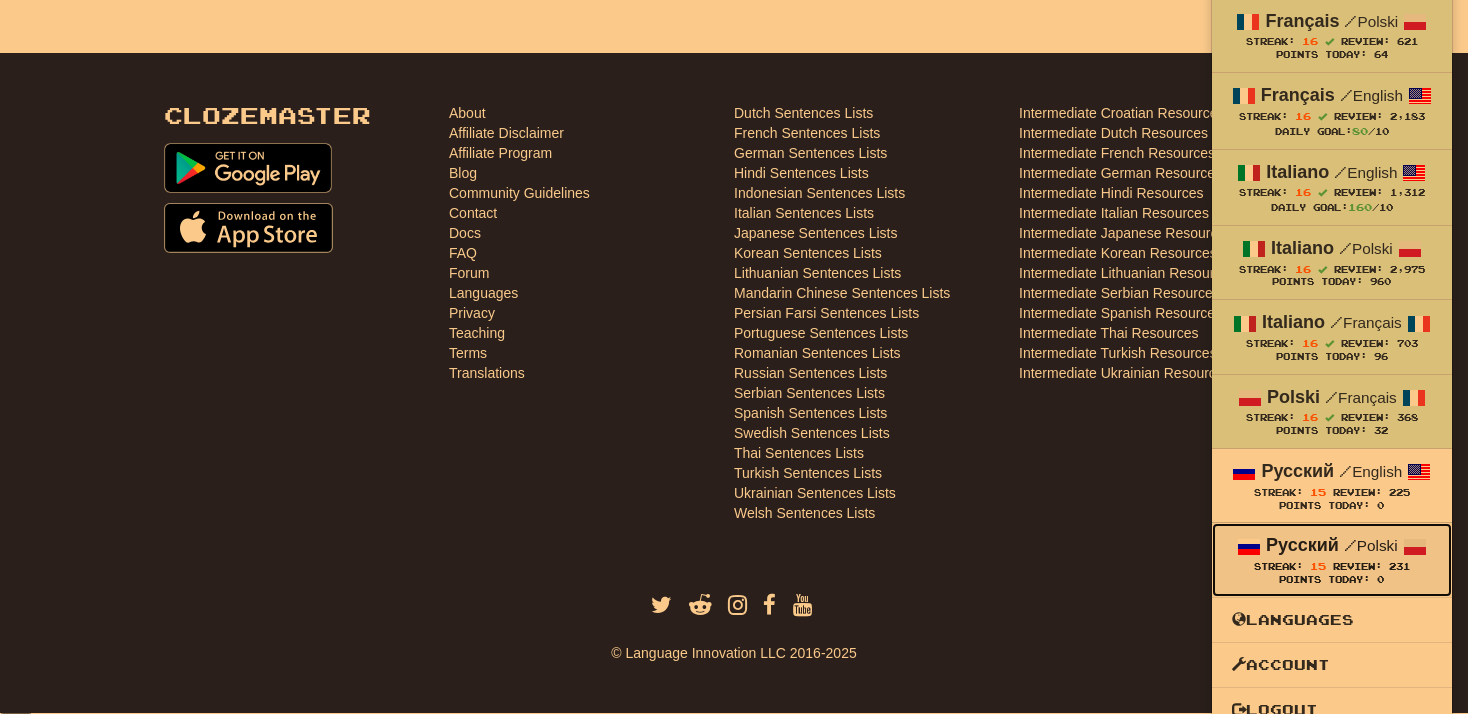 click on "Русский
/
Polski
Streak:
15
Review:
231
Points Today: 0" at bounding box center (1332, 559) 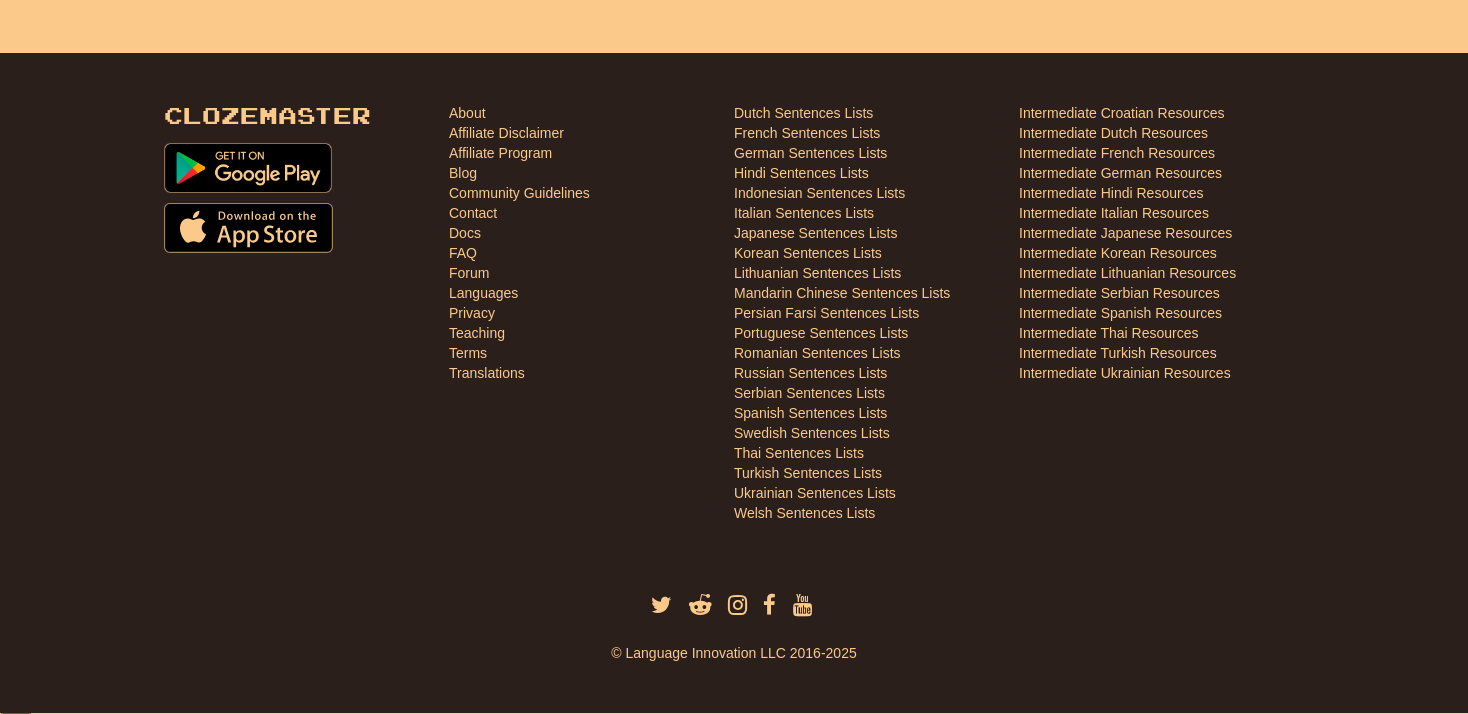 scroll, scrollTop: 912, scrollLeft: 0, axis: vertical 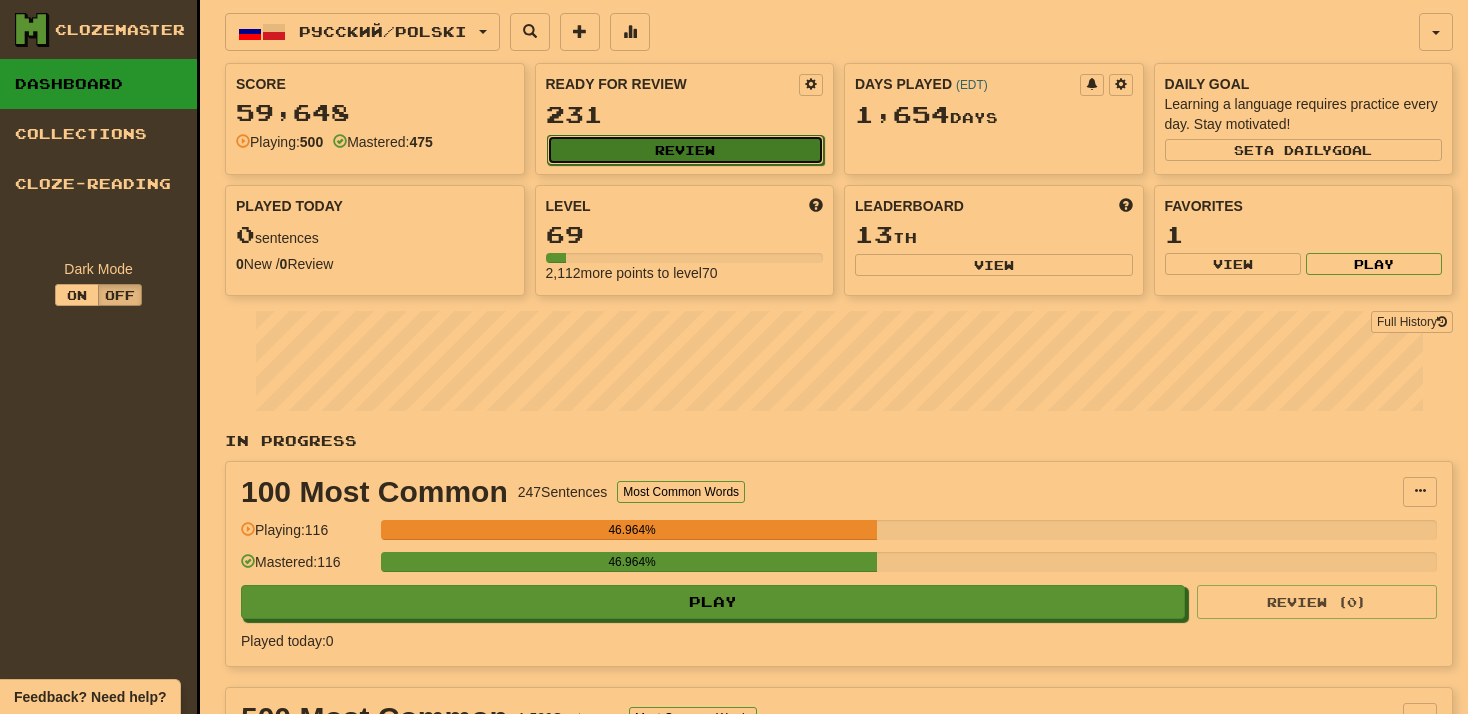click on "Review" at bounding box center [686, 150] 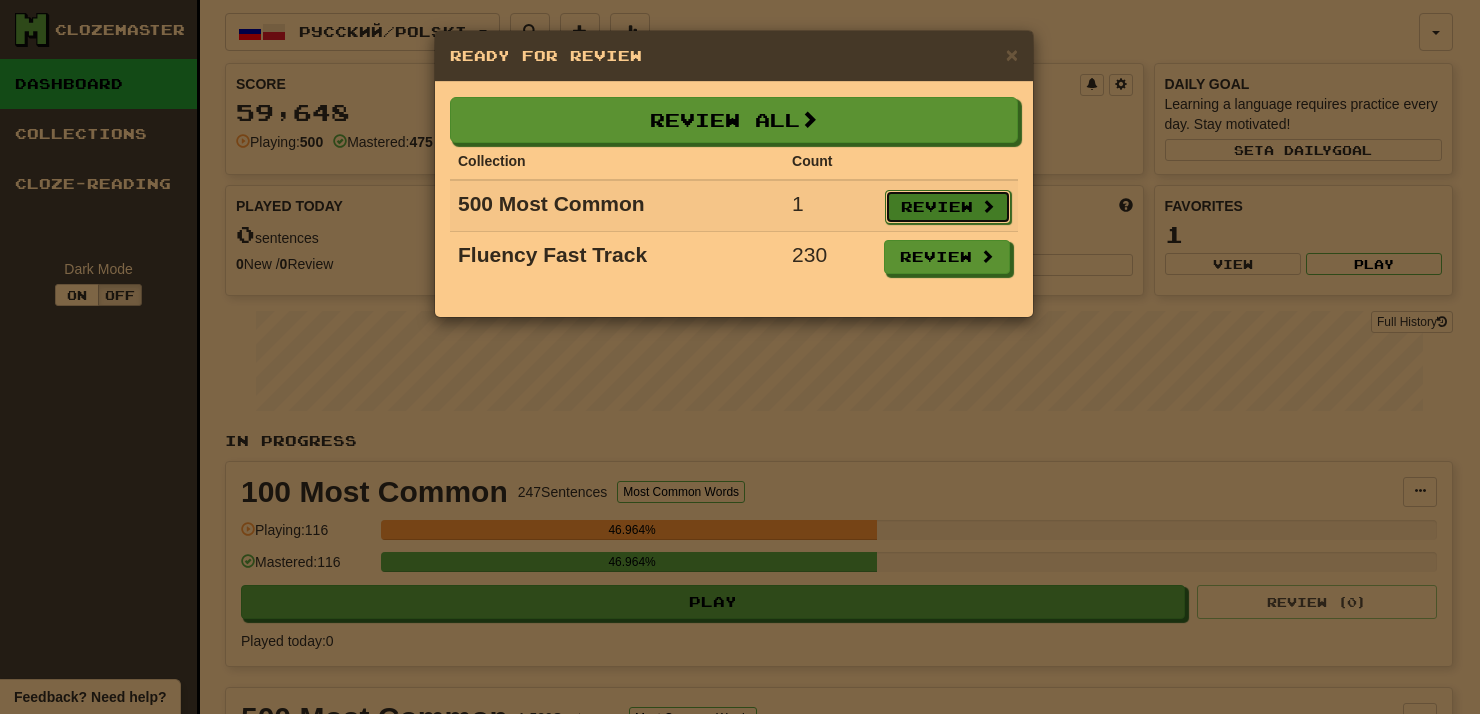 click on "Review" at bounding box center (948, 207) 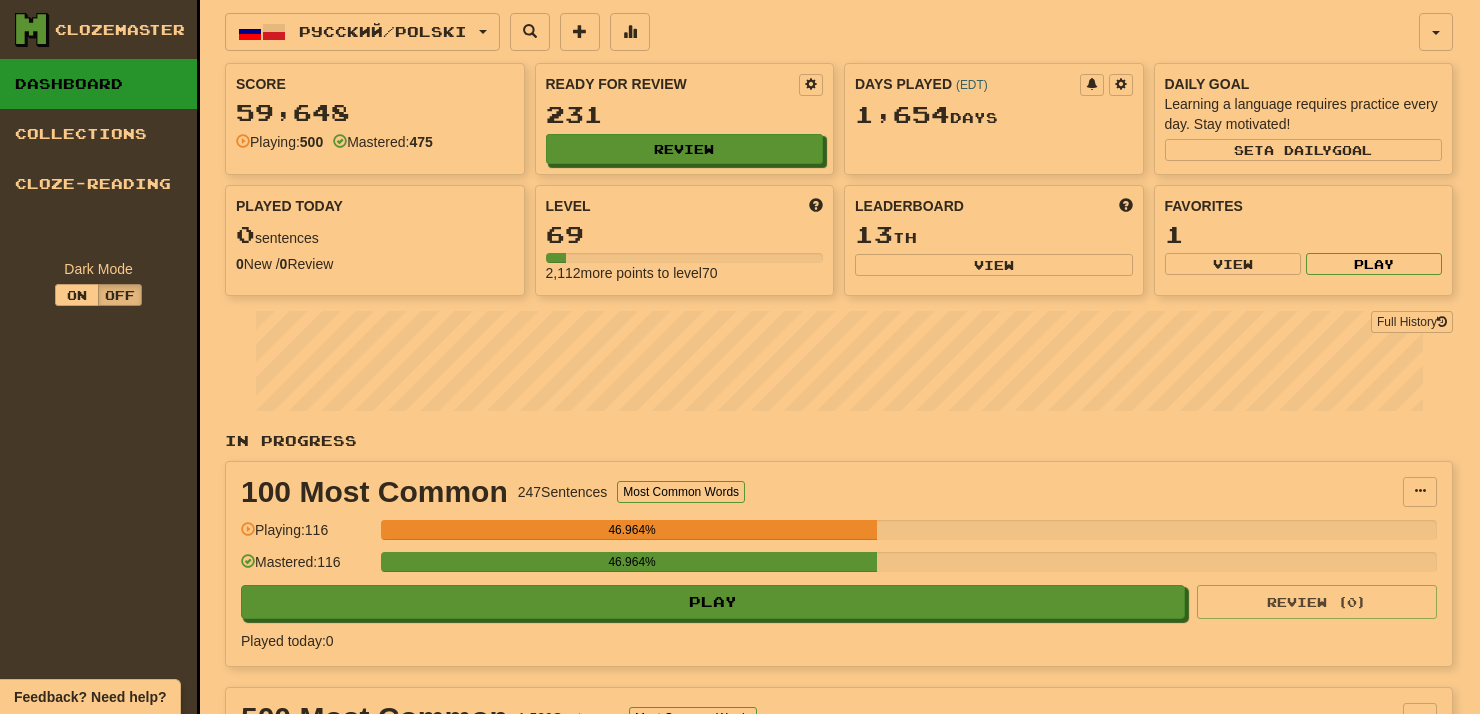 select on "**" 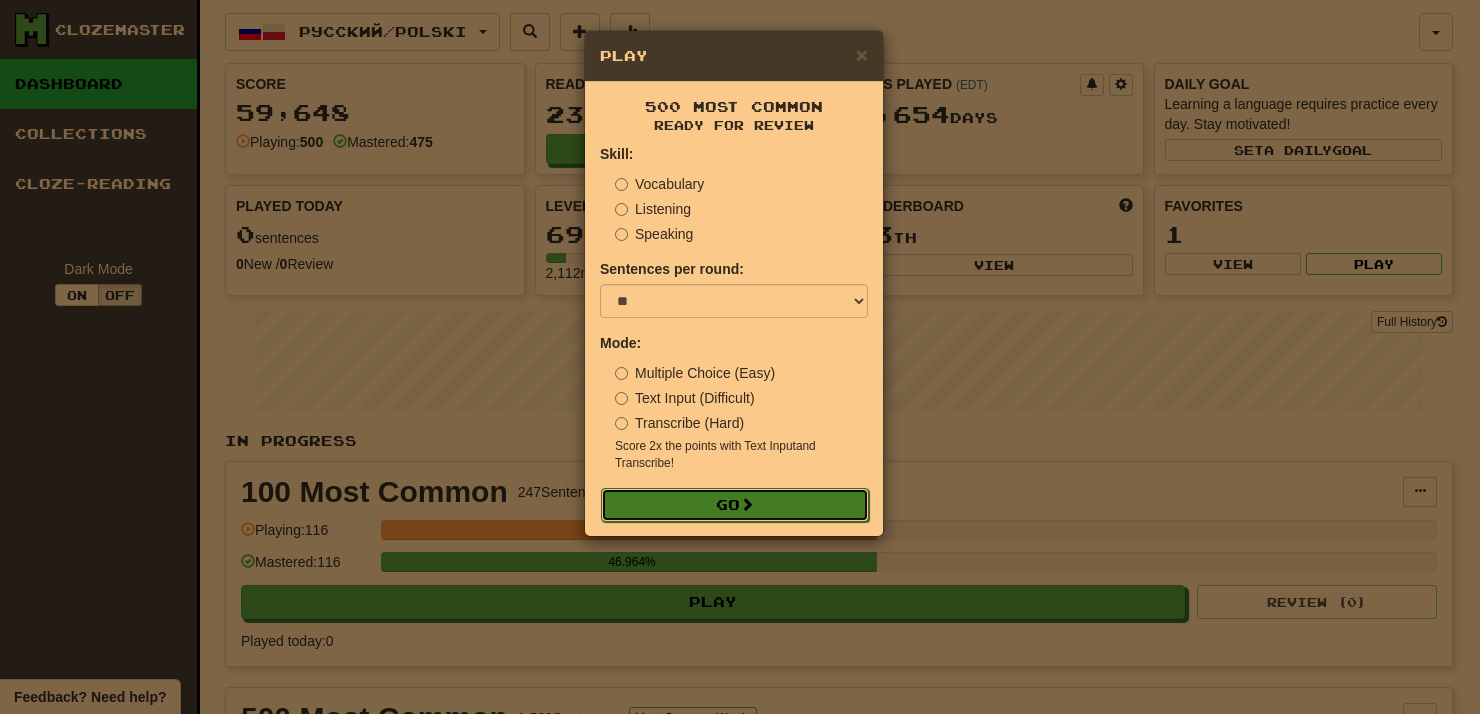 click at bounding box center (747, 504) 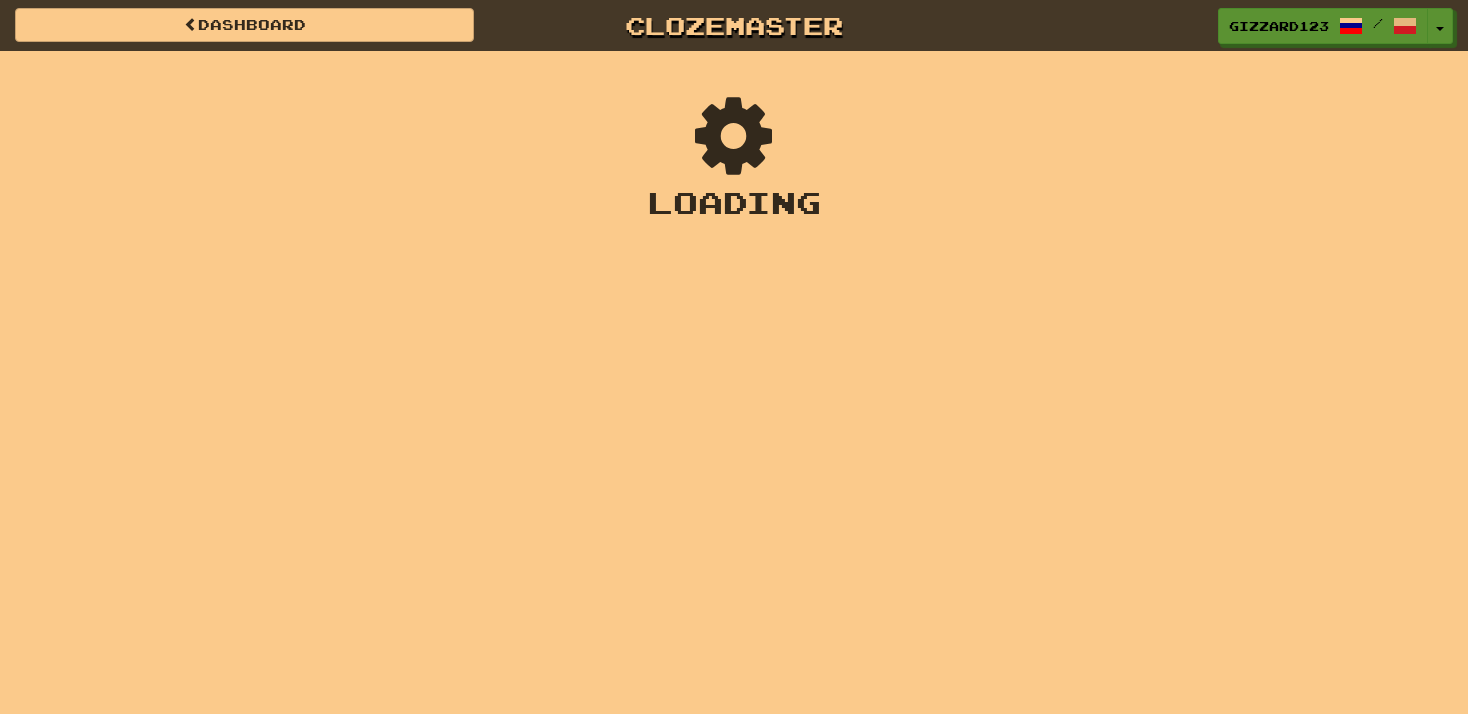 scroll, scrollTop: 0, scrollLeft: 0, axis: both 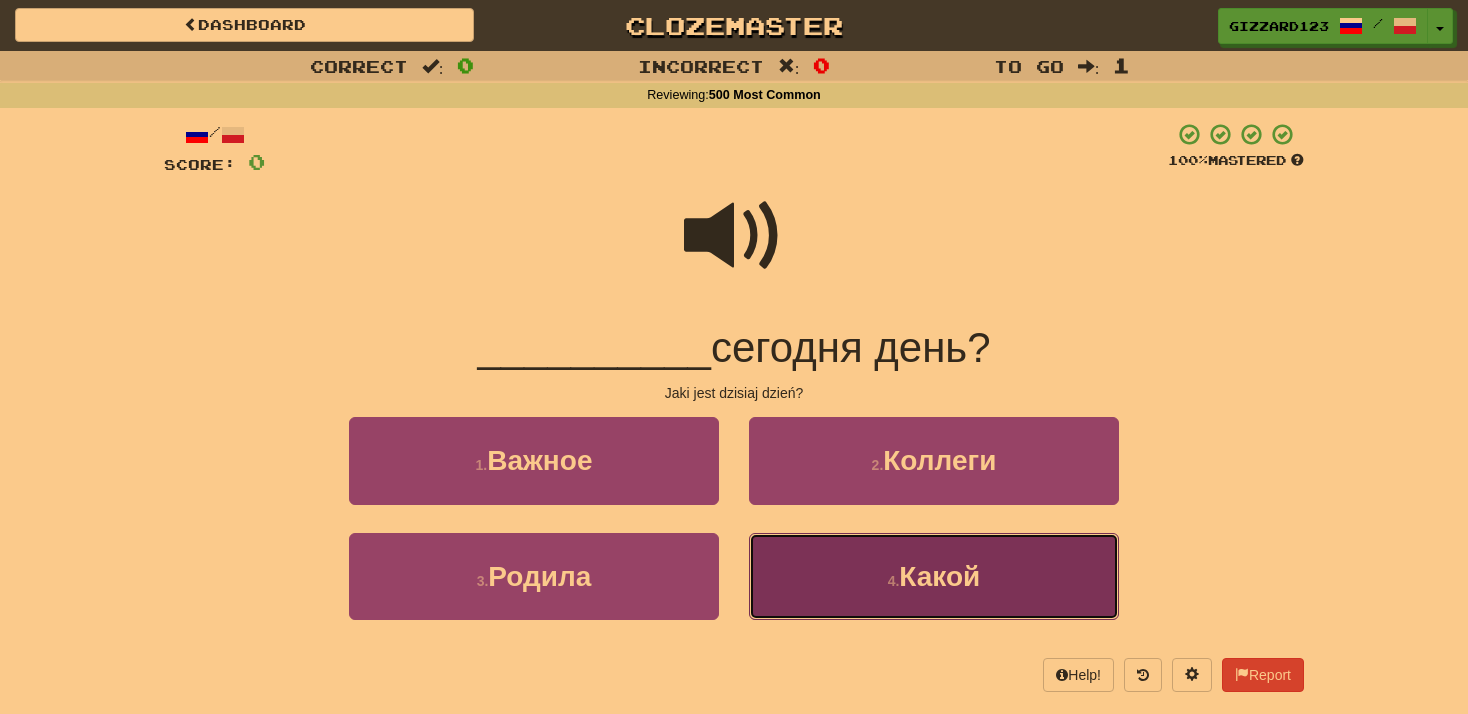 click on "Какой" at bounding box center (939, 576) 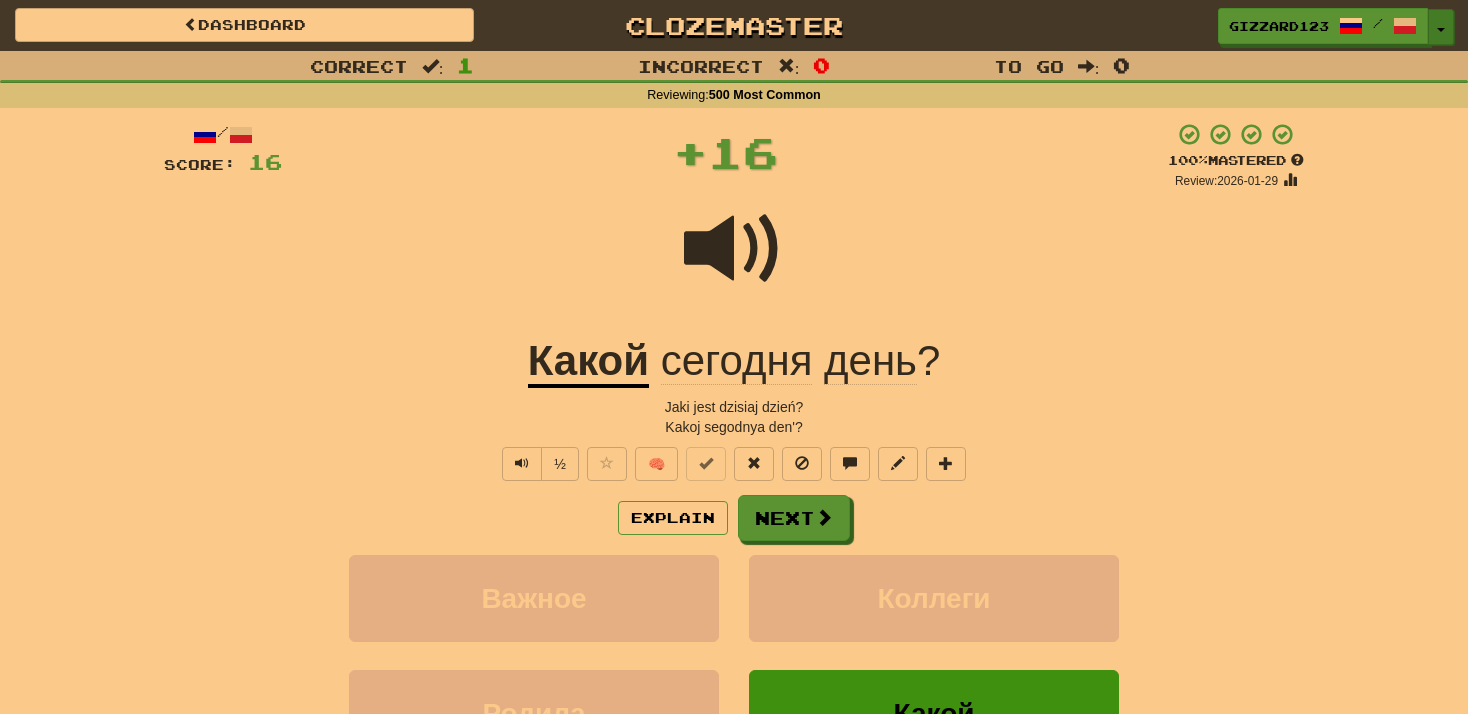 click at bounding box center [1441, 30] 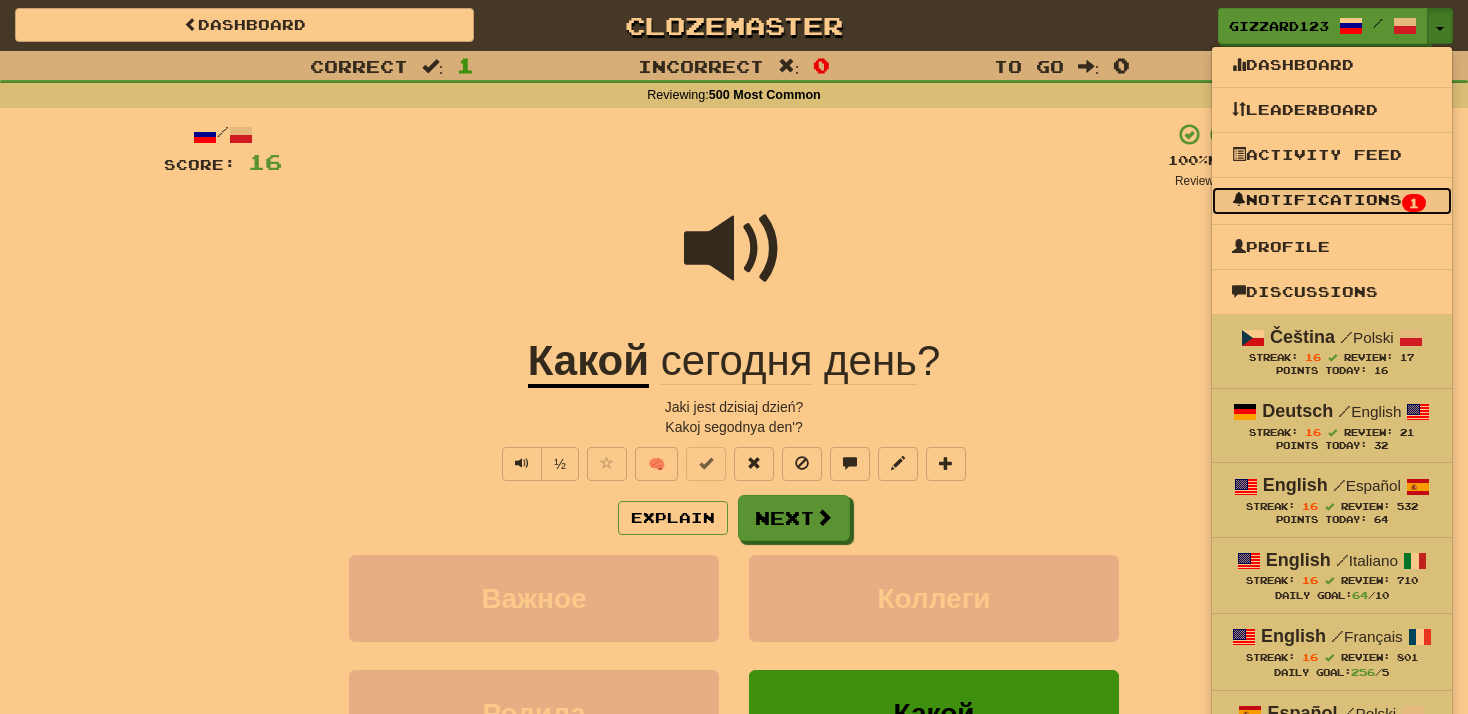 click on "Notifications
1" at bounding box center (1332, 201) 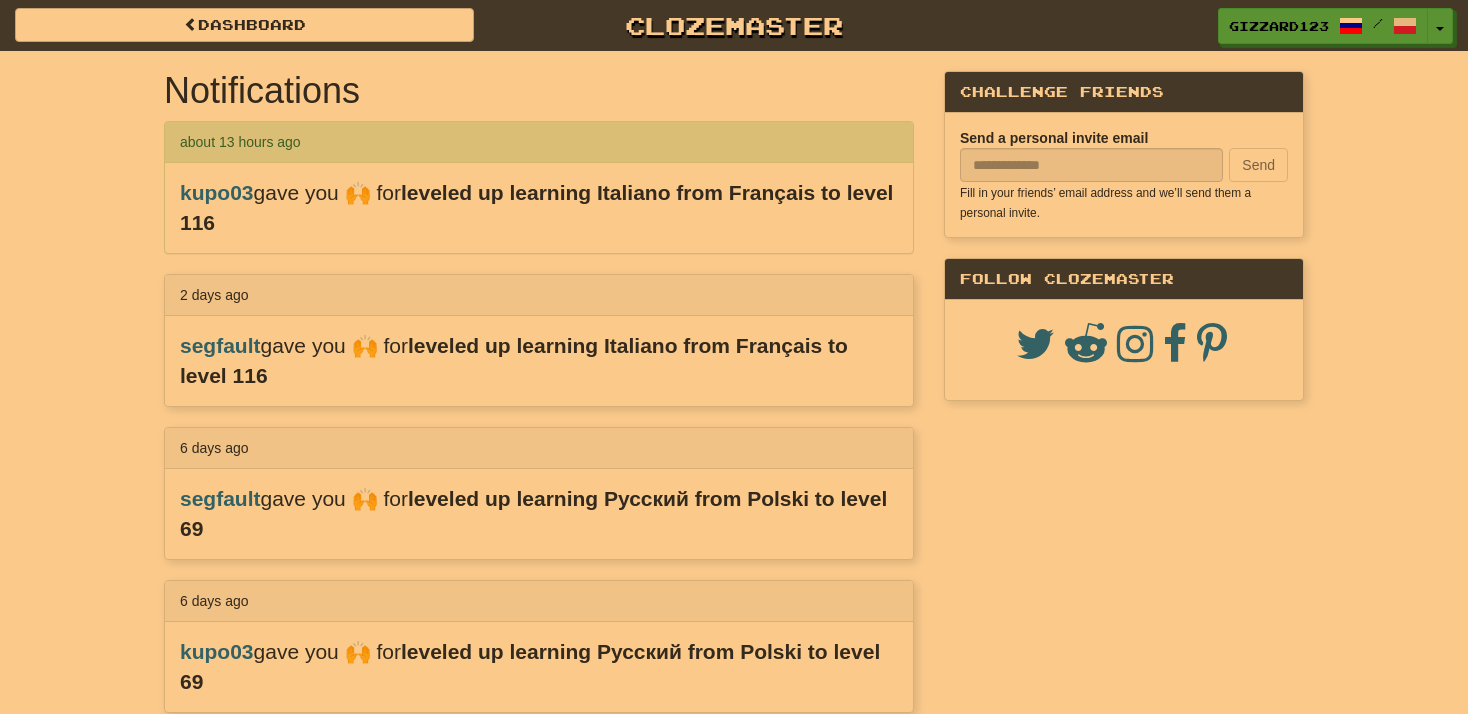 scroll, scrollTop: 0, scrollLeft: 0, axis: both 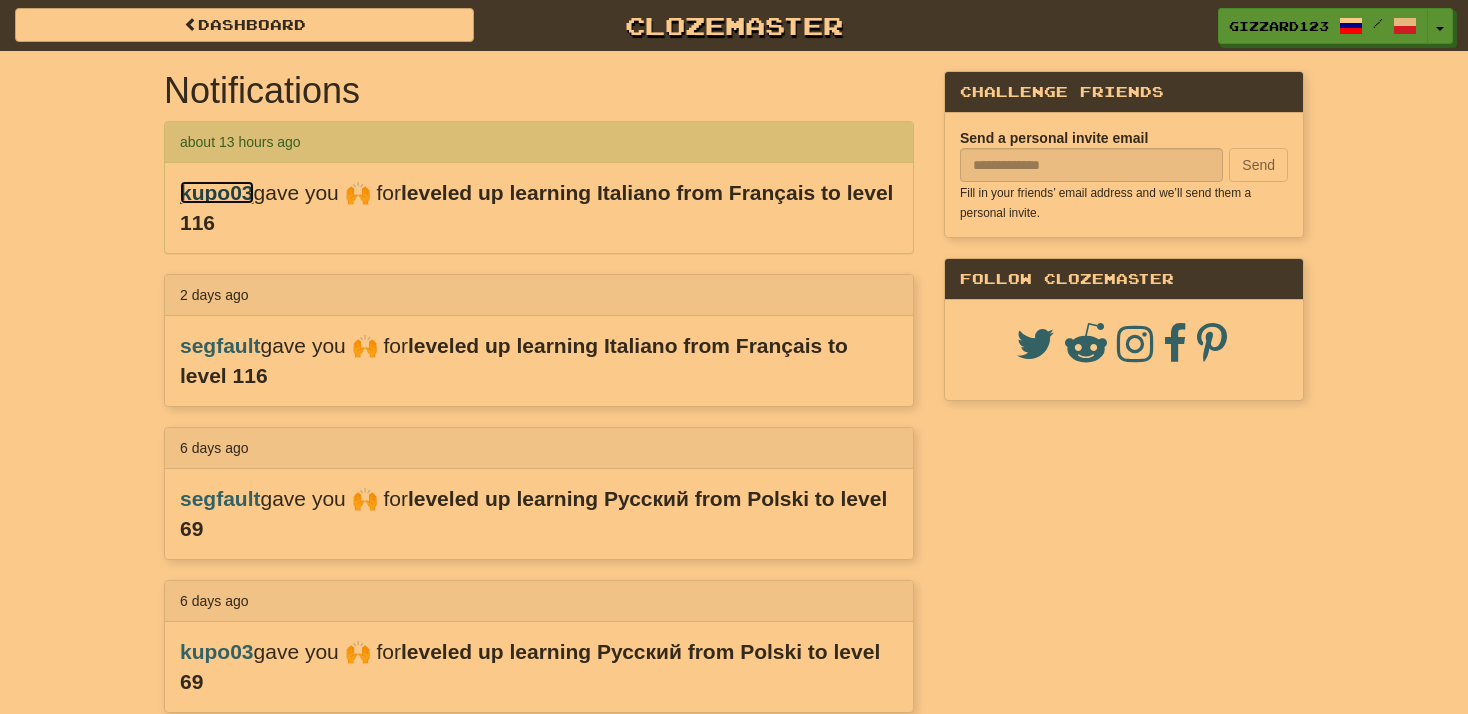 click on "kupo03" at bounding box center (217, 192) 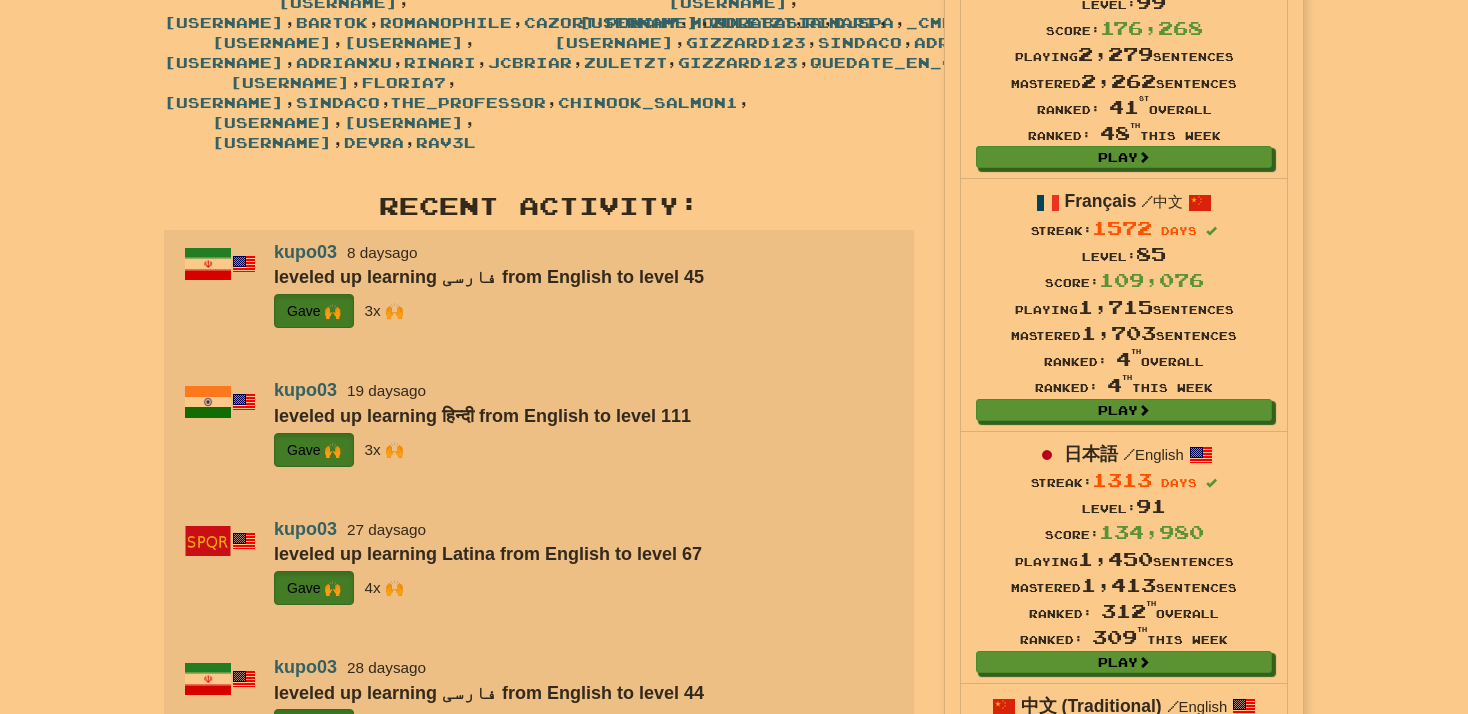 scroll, scrollTop: 746, scrollLeft: 0, axis: vertical 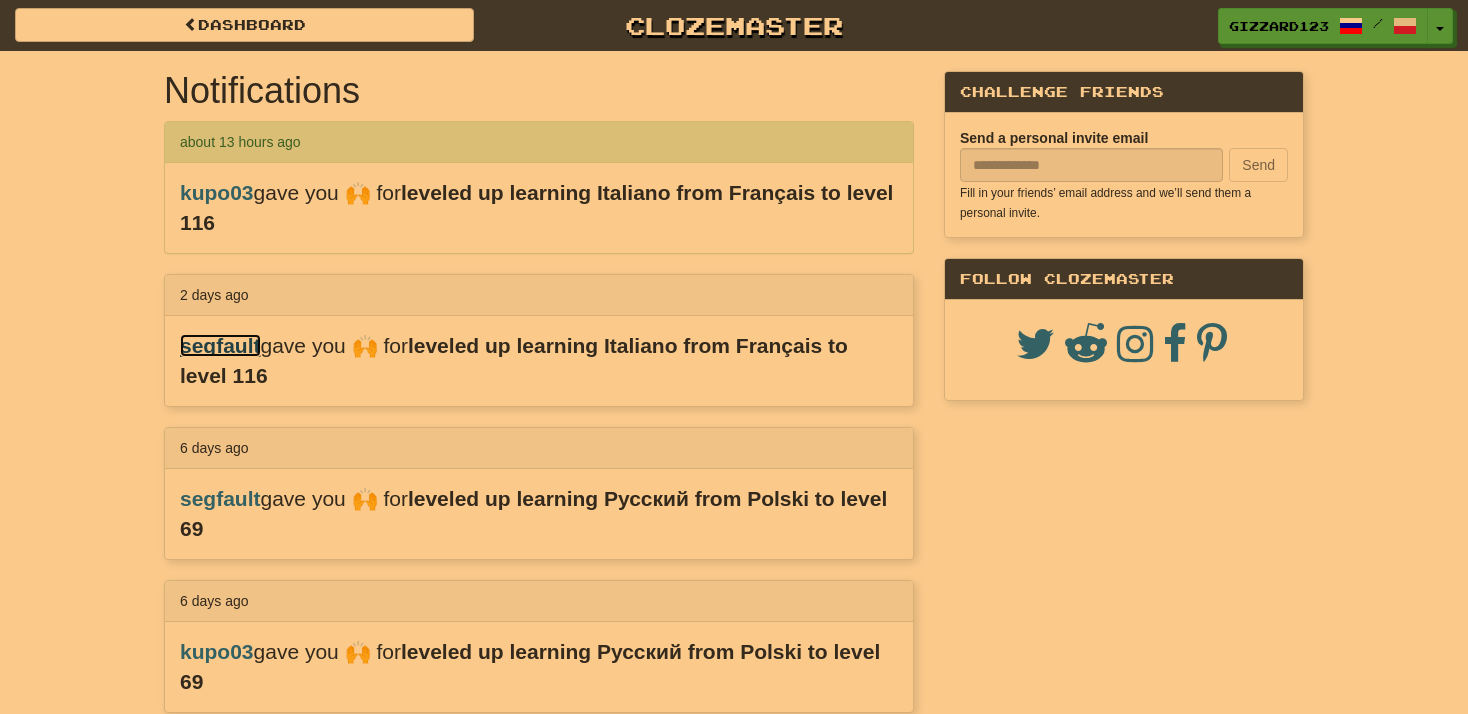 click on "segfault" at bounding box center (220, 345) 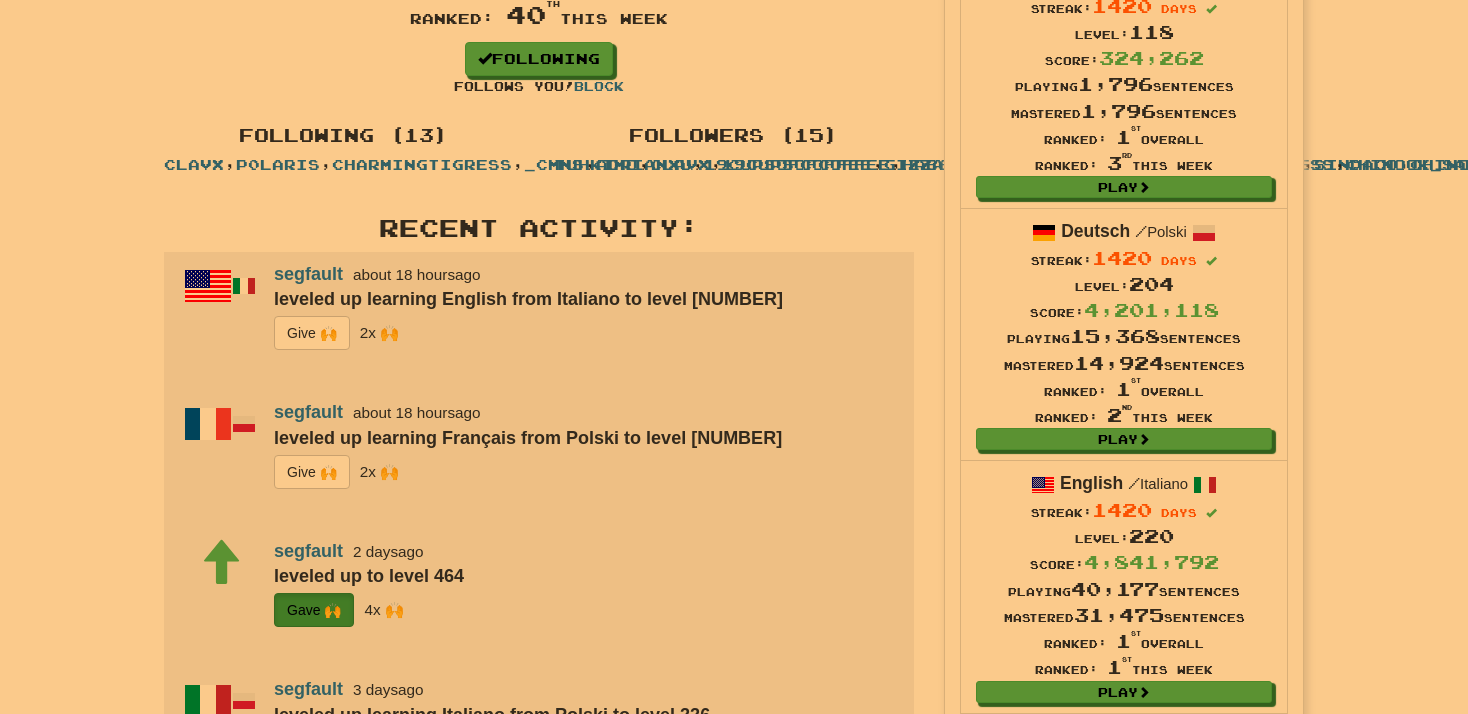 scroll, scrollTop: 426, scrollLeft: 0, axis: vertical 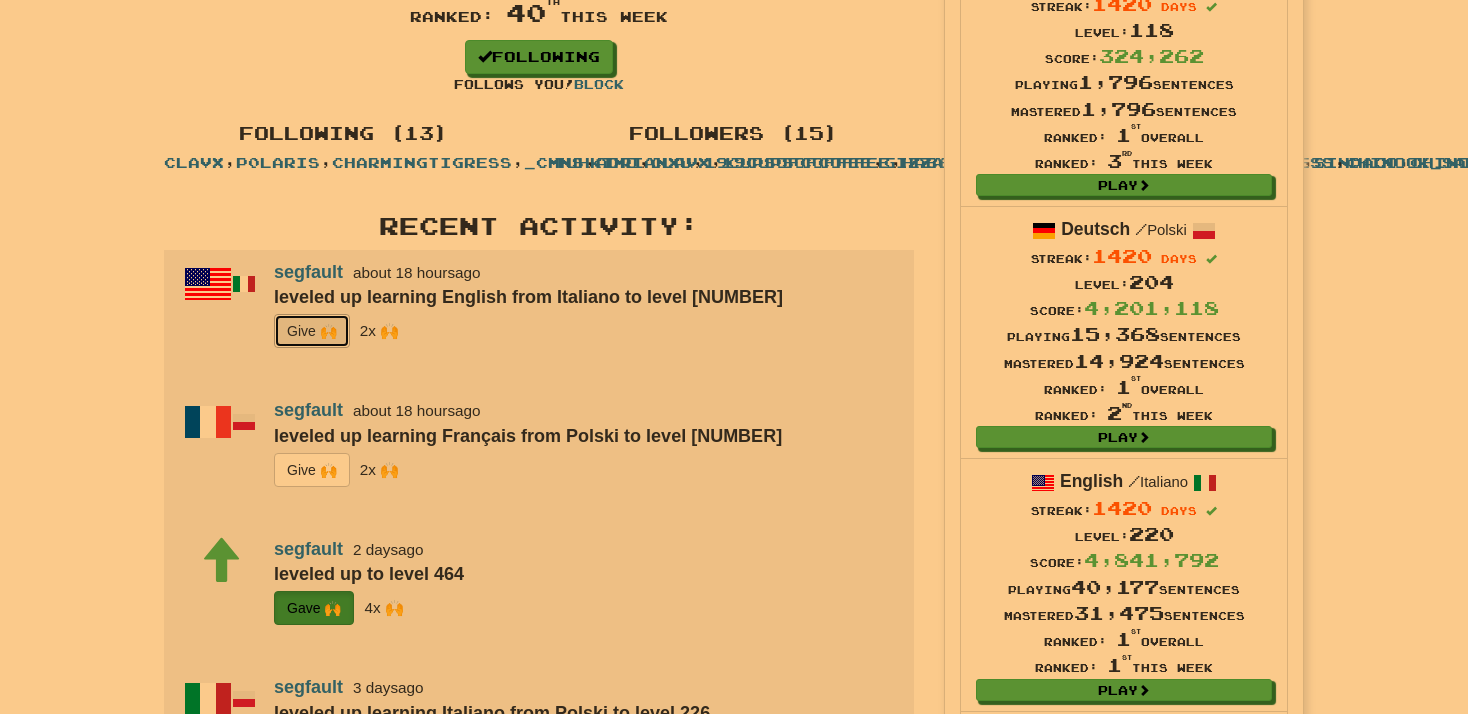 click on "G i ve 🙌" at bounding box center (312, 331) 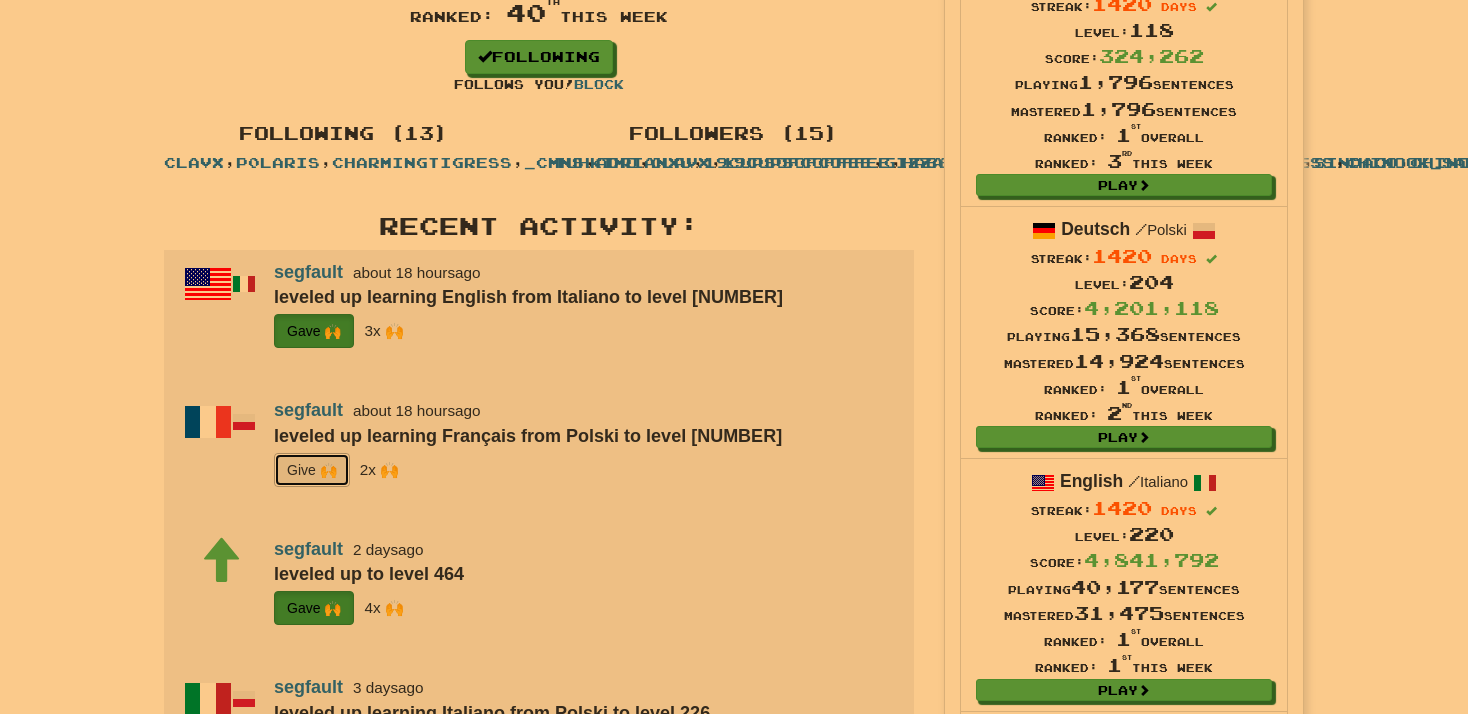 click on "G i ve 🙌" at bounding box center (312, 470) 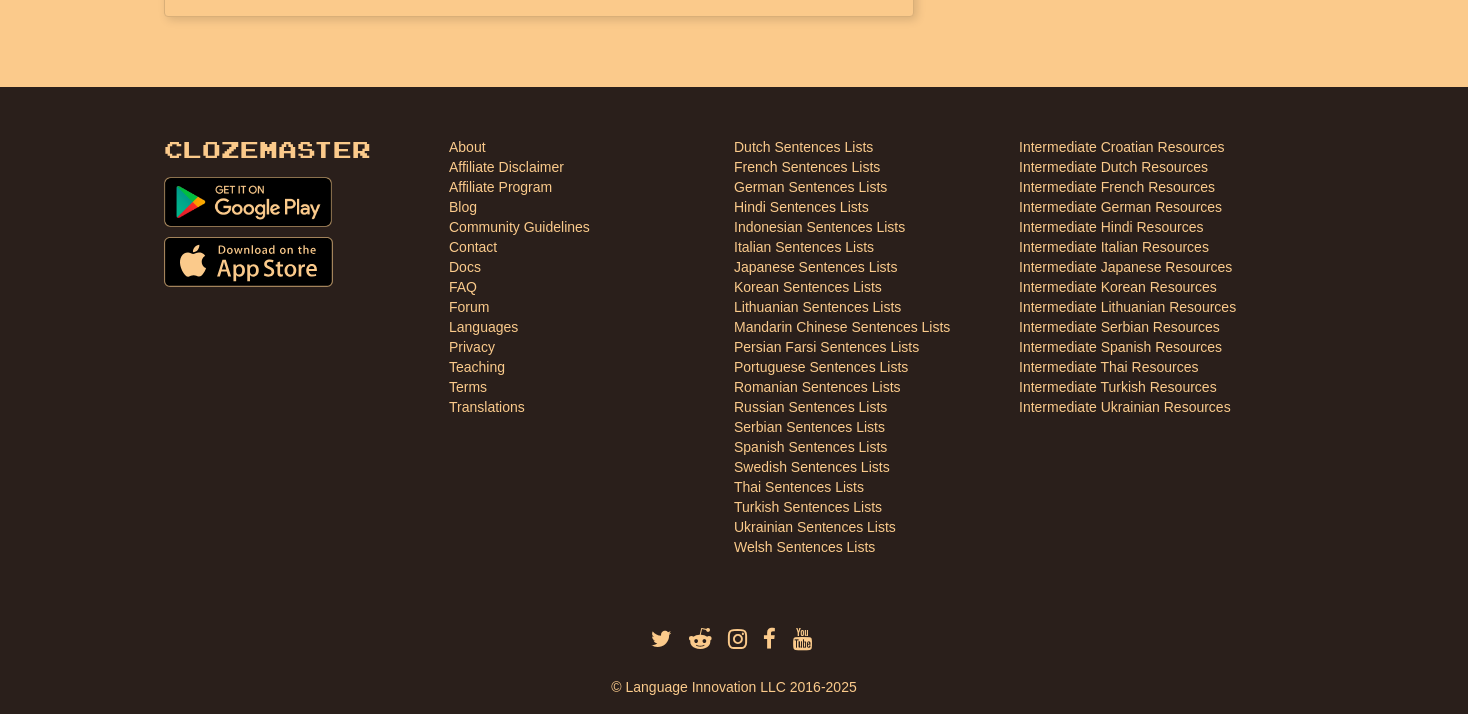 scroll, scrollTop: 620, scrollLeft: 0, axis: vertical 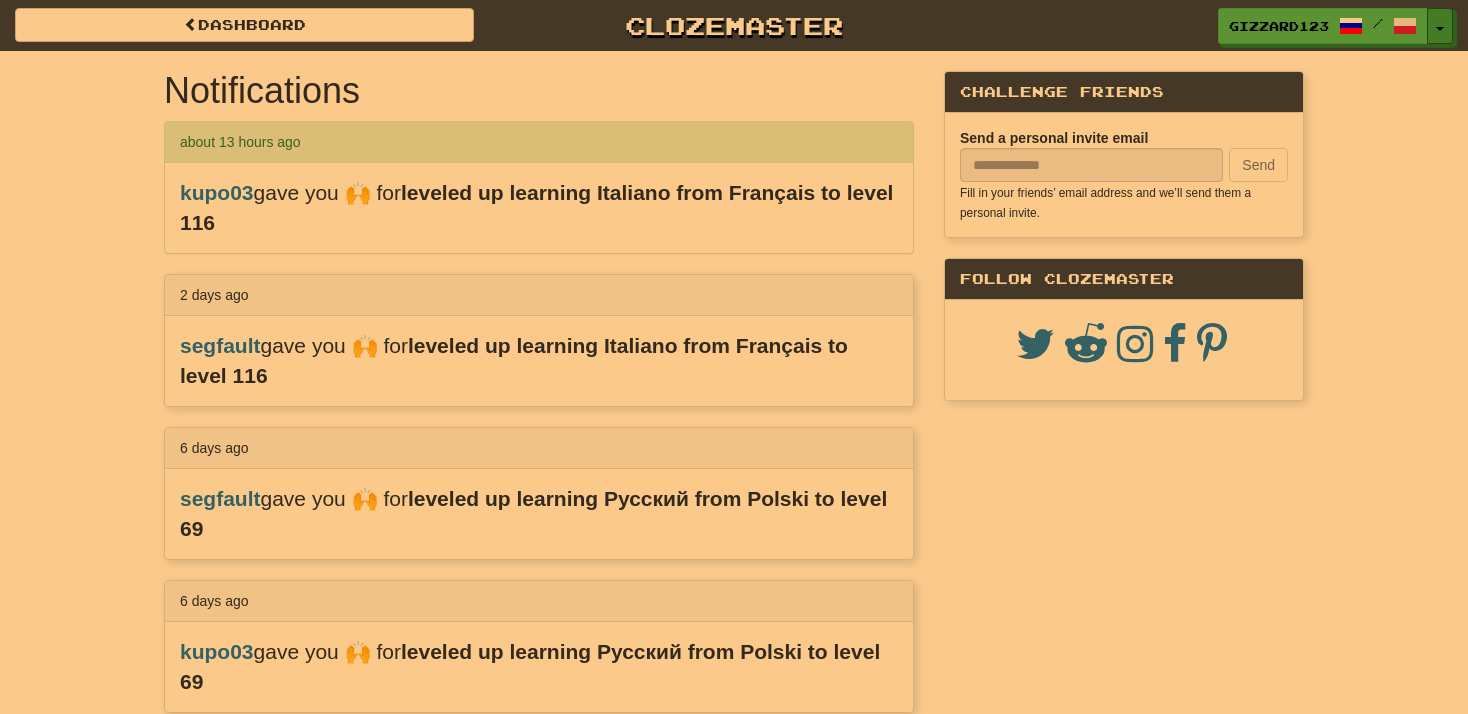 drag, startPoint x: 1444, startPoint y: 21, endPoint x: 1421, endPoint y: 44, distance: 32.526913 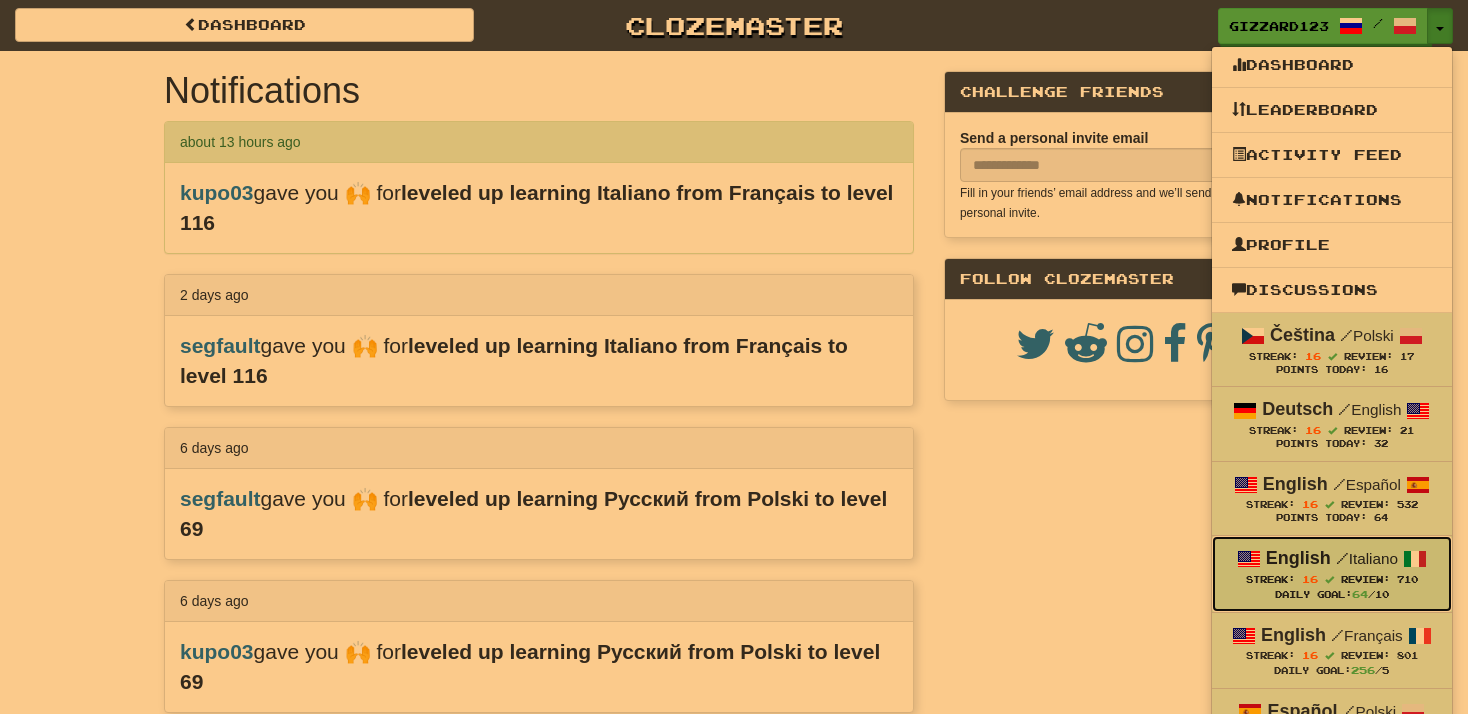 click on "Streak:
16
Review:
710" at bounding box center (1332, 579) 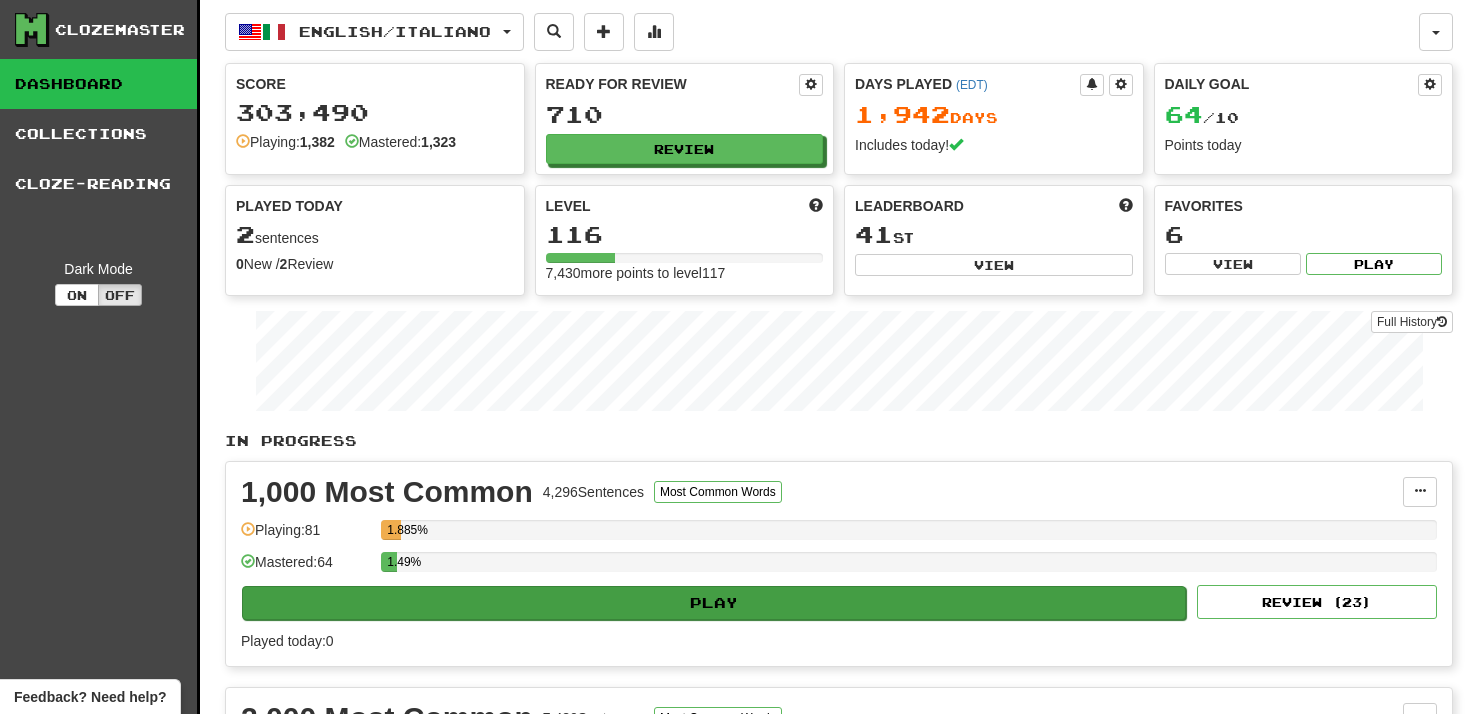 scroll, scrollTop: 0, scrollLeft: 0, axis: both 